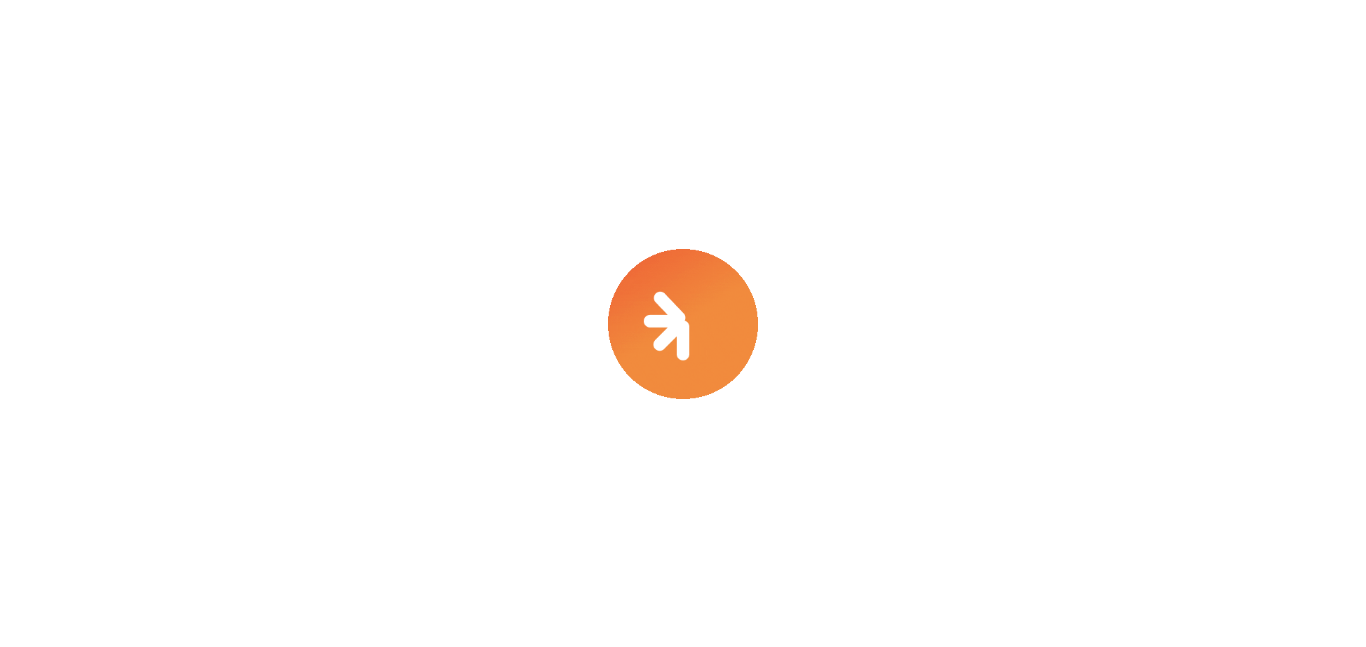 scroll, scrollTop: 0, scrollLeft: 0, axis: both 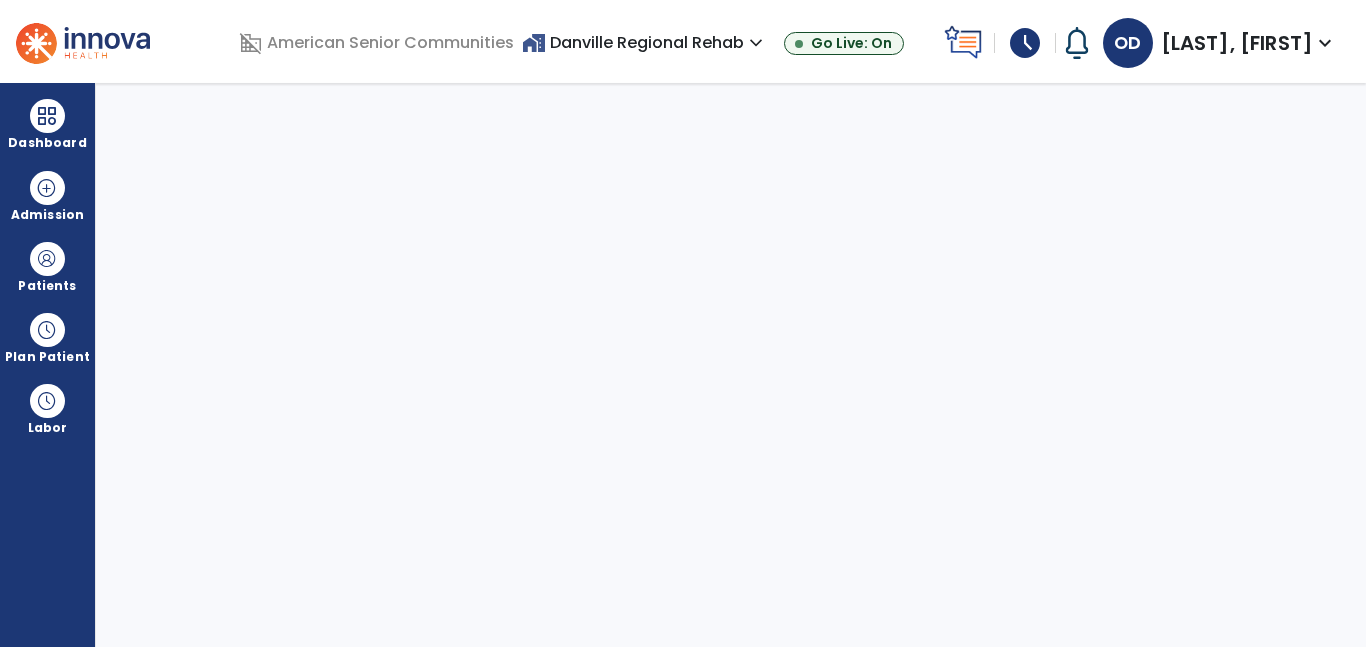 select on "****" 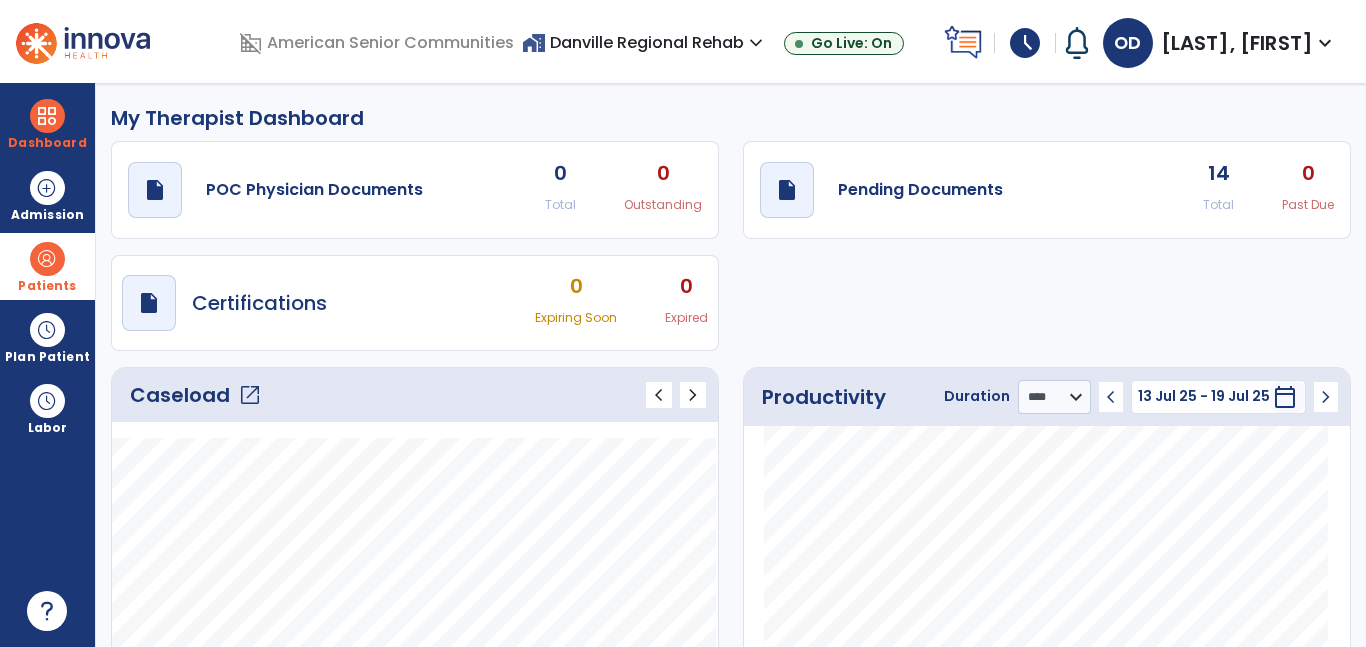 click on "Patients" at bounding box center [47, 266] 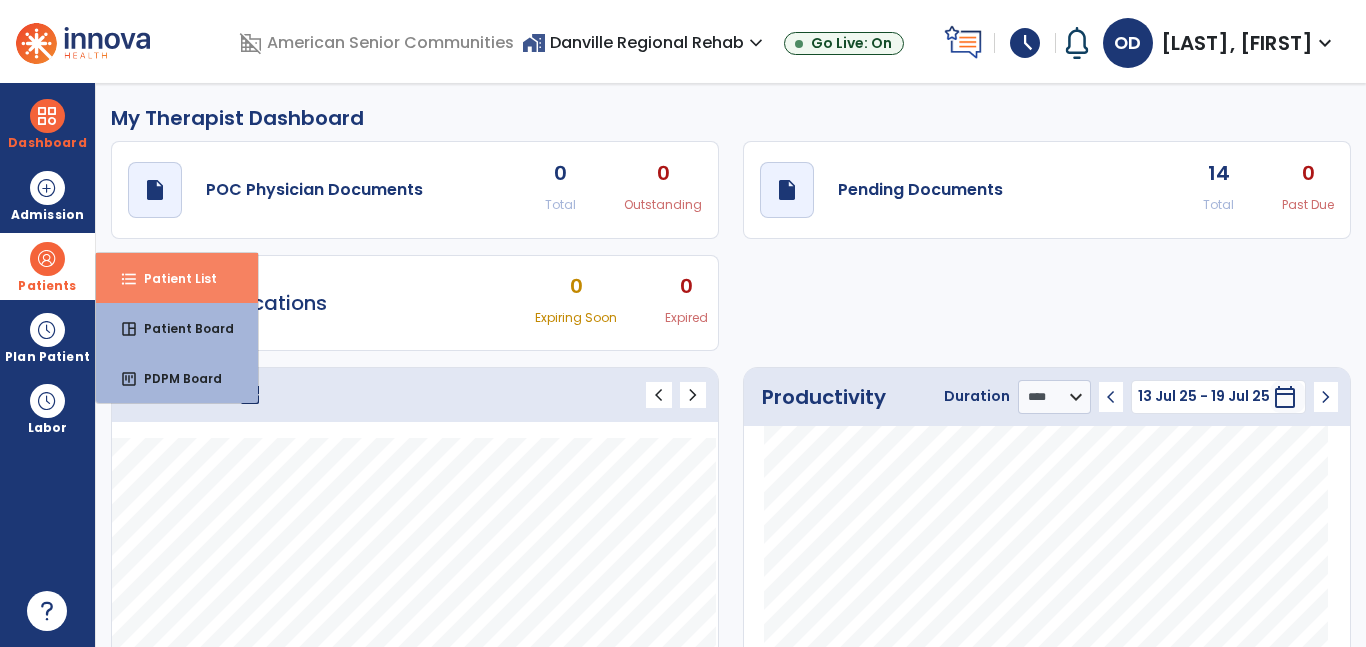 click on "Patient List" at bounding box center (172, 278) 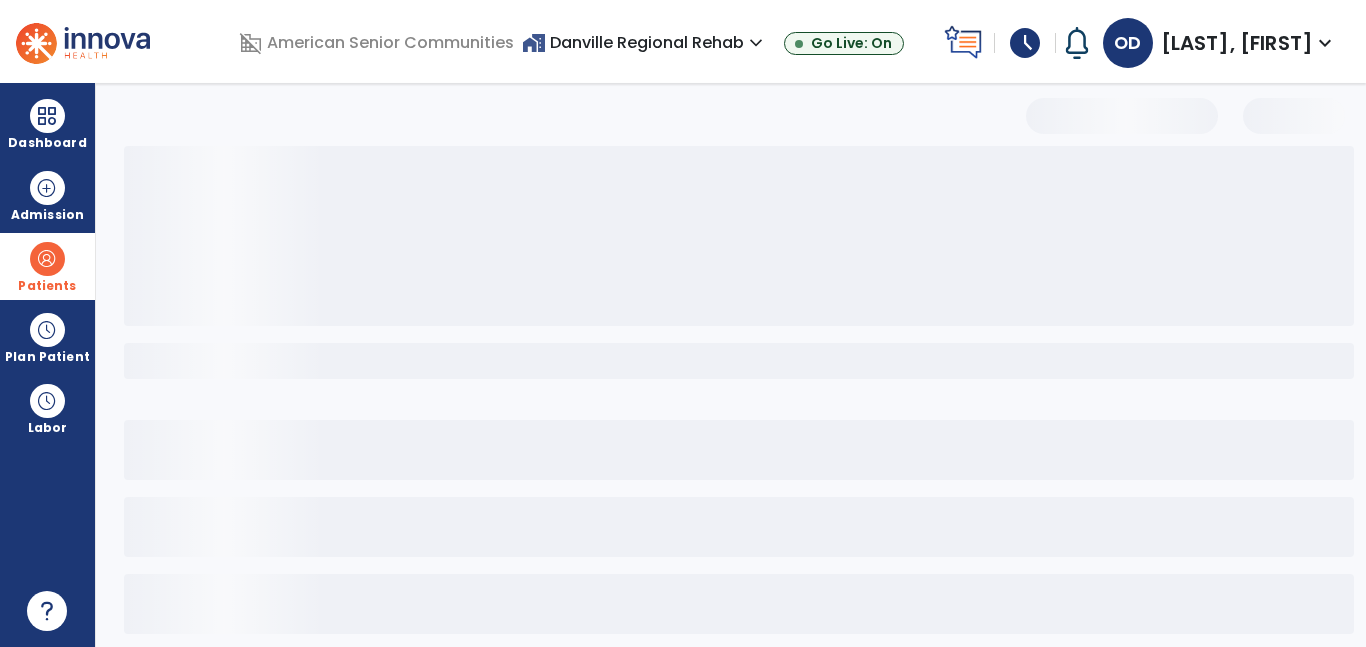 select on "***" 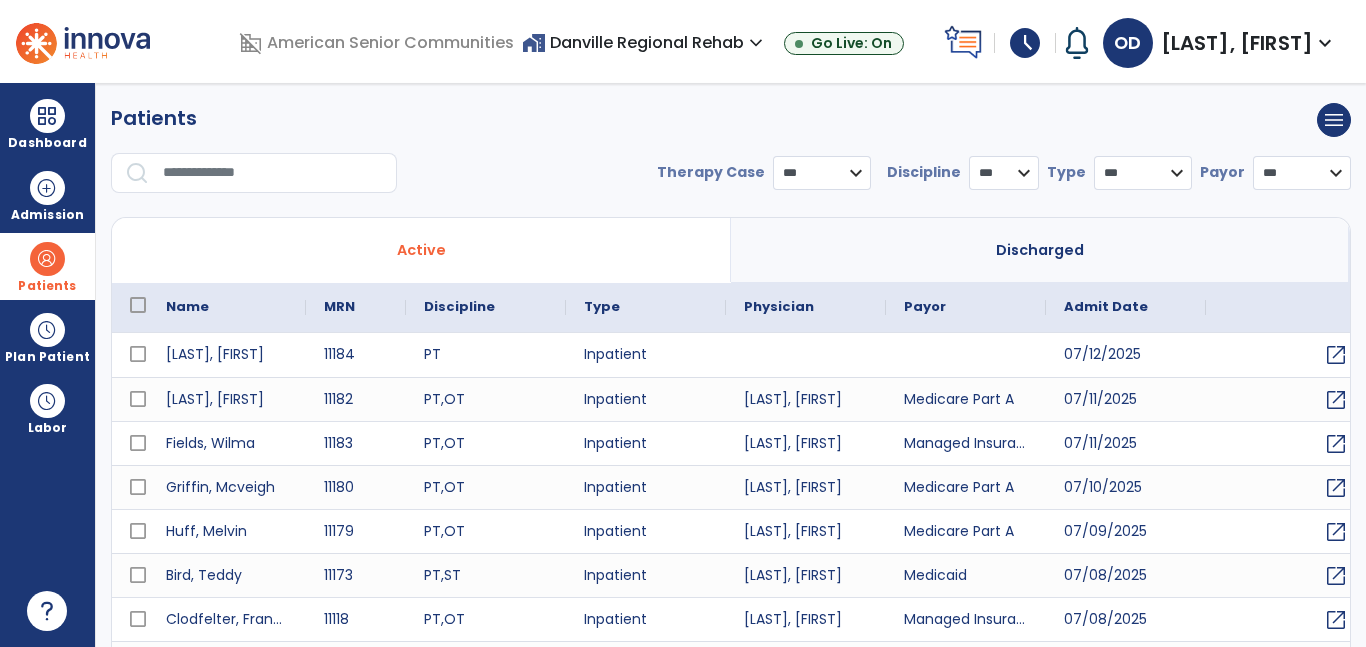click on "**********" at bounding box center [731, 156] 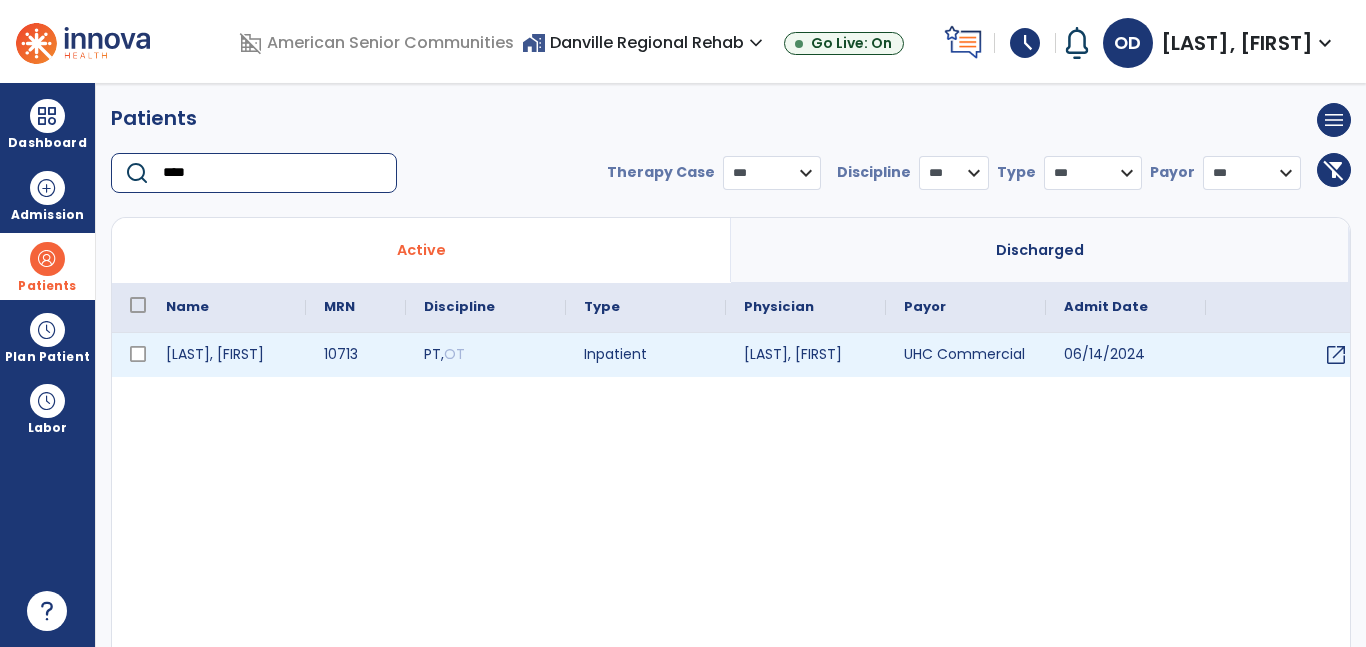 type on "****" 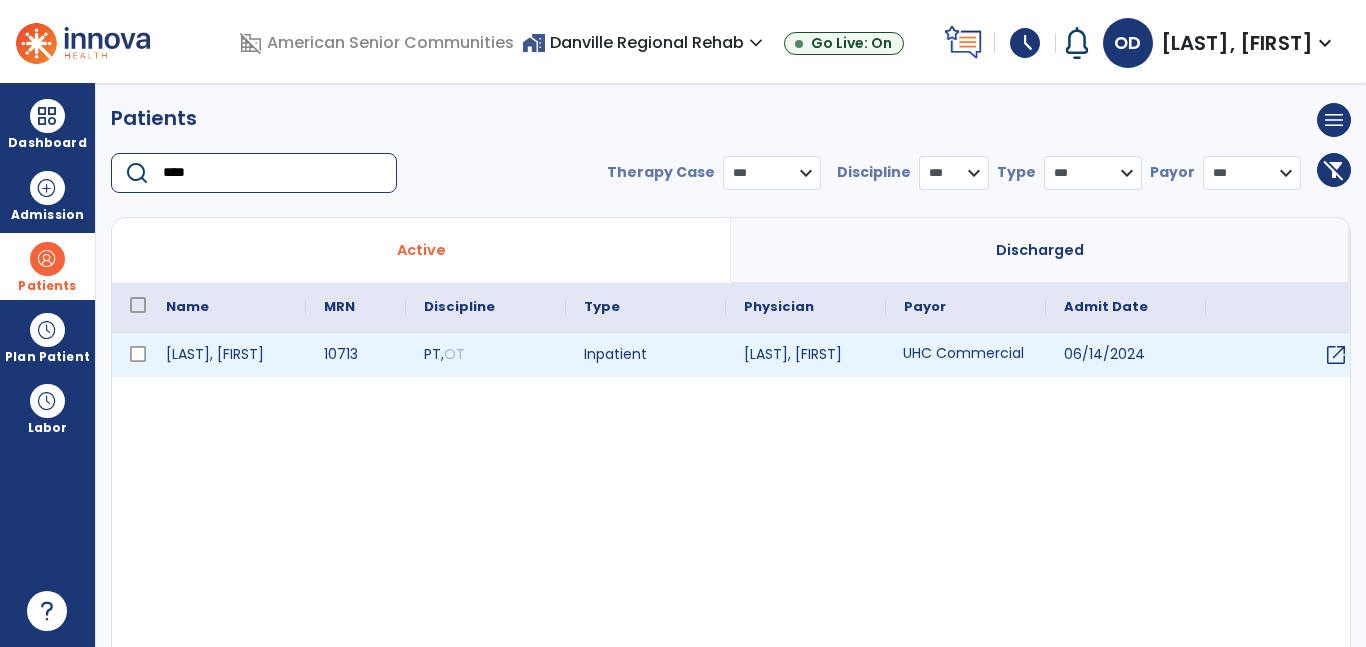 click on "UHC Commercial" at bounding box center (966, 355) 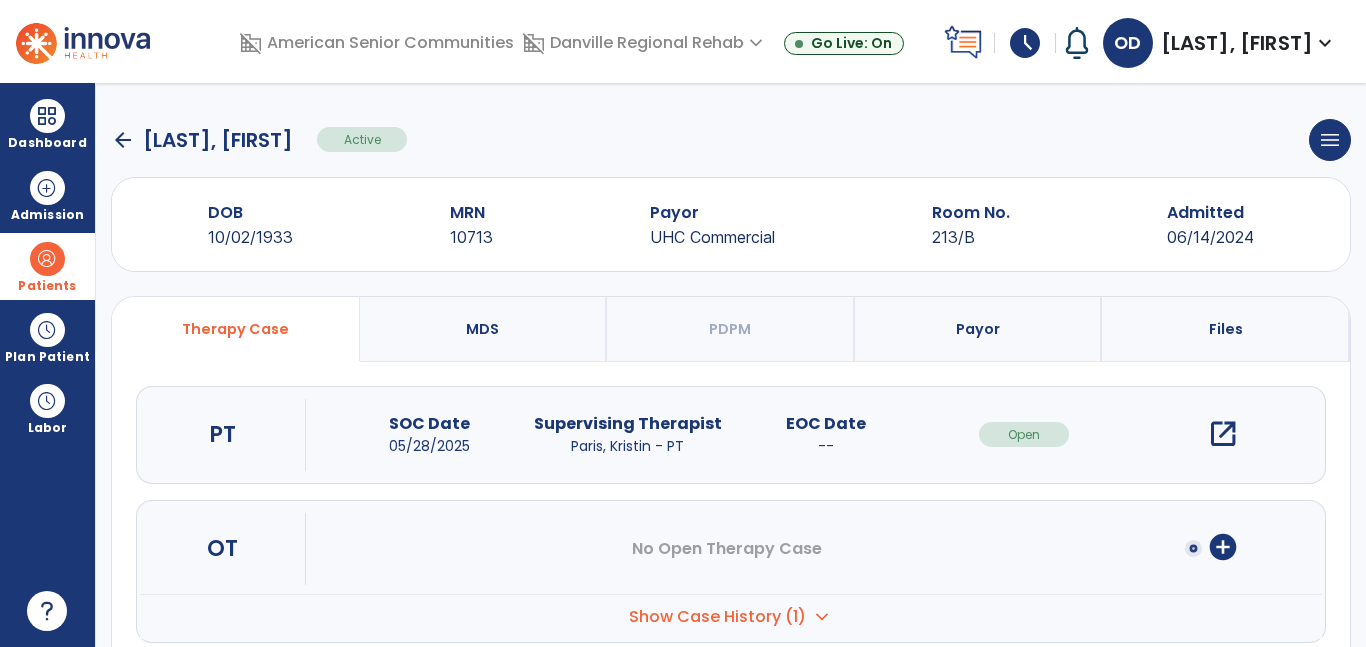 click on "open_in_new" at bounding box center (1223, 434) 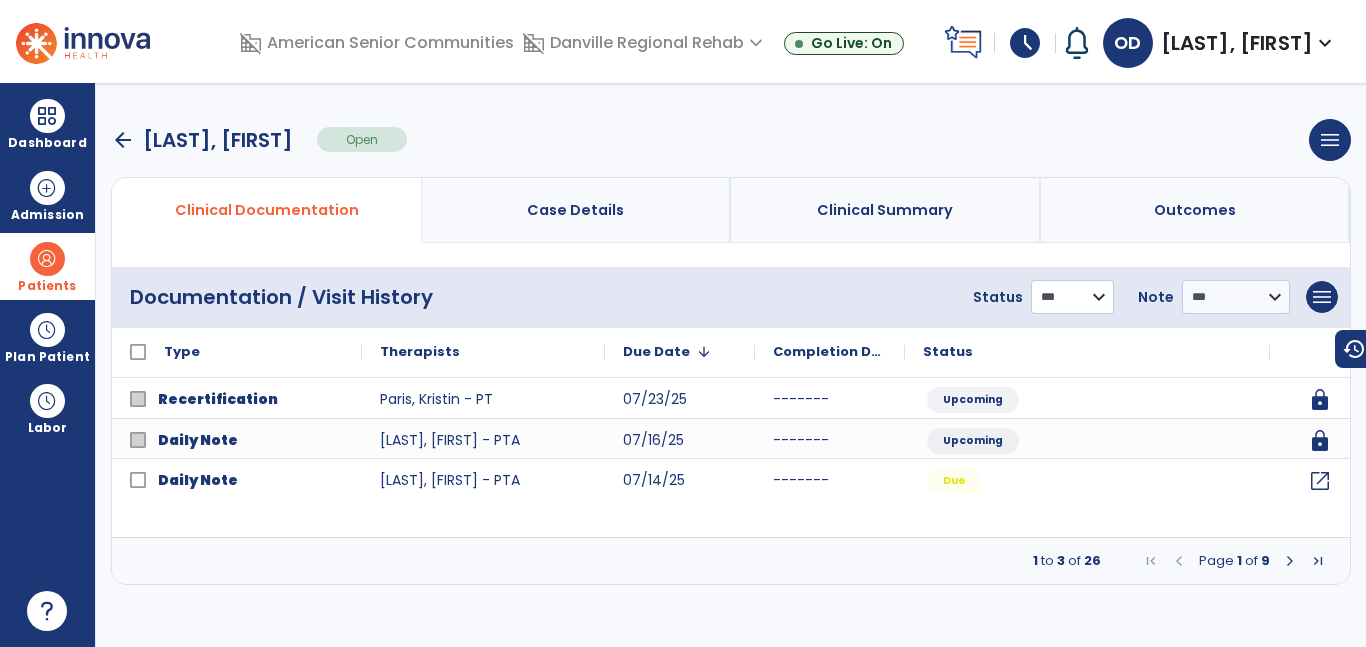 click on "**********" at bounding box center [1072, 297] 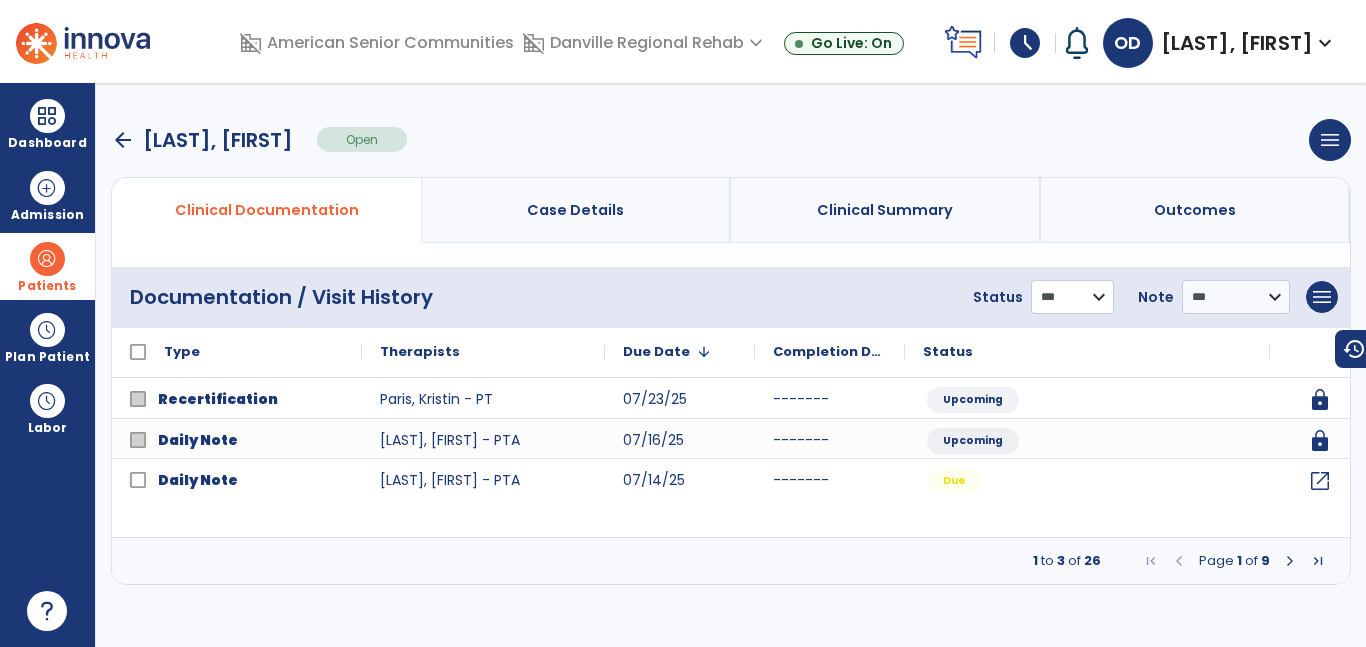 select on "*********" 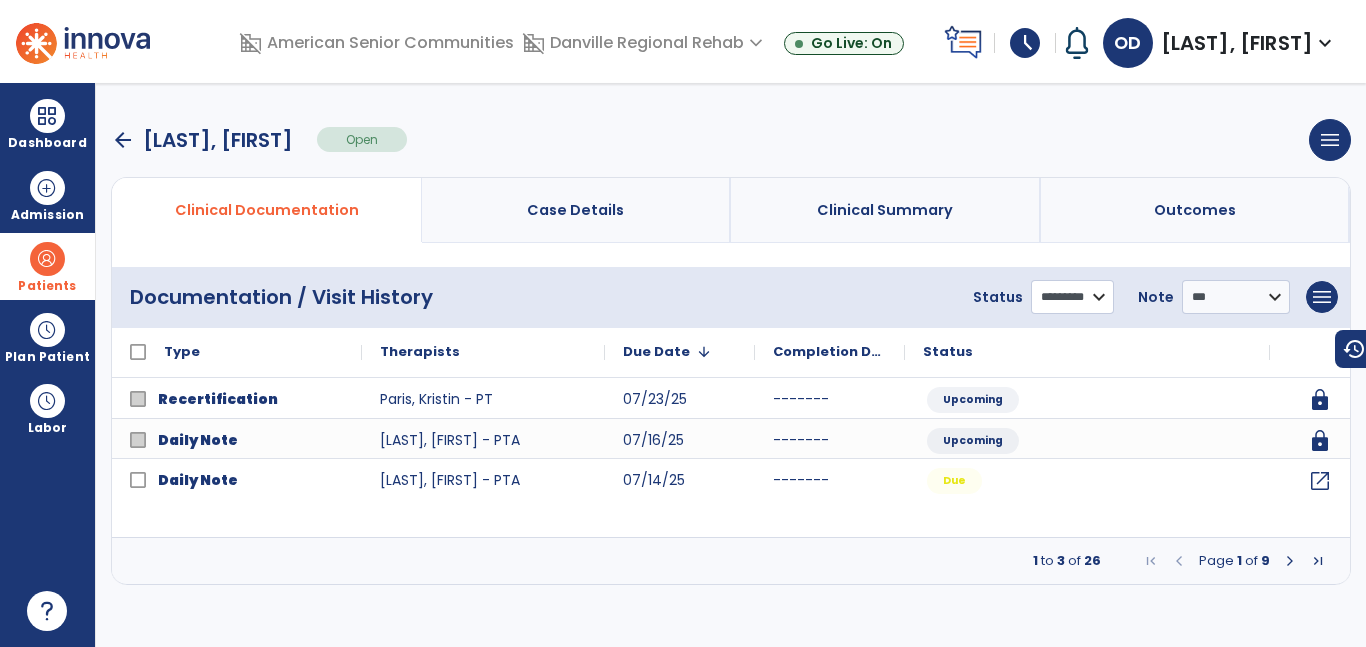 click on "**********" at bounding box center (1072, 297) 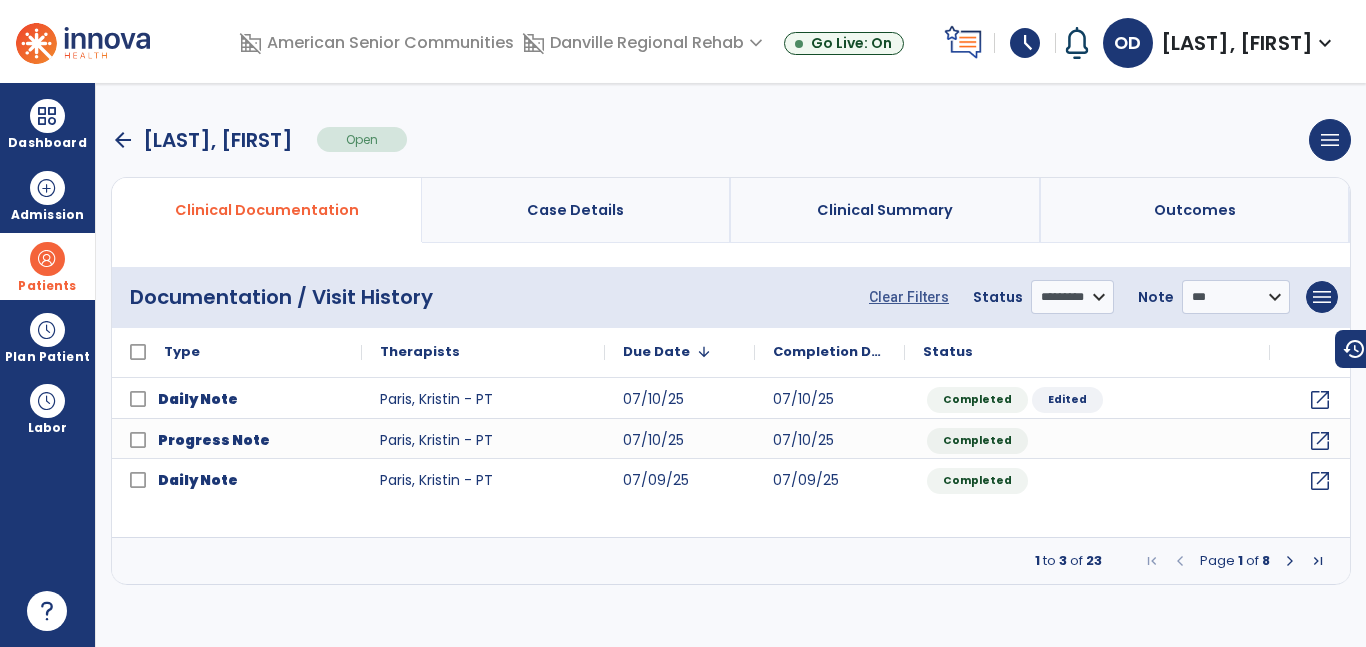 click at bounding box center (1290, 561) 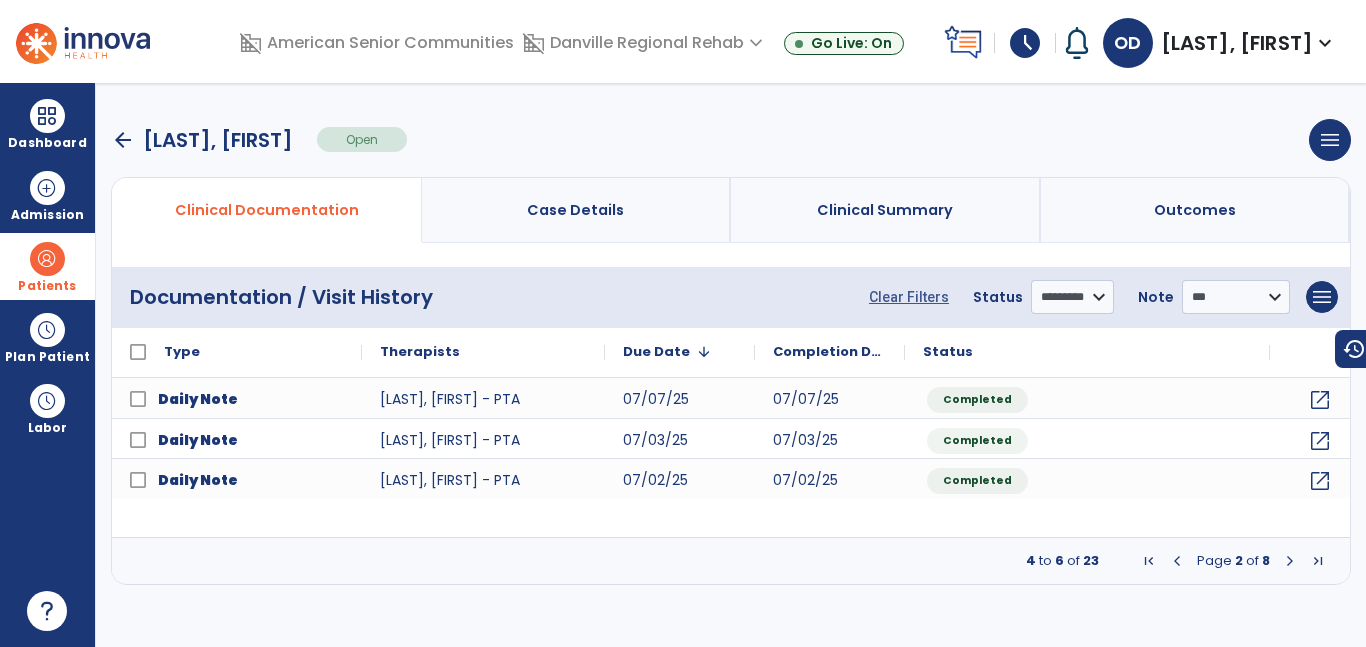 click at bounding box center (1177, 561) 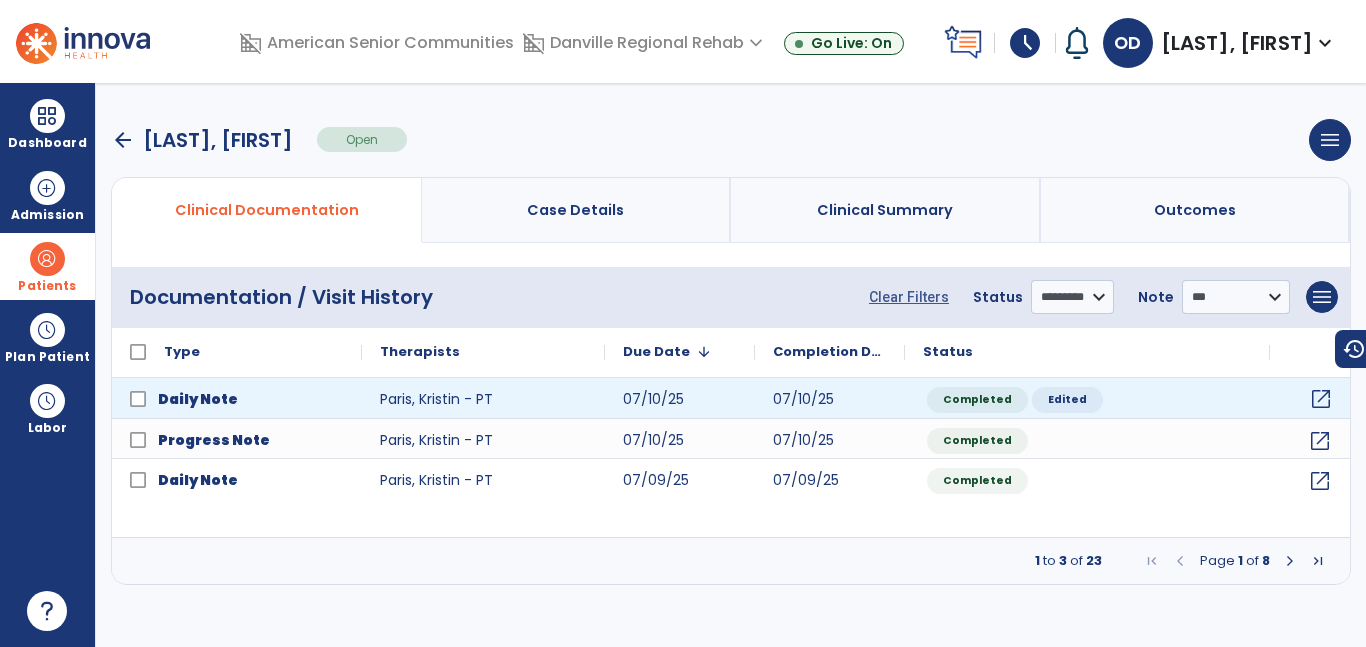 click on "open_in_new" 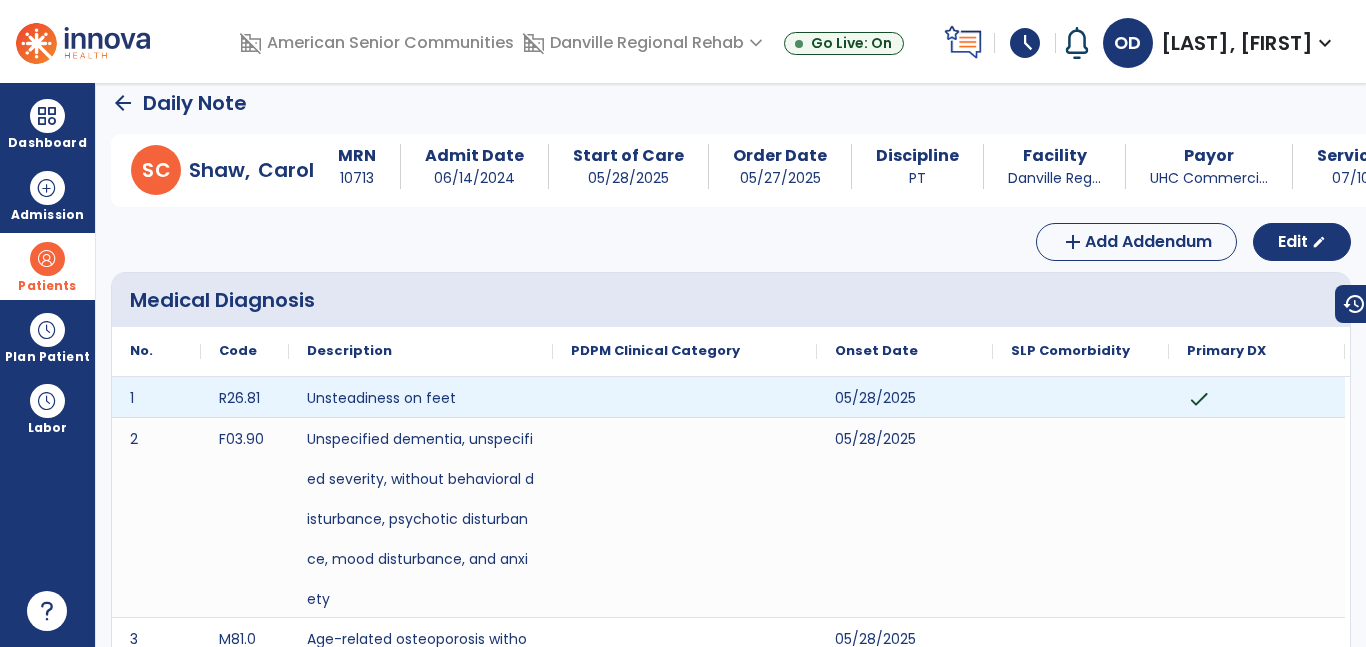 scroll, scrollTop: 0, scrollLeft: 0, axis: both 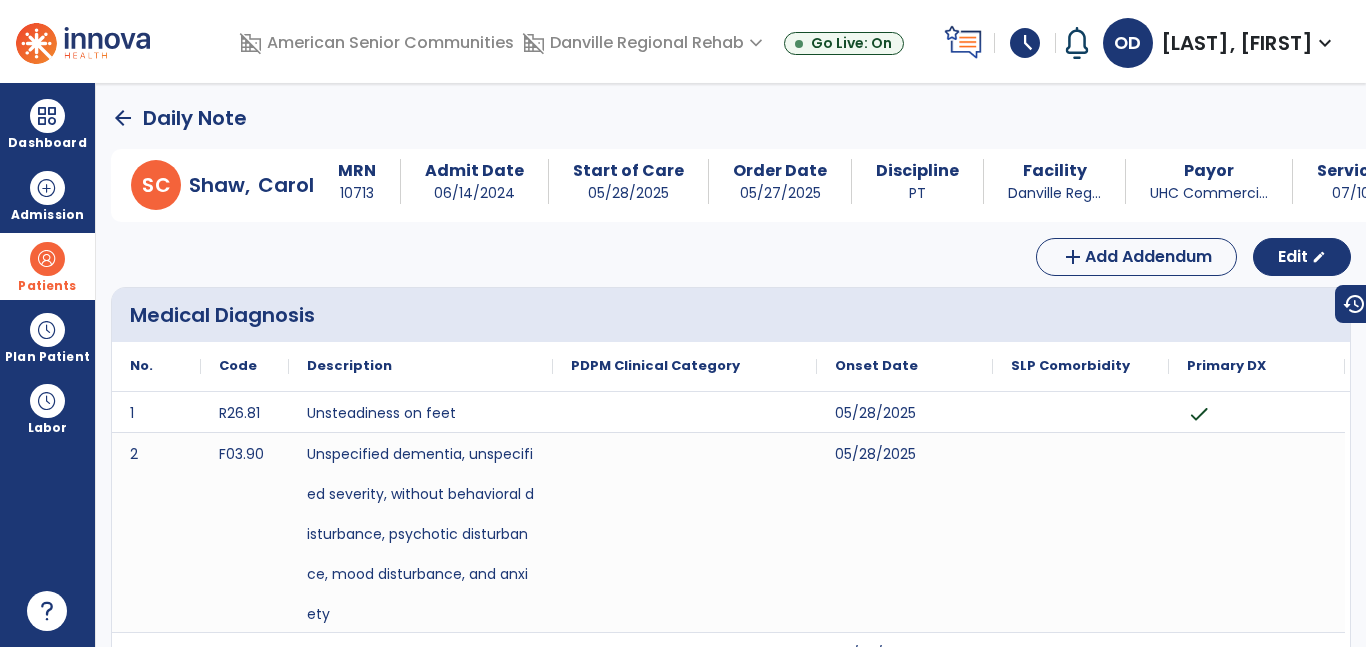 click on "arrow_back" 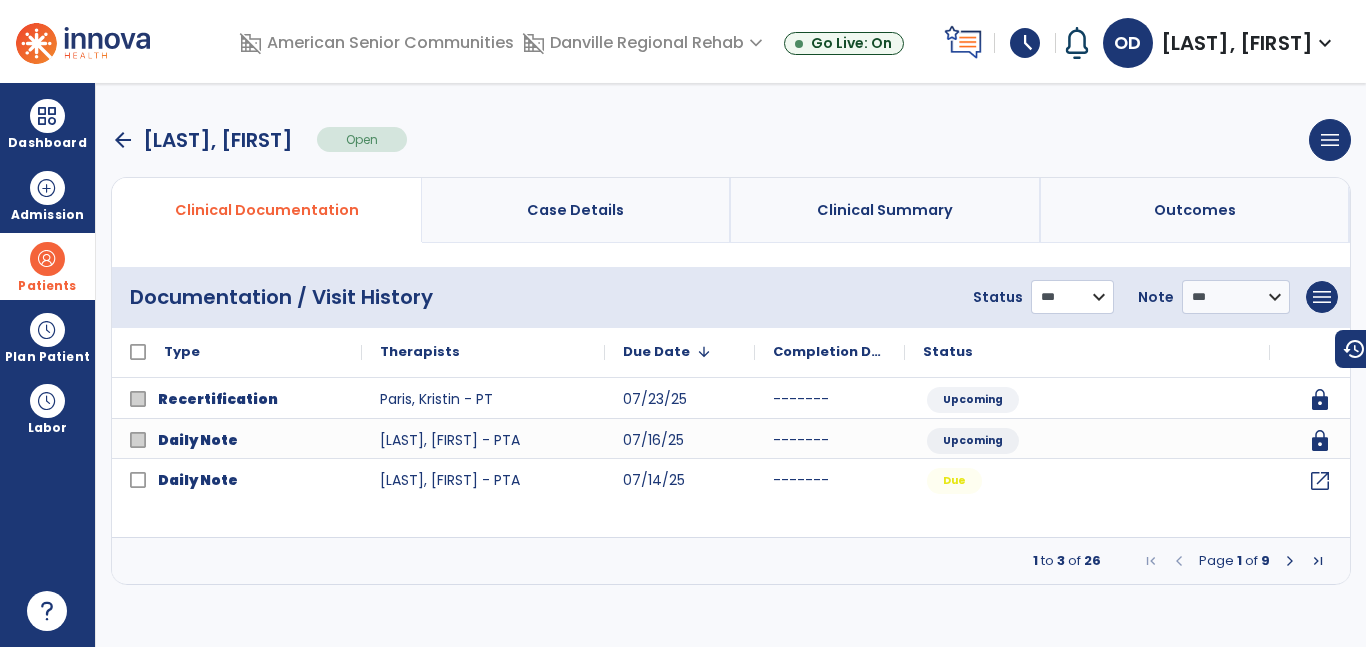 click on "**********" at bounding box center [1072, 297] 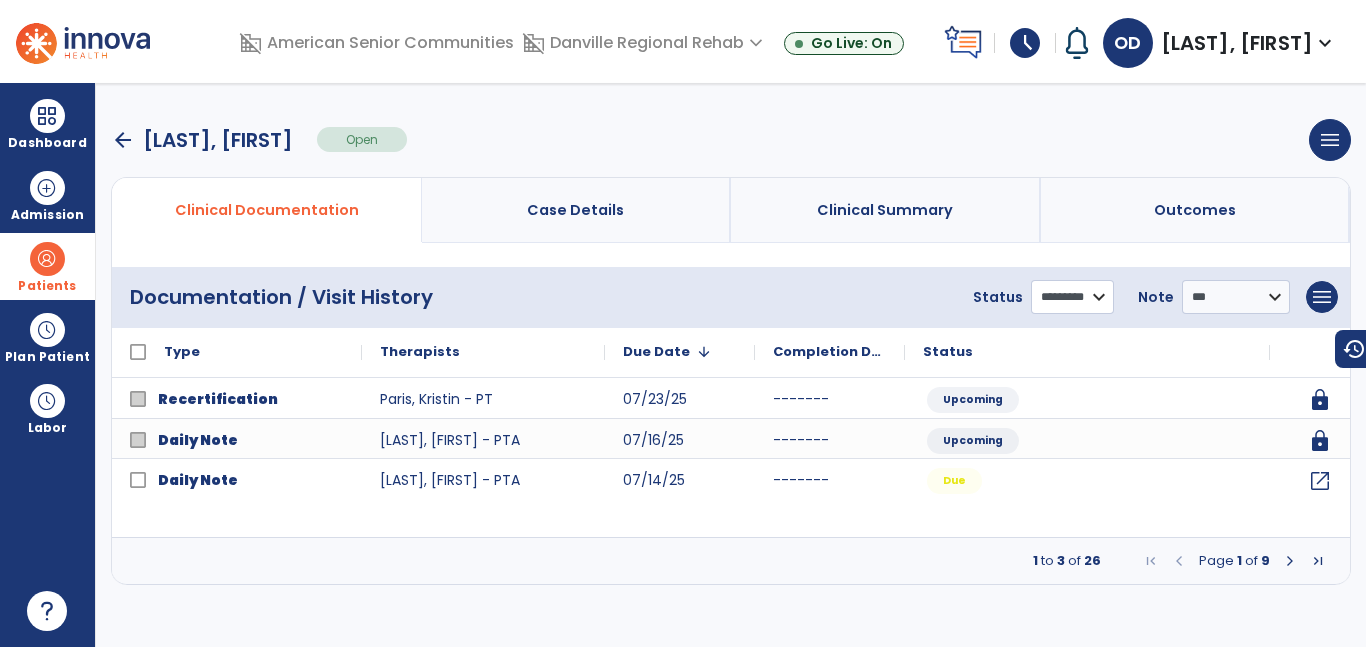 click on "**********" at bounding box center (1072, 297) 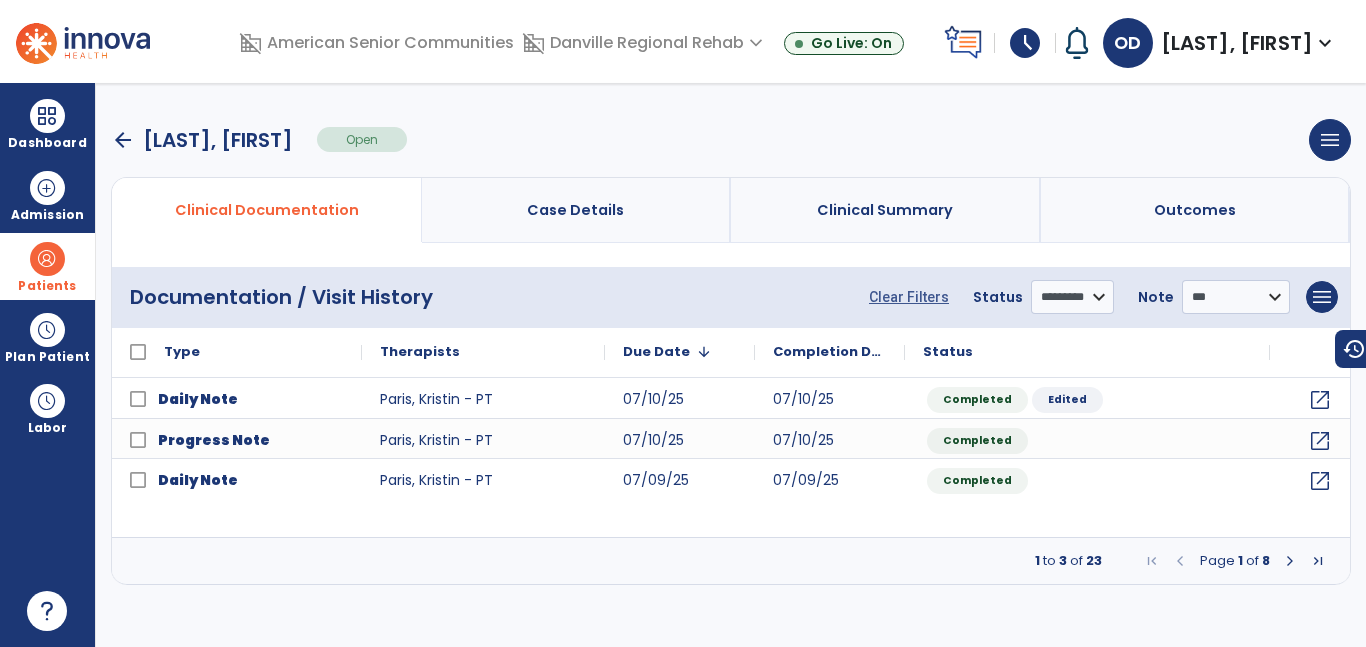 click at bounding box center (1290, 561) 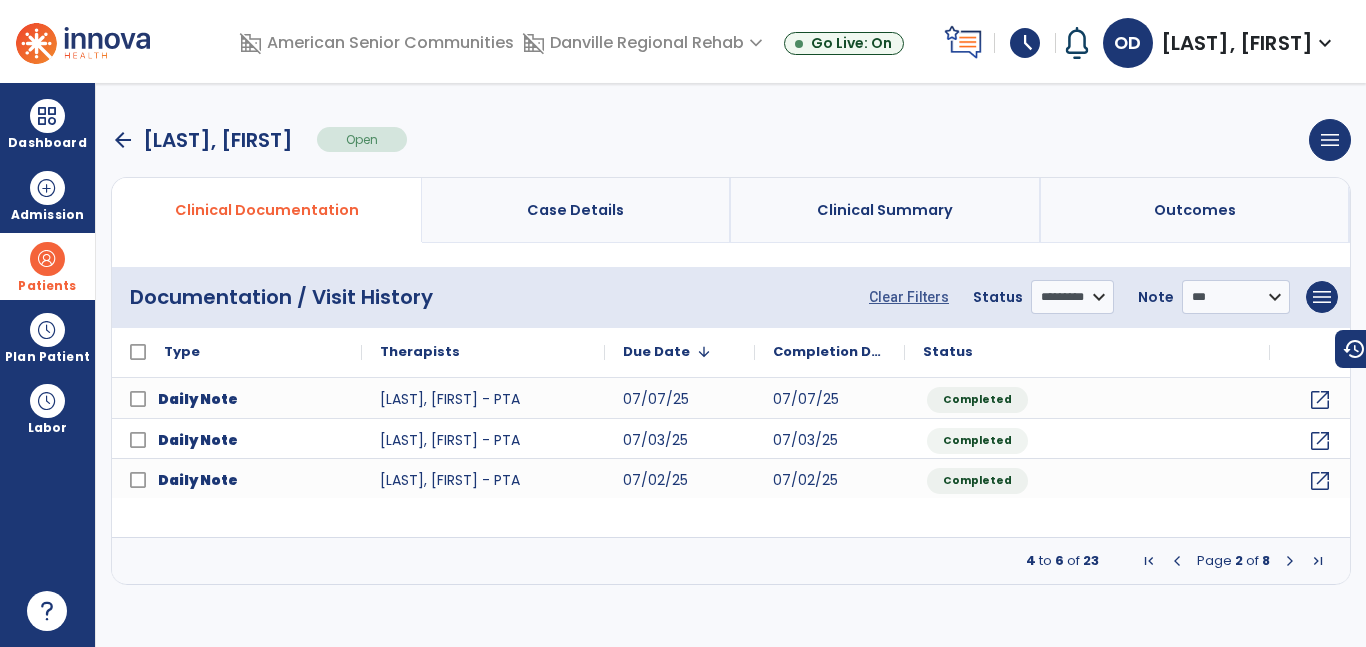 click at bounding box center (1290, 561) 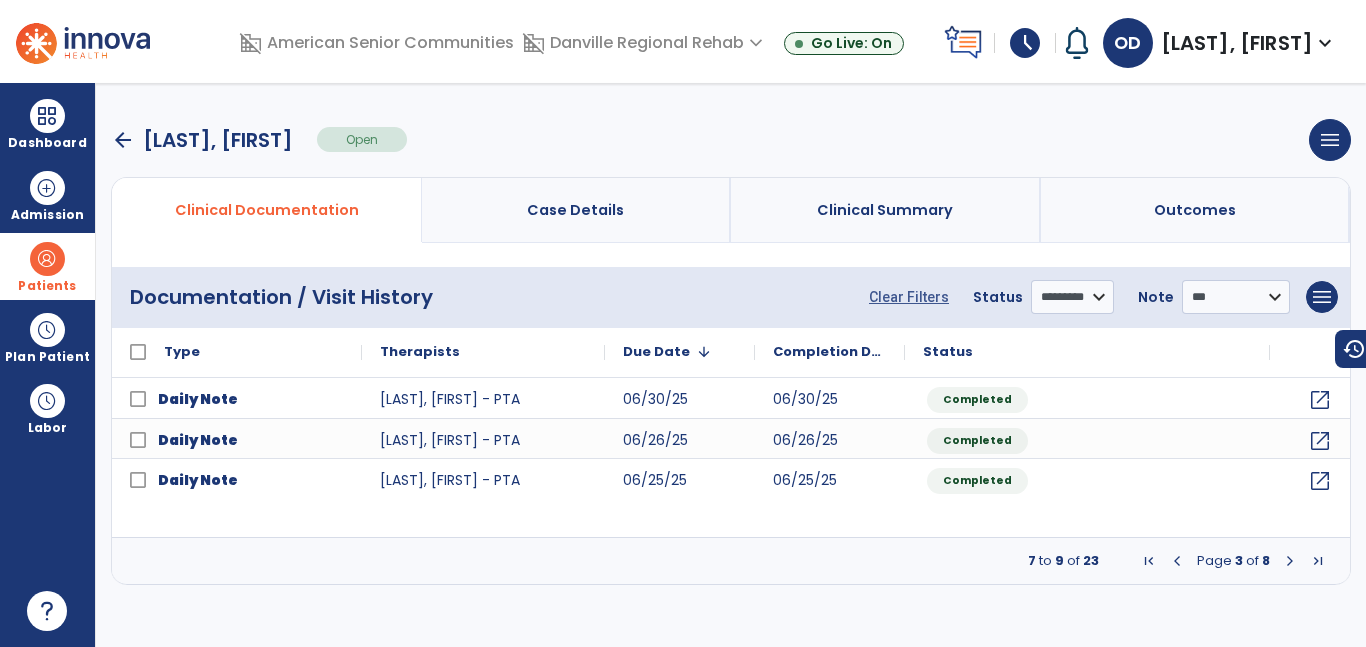 click at bounding box center (1290, 561) 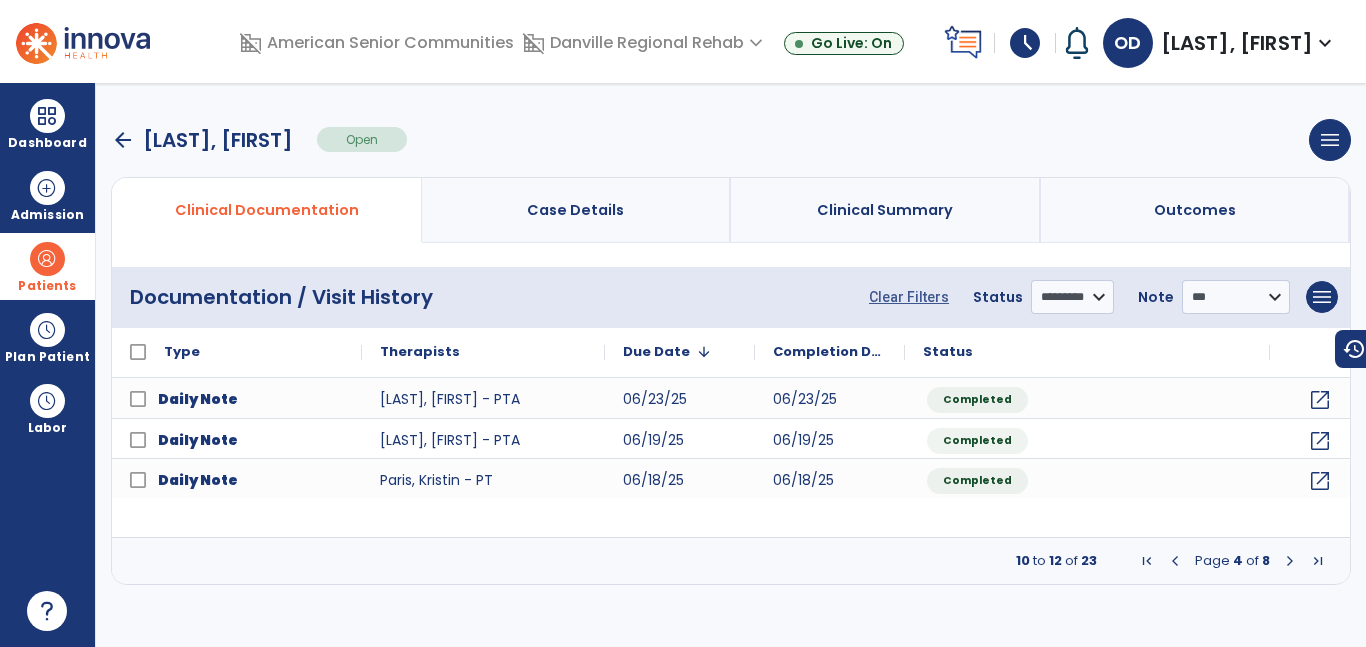 click at bounding box center (1290, 561) 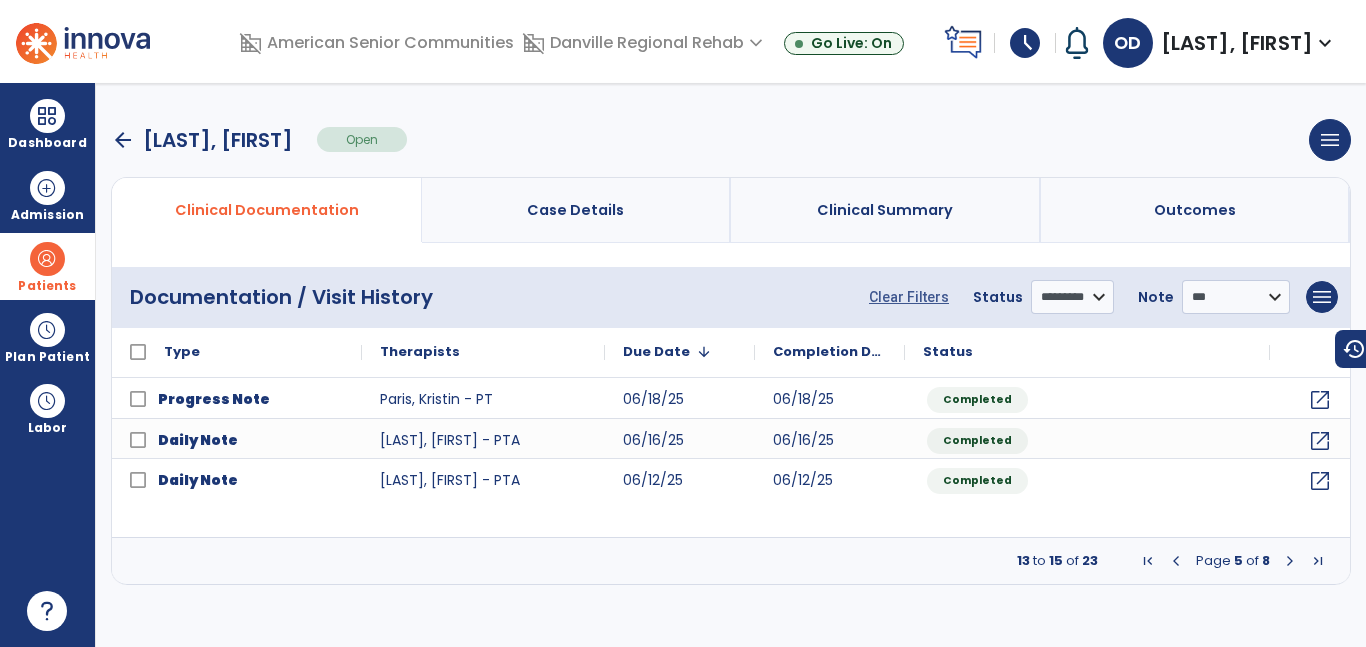 click at bounding box center [1290, 561] 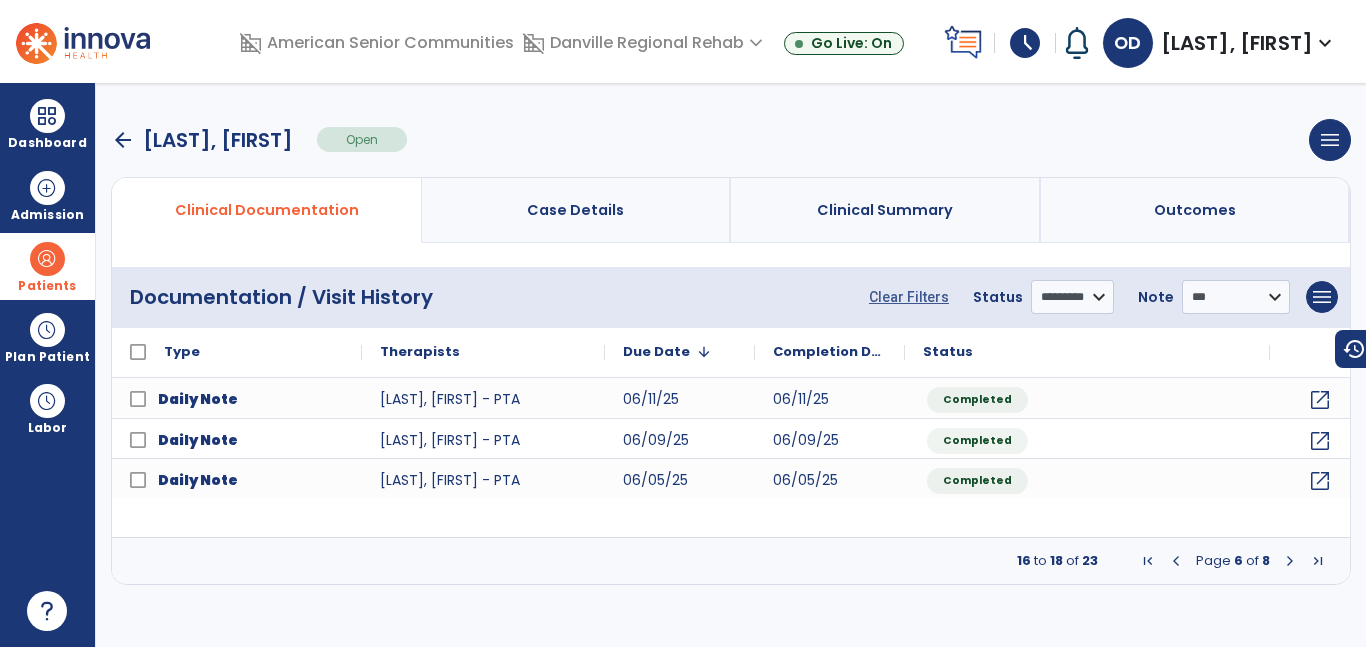 click at bounding box center (1290, 561) 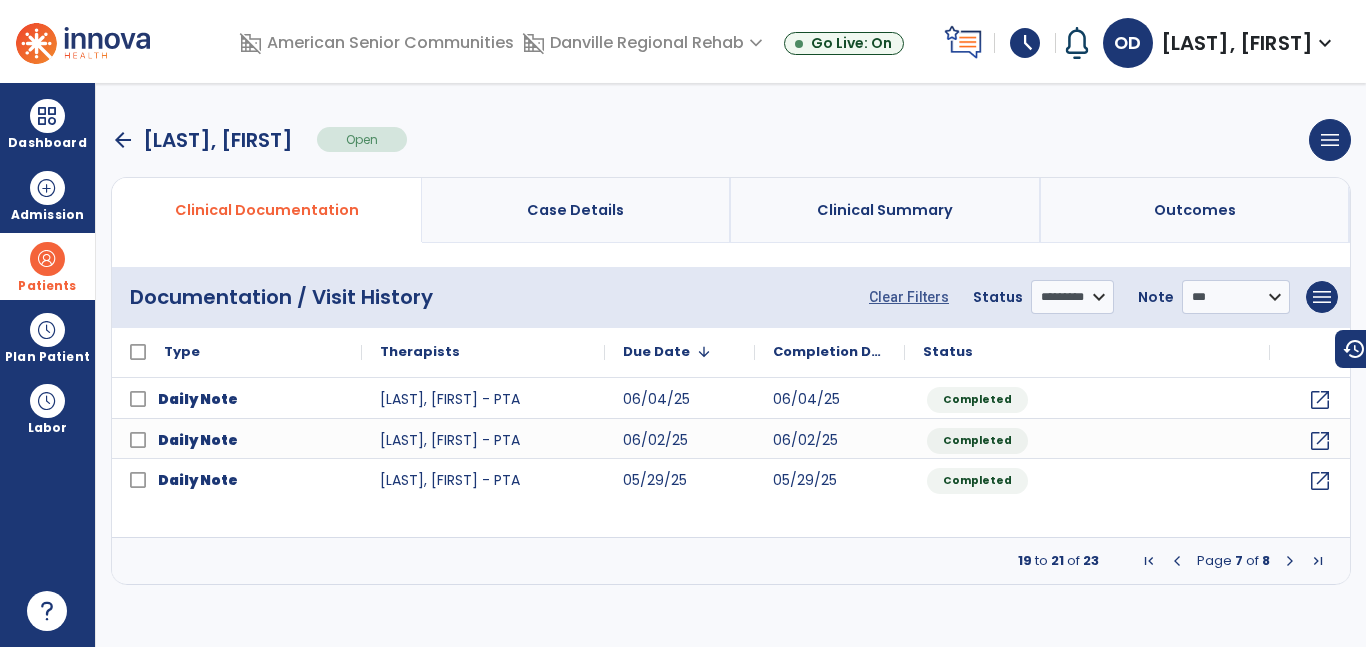 click at bounding box center [1290, 561] 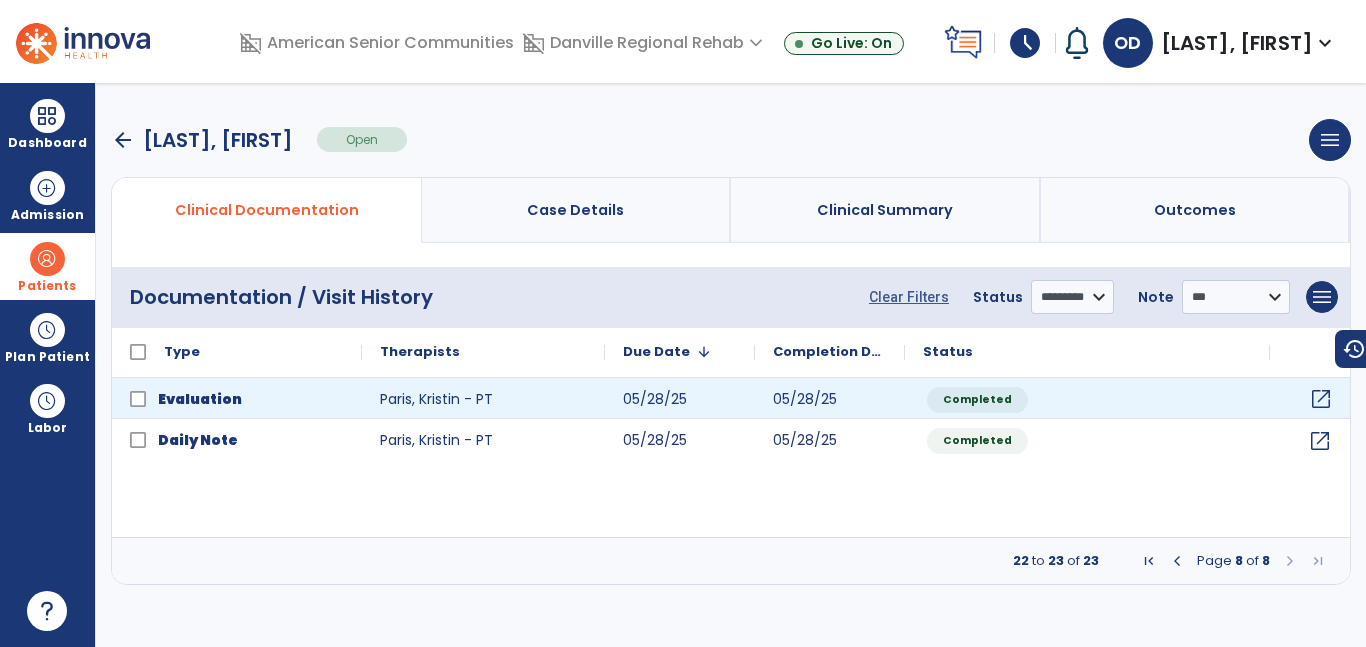 click on "open_in_new" 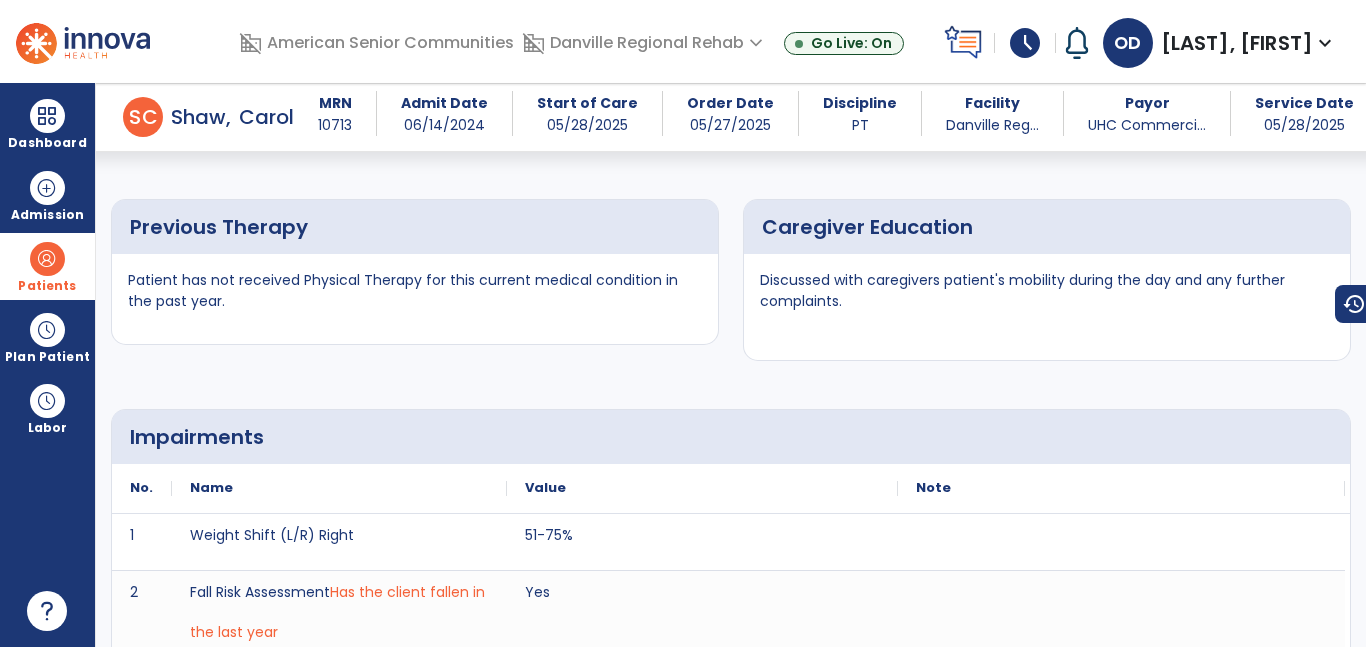 scroll, scrollTop: 0, scrollLeft: 0, axis: both 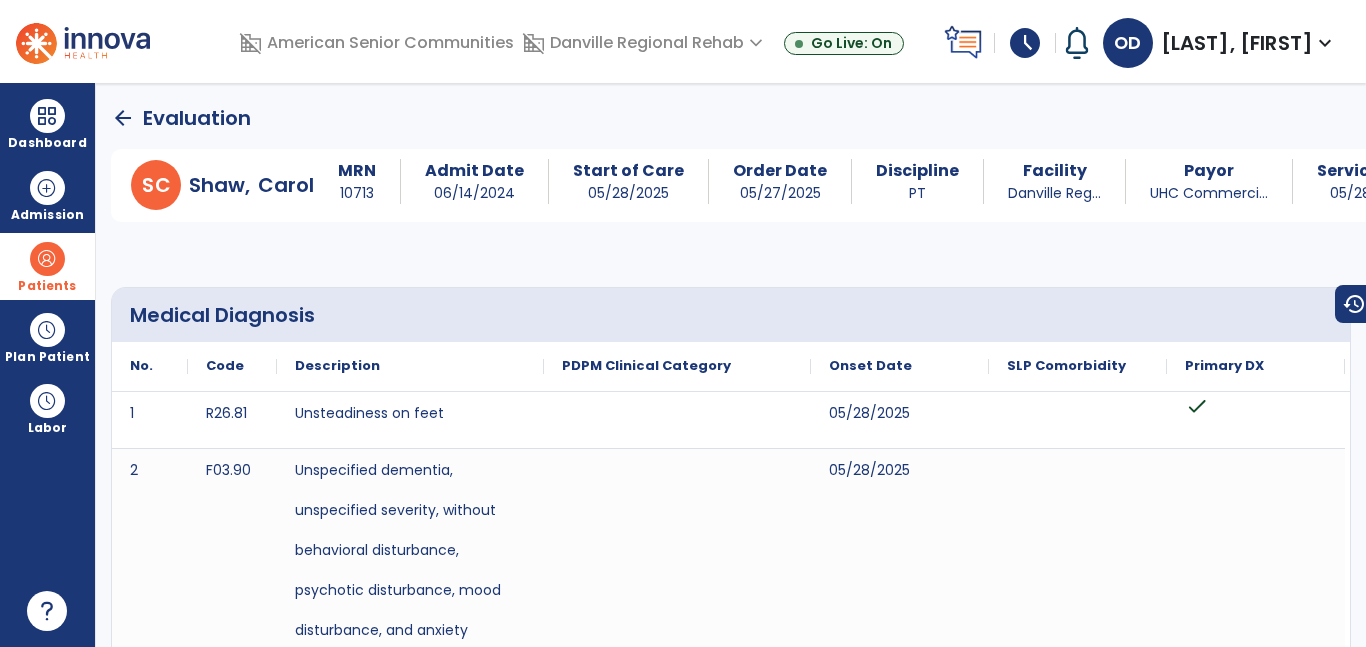 click on "arrow_back" 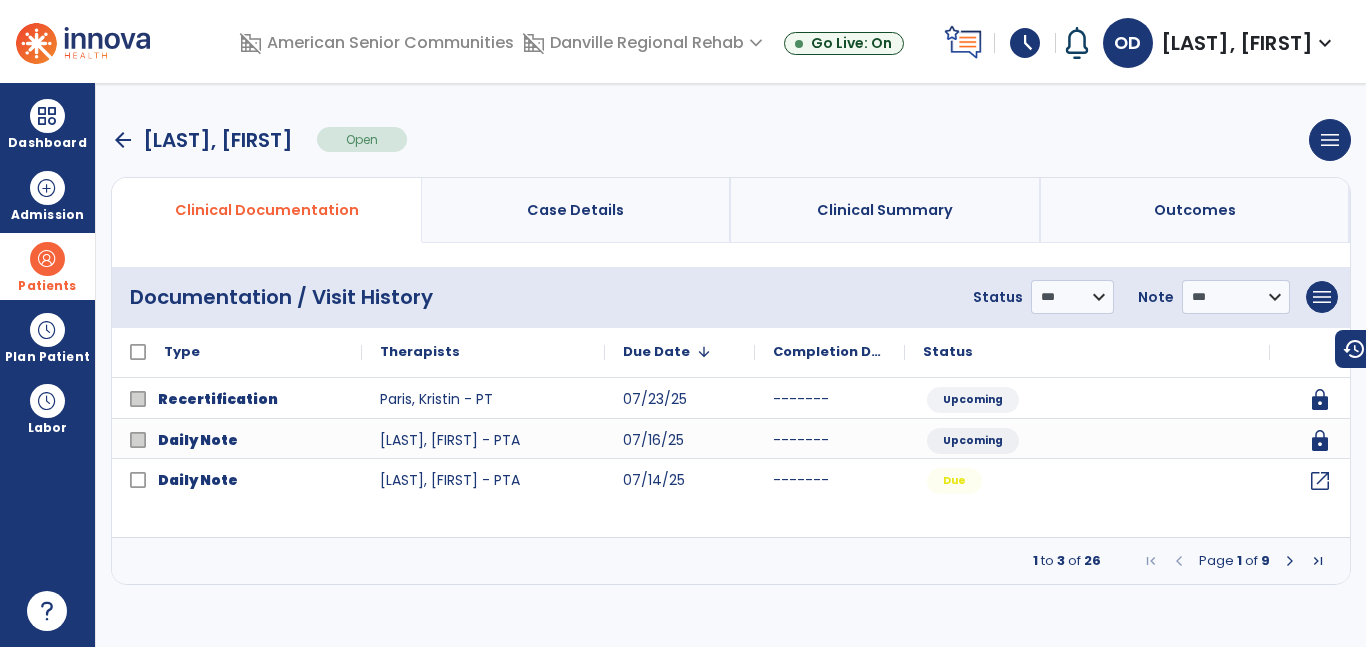 click on "arrow_back" at bounding box center [123, 140] 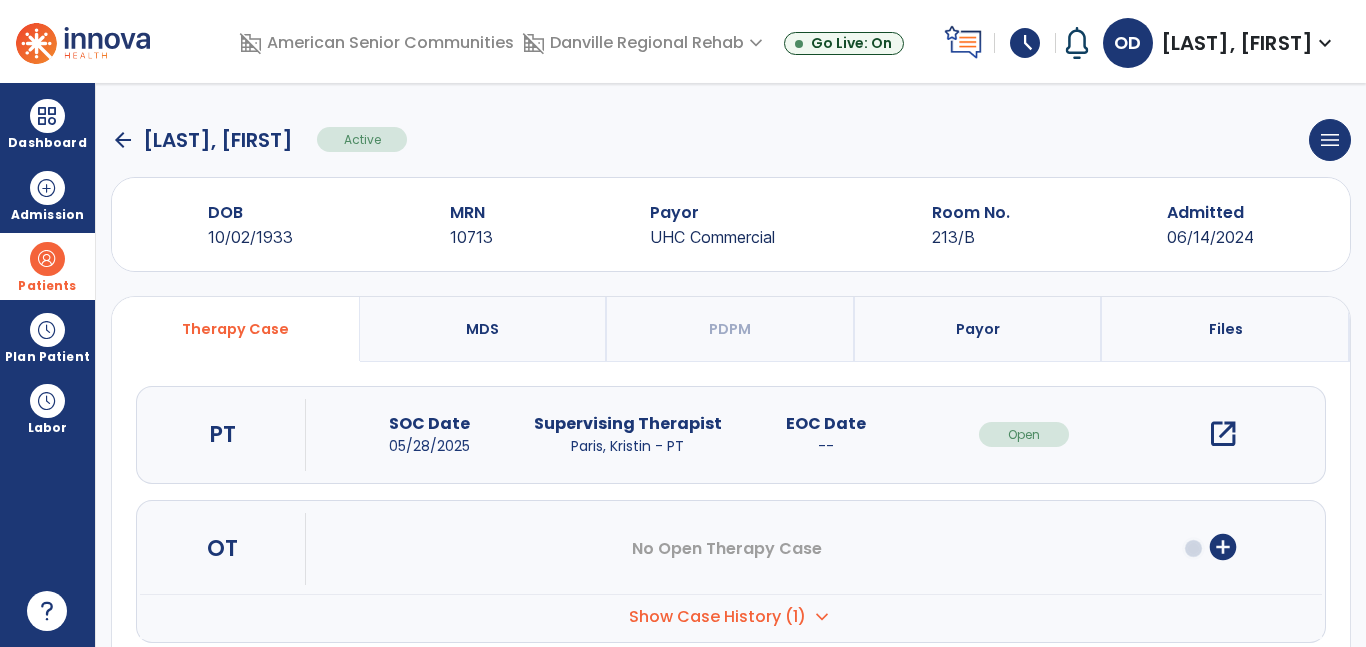 click on "arrow_back" 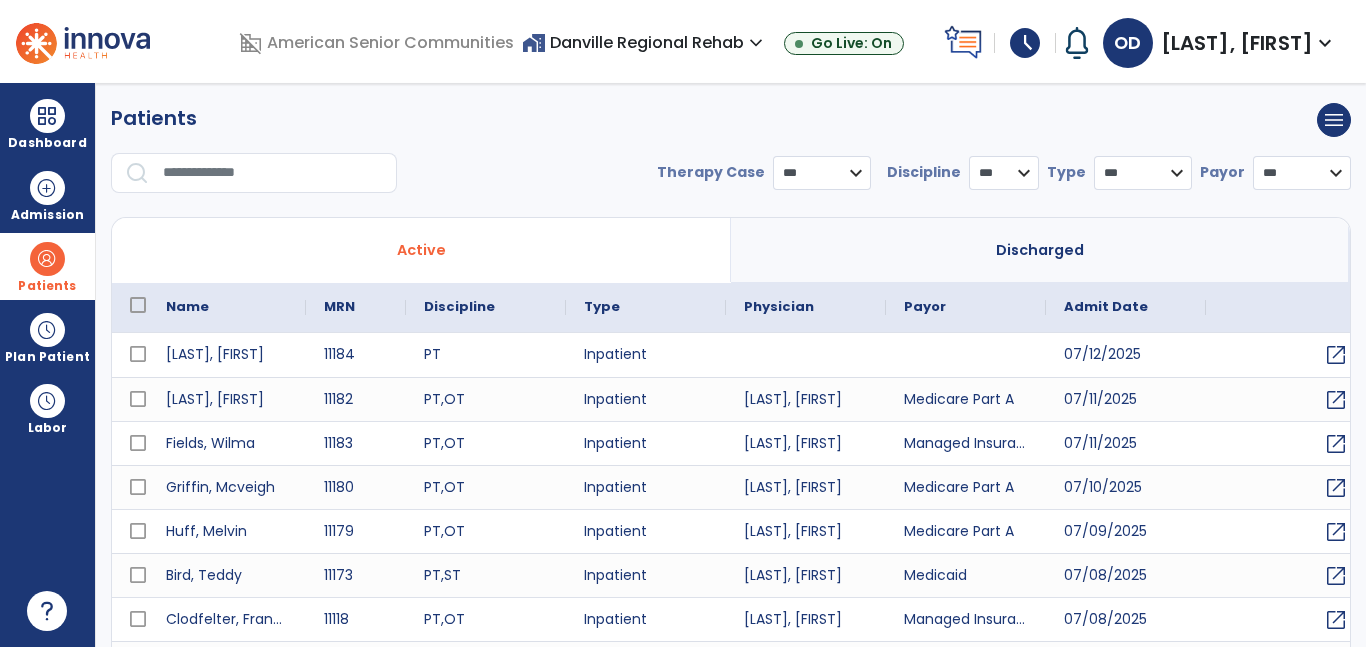 select on "***" 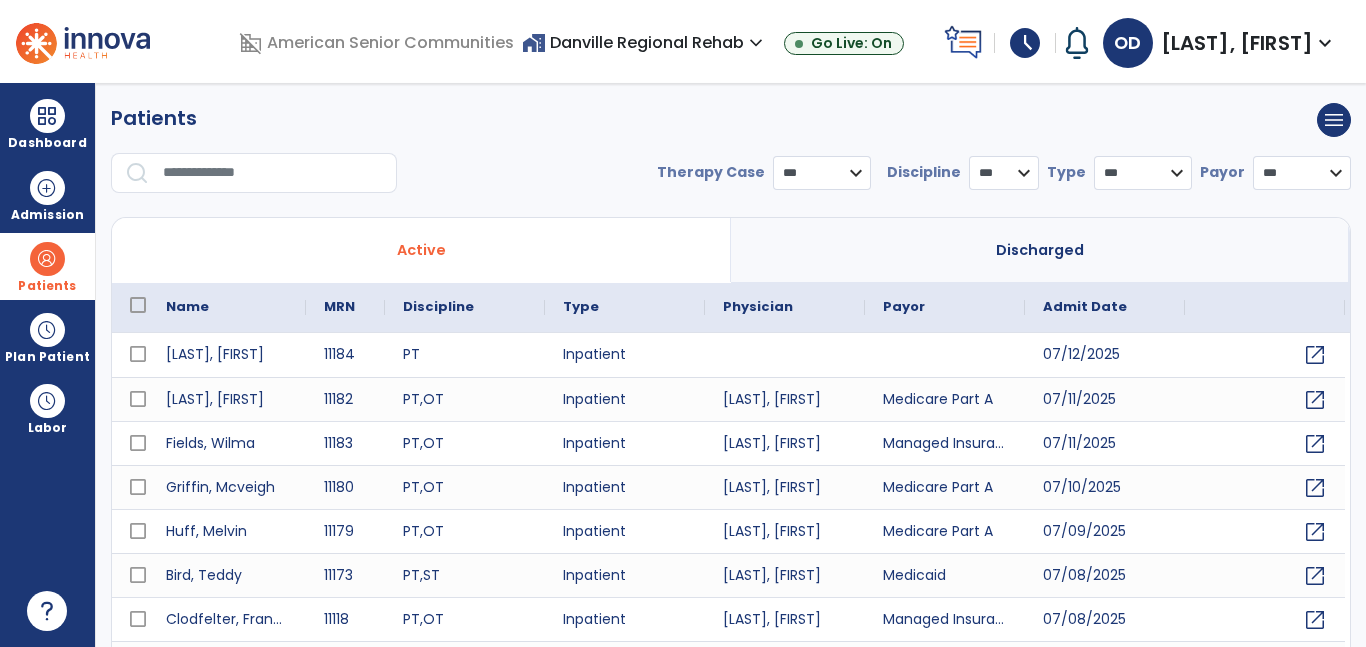click at bounding box center [273, 173] 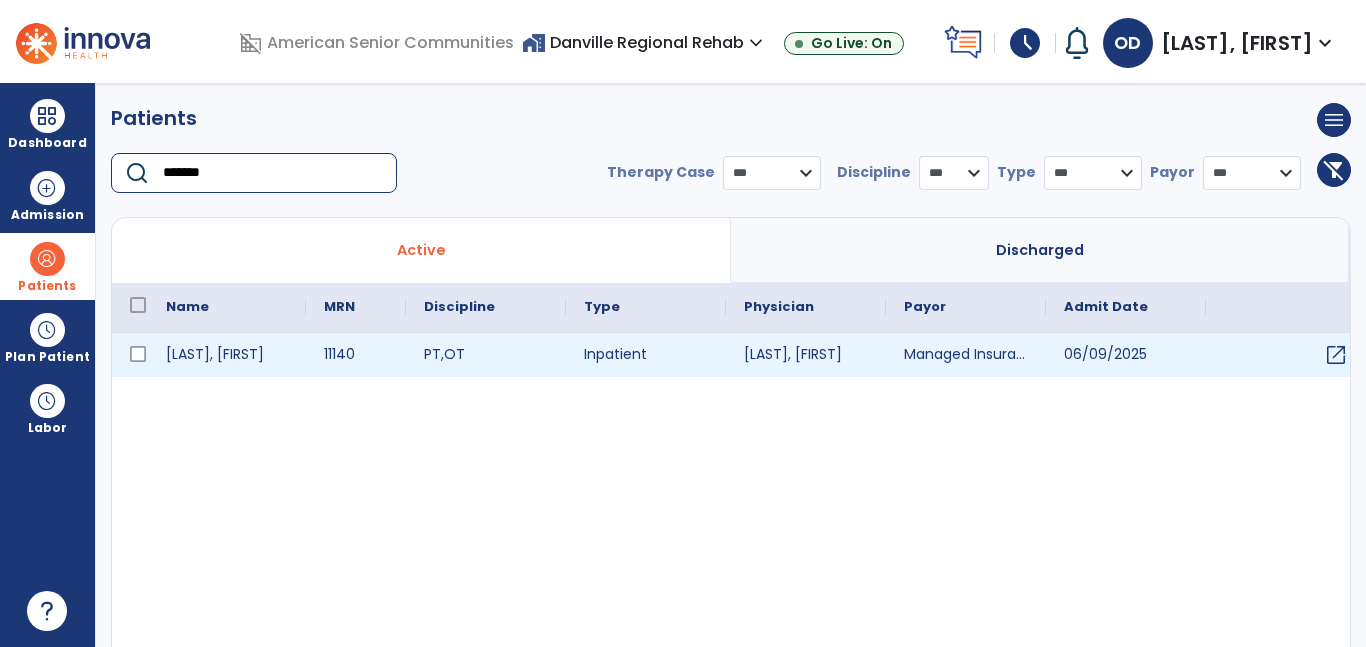 type on "*******" 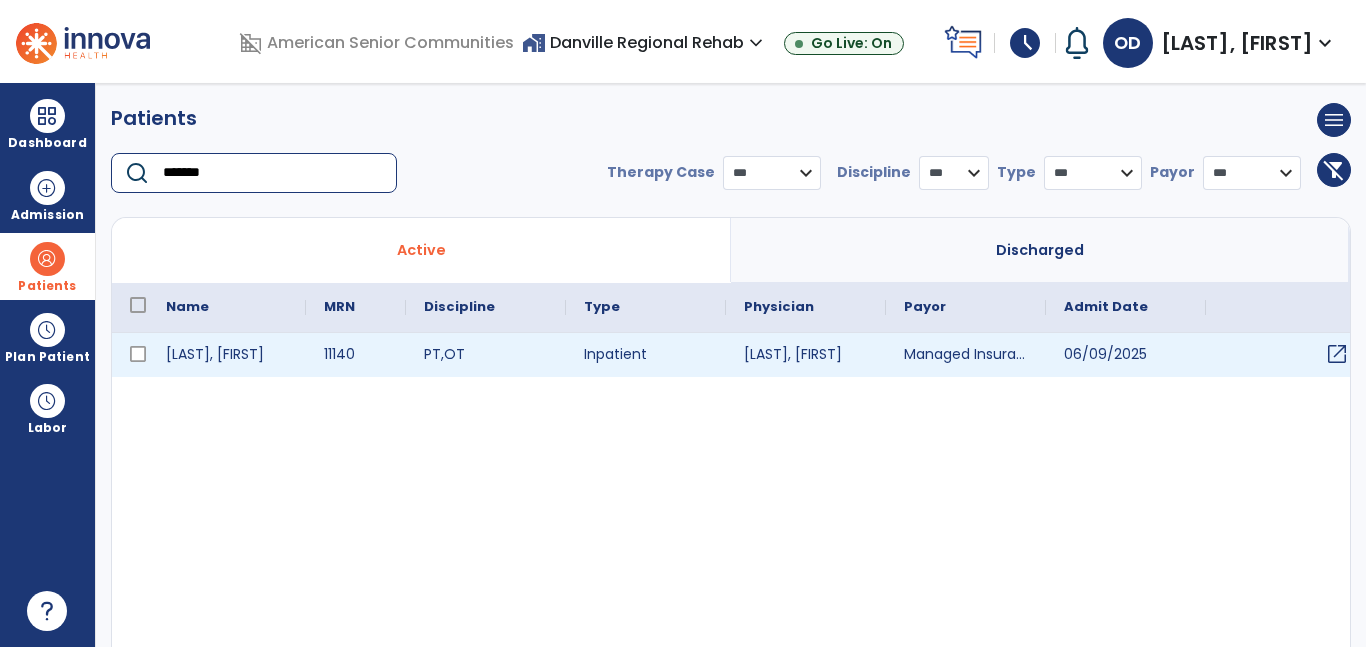 click on "open_in_new" at bounding box center (1337, 354) 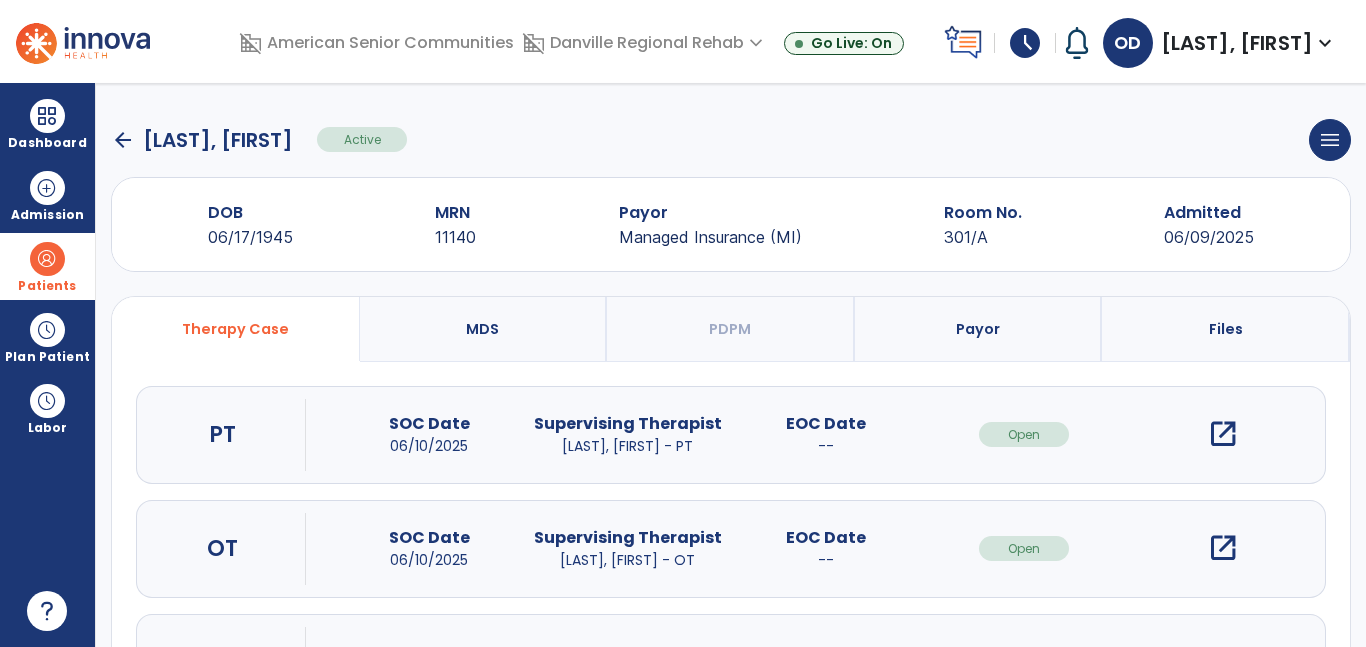 click on "open_in_new" at bounding box center [1223, 434] 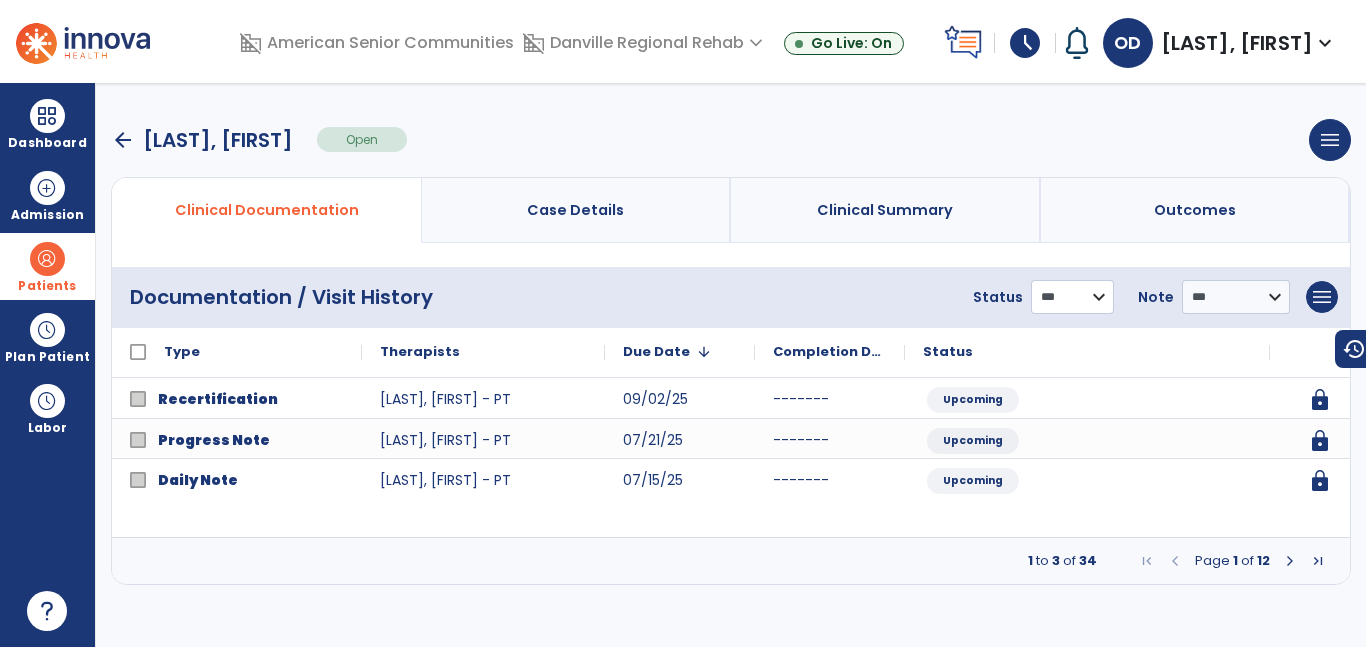 click on "**********" at bounding box center [1072, 297] 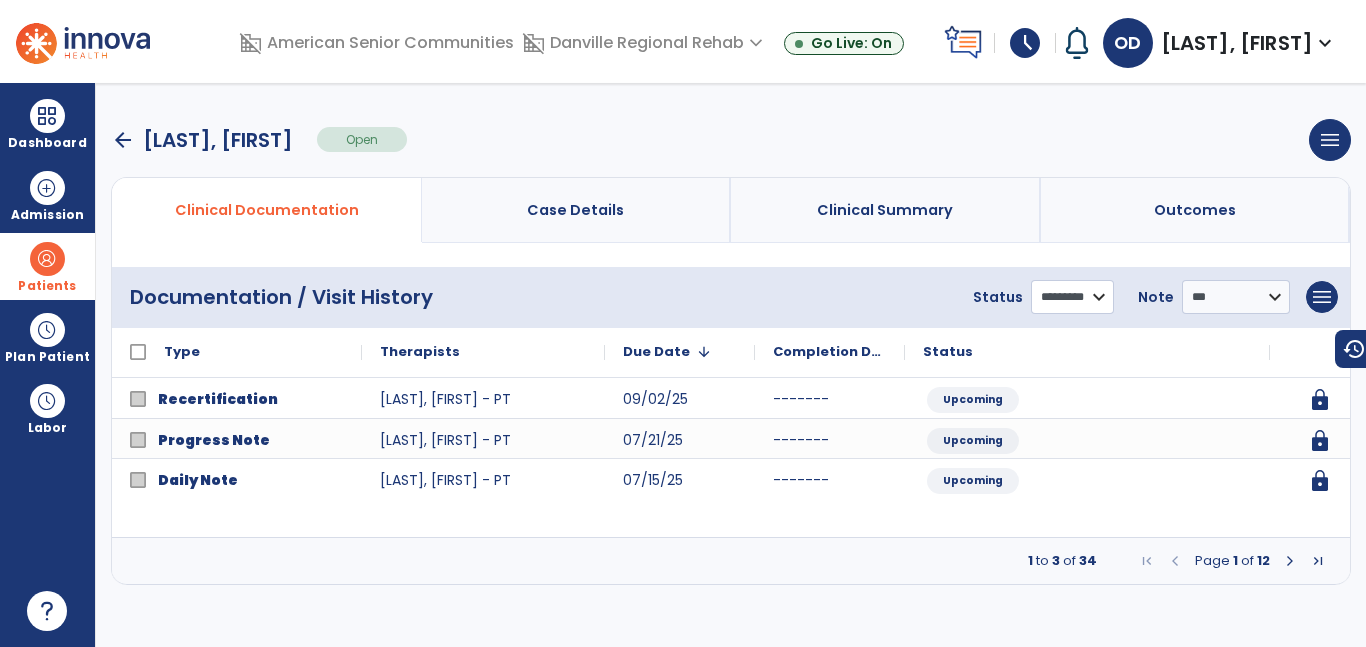 click on "**********" at bounding box center [1072, 297] 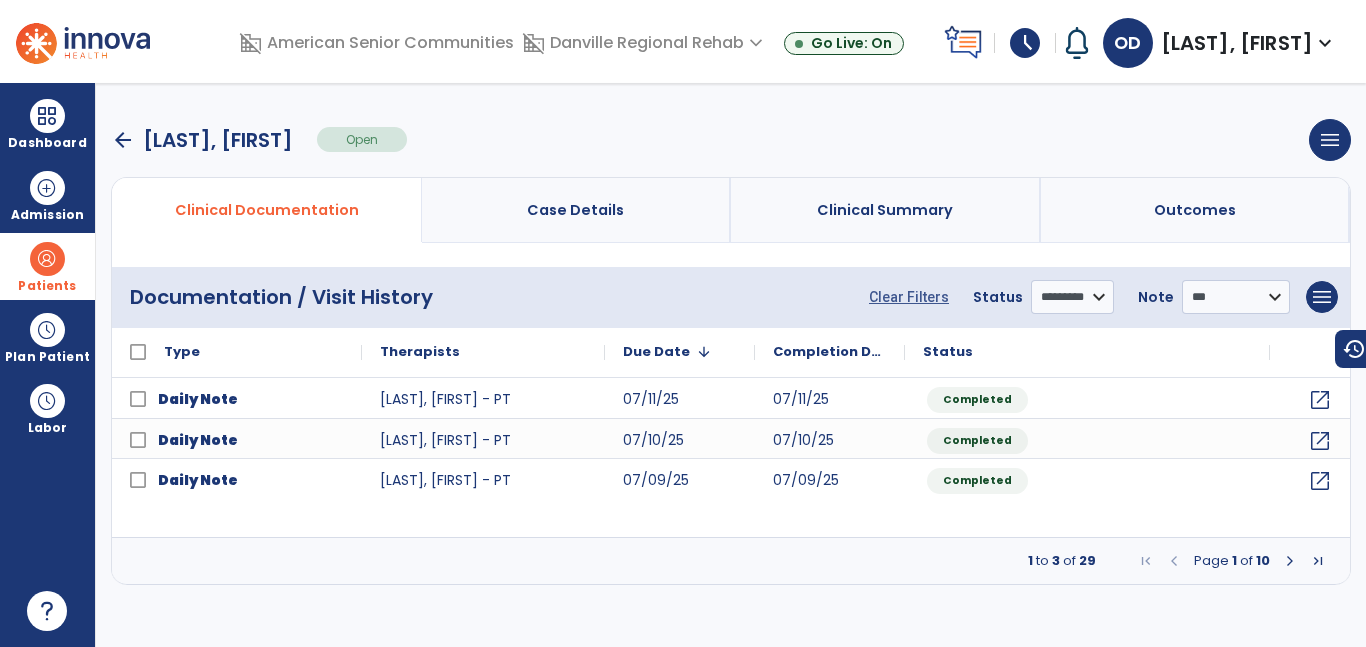 click at bounding box center [1290, 561] 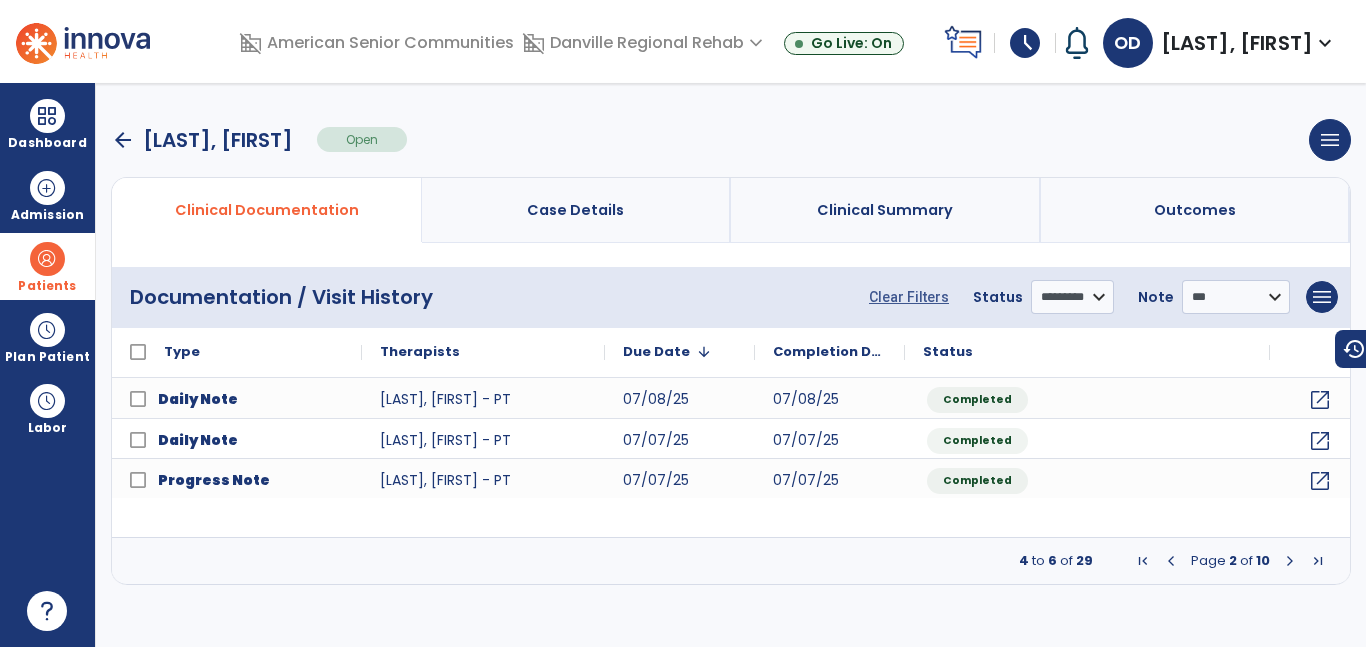click at bounding box center (1290, 561) 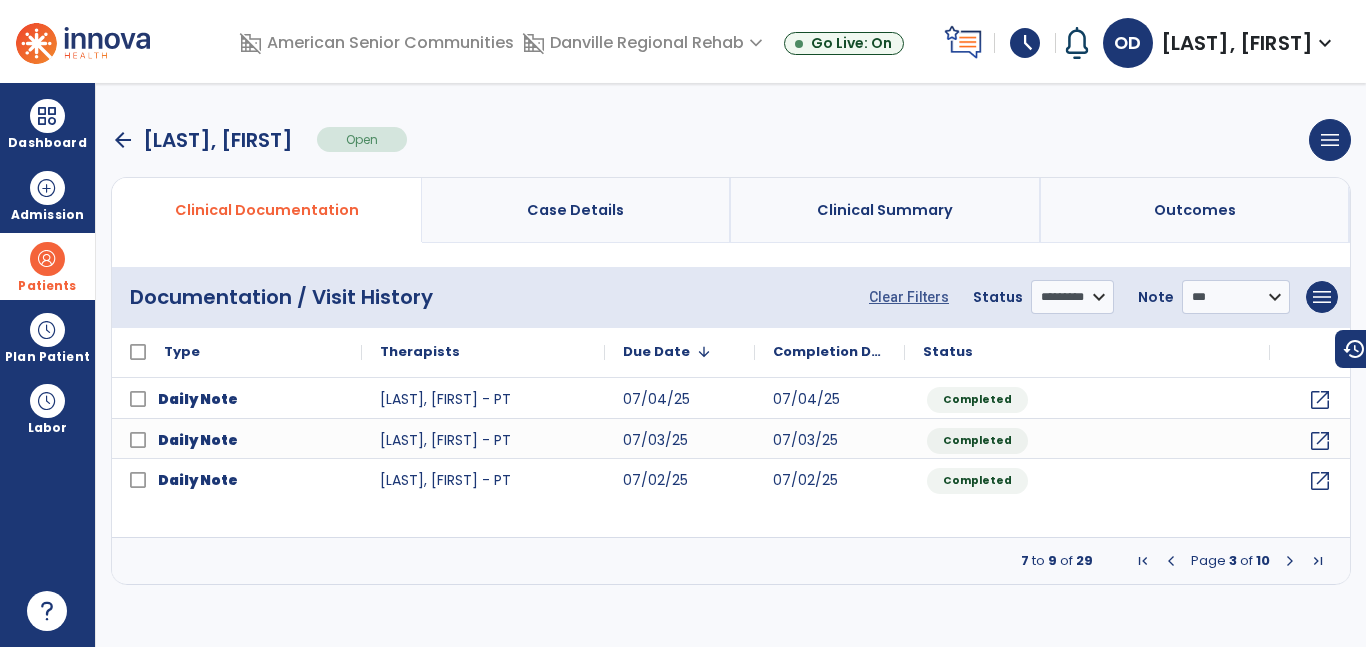 click at bounding box center (1290, 561) 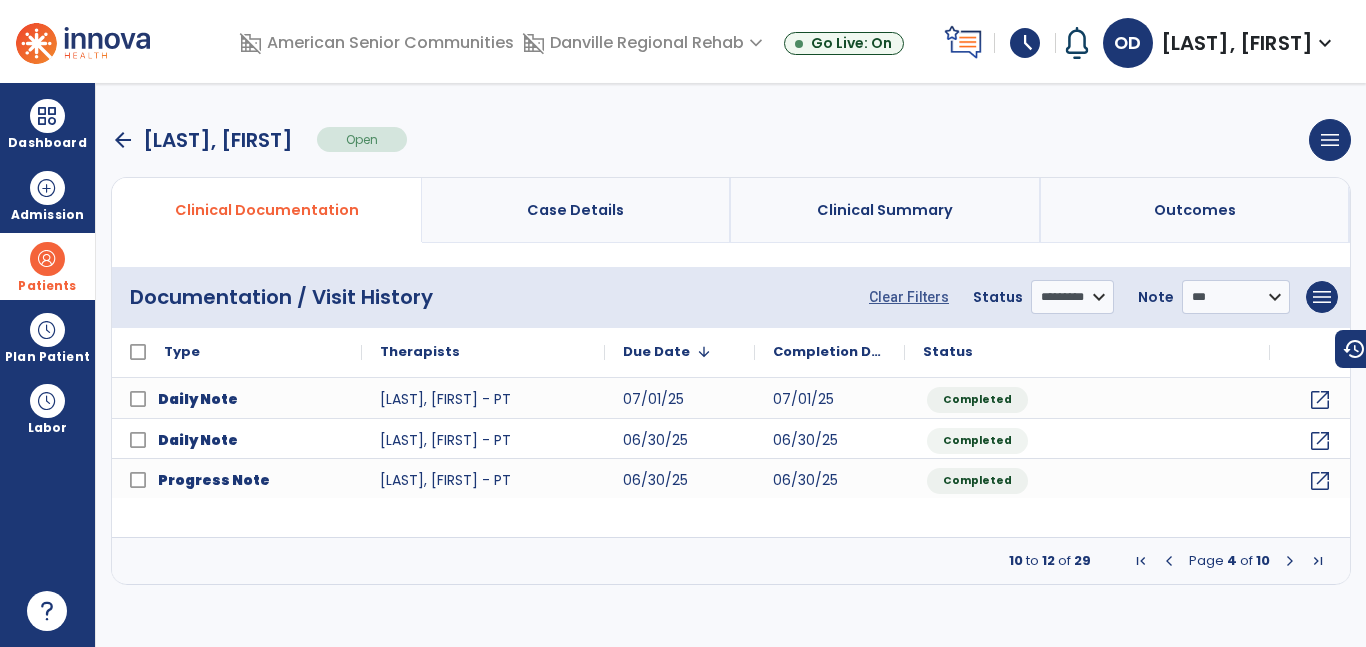 click at bounding box center [1290, 561] 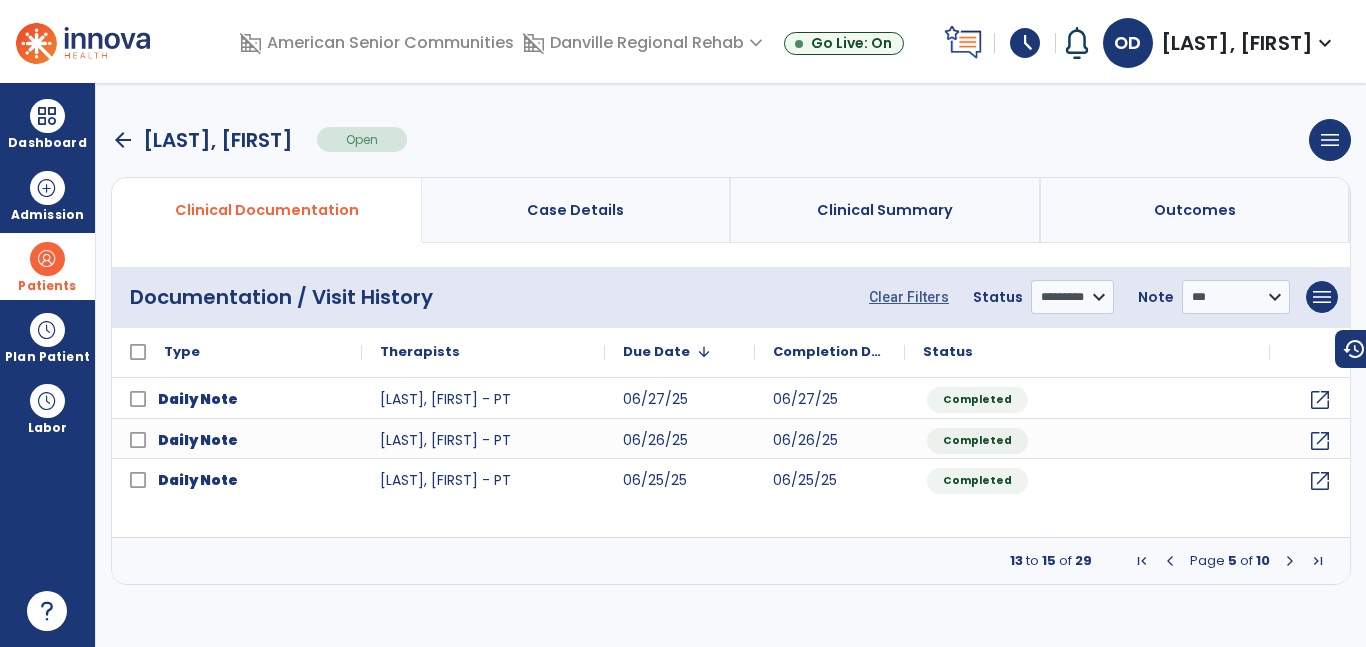 click at bounding box center (1290, 561) 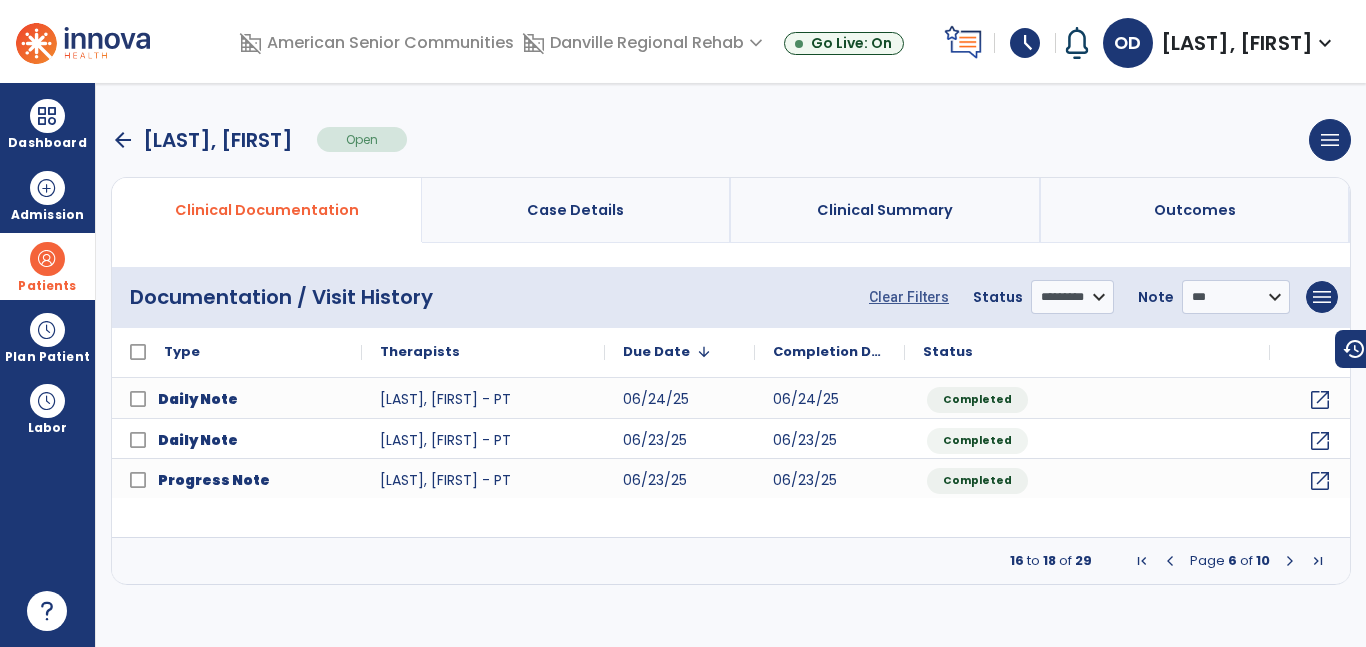 click at bounding box center (1290, 561) 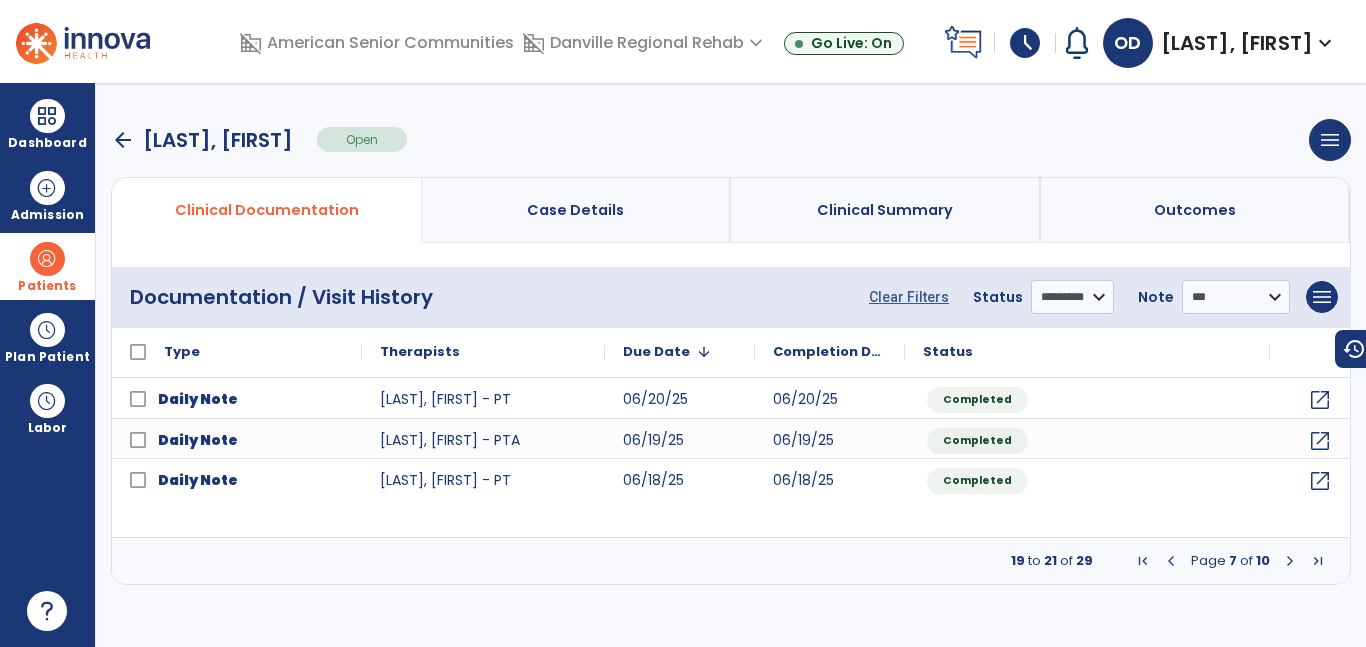 click at bounding box center [1290, 561] 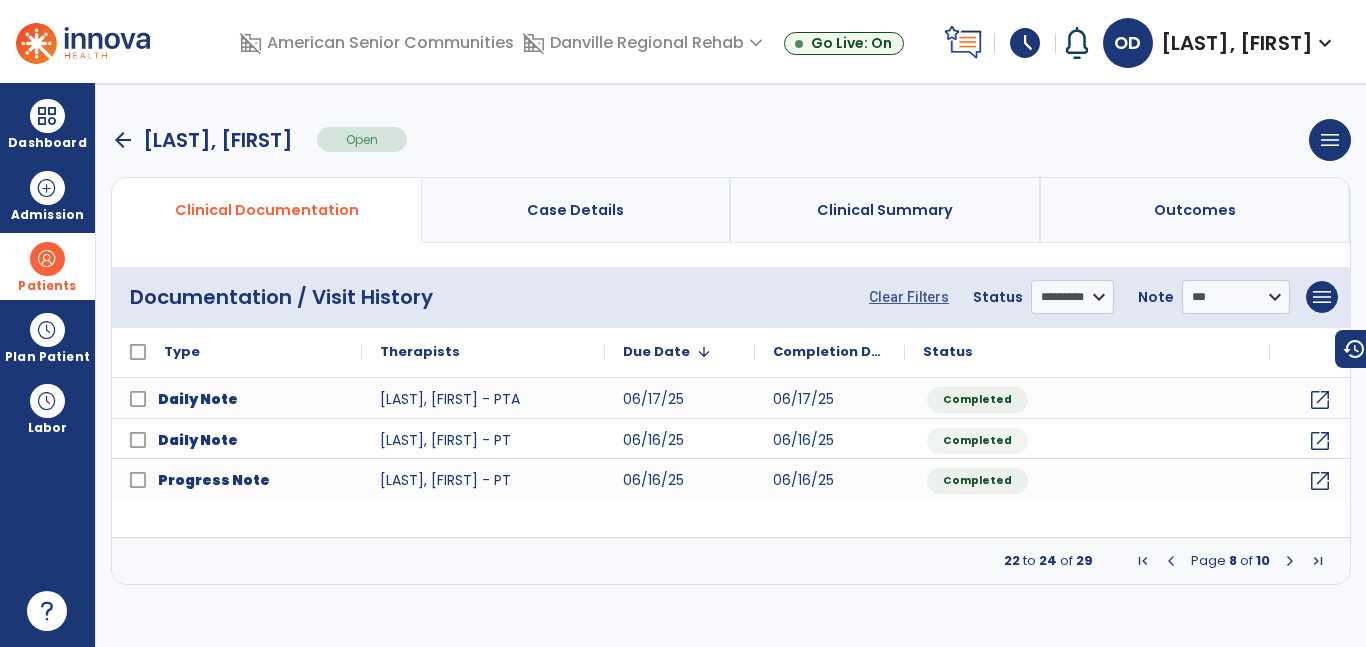 click at bounding box center [1290, 561] 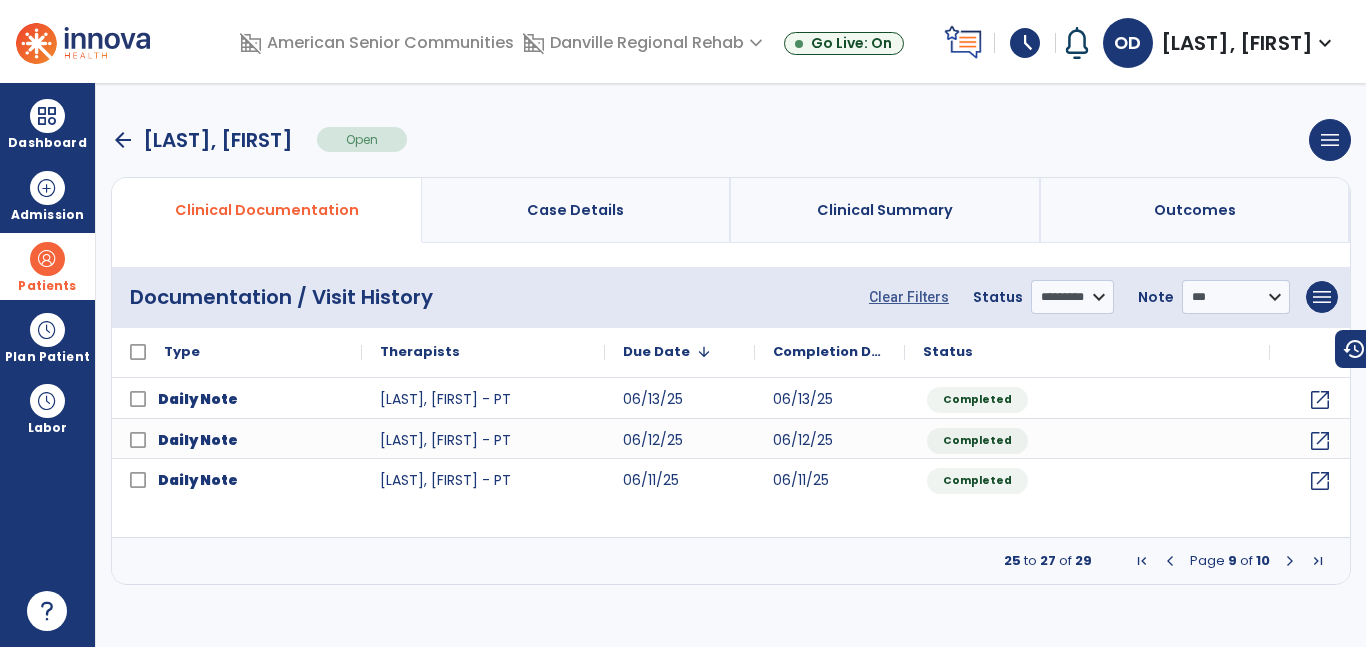 click at bounding box center (1290, 561) 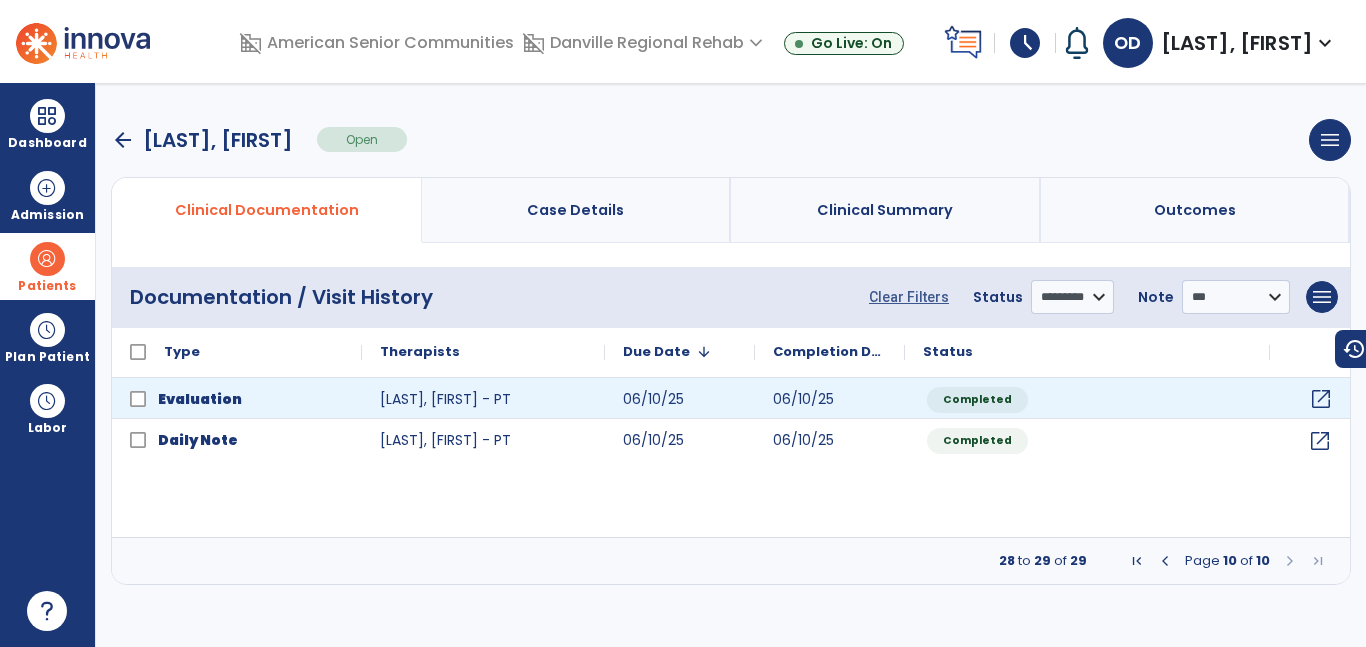 click on "open_in_new" 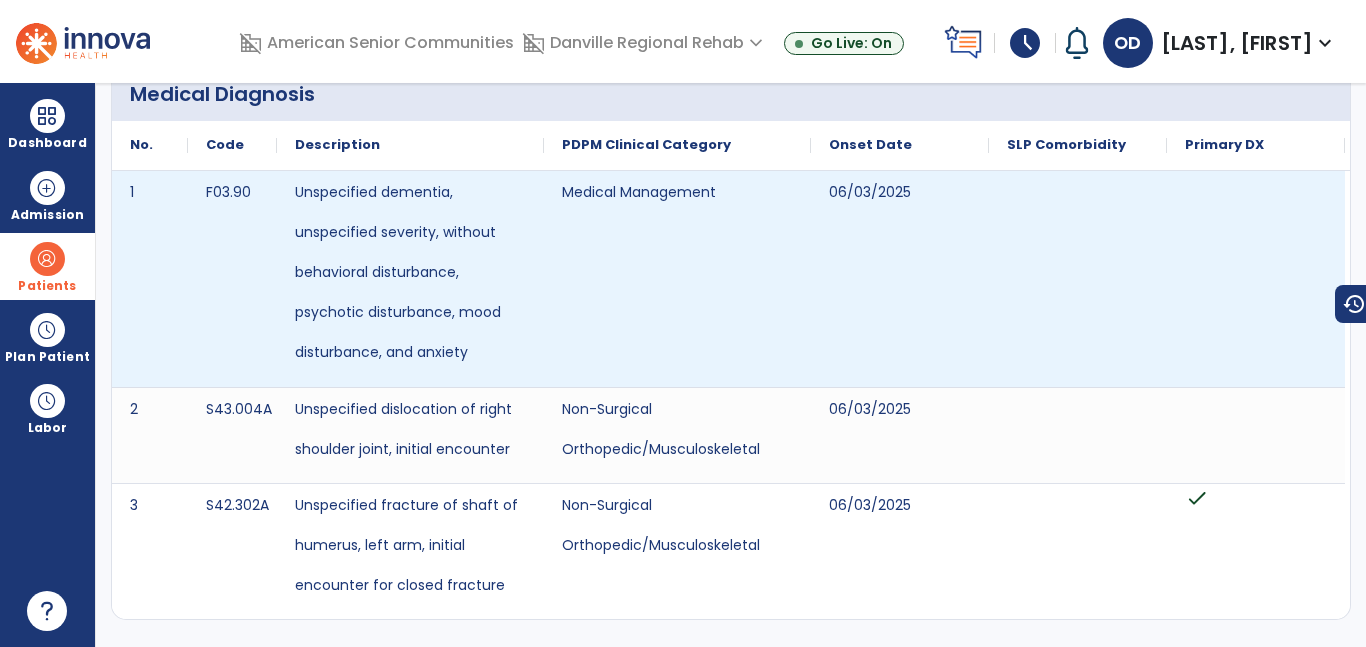 scroll, scrollTop: 0, scrollLeft: 0, axis: both 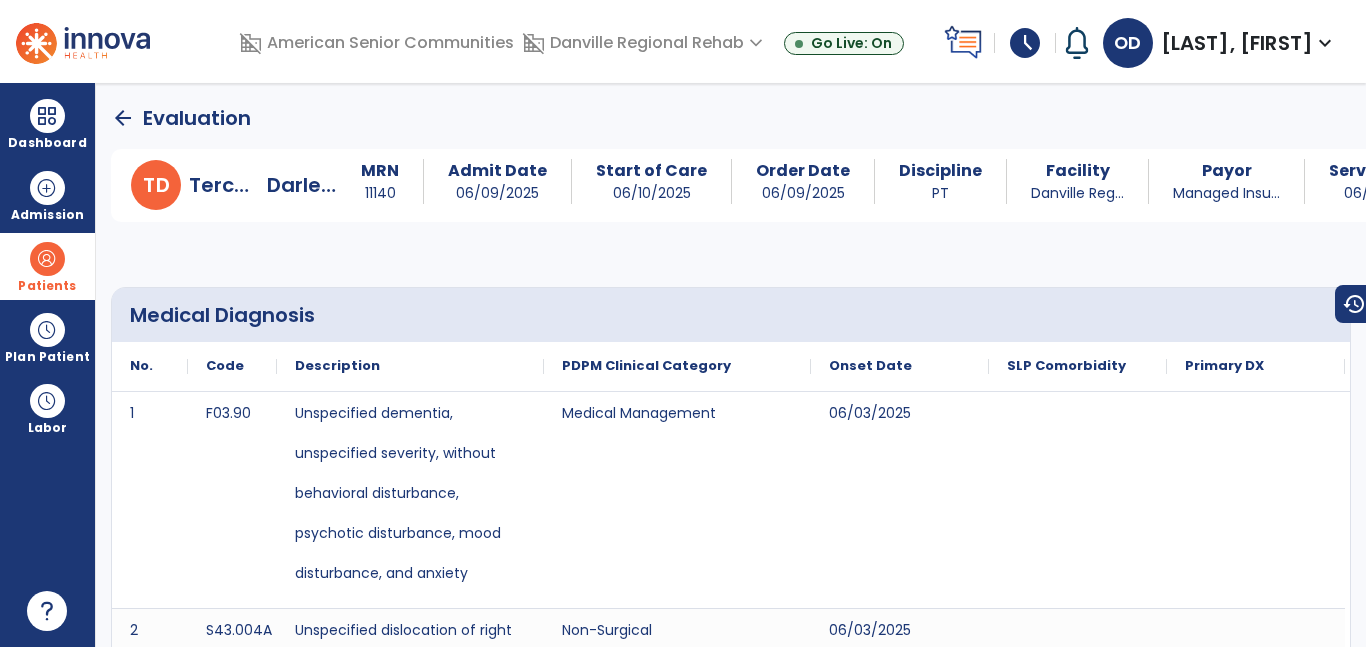 click on "arrow_back" 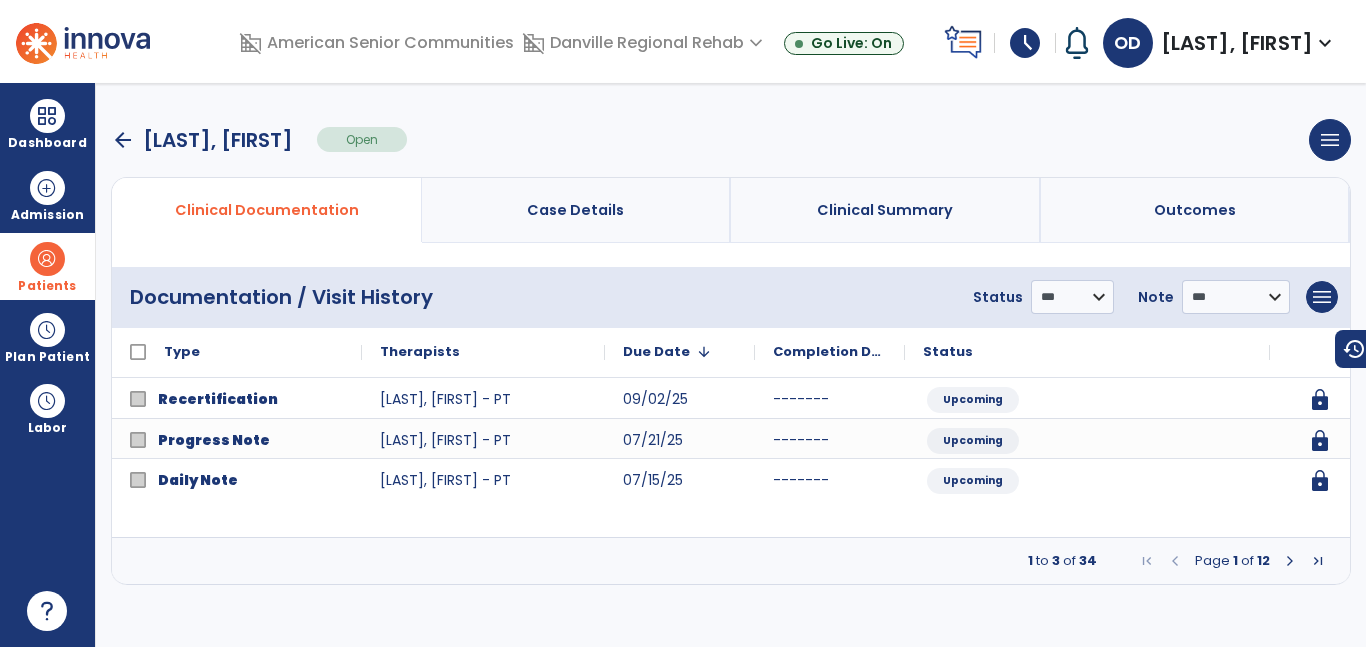 click on "arrow_back" at bounding box center (123, 140) 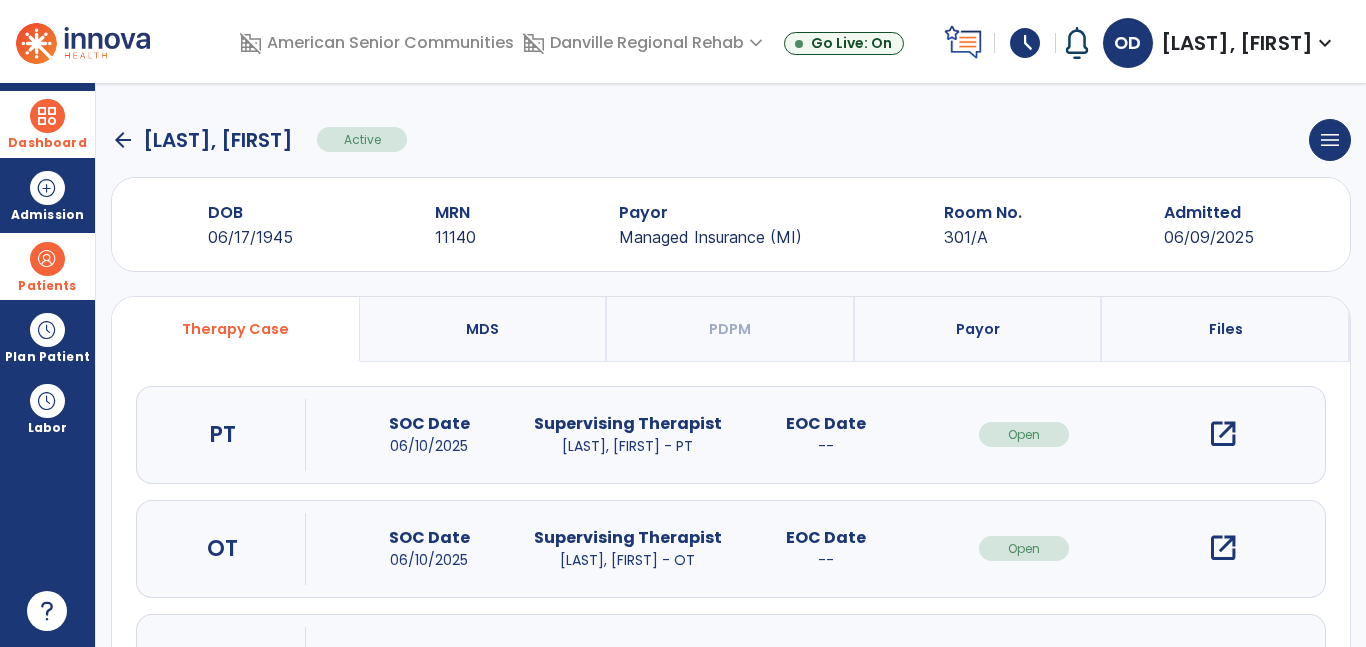 click at bounding box center [47, 116] 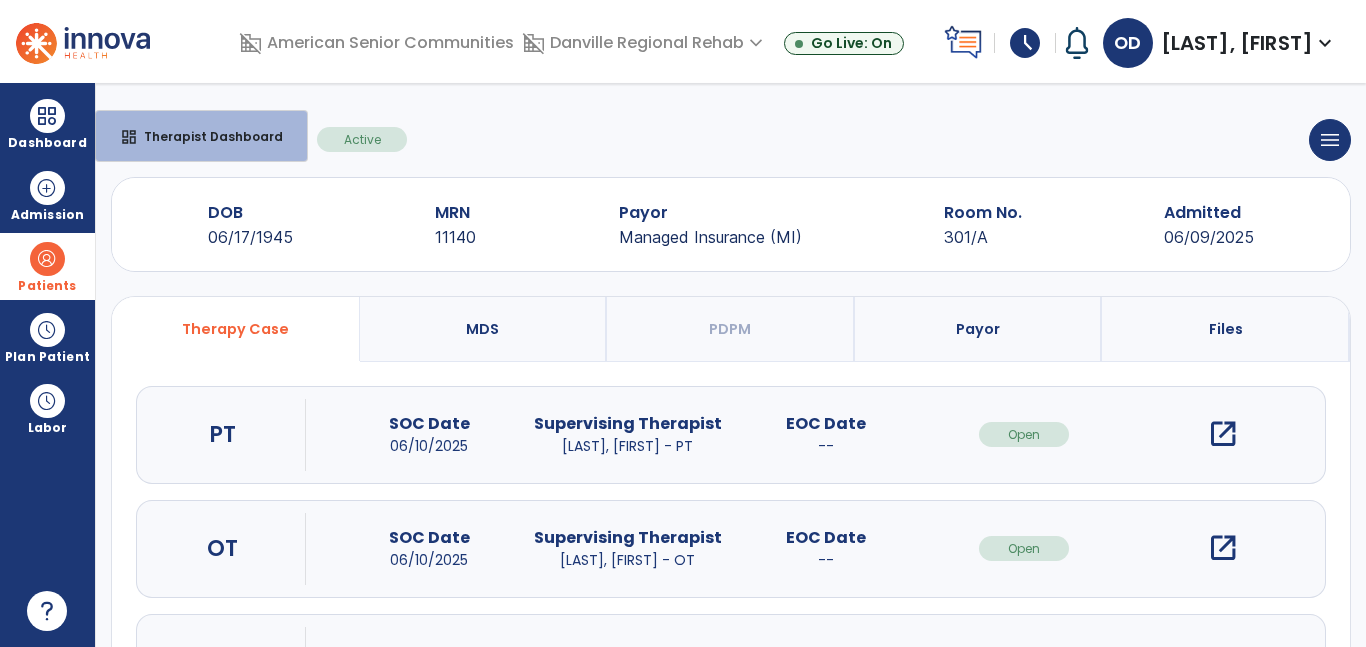 click on "arrow_back   [LAST], [FIRST]  Active  menu   Edit Admission   View OBRA Report" 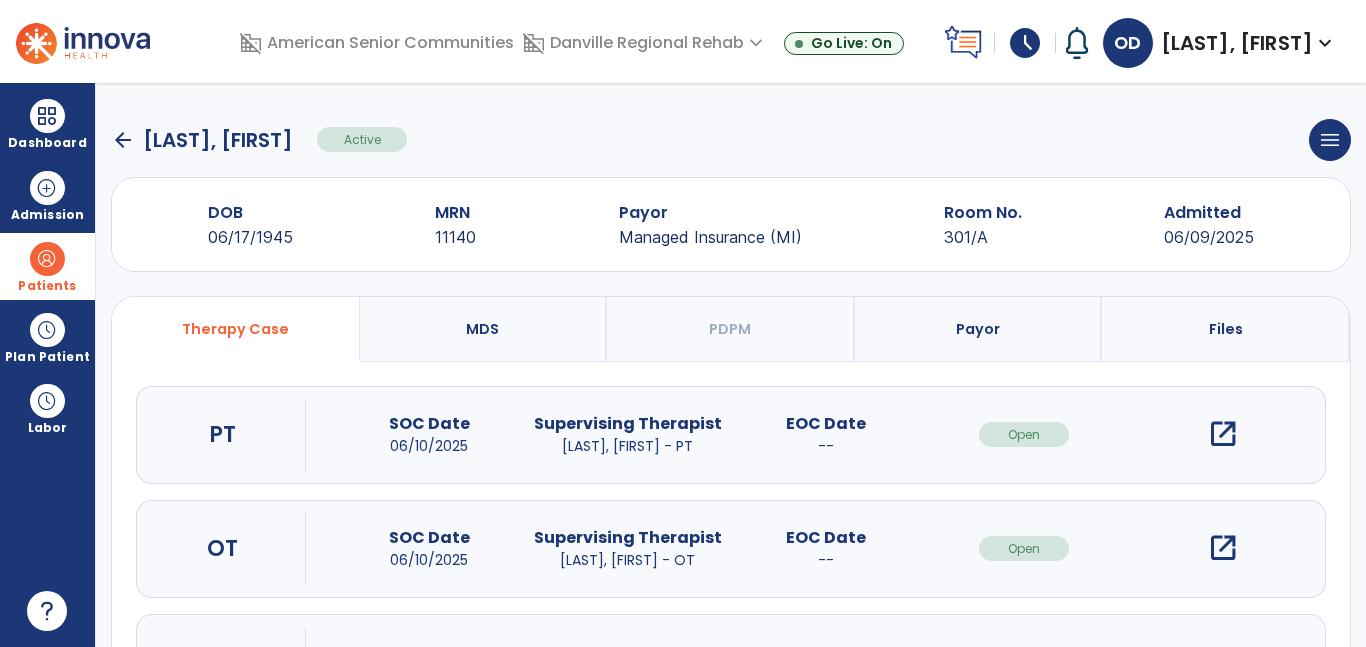 click on "open_in_new" at bounding box center (1223, 434) 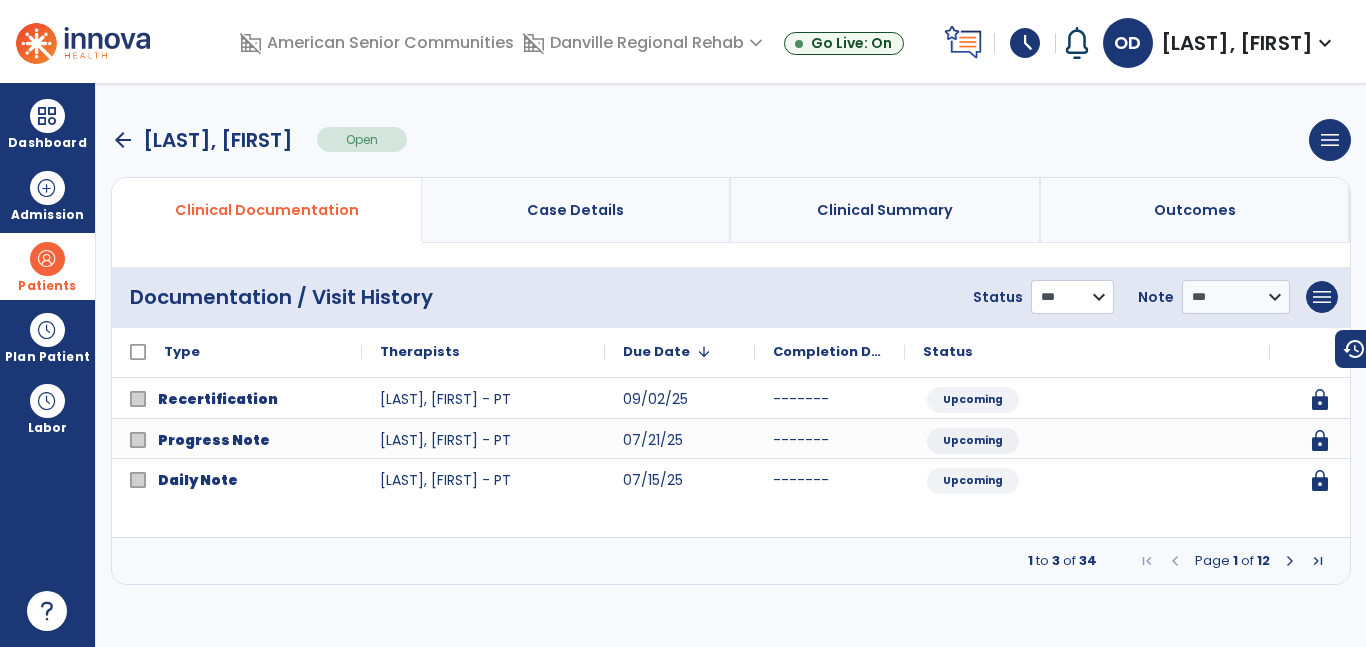 click on "**********" at bounding box center (1072, 297) 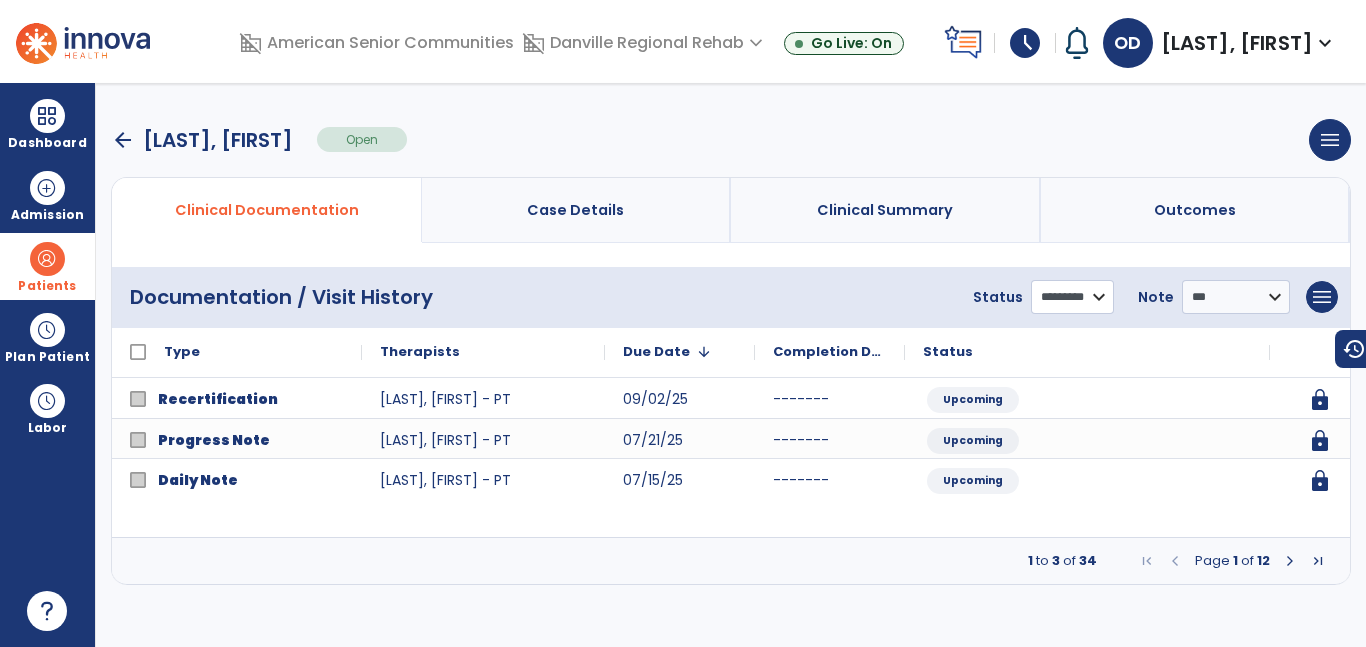 click on "**********" at bounding box center [1072, 297] 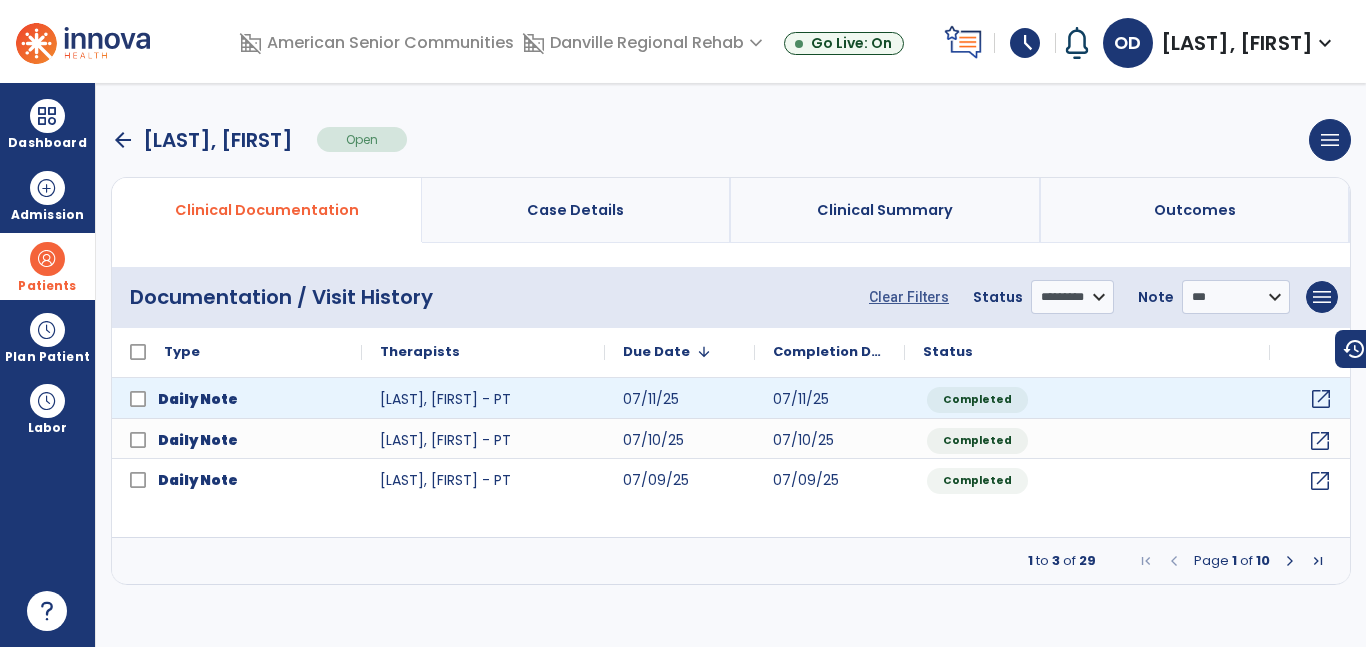 click on "open_in_new" 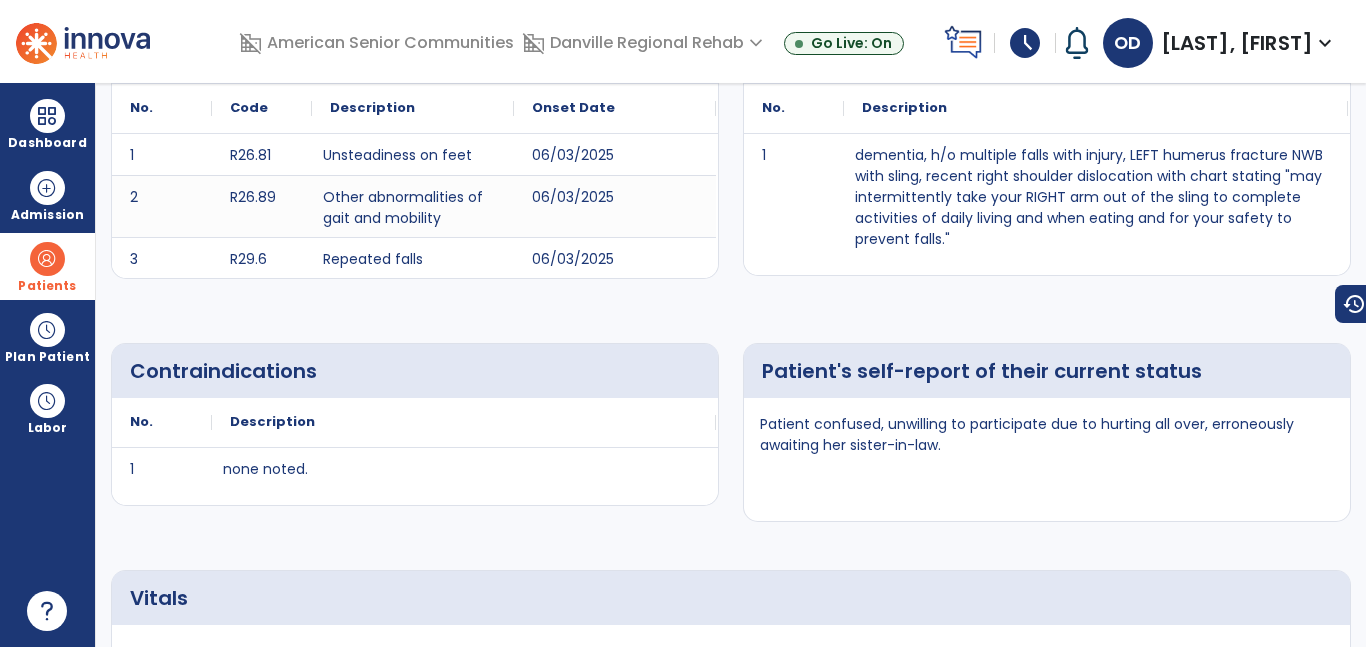 scroll, scrollTop: 0, scrollLeft: 0, axis: both 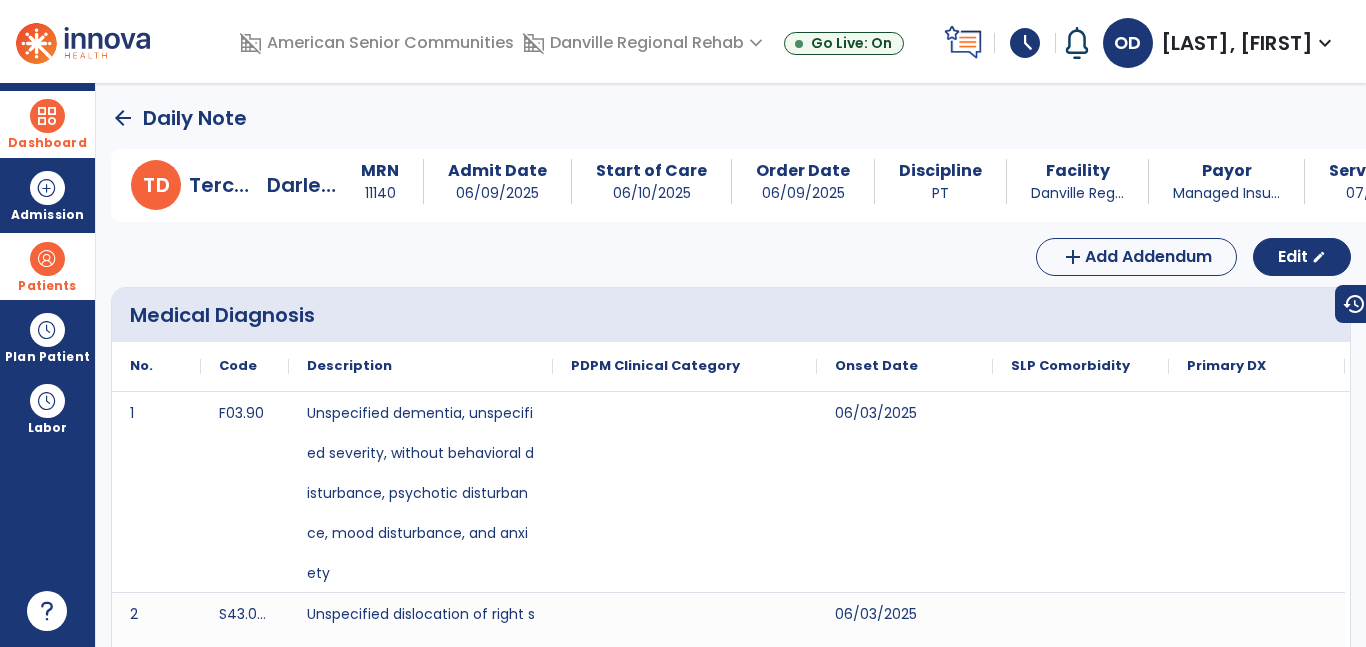 click on "Dashboard" at bounding box center [47, 124] 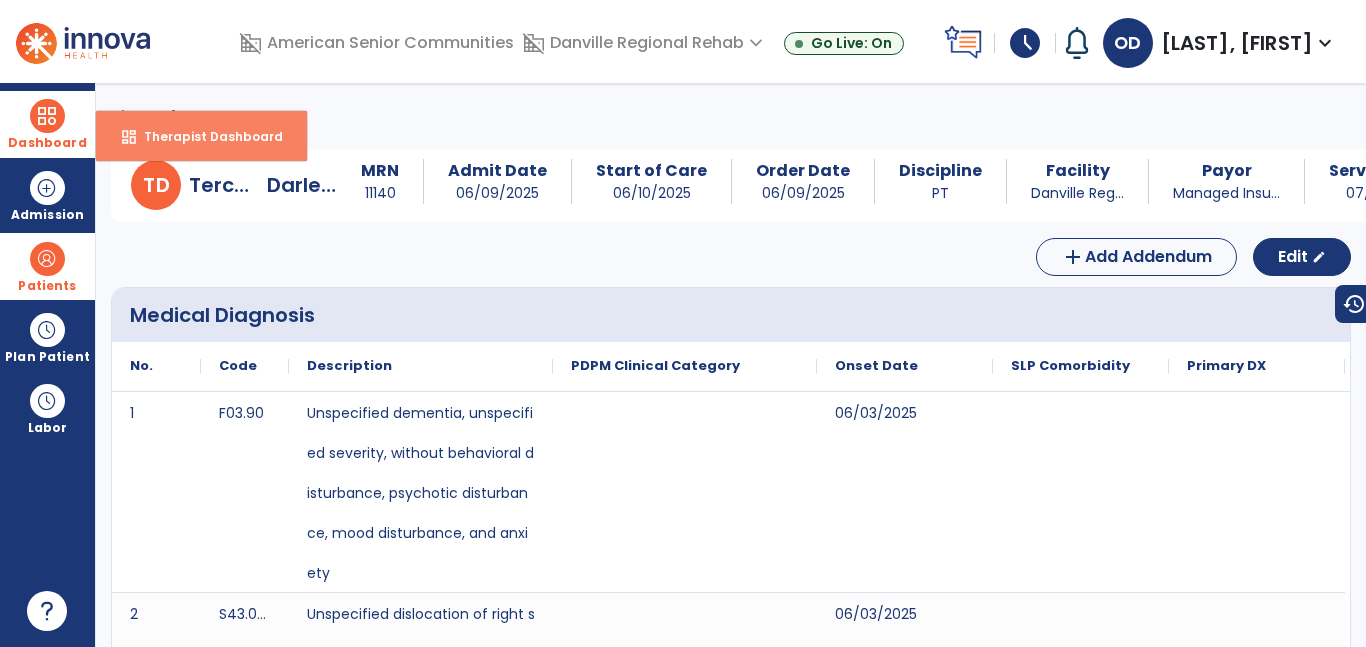 click on "dashboard  Therapist Dashboard" at bounding box center (201, 136) 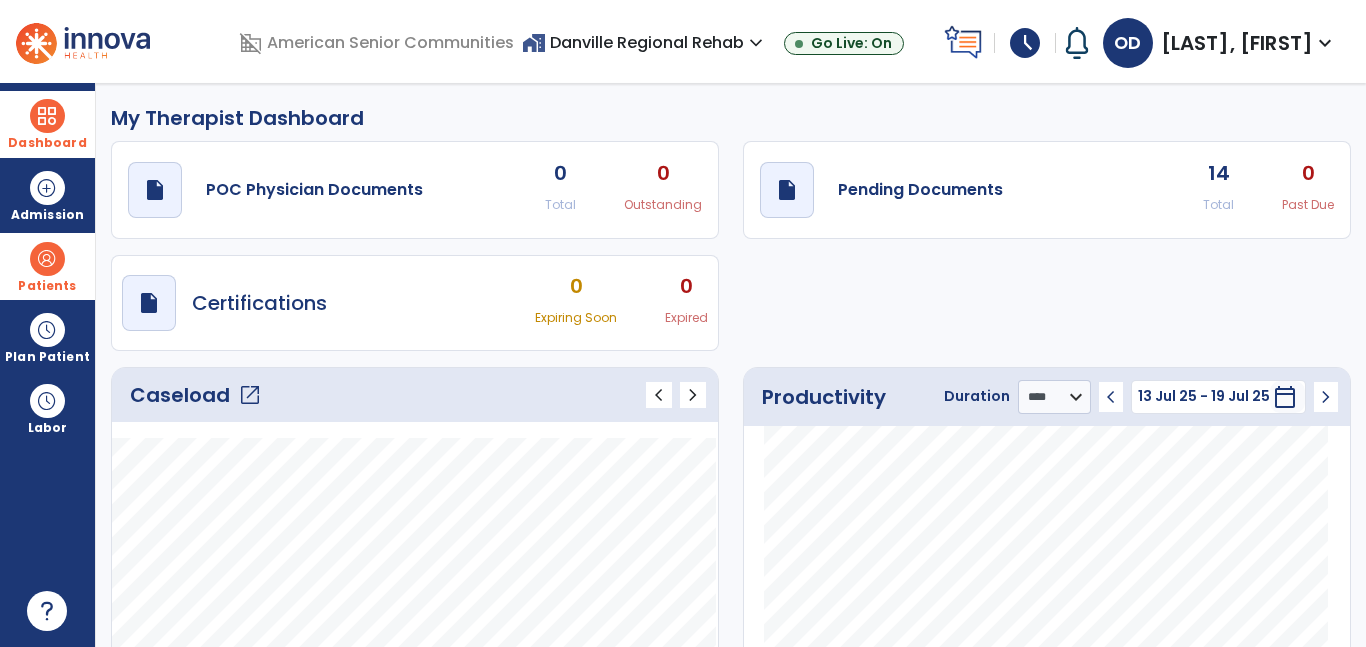 click on "Patients" at bounding box center (47, 266) 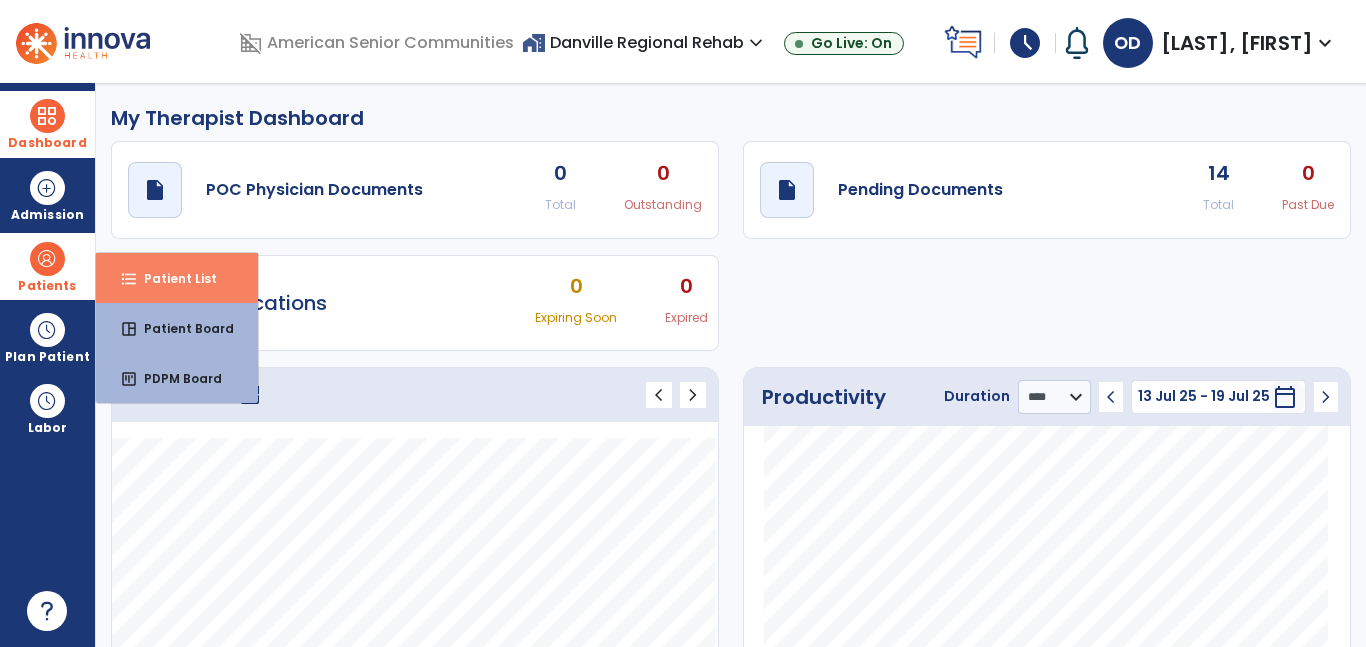 click on "format_list_bulleted" at bounding box center (129, 279) 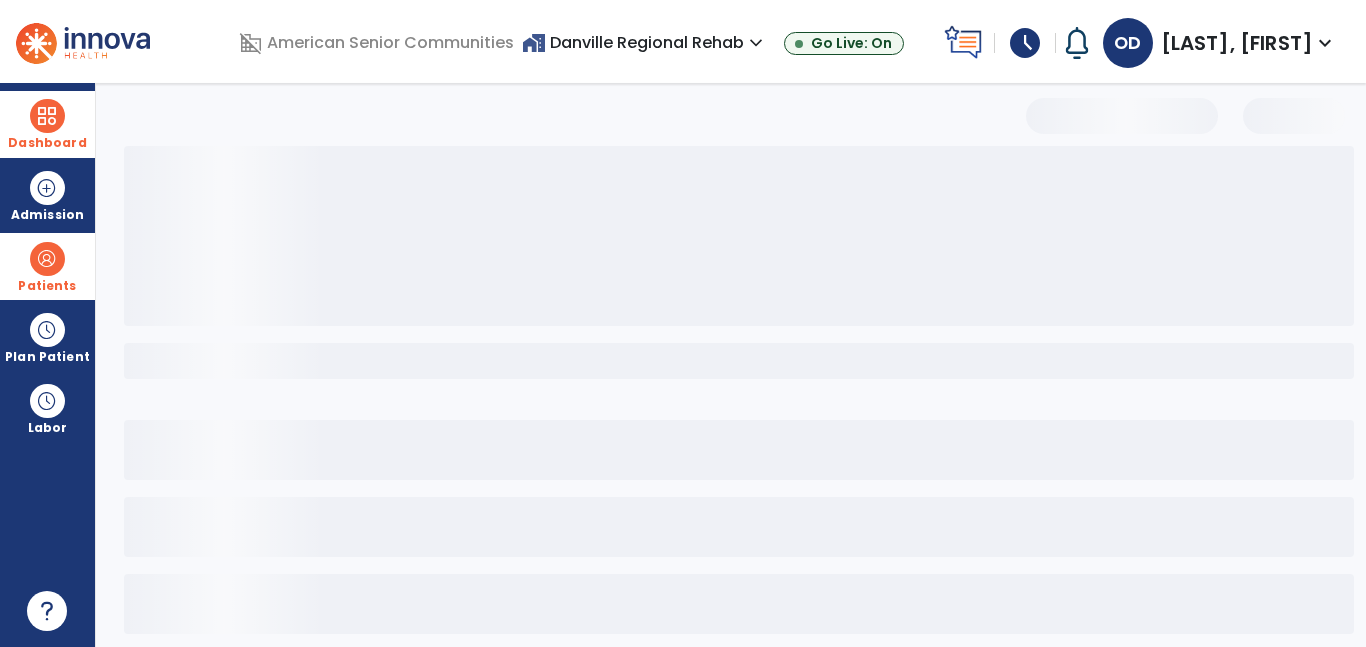 select on "***" 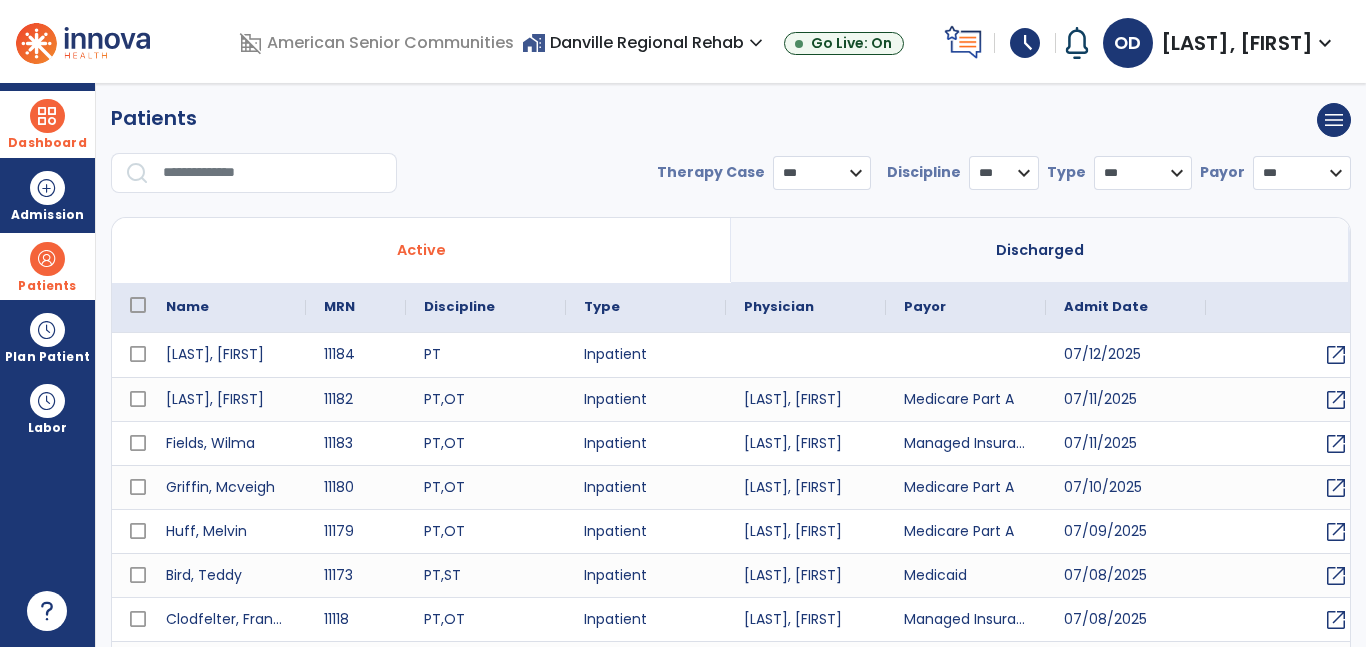 click at bounding box center (273, 173) 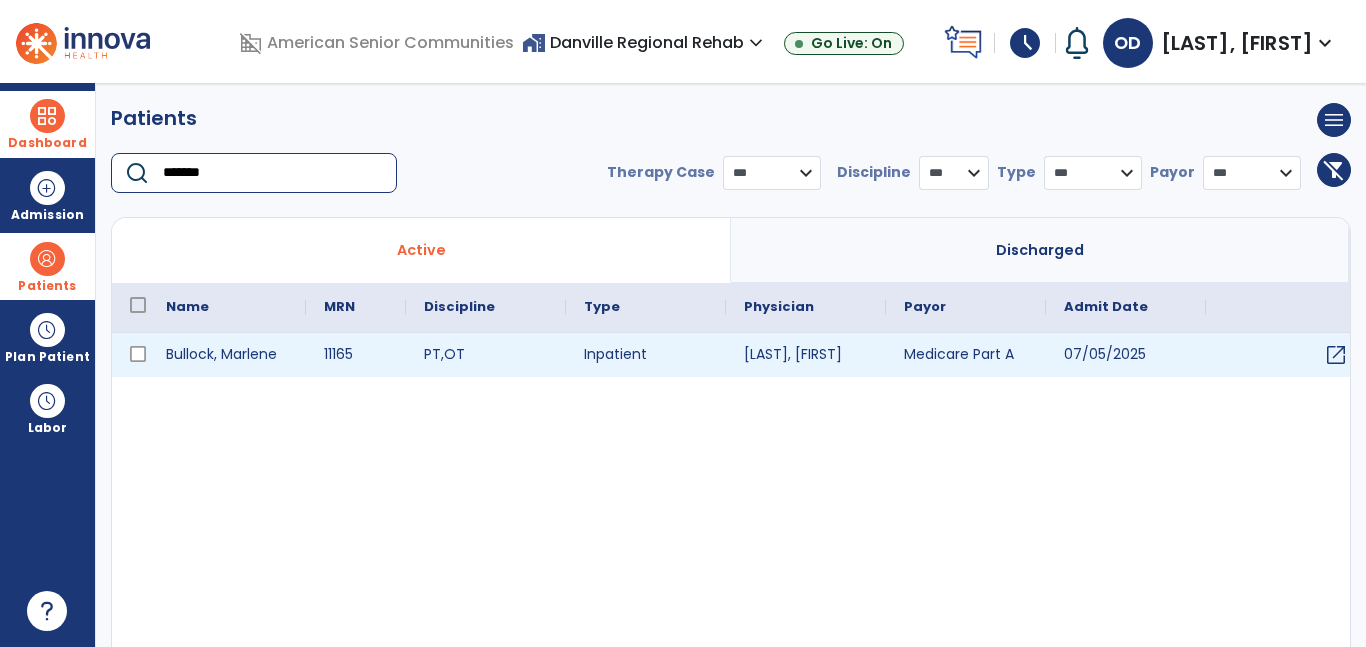 type on "*******" 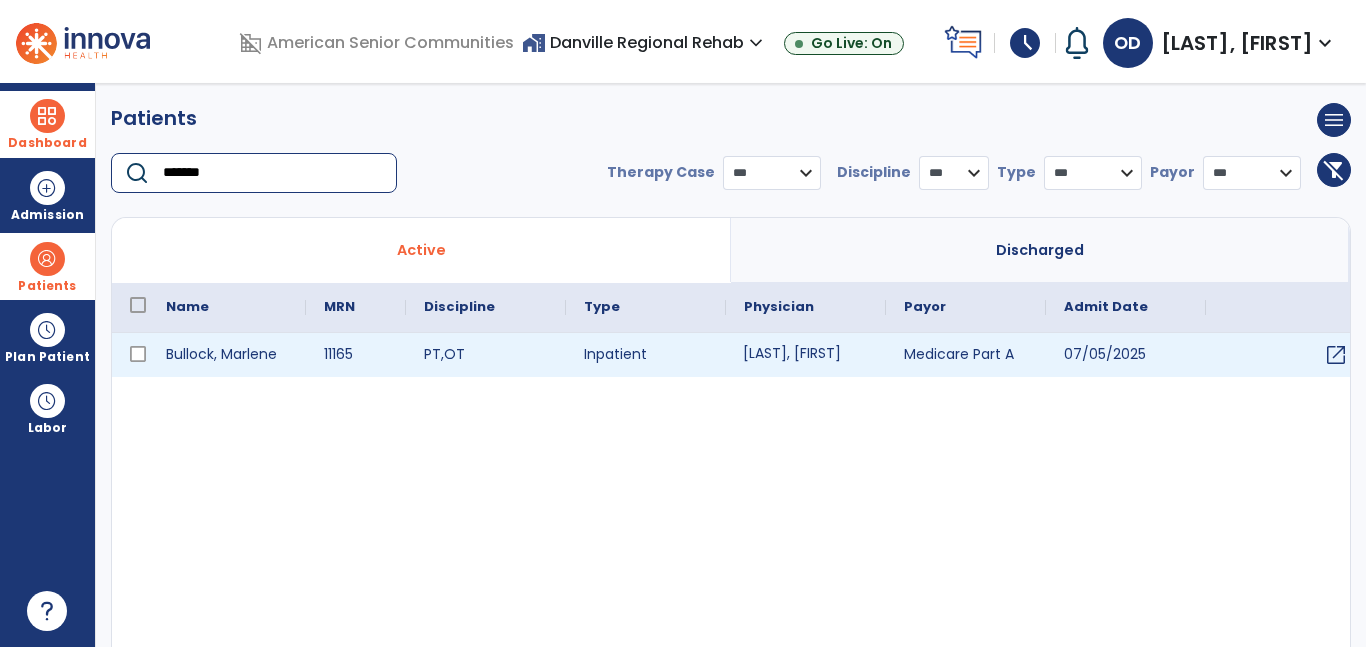 click on "Cline, Jonathon" at bounding box center (806, 355) 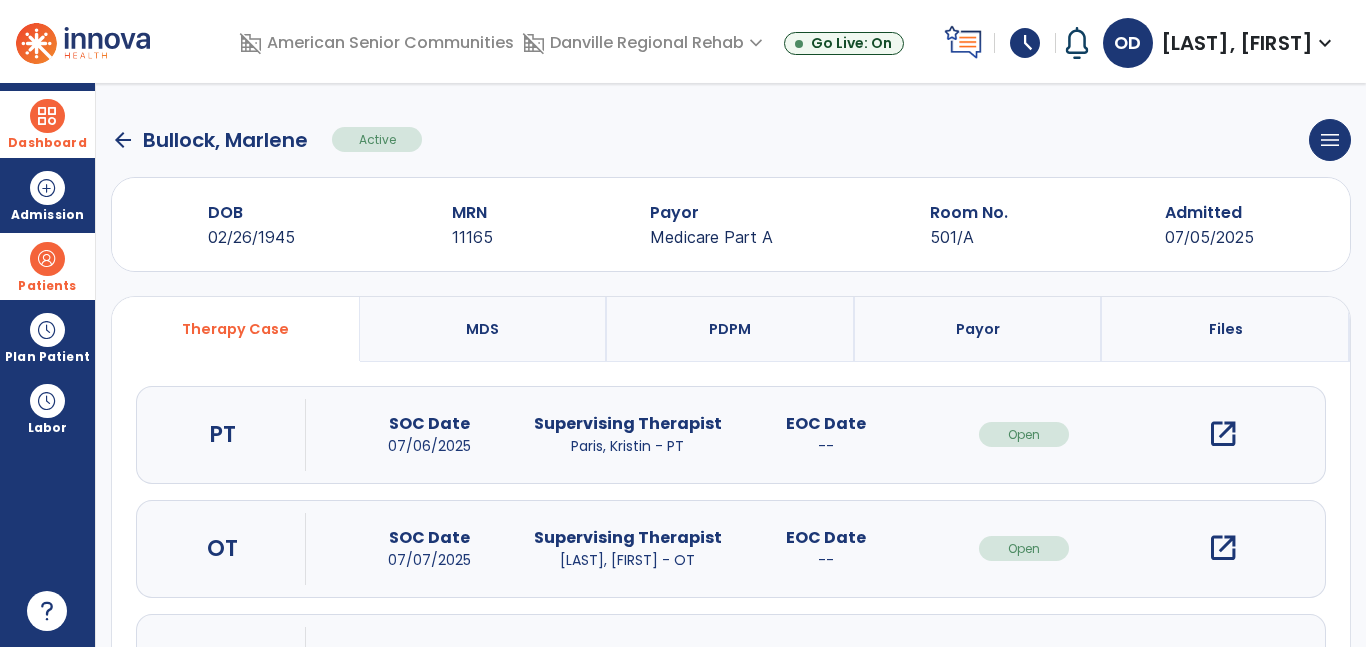 click on "open_in_new" at bounding box center (1223, 434) 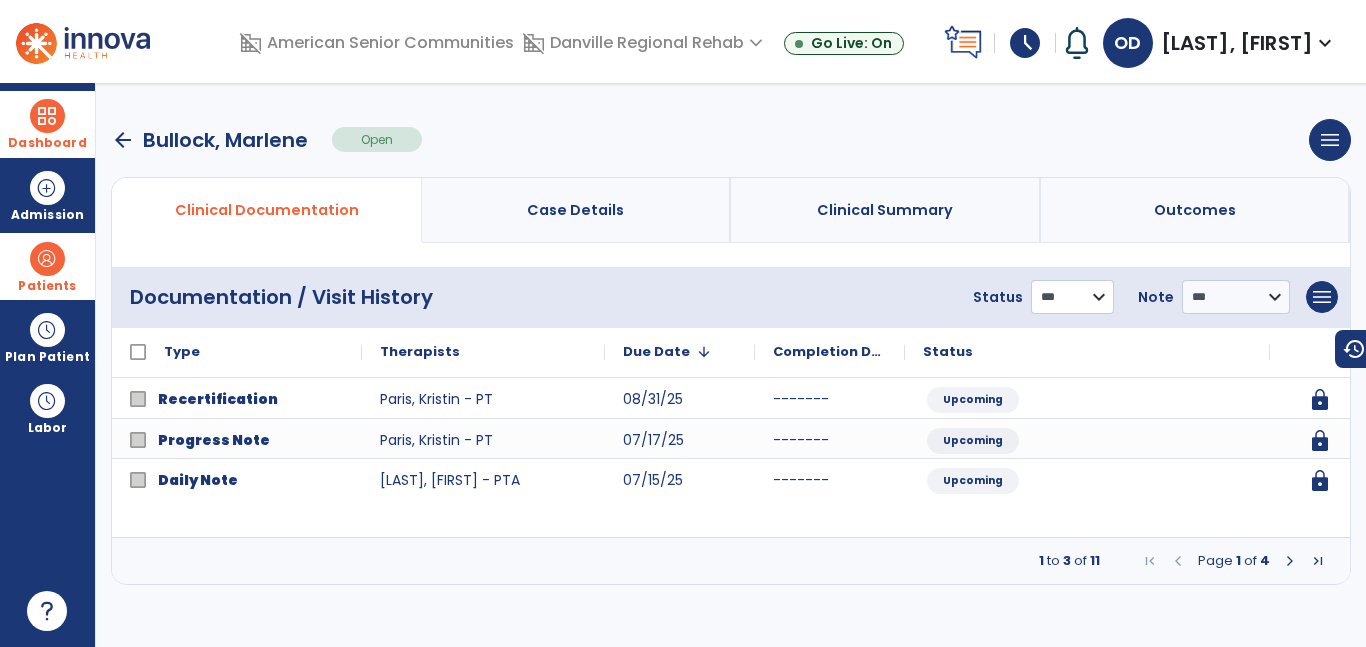 click on "**********" at bounding box center (1072, 297) 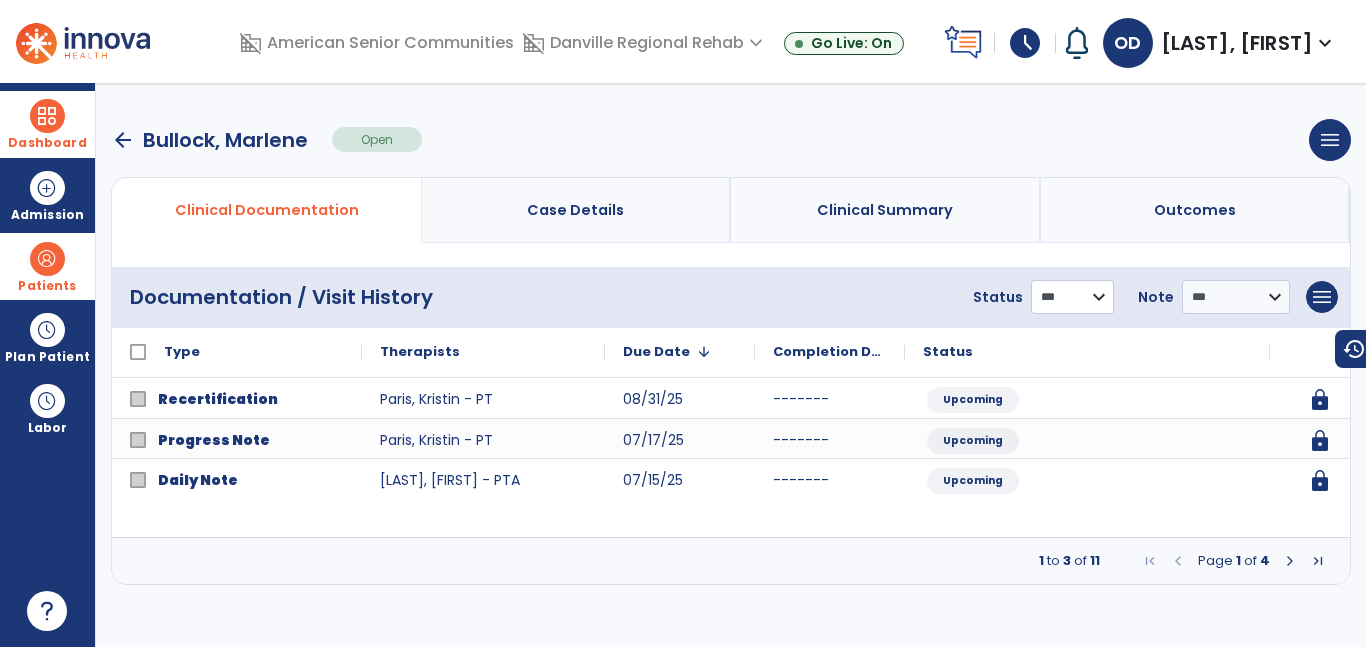 select on "*********" 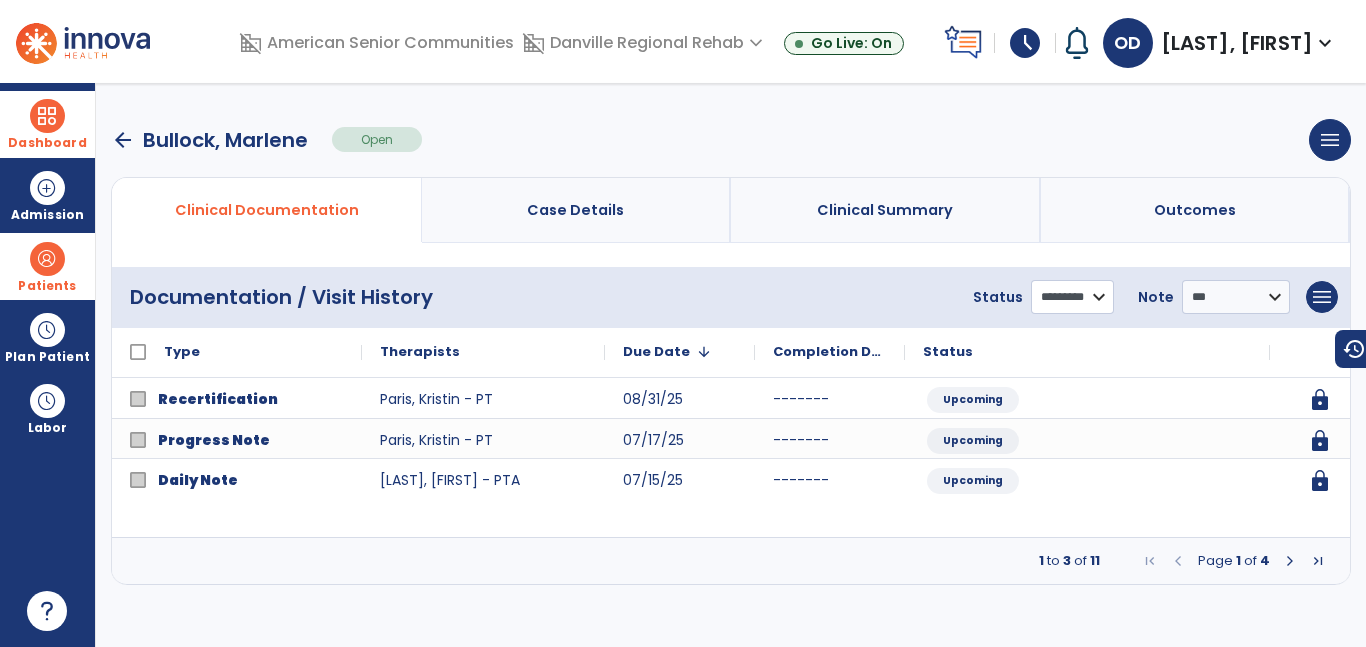 click on "**********" at bounding box center (1072, 297) 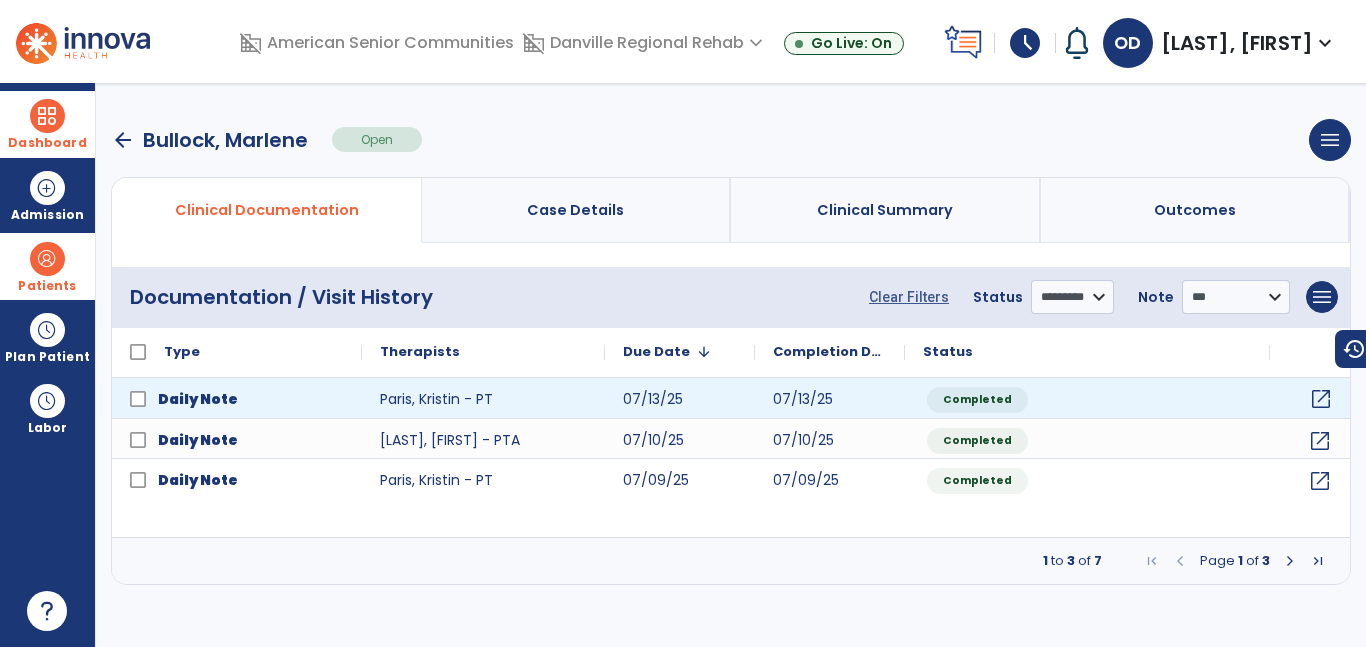 click on "open_in_new" 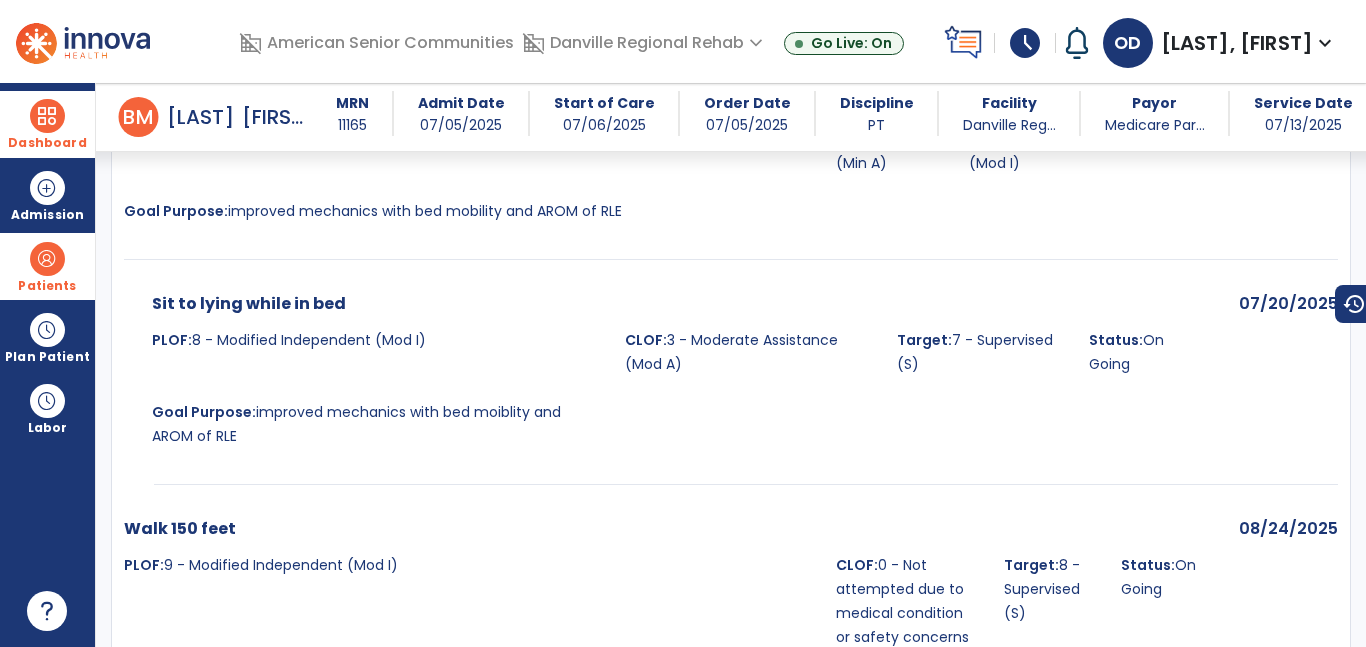scroll, scrollTop: 0, scrollLeft: 0, axis: both 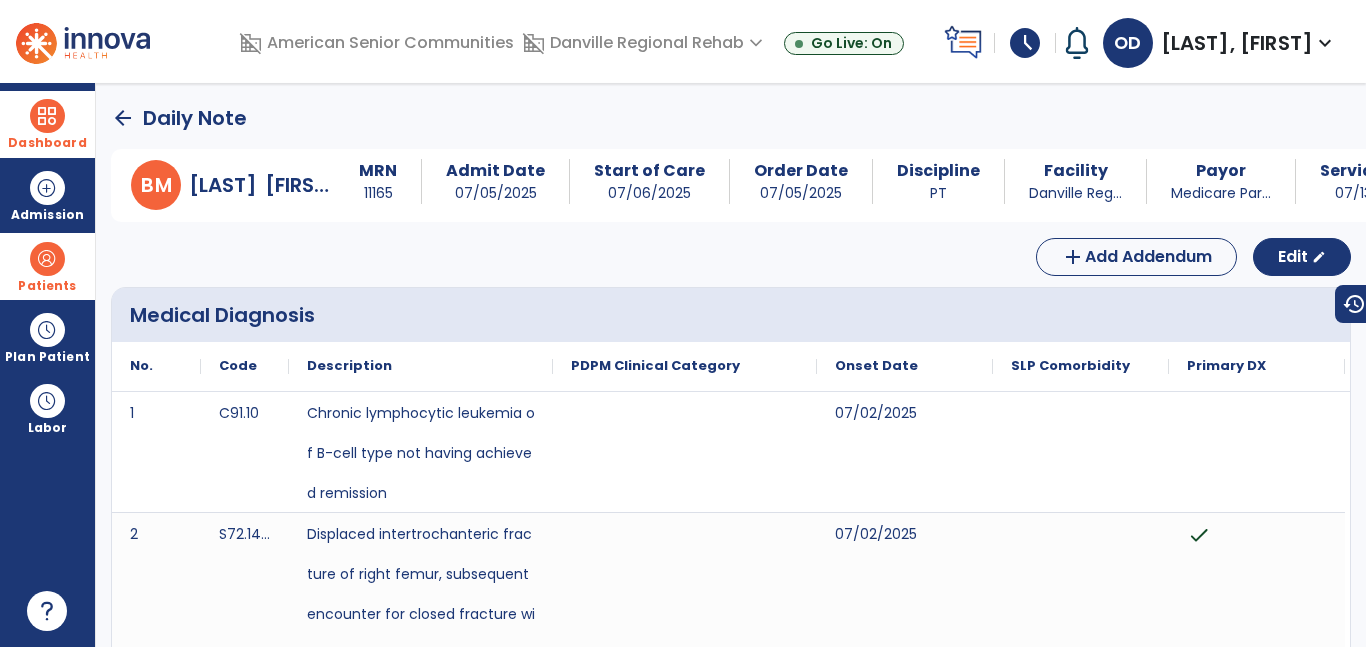 click on "arrow_back" 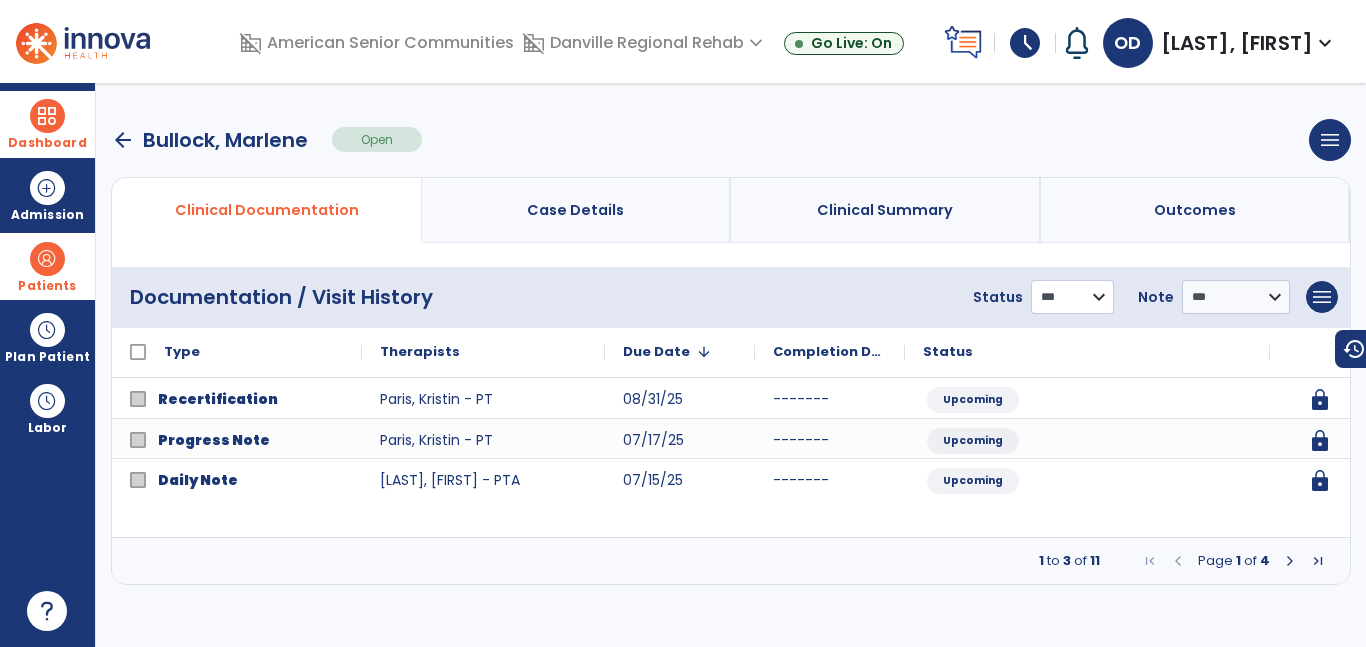 click on "**********" at bounding box center (1072, 297) 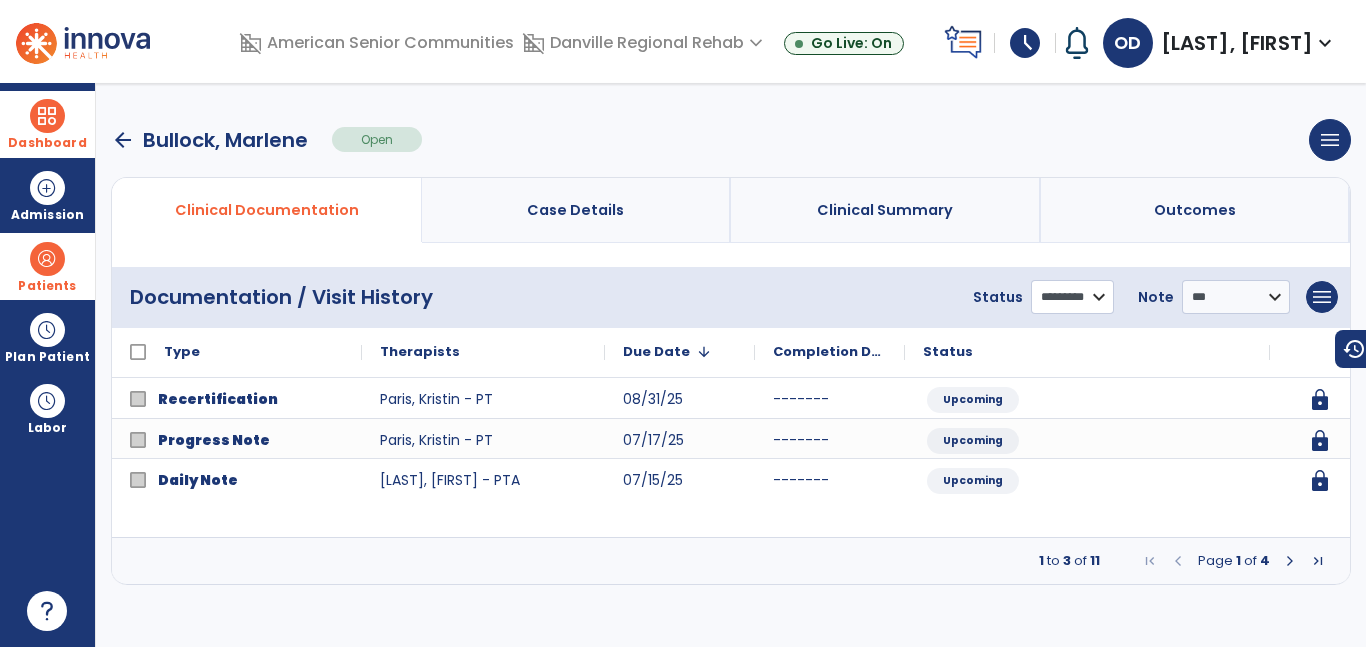 click on "**********" at bounding box center [1072, 297] 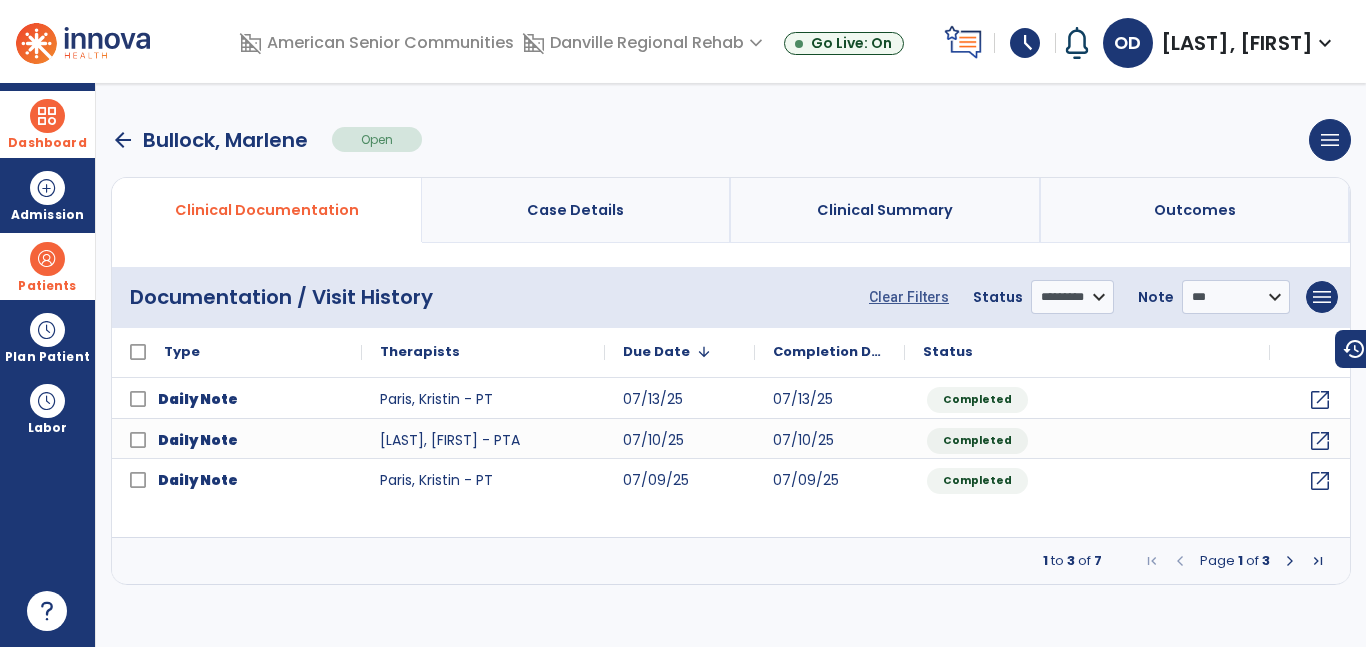 click at bounding box center (1290, 561) 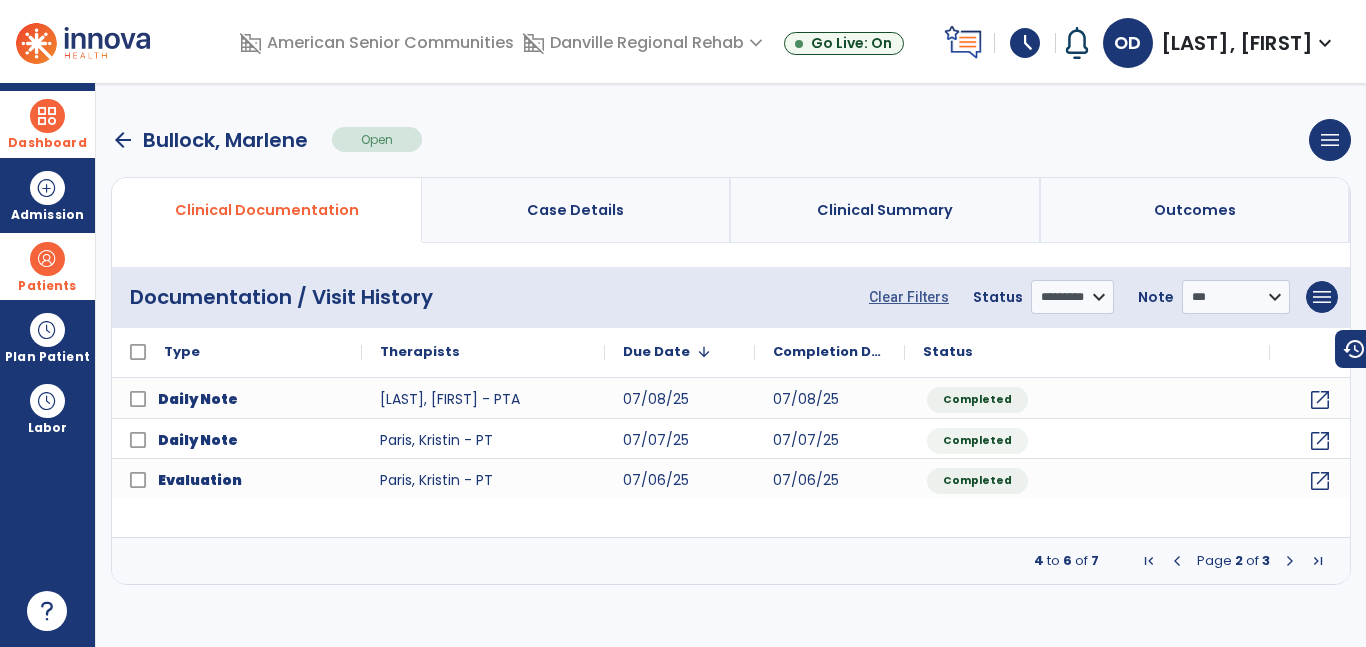 click at bounding box center (1290, 561) 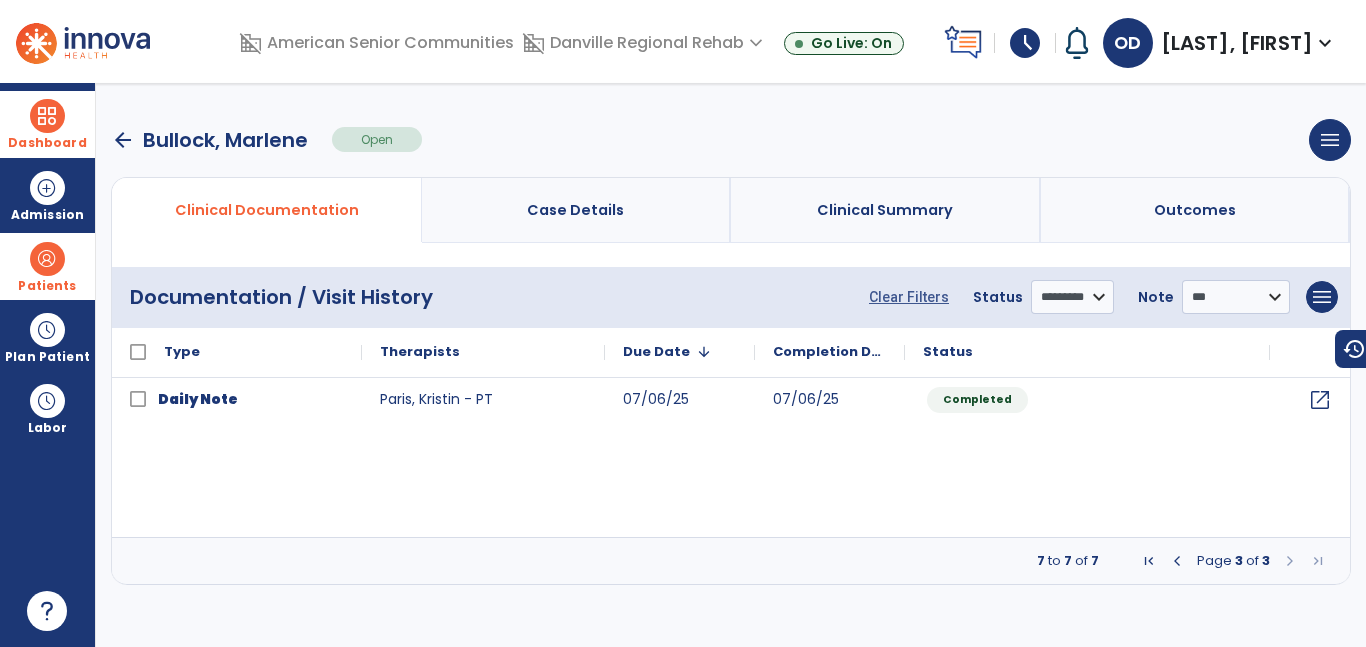 click at bounding box center [1177, 561] 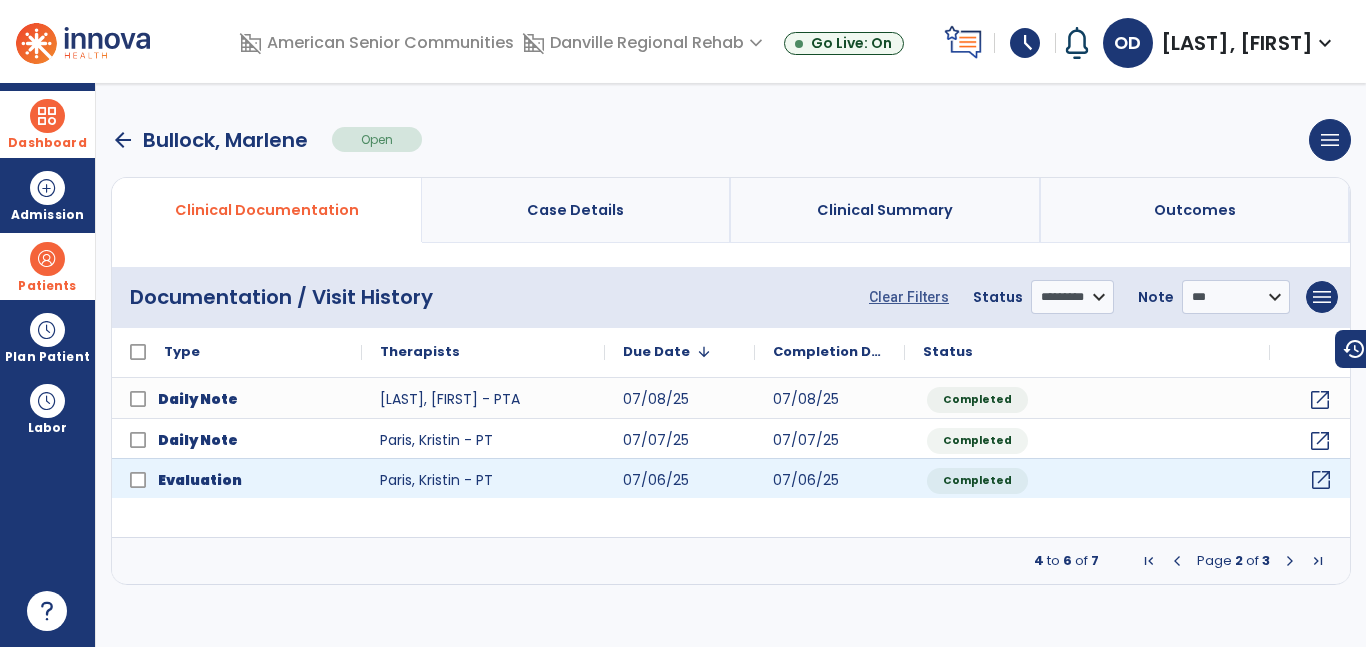 click on "open_in_new" 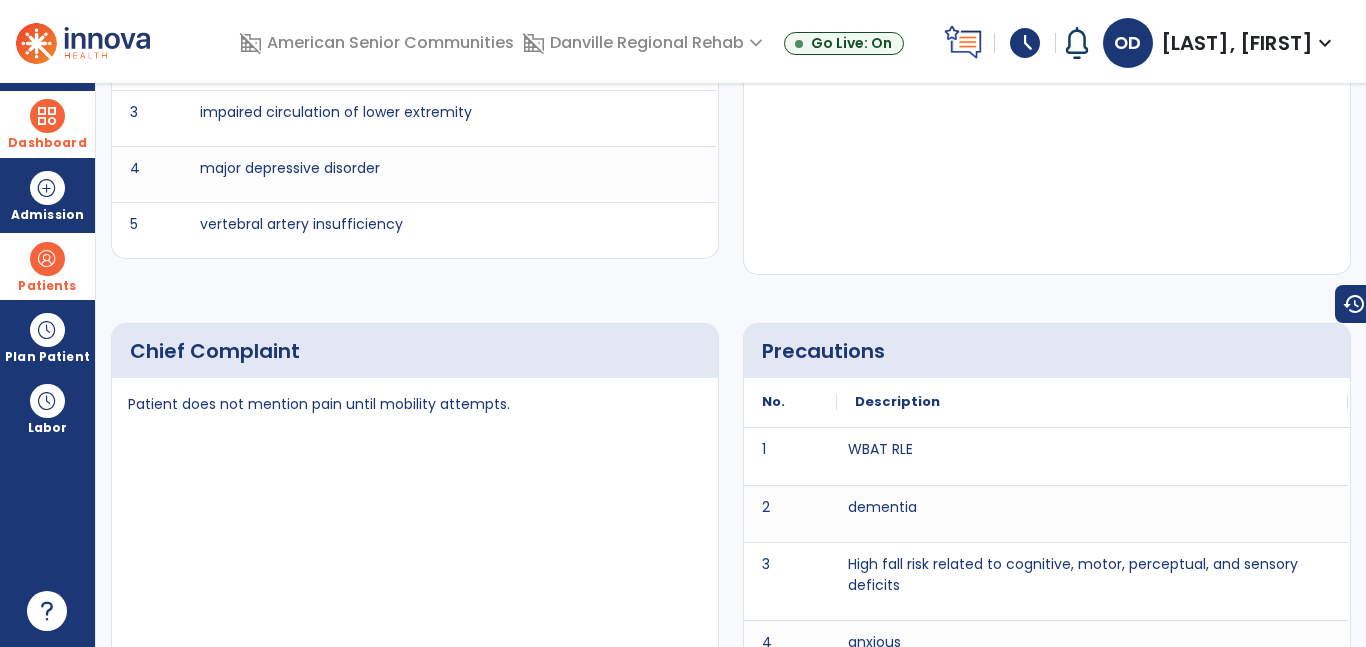 scroll, scrollTop: 0, scrollLeft: 0, axis: both 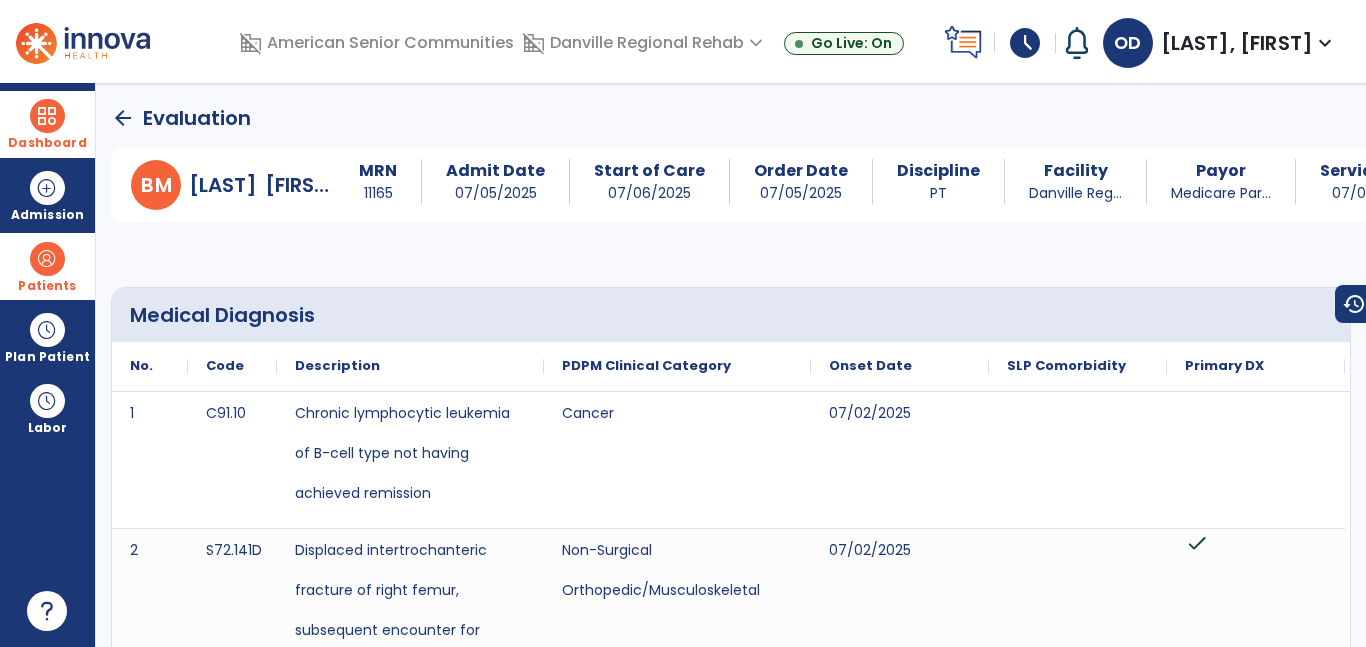 click on "arrow_back" 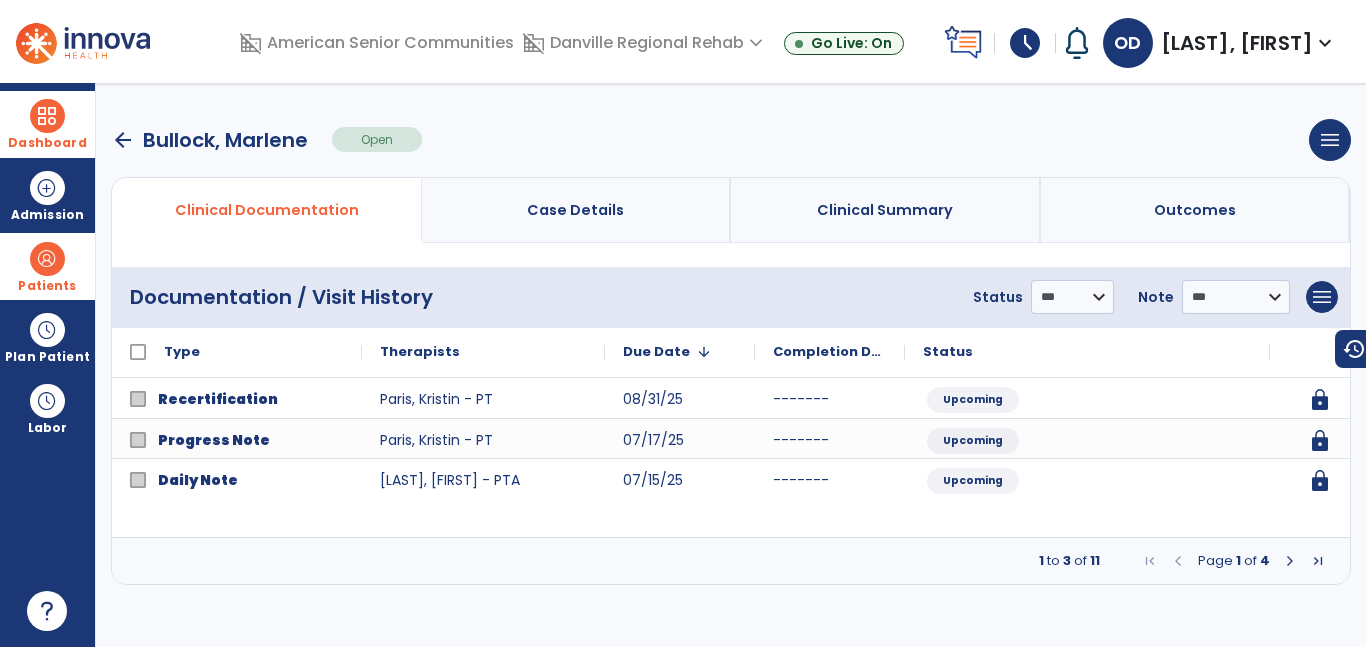 click on "arrow_back" at bounding box center (123, 140) 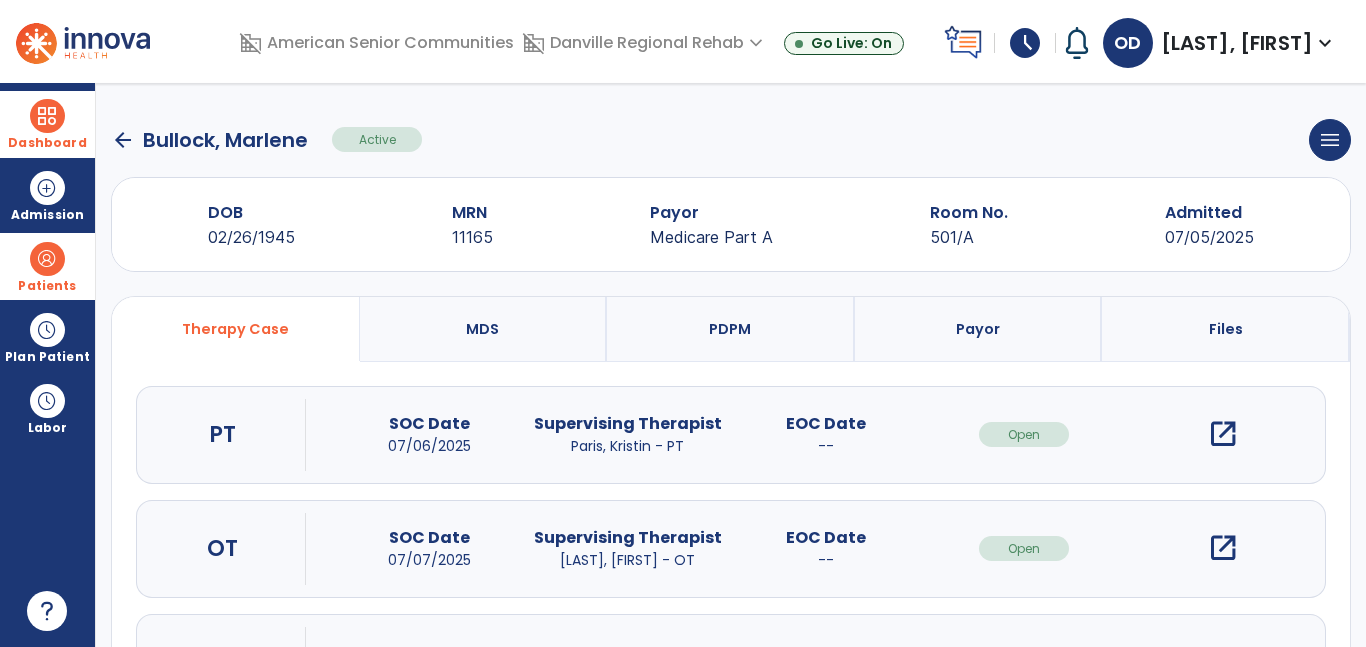click on "arrow_back" 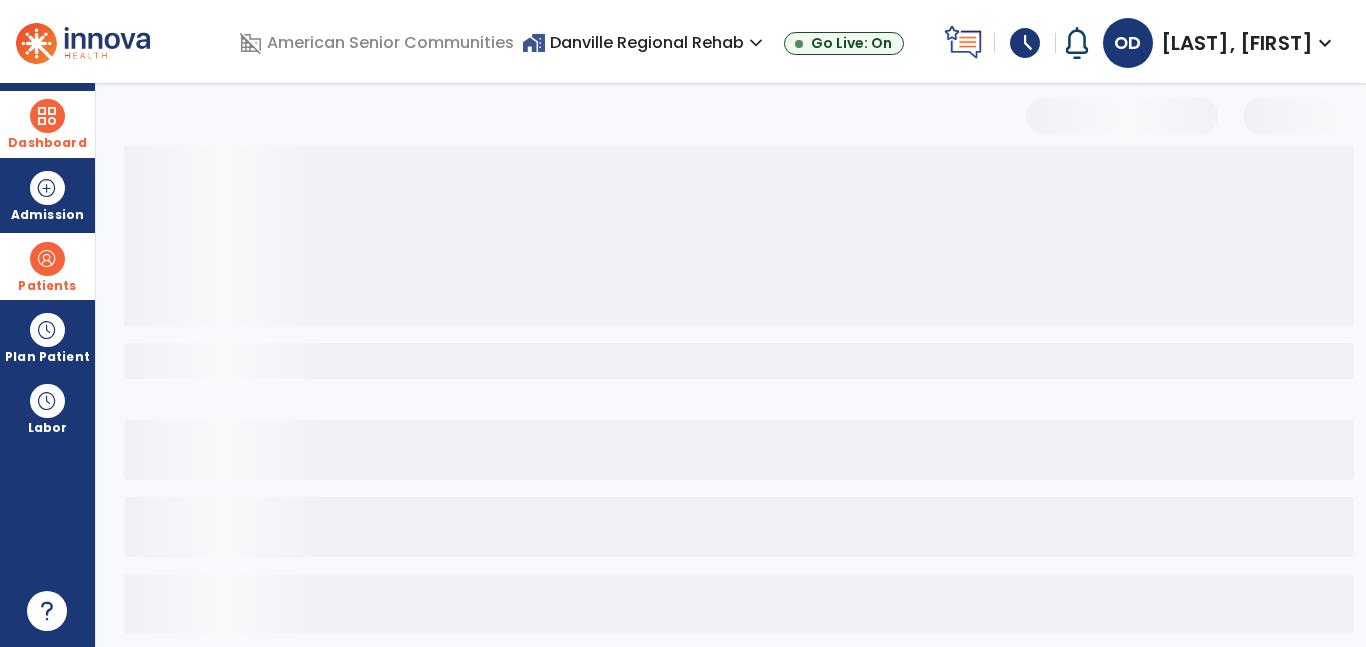 select on "***" 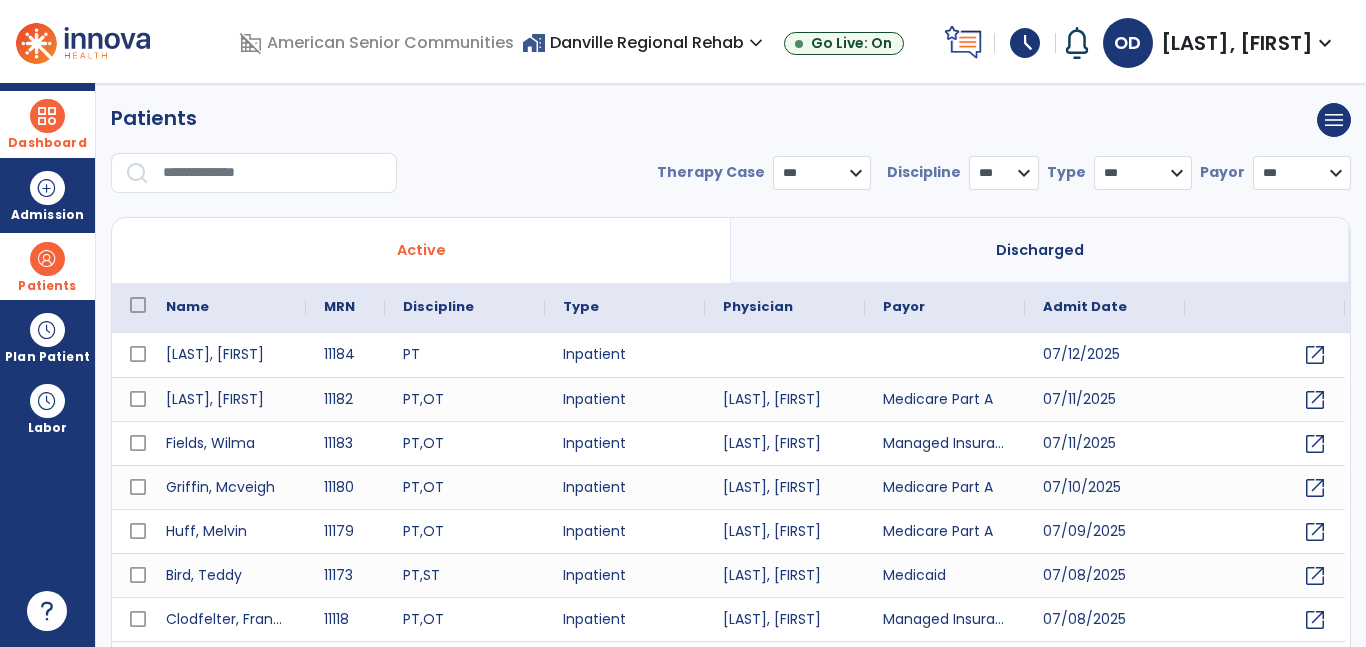 click at bounding box center [273, 173] 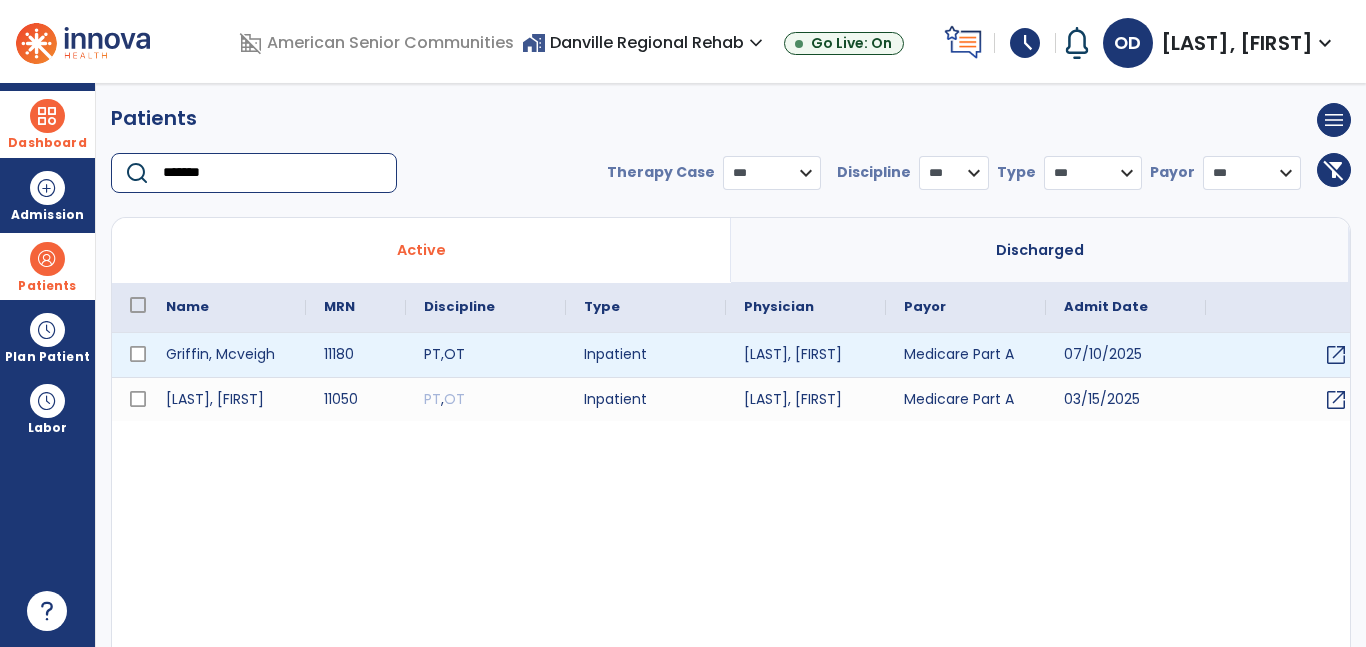 type on "*******" 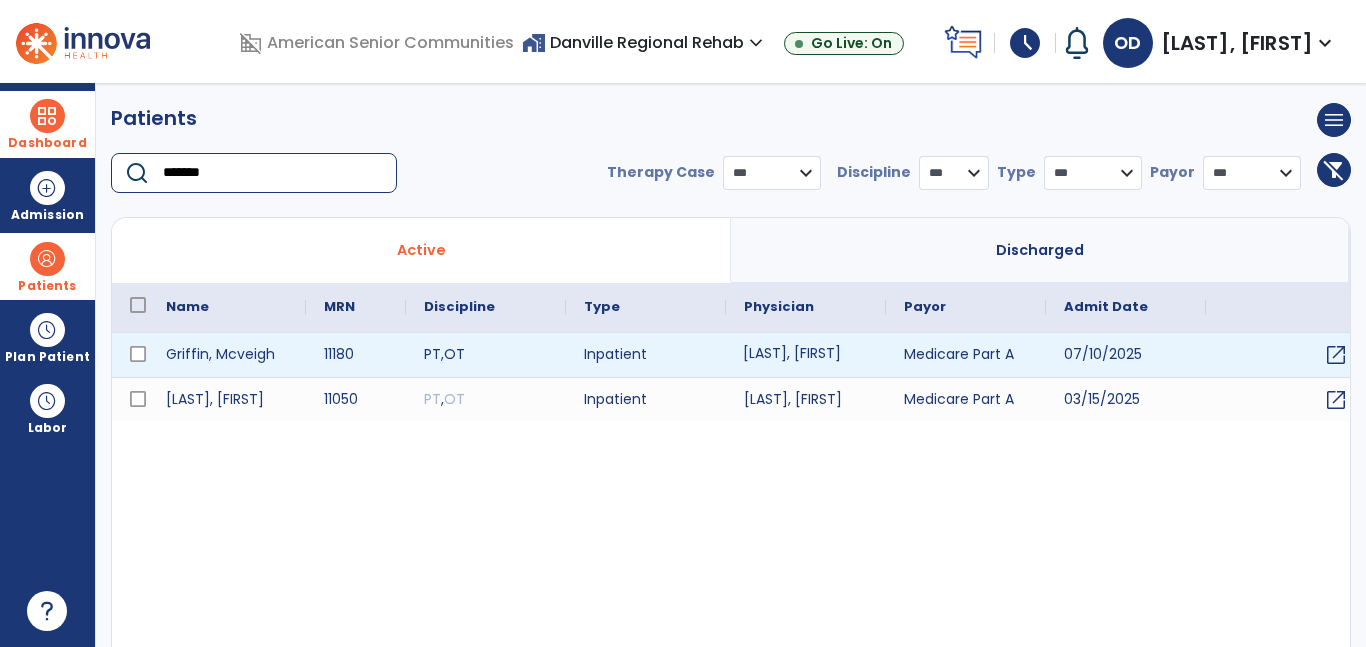 click on "Cline, Jonathon" at bounding box center (806, 355) 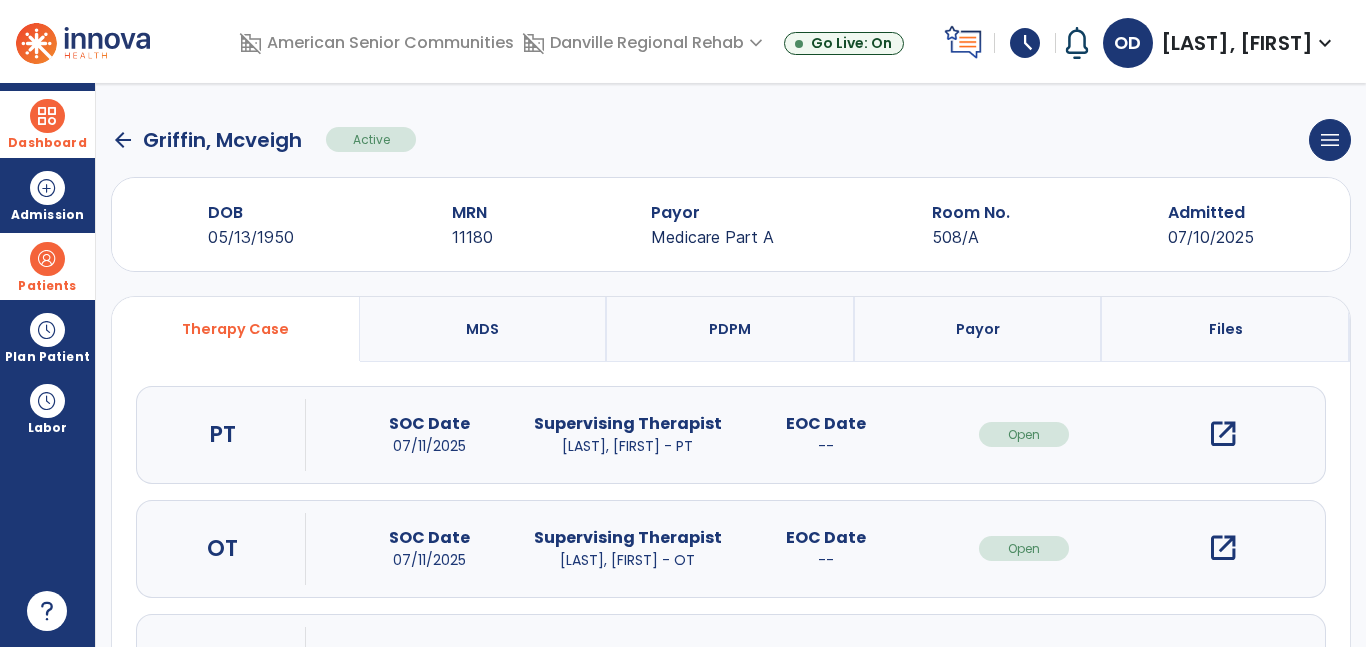 click on "open_in_new" at bounding box center (1223, 434) 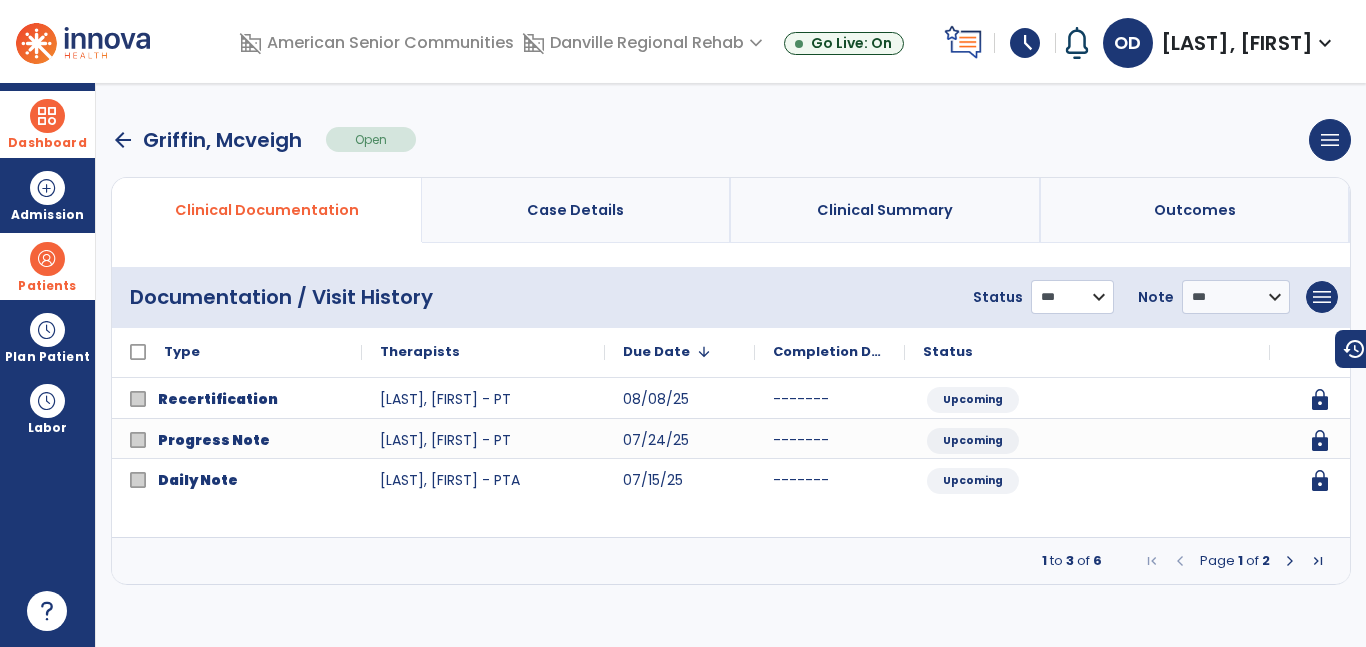 click on "**********" at bounding box center (1072, 297) 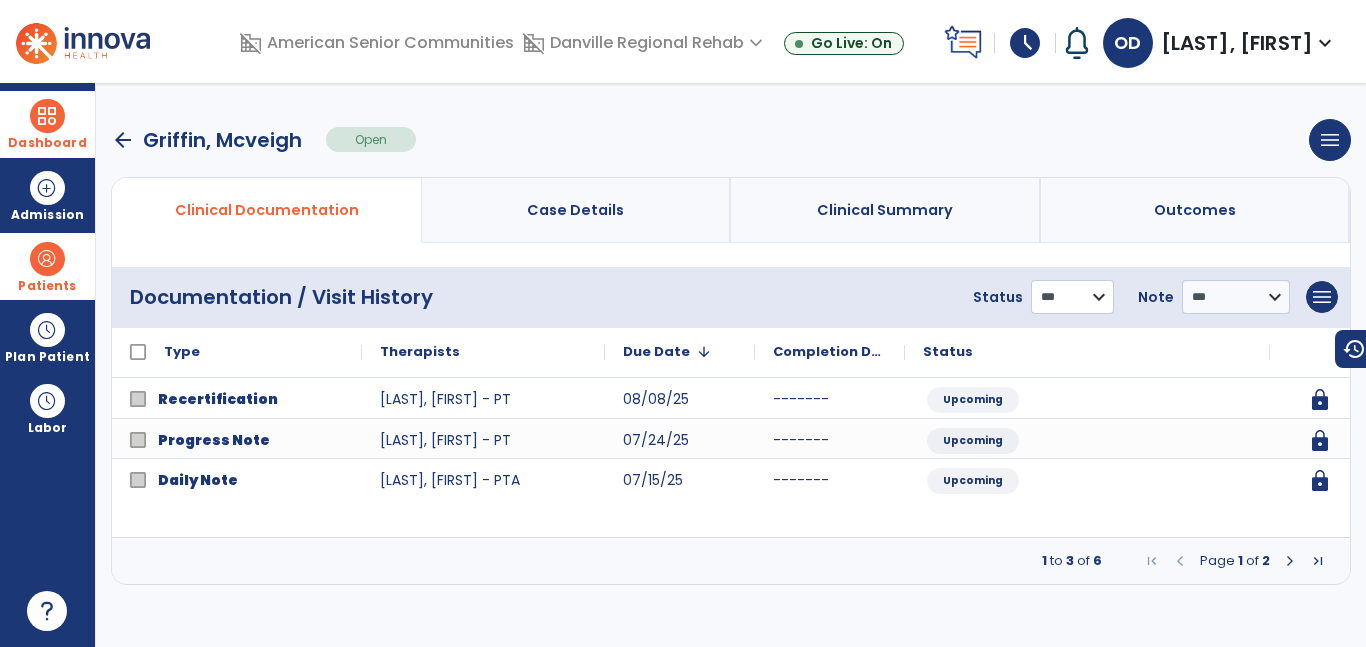 select on "*********" 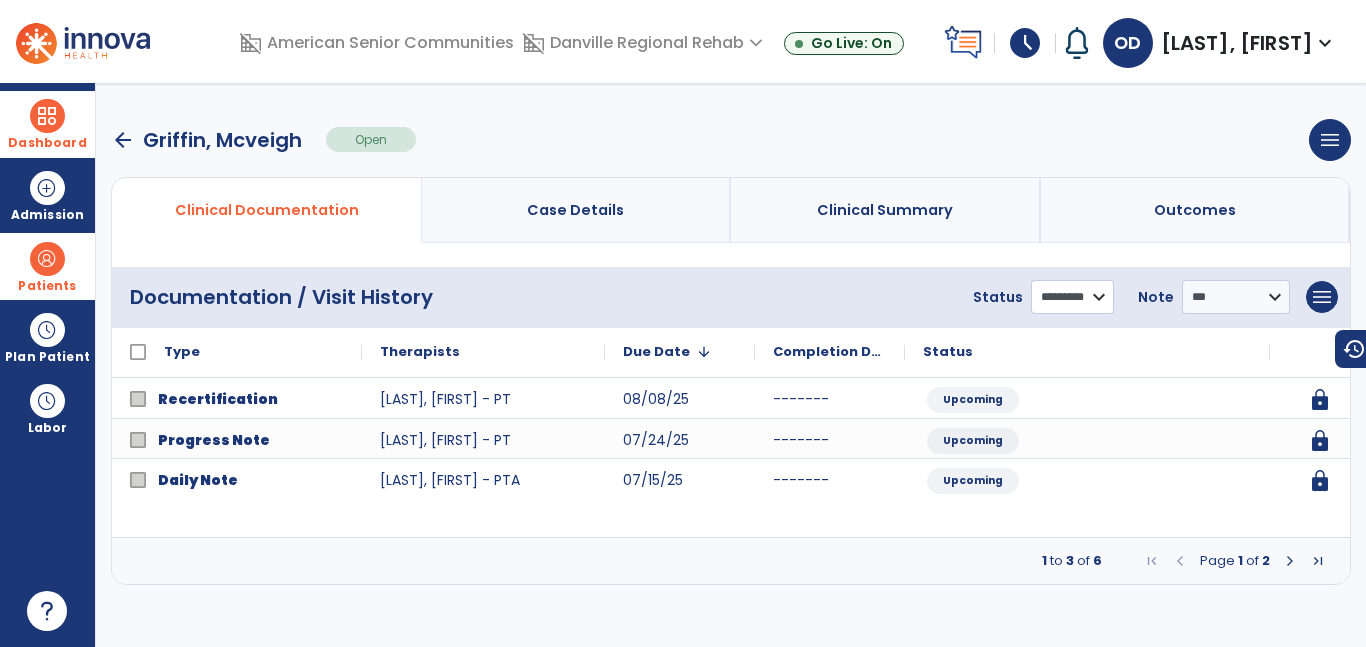 click on "**********" at bounding box center [1072, 297] 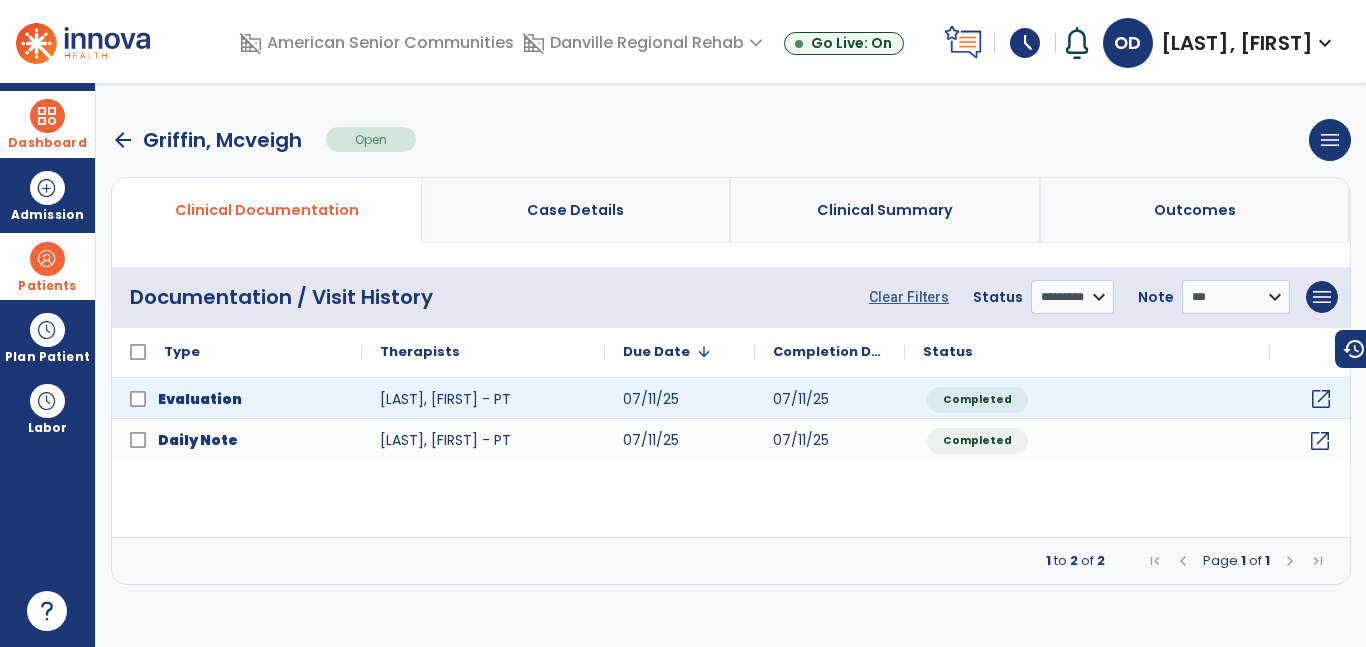 click on "open_in_new" 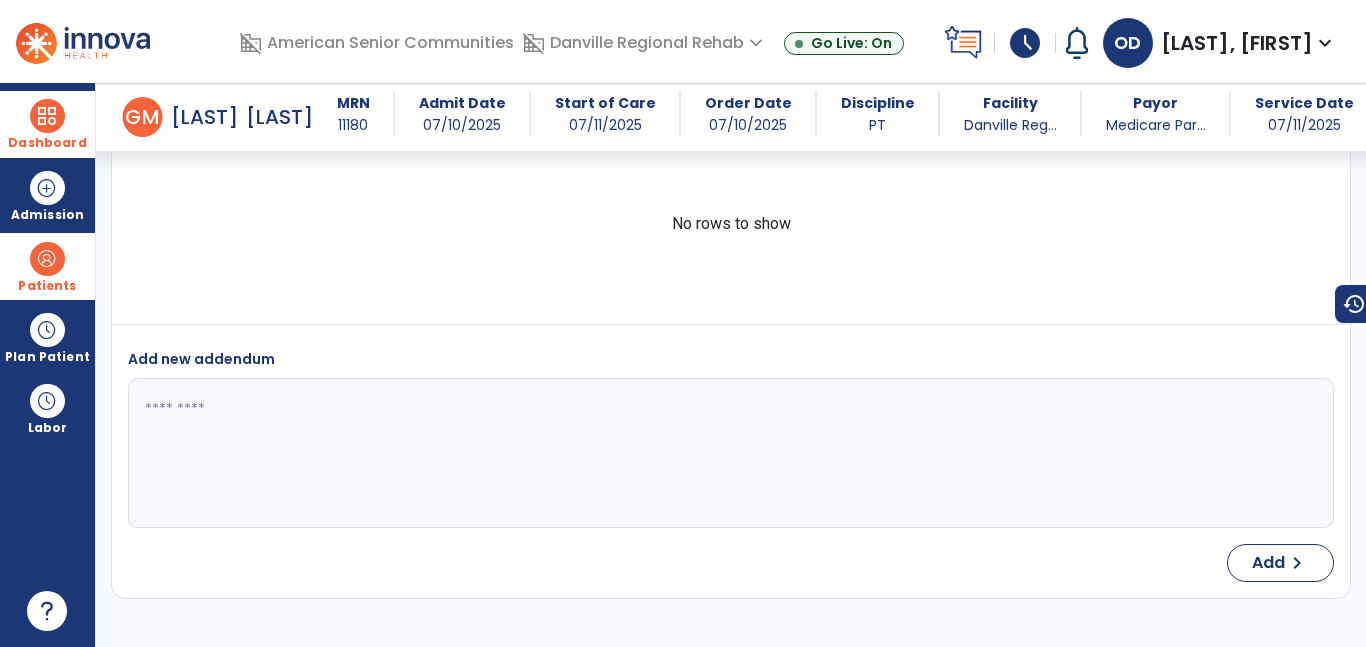 scroll, scrollTop: 0, scrollLeft: 0, axis: both 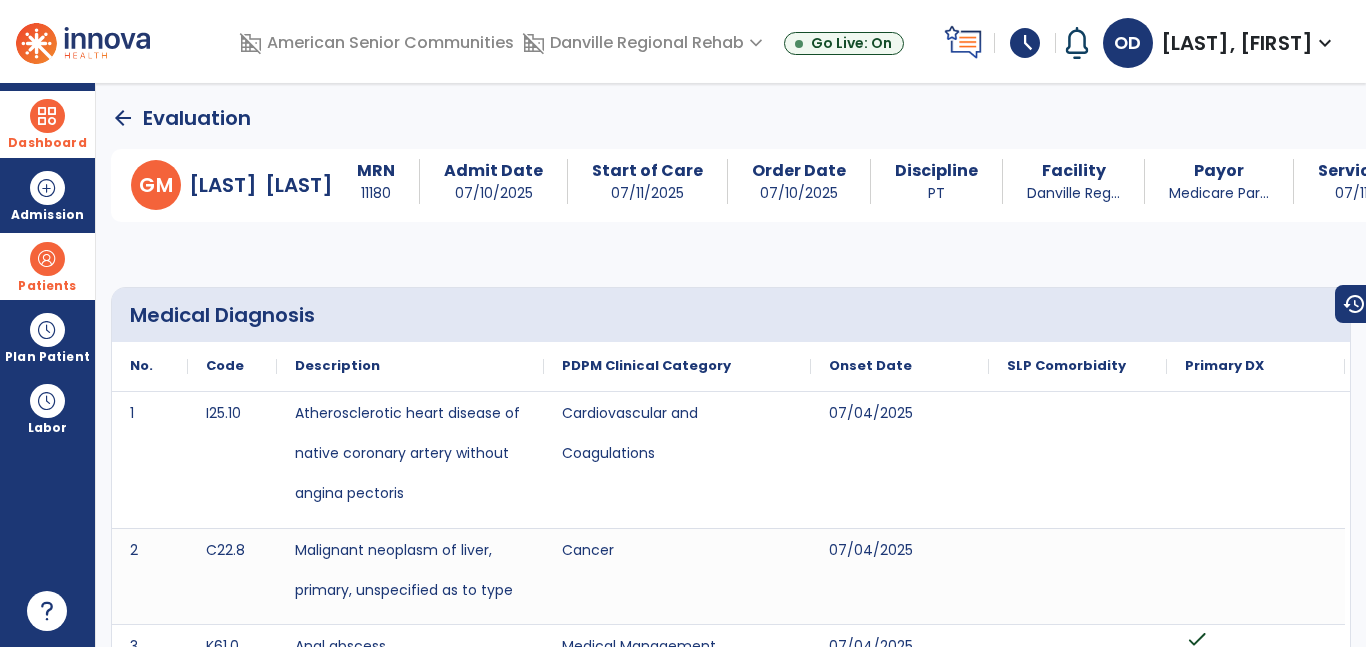 click on "Dashboard" at bounding box center [47, 124] 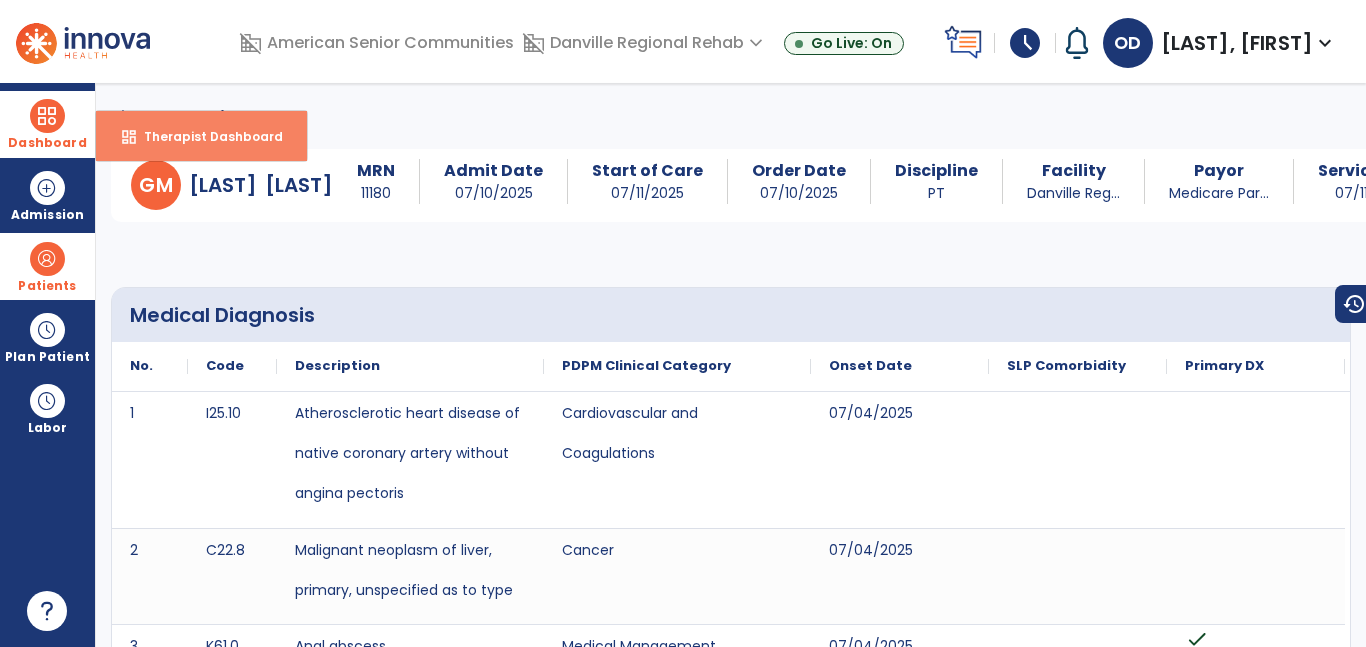 click on "dashboard  Therapist Dashboard" at bounding box center [201, 136] 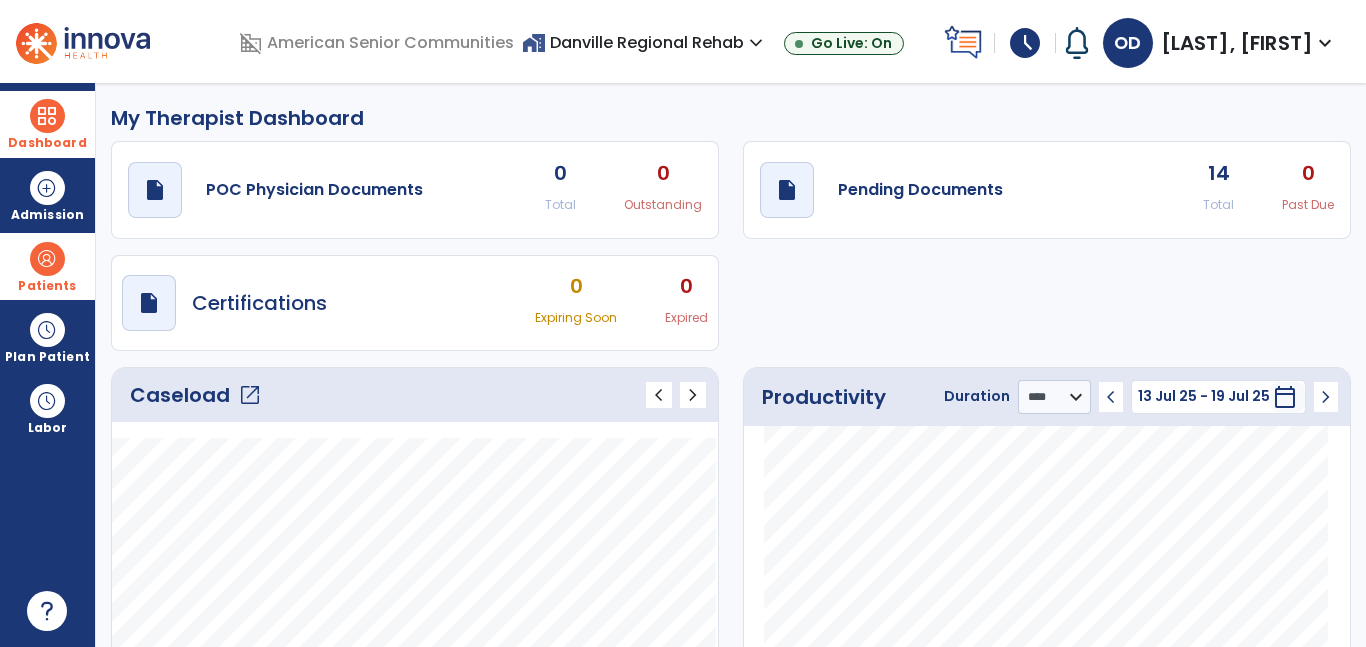 click on "Patients" at bounding box center [47, 286] 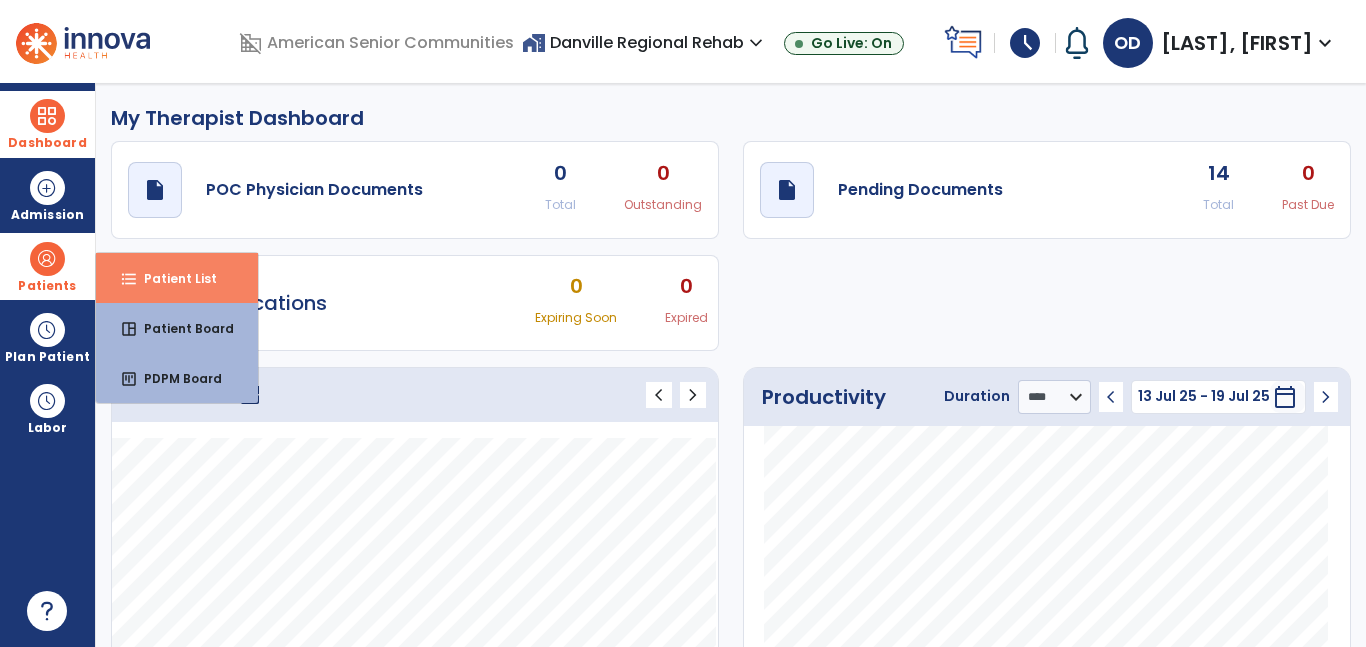 click on "Patient List" at bounding box center (172, 278) 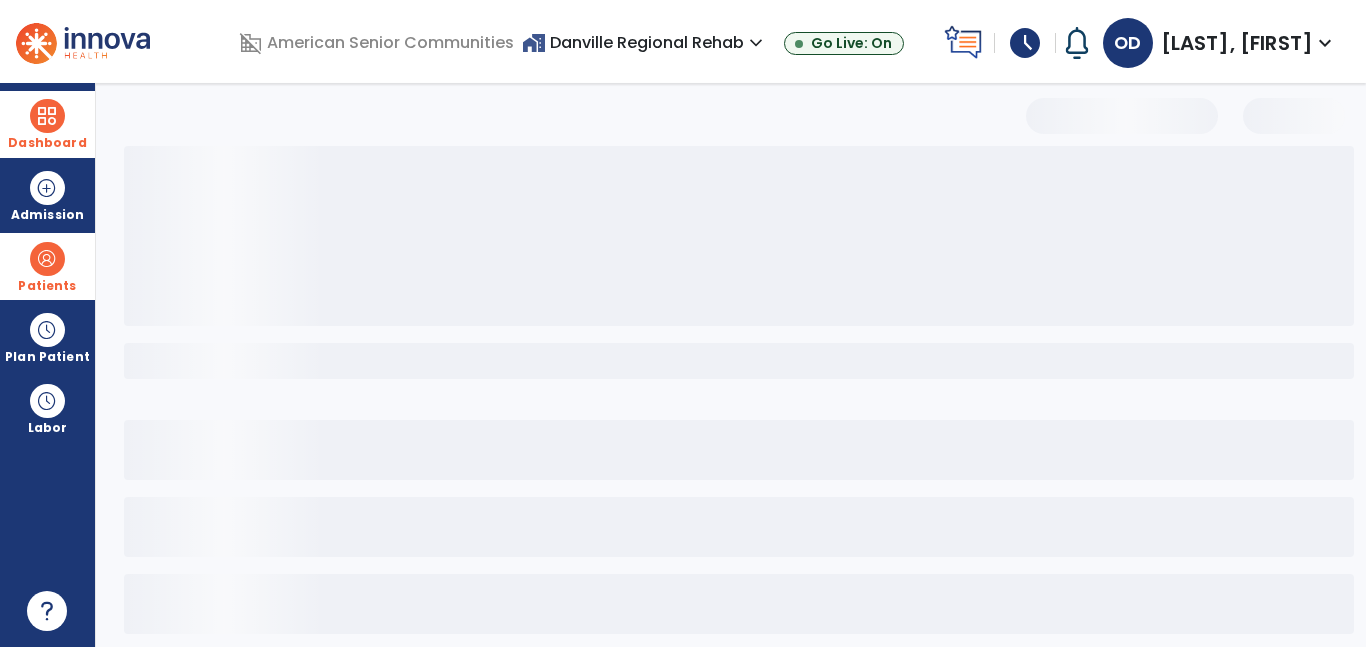 select on "***" 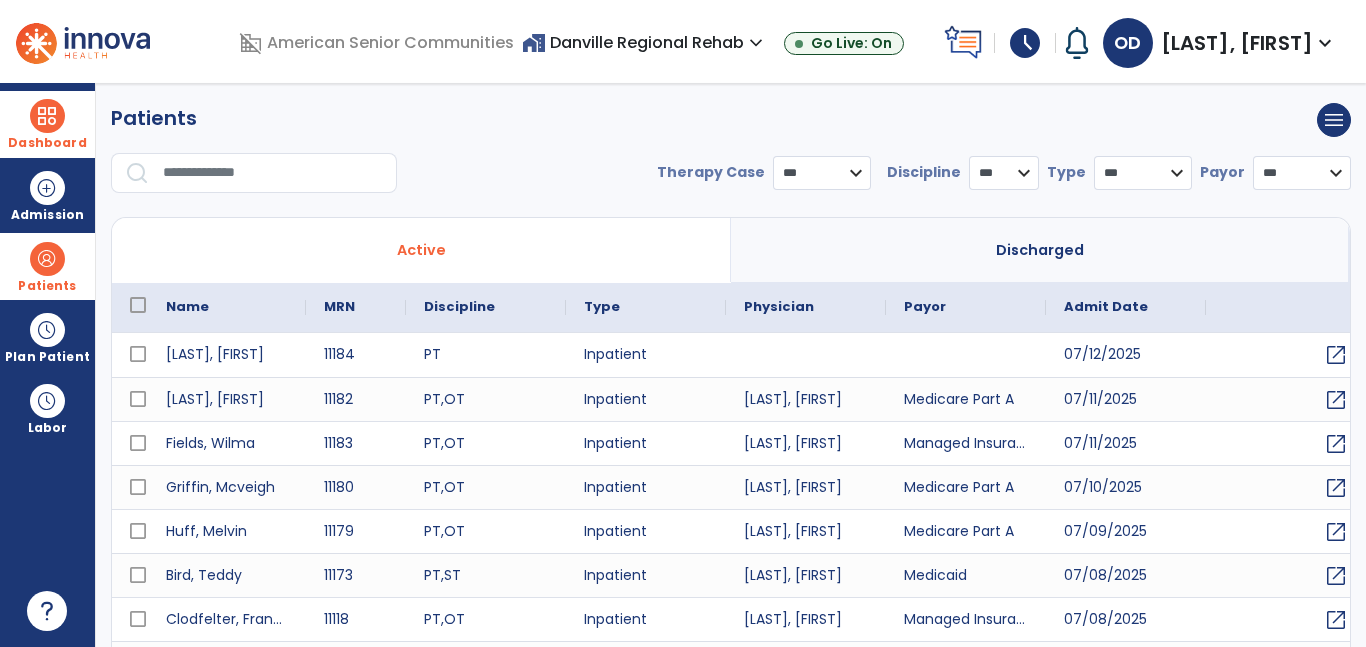 click at bounding box center (273, 173) 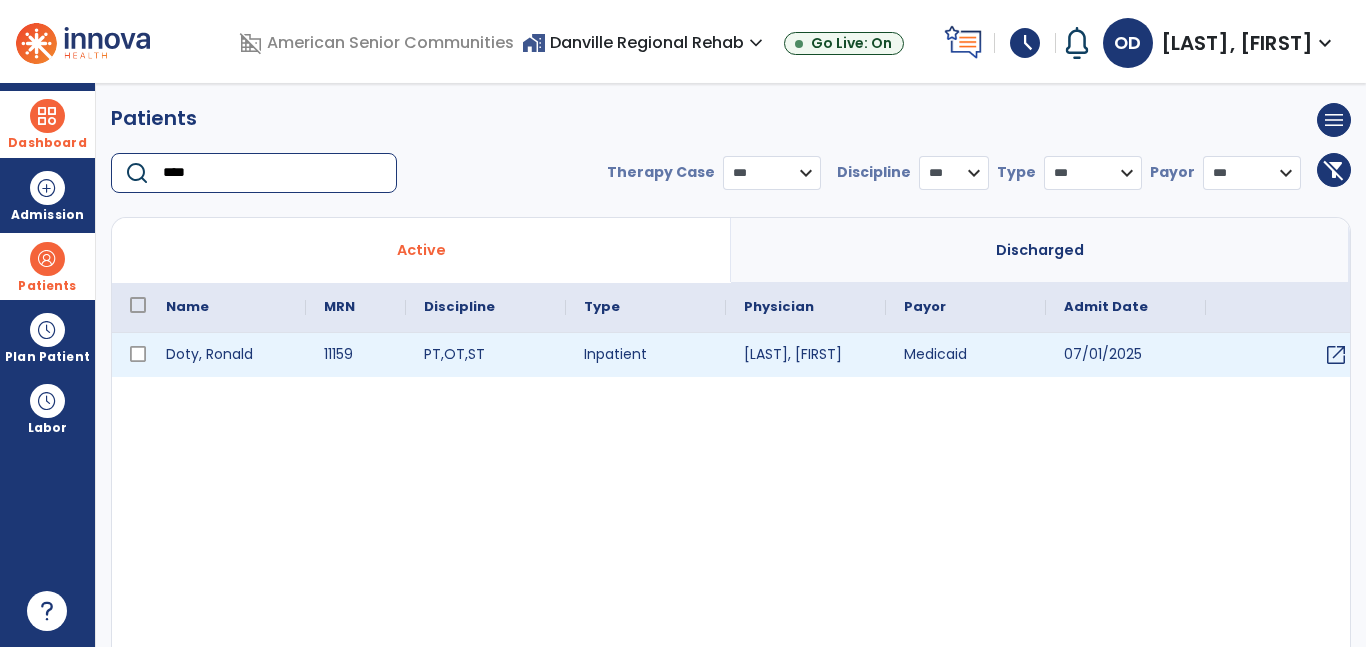 type on "****" 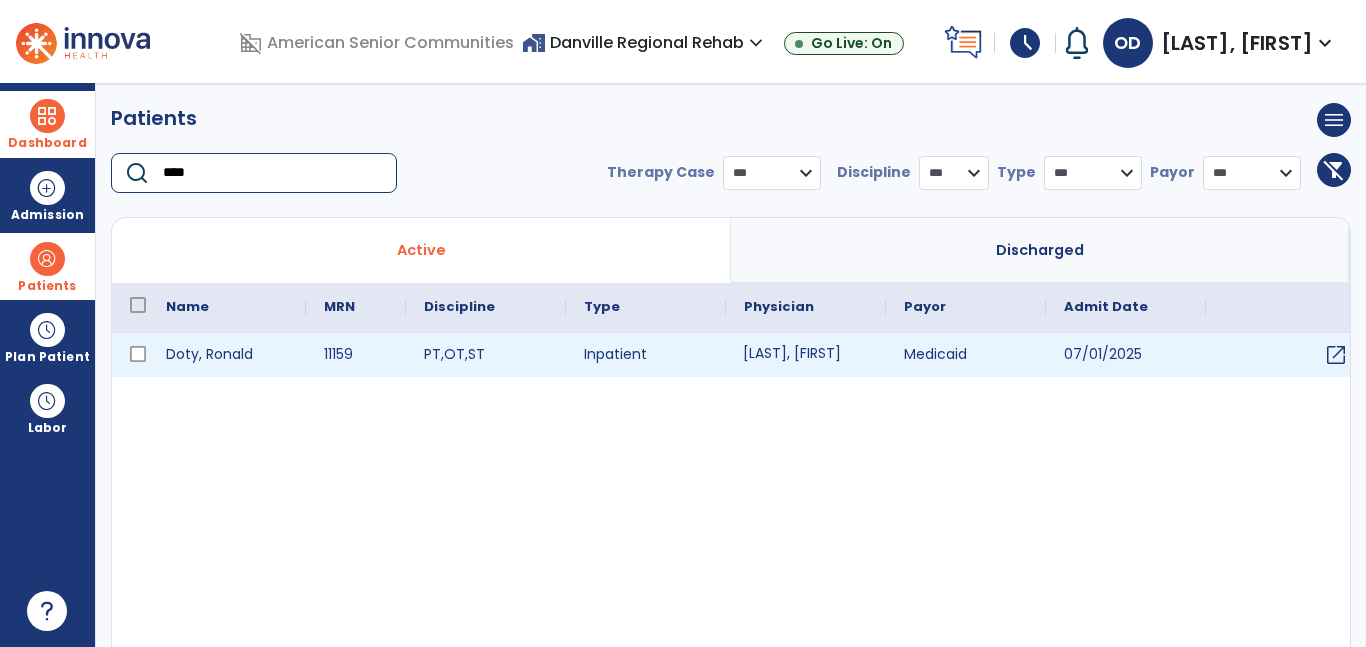 click on "Cline, Jonathon" at bounding box center [806, 355] 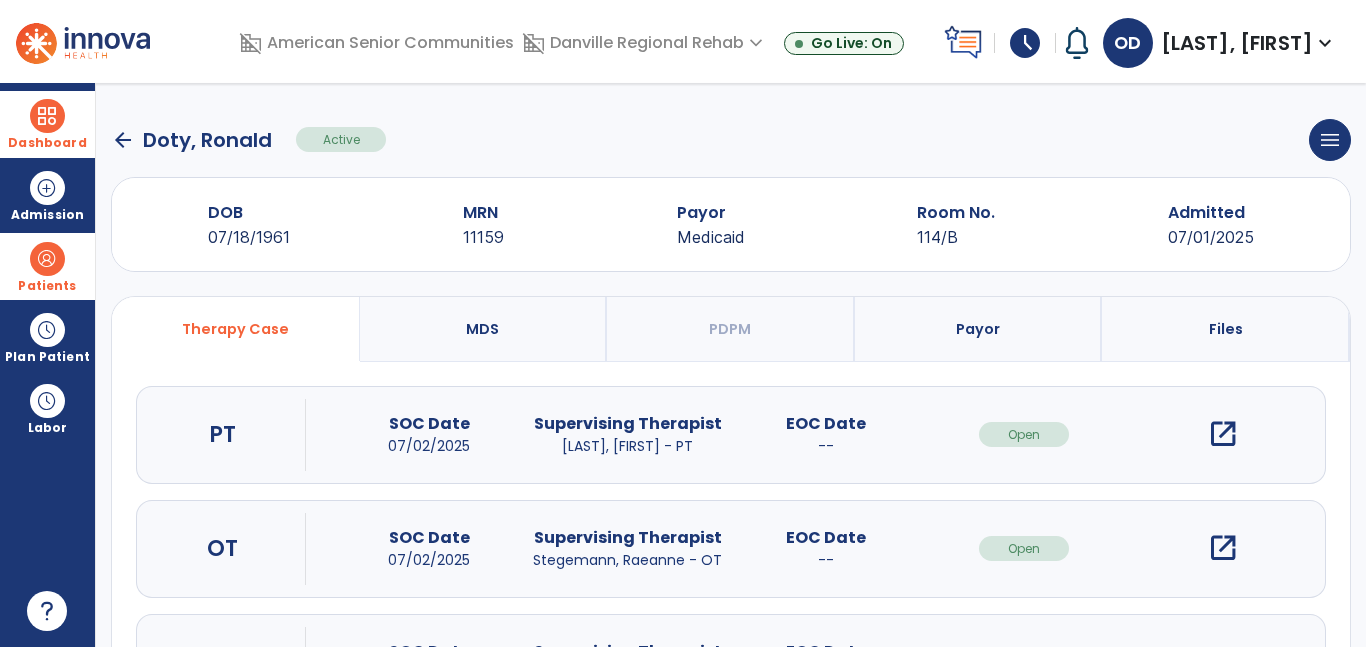 click on "open_in_new" at bounding box center (1223, 434) 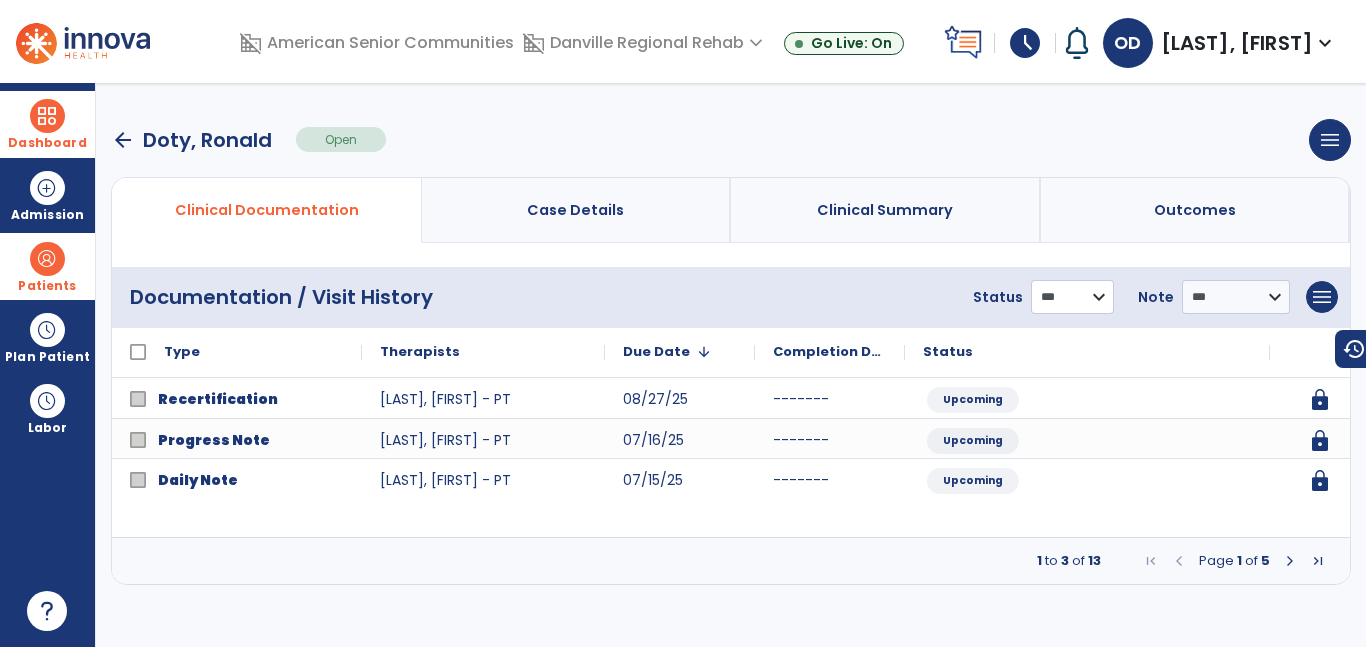 click on "**********" at bounding box center [1072, 297] 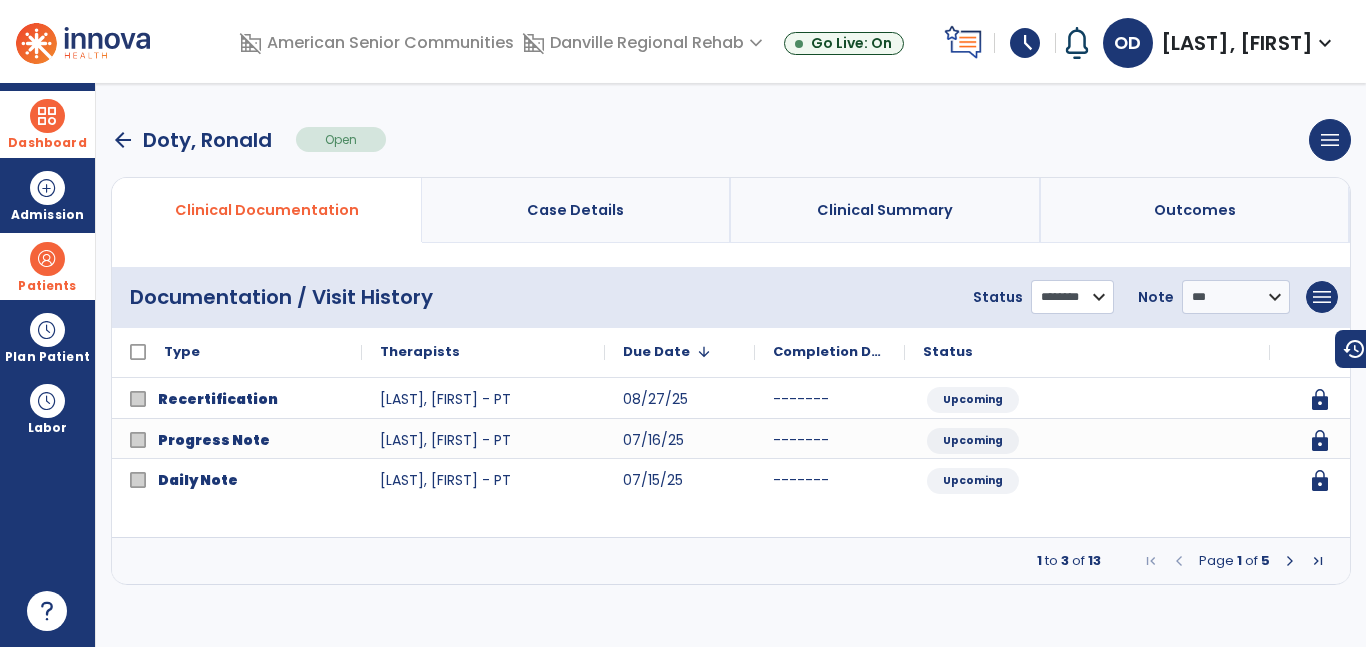 click on "**********" at bounding box center (1072, 297) 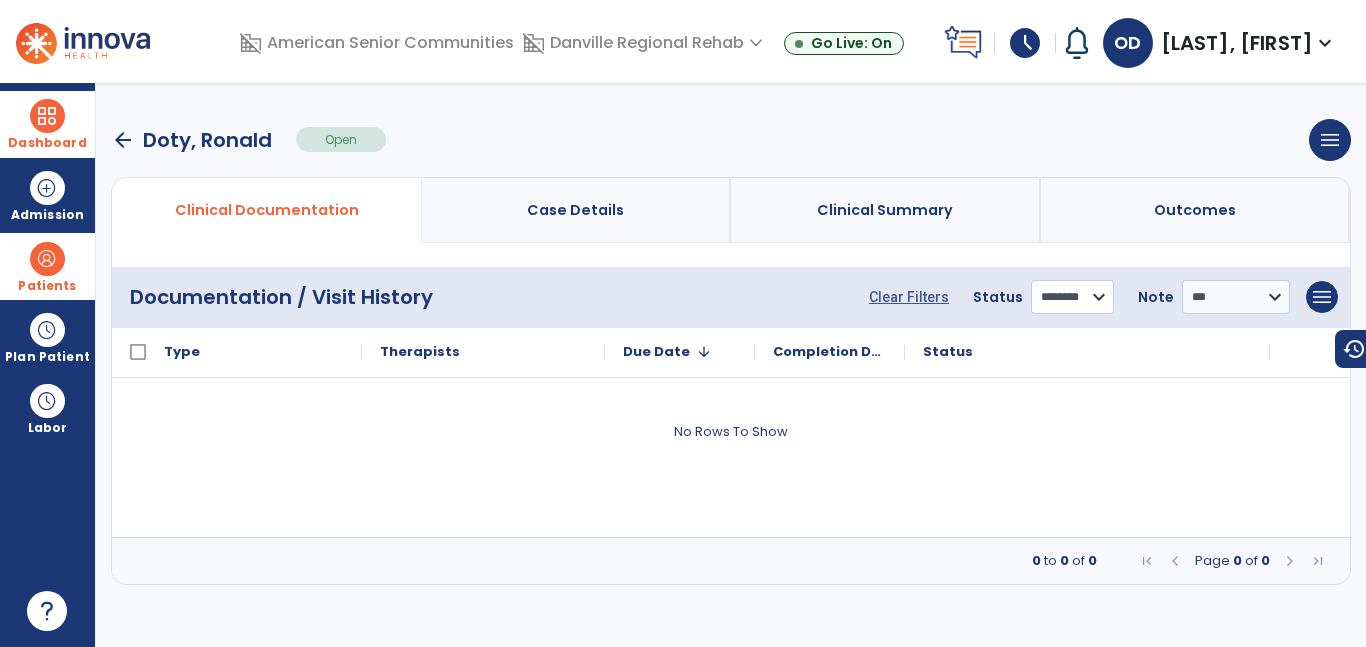 click on "**********" at bounding box center [1072, 297] 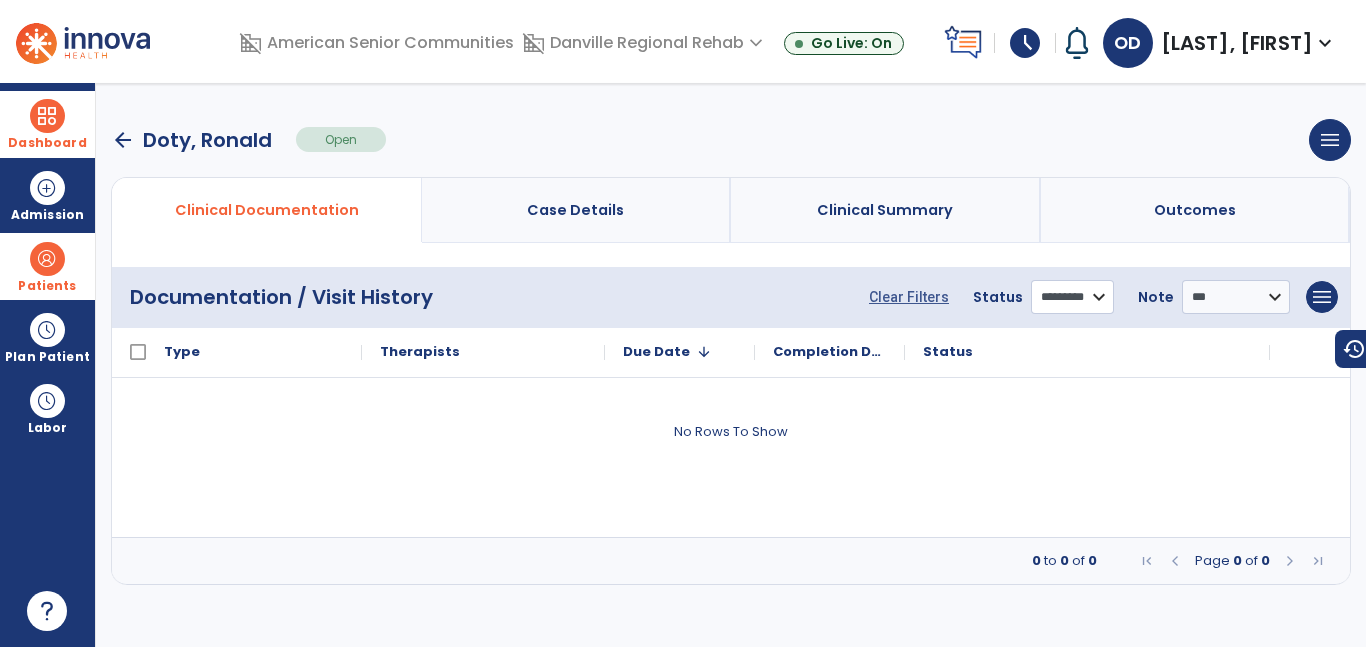 click on "**********" at bounding box center (1072, 297) 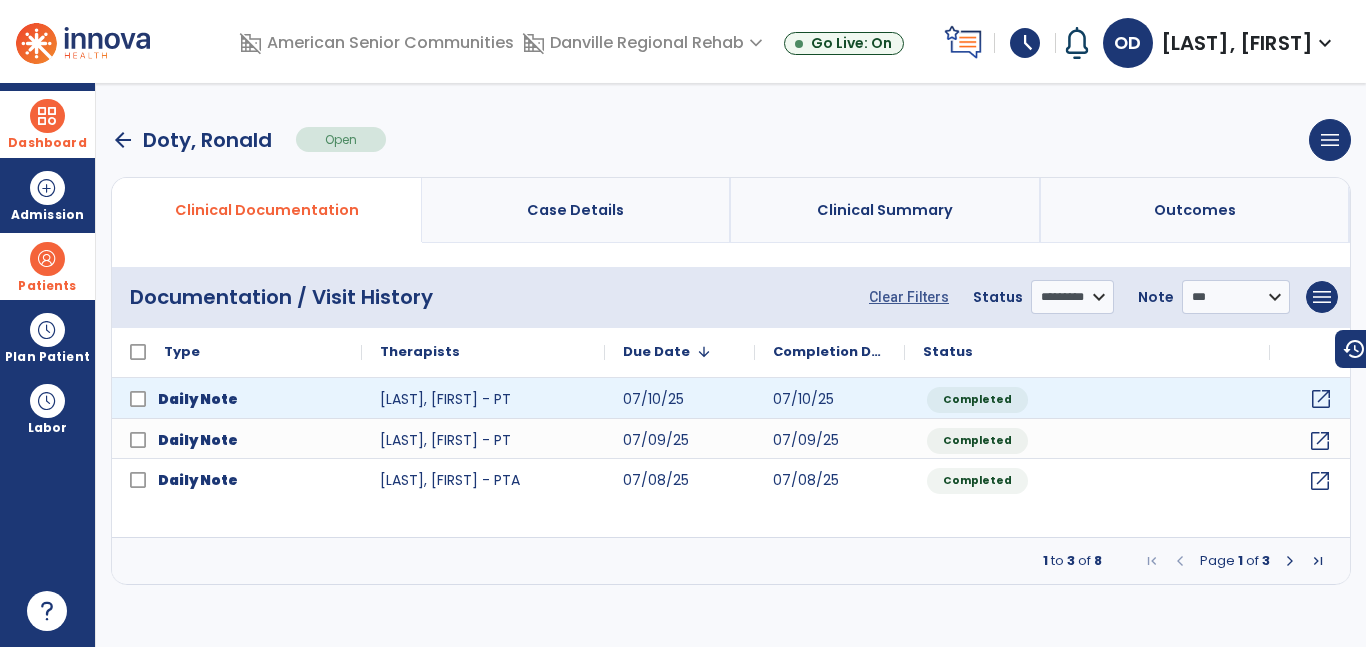 click on "open_in_new" 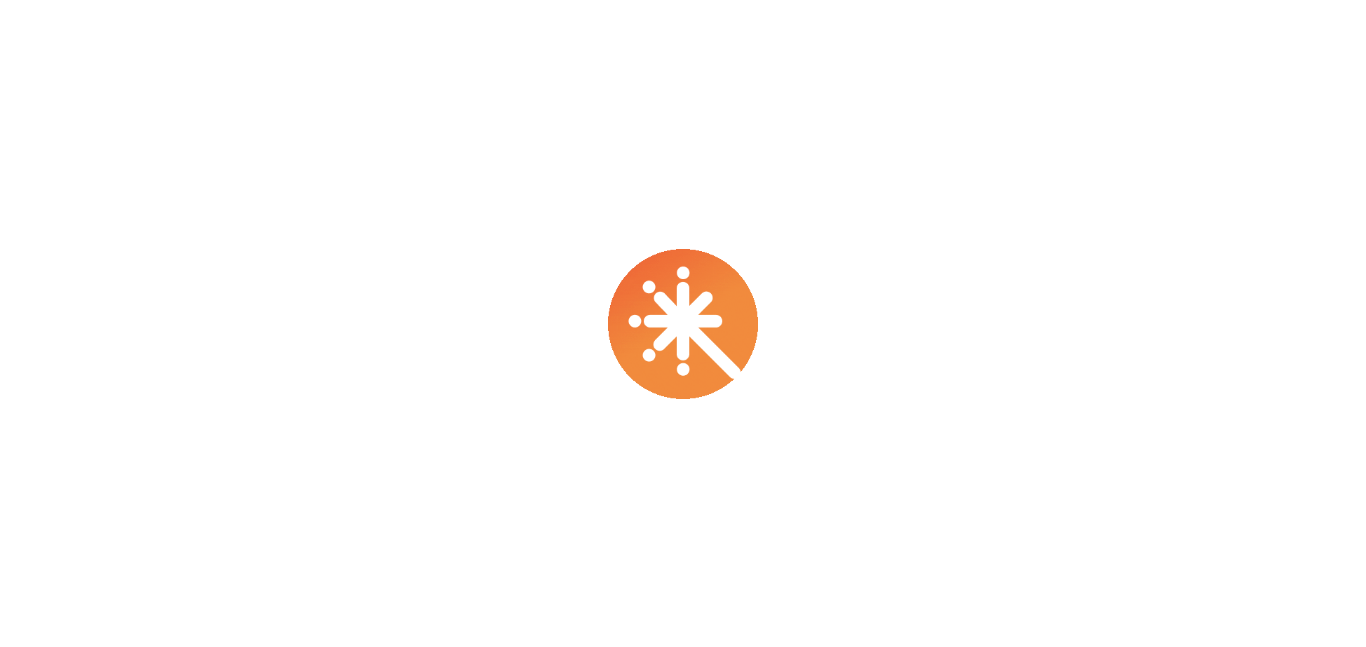 scroll, scrollTop: 0, scrollLeft: 0, axis: both 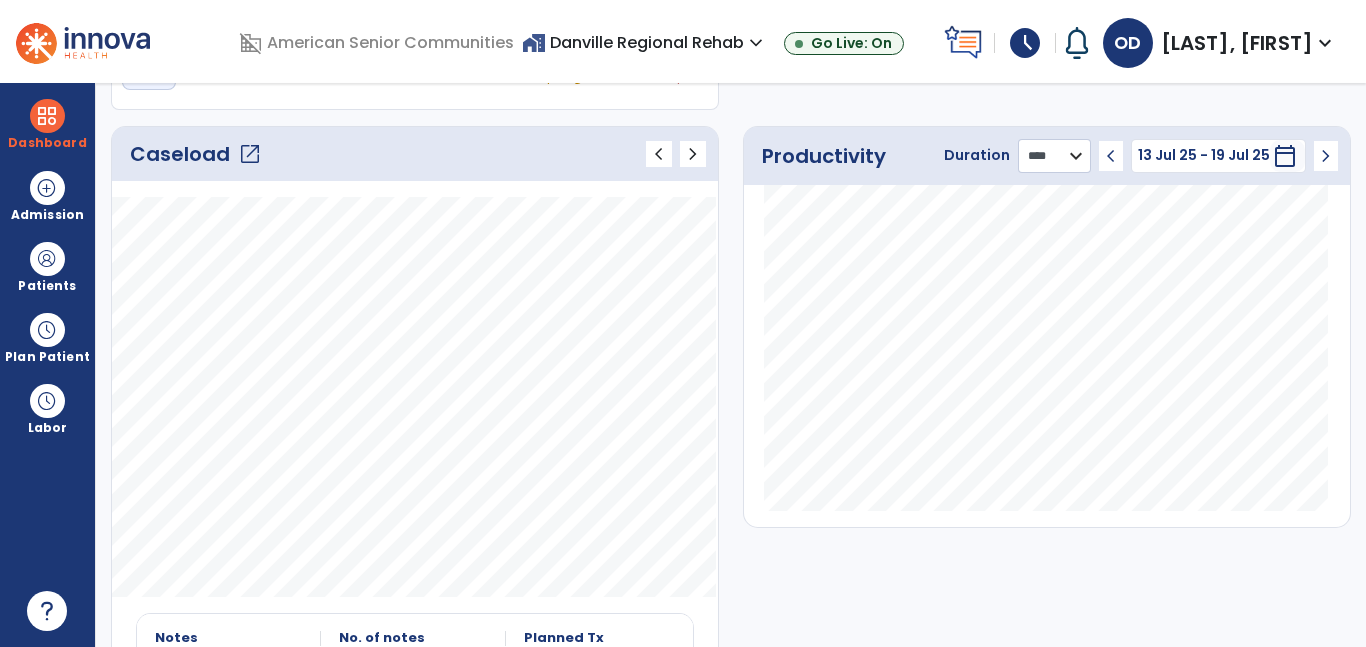 click on "******** **** ***" 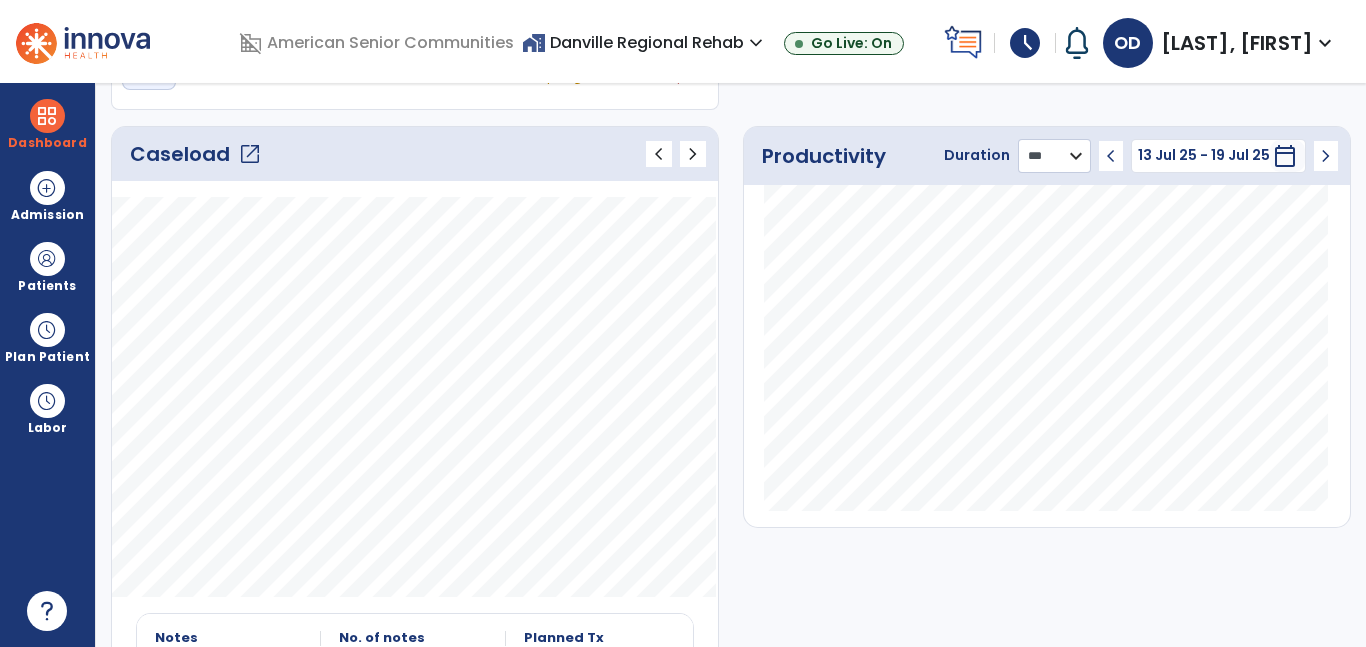 click on "******** **** ***" 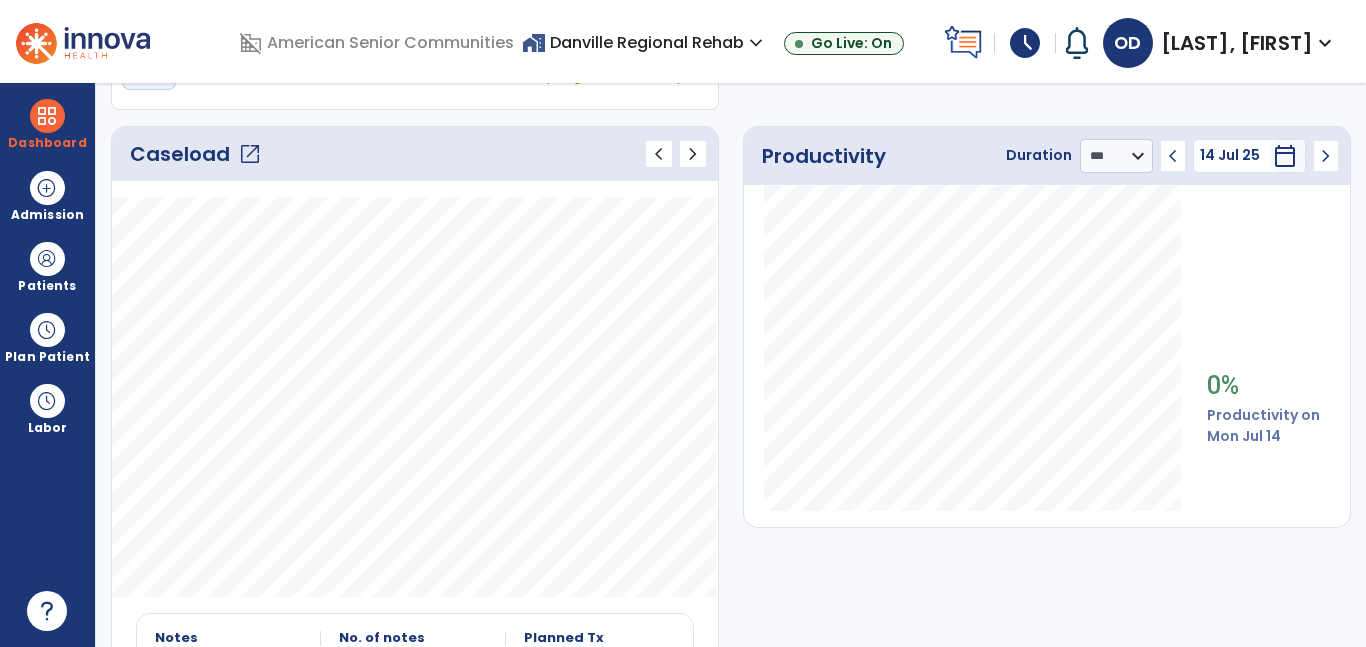 click on "chevron_left" 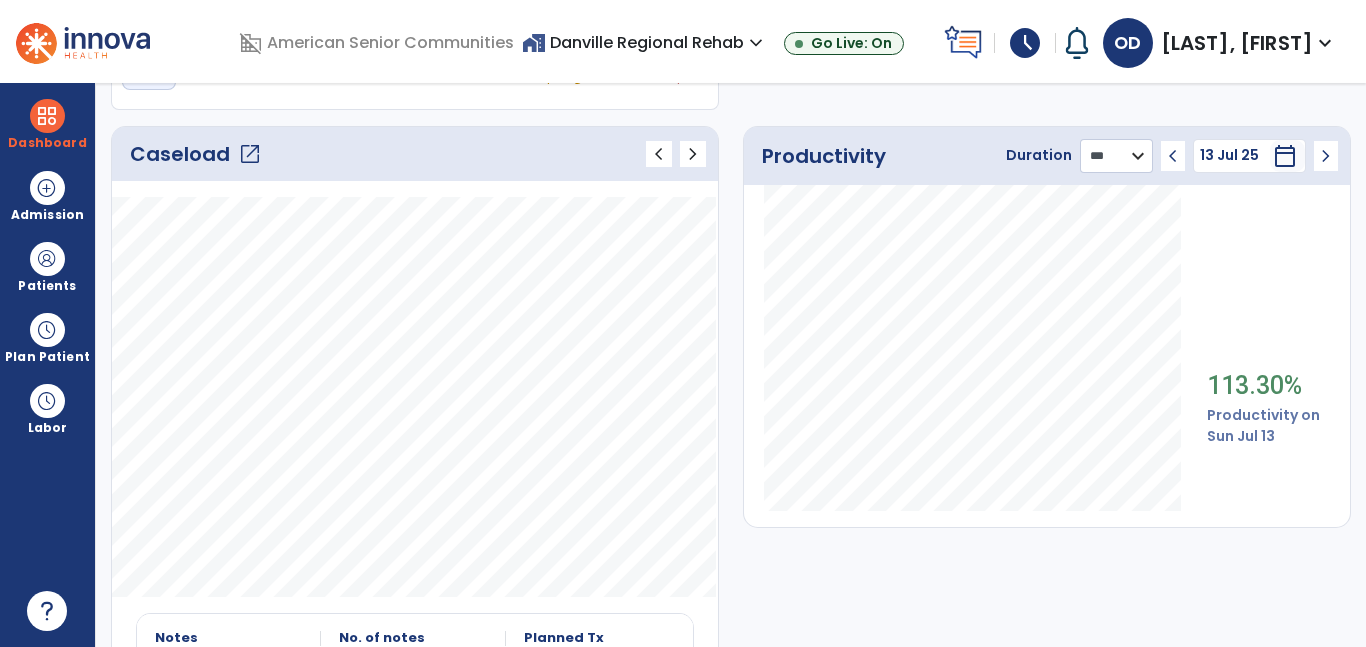 click on "******** **** ***" 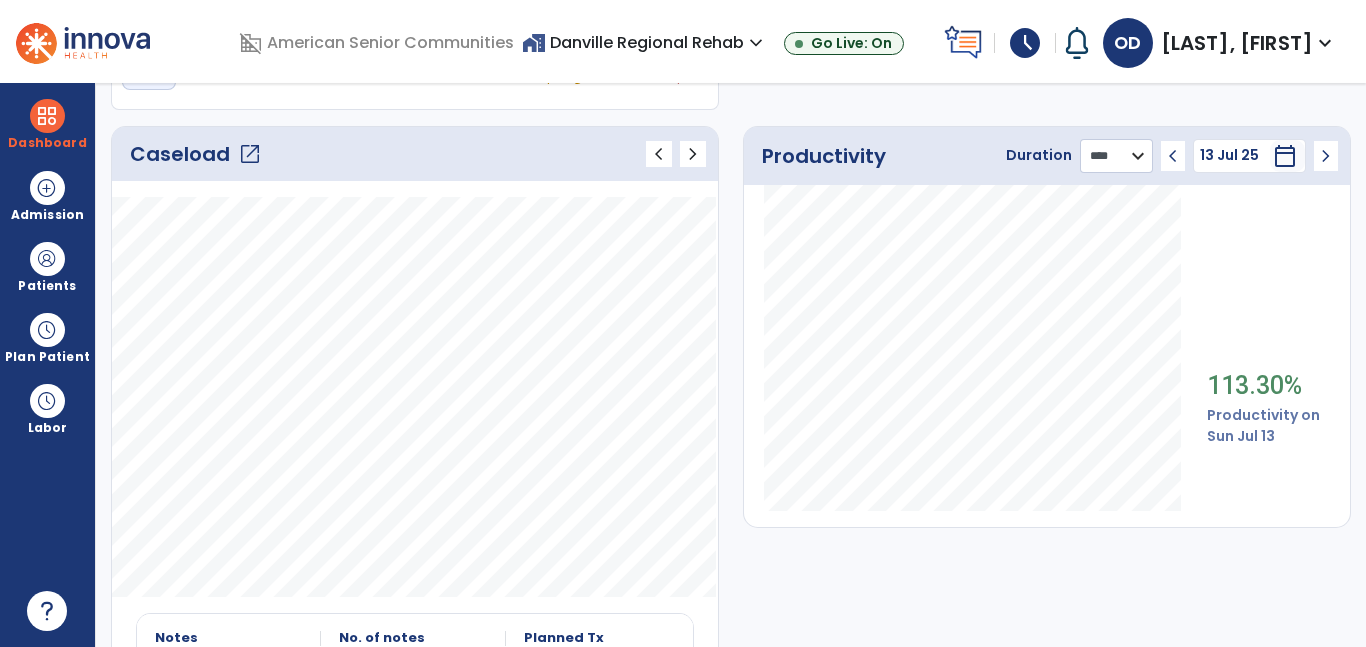 click on "******** **** ***" 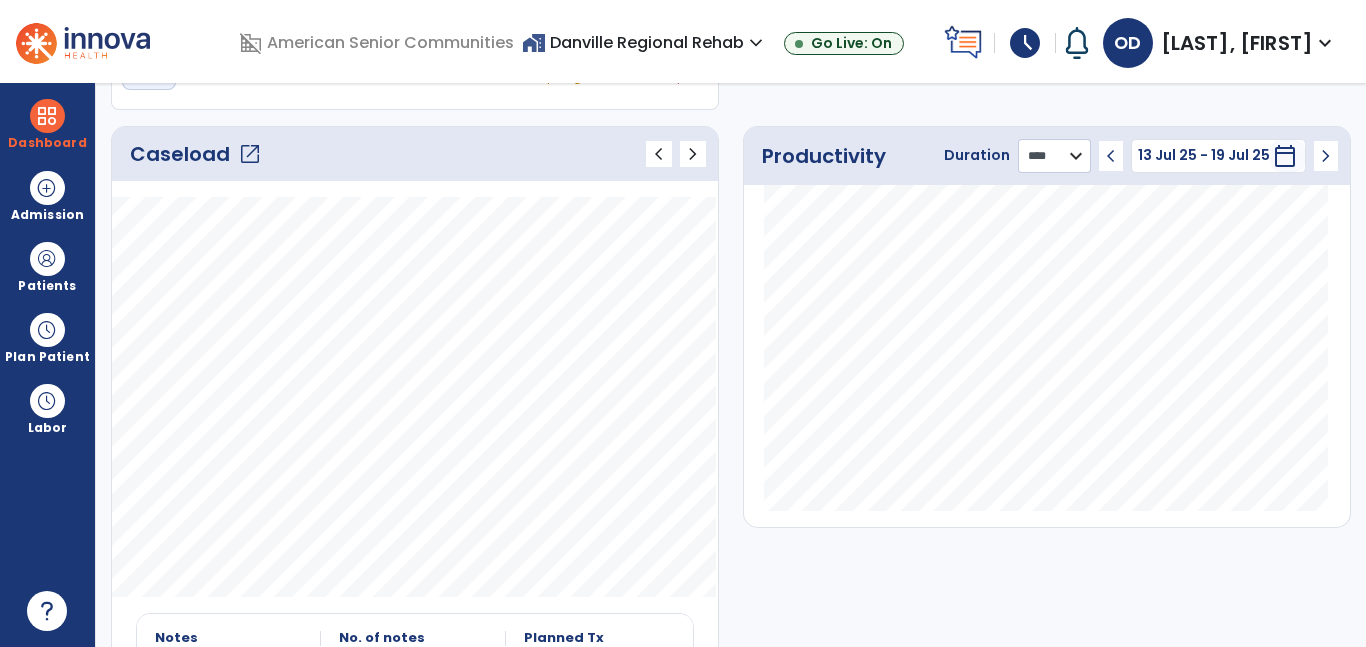 scroll, scrollTop: 20, scrollLeft: 0, axis: vertical 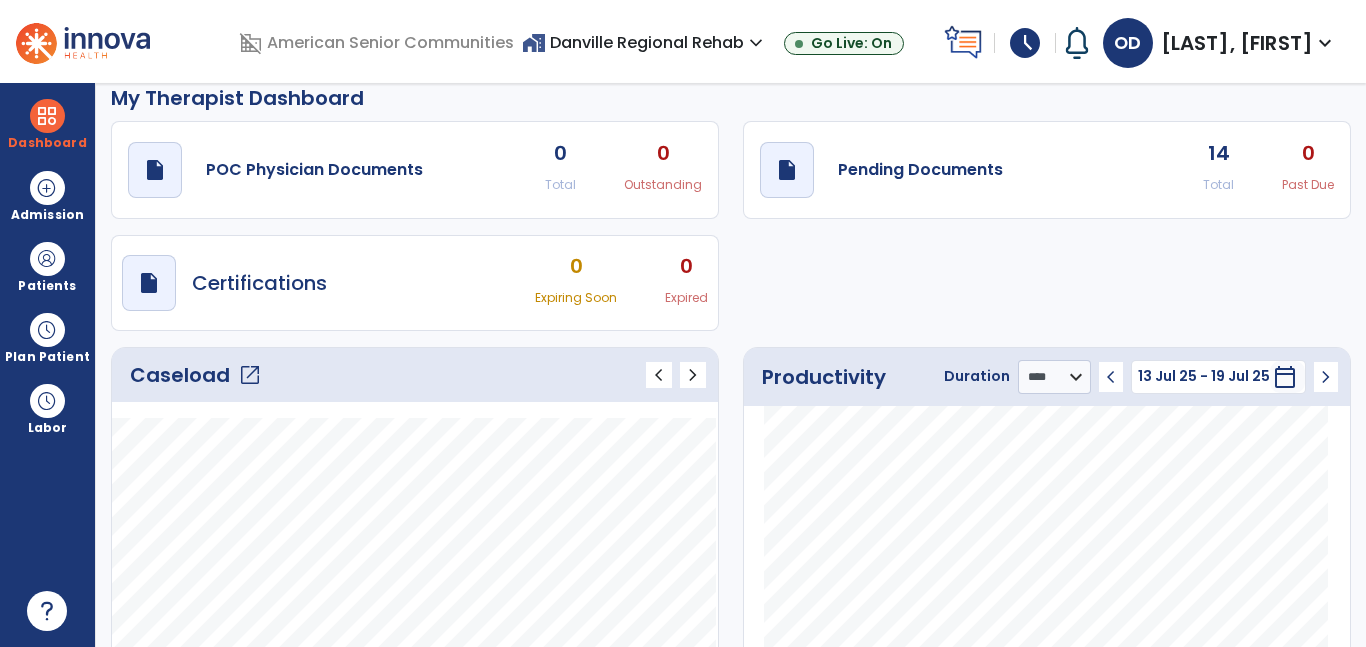 click on "Total" 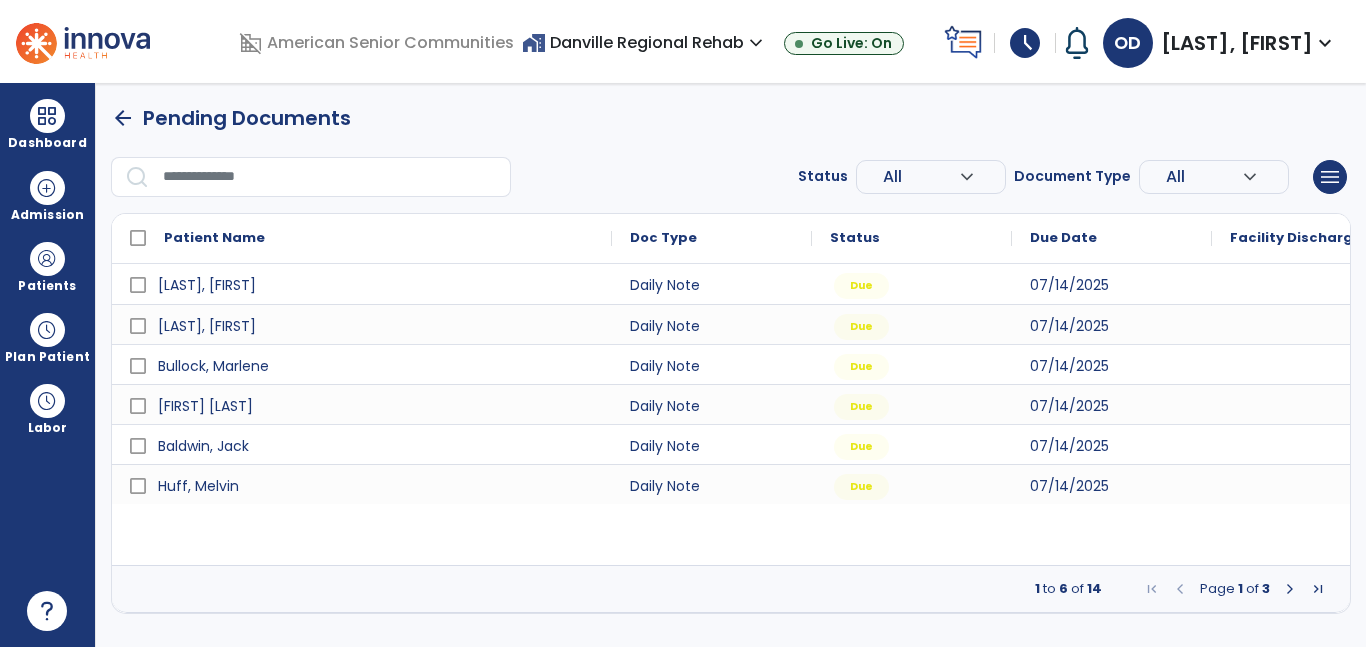 scroll, scrollTop: 0, scrollLeft: 0, axis: both 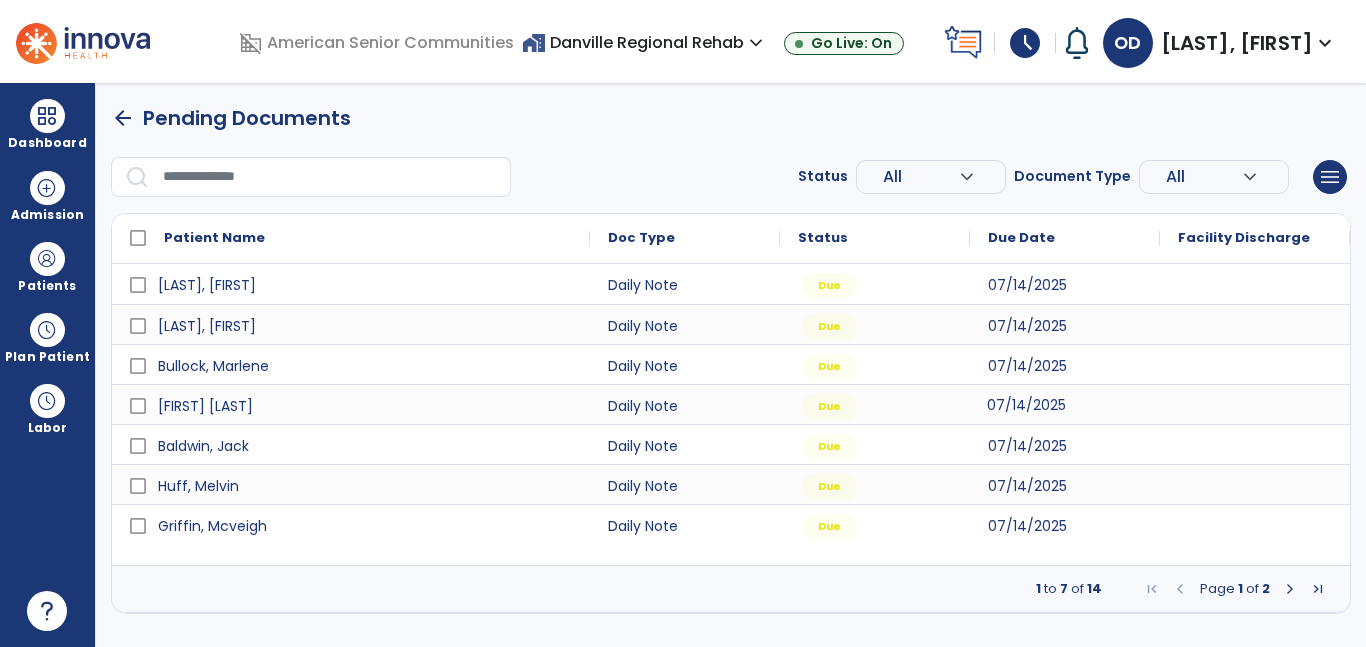click on "07/14/2025" at bounding box center (1026, 405) 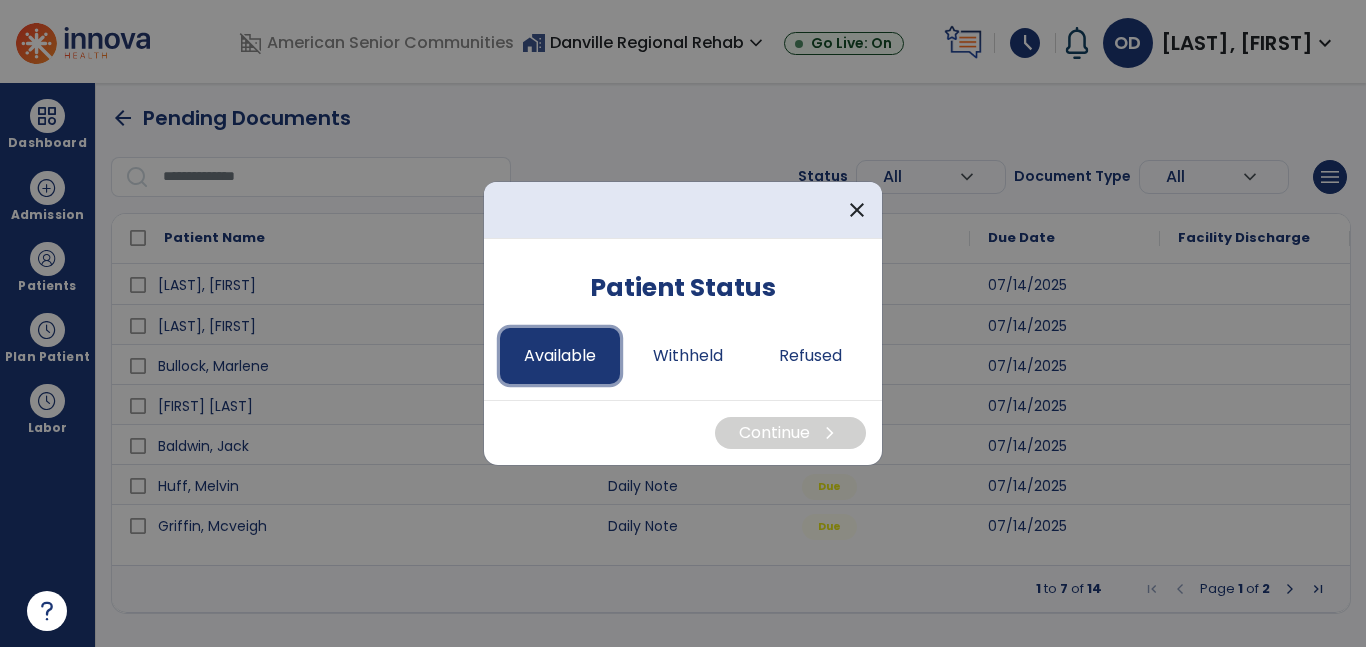 click on "Available" at bounding box center (560, 356) 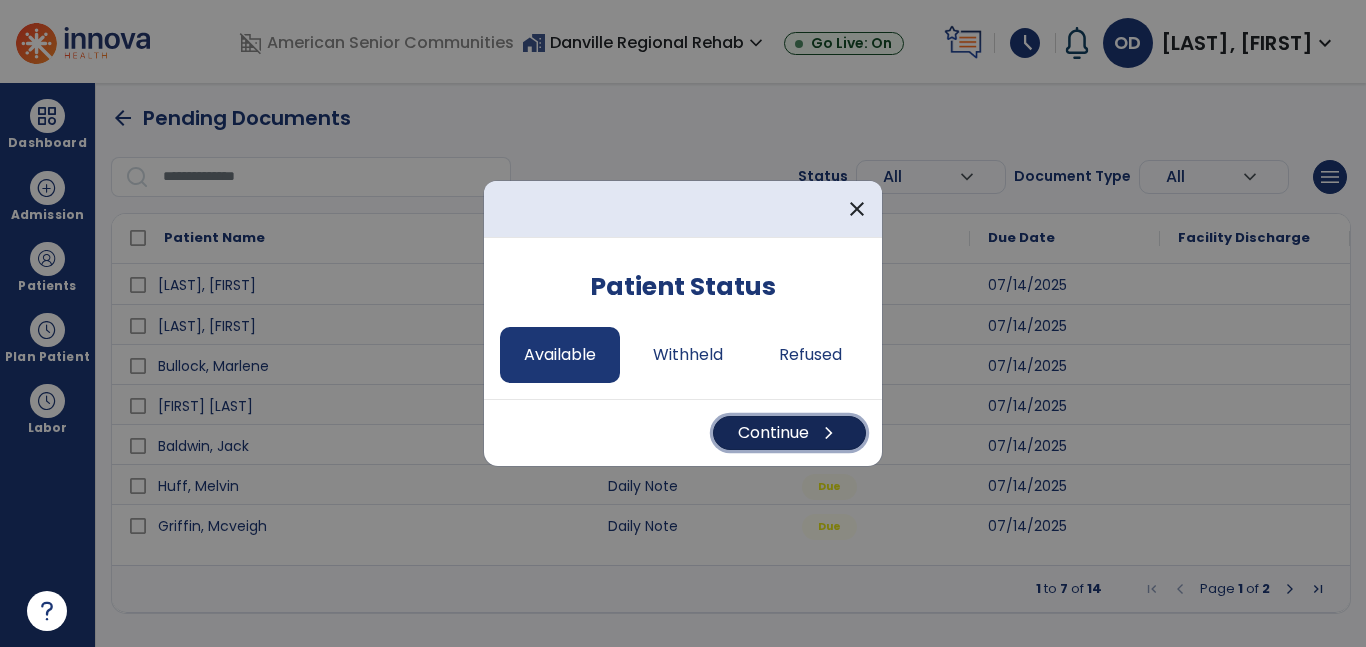 click on "Continue   chevron_right" at bounding box center [789, 433] 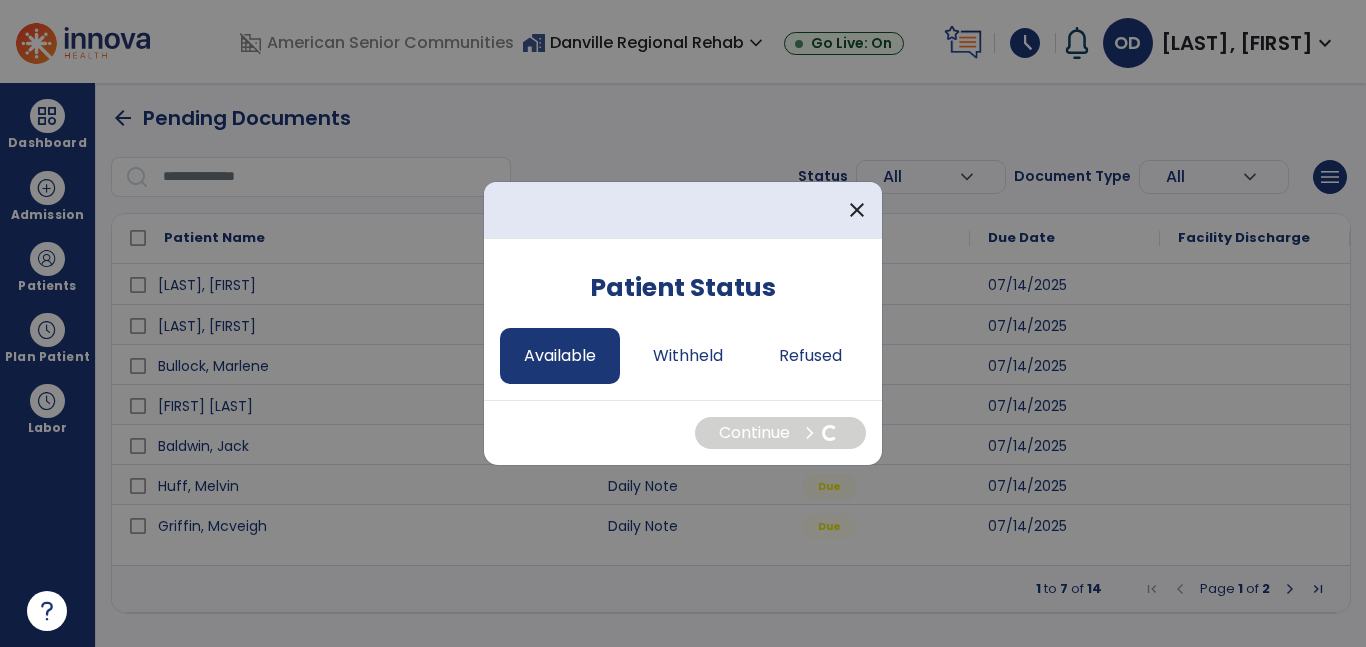 select on "*" 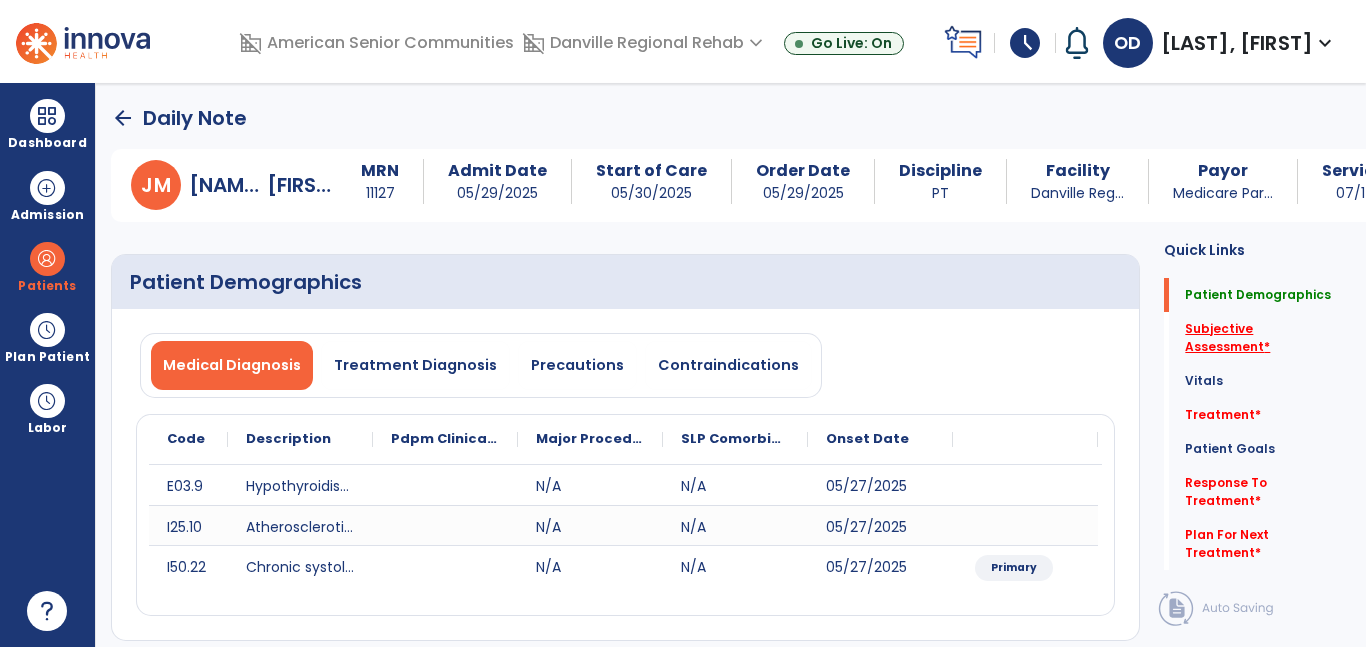 click on "Subjective Assessment   *" 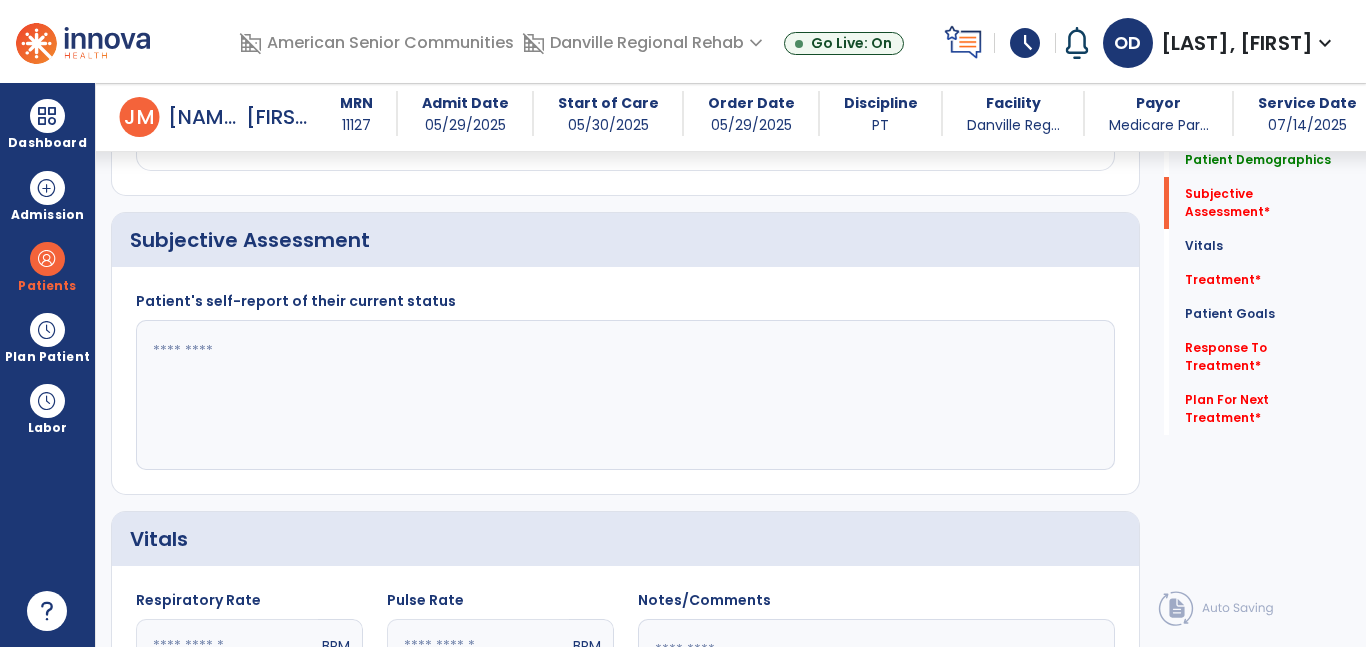 scroll, scrollTop: 433, scrollLeft: 0, axis: vertical 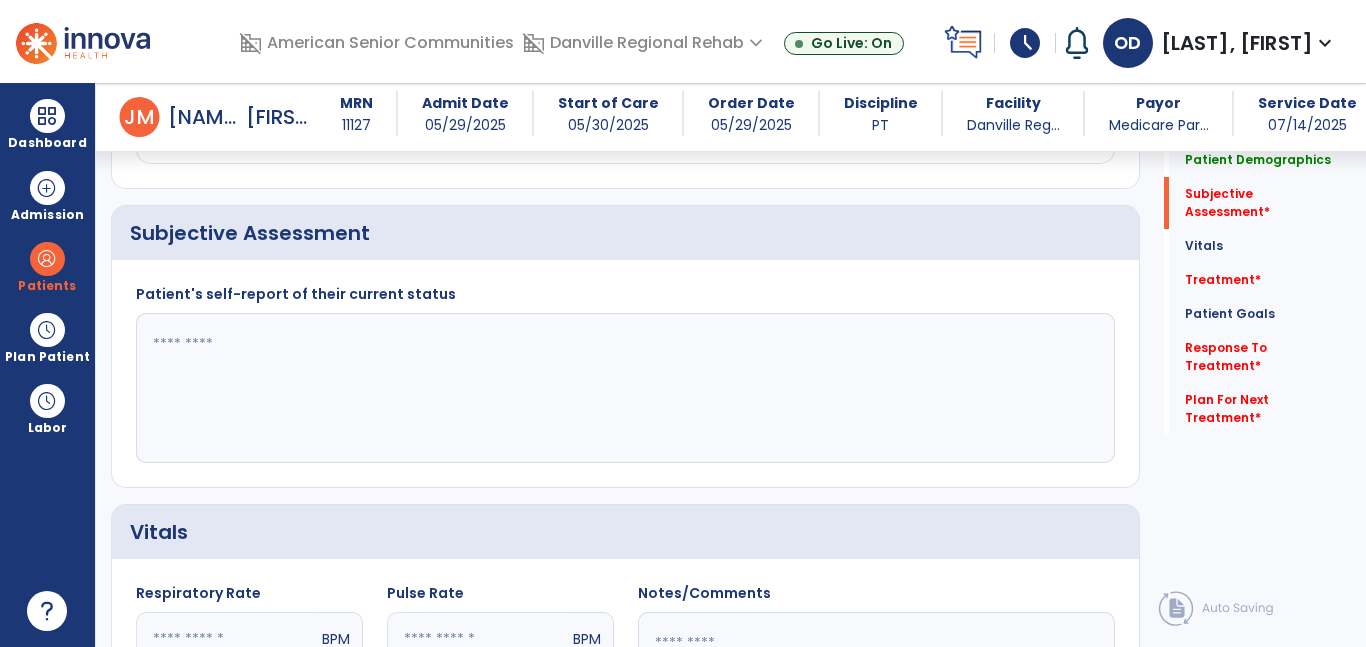 click 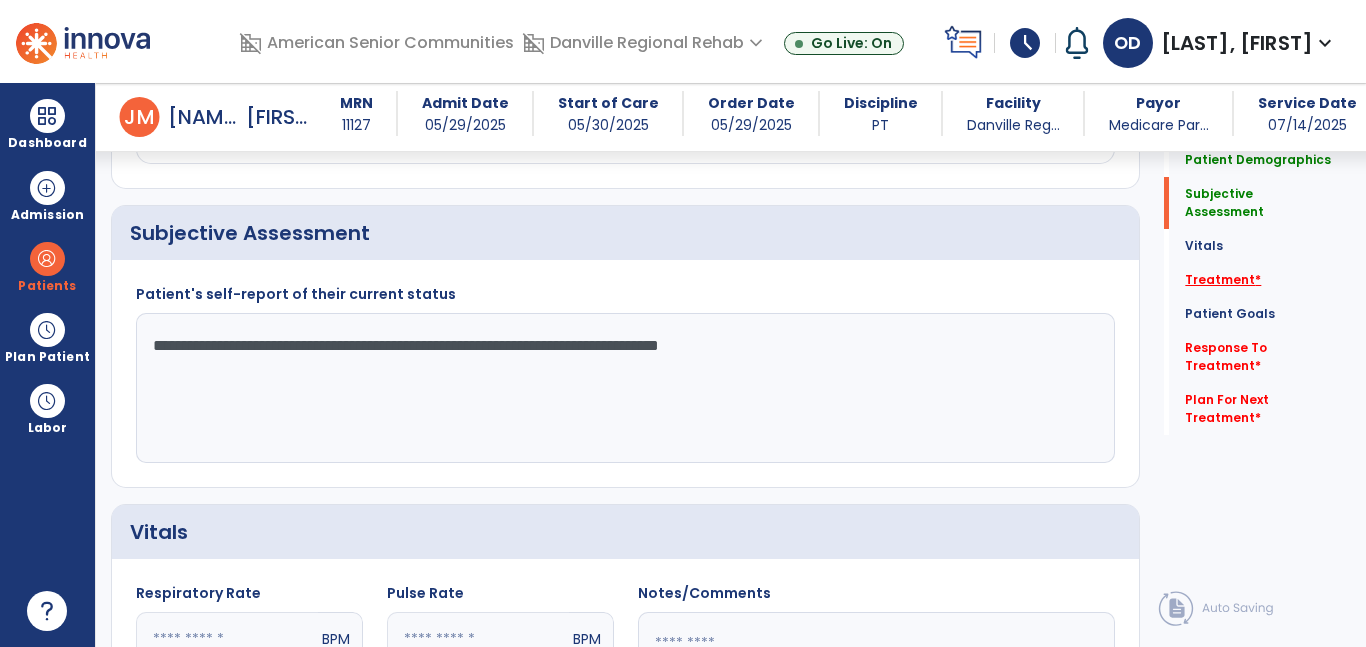 type on "**********" 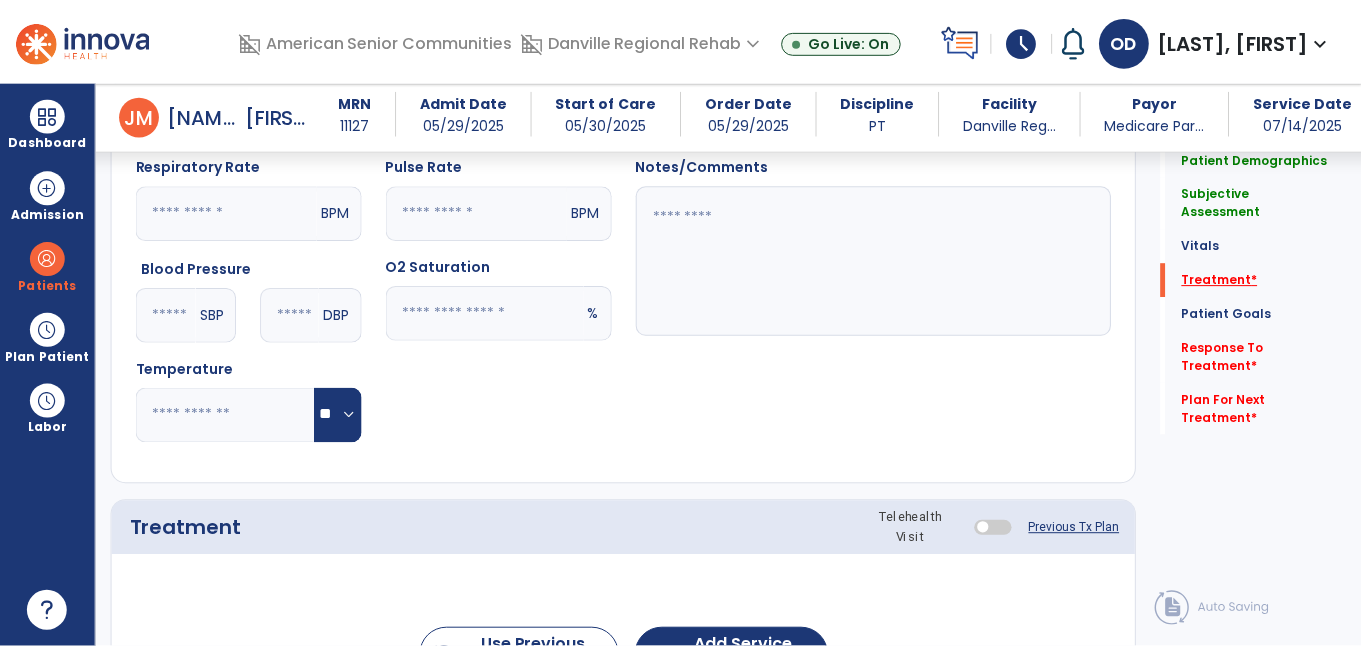scroll, scrollTop: 1122, scrollLeft: 0, axis: vertical 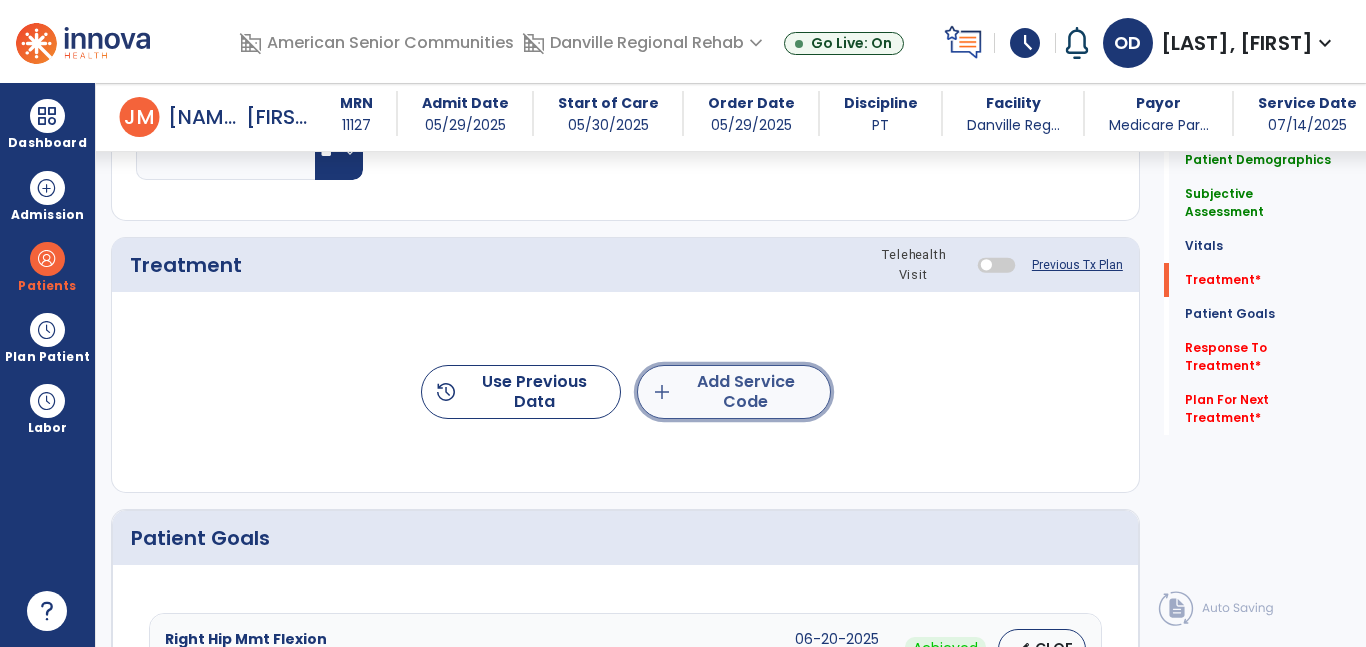 click on "add  Add Service Code" 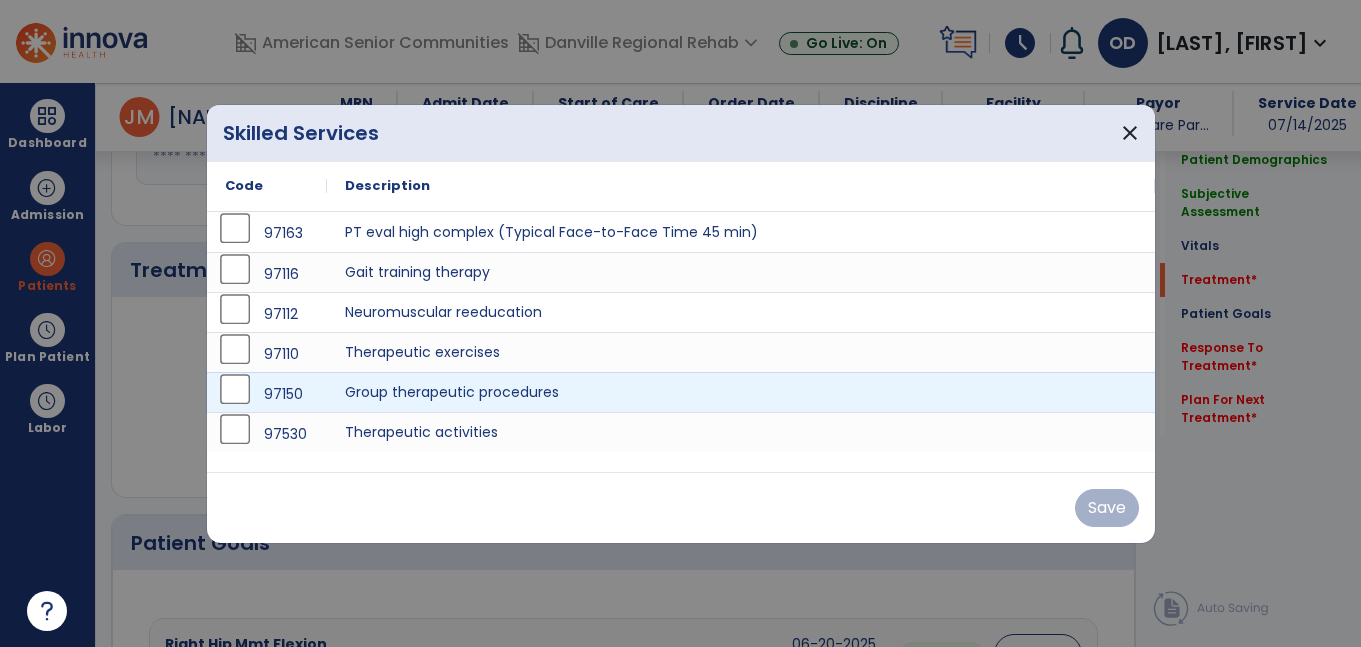 scroll, scrollTop: 1122, scrollLeft: 0, axis: vertical 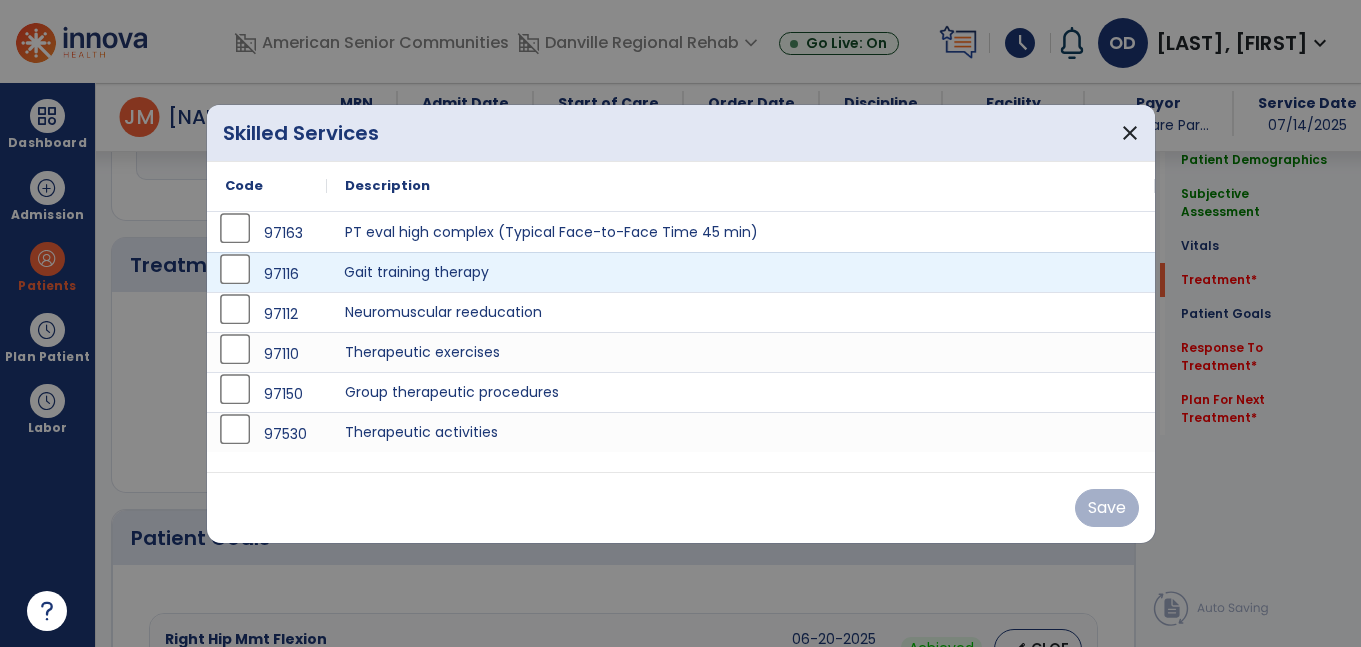 click on "Gait training therapy" at bounding box center (741, 272) 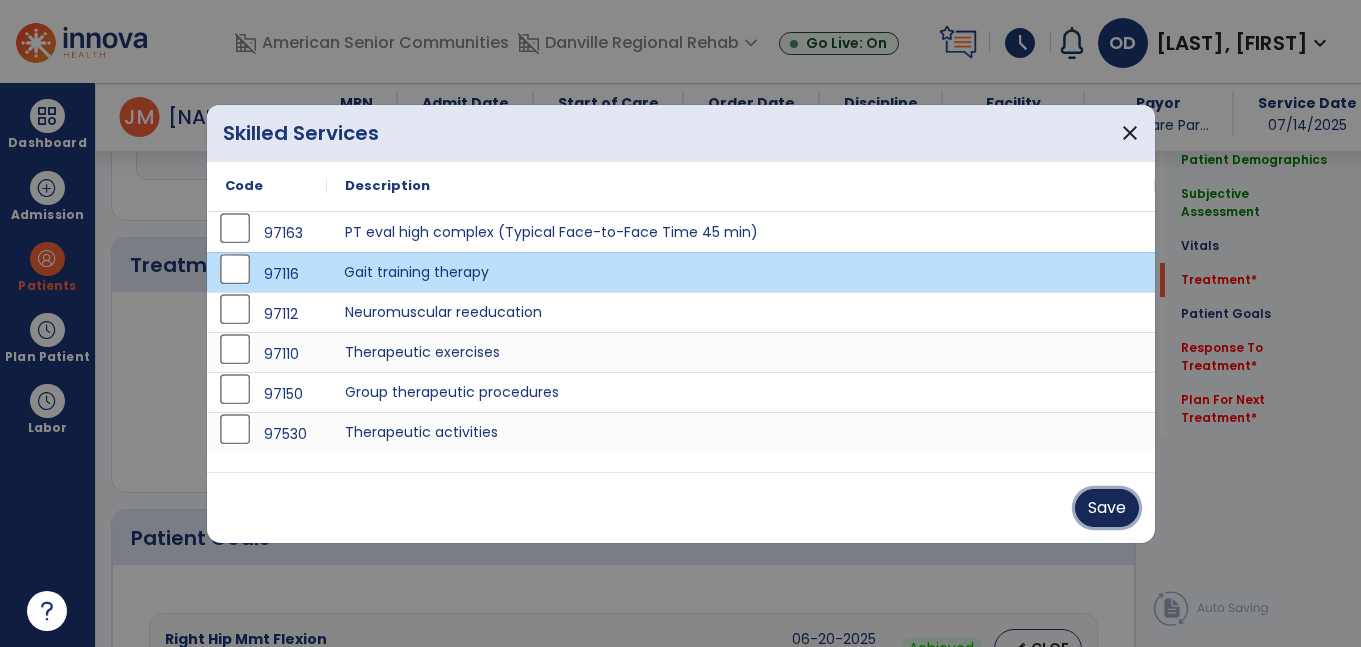 click on "Save" at bounding box center (1107, 508) 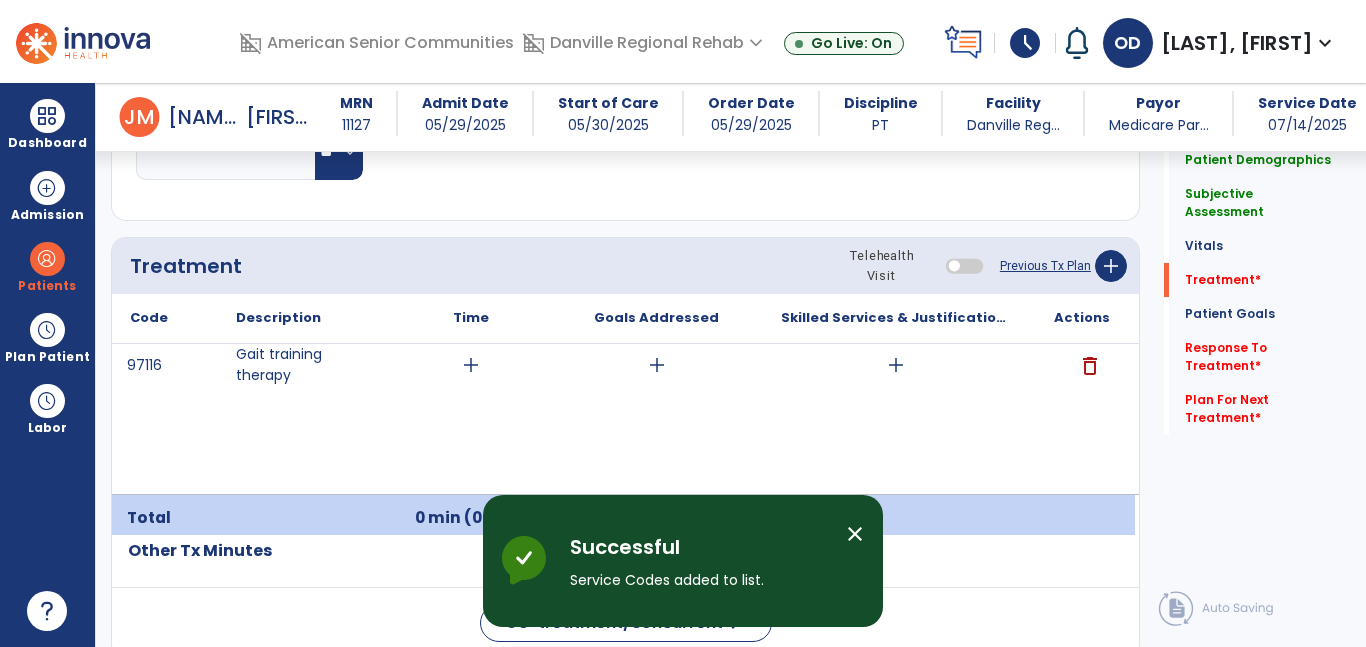 click on "close" at bounding box center [855, 534] 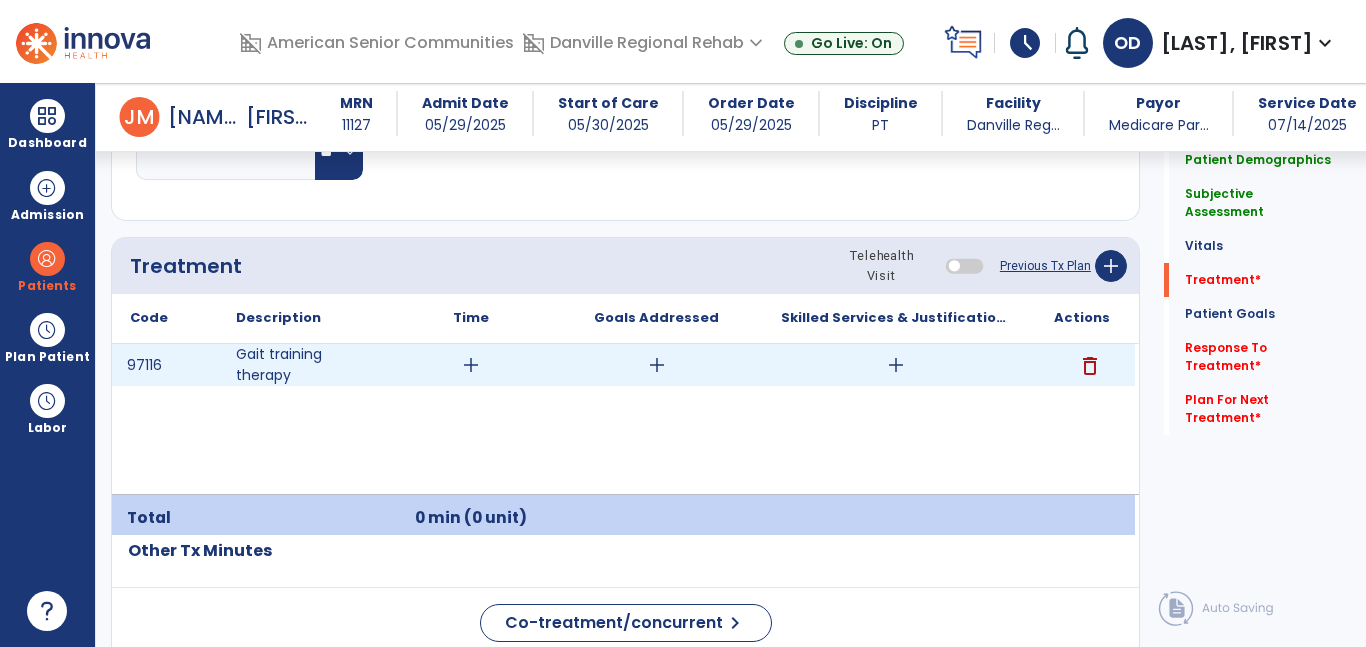click on "add" at bounding box center [657, 365] 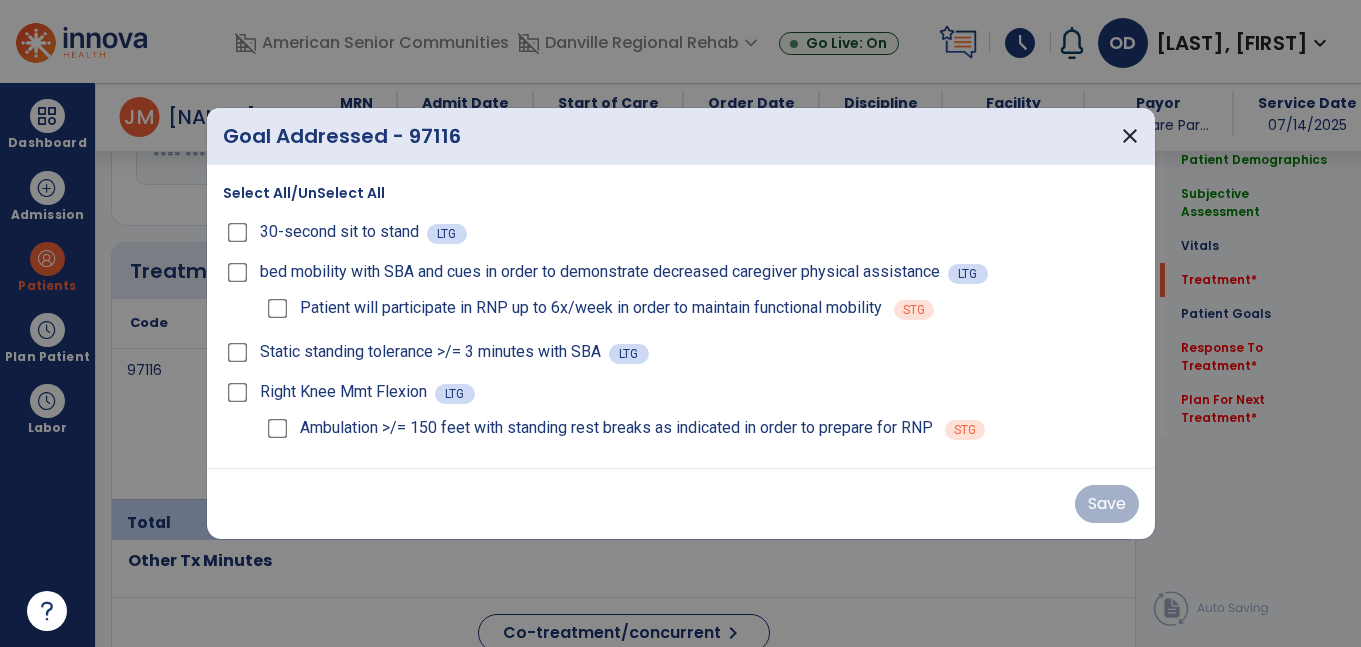 scroll, scrollTop: 1122, scrollLeft: 0, axis: vertical 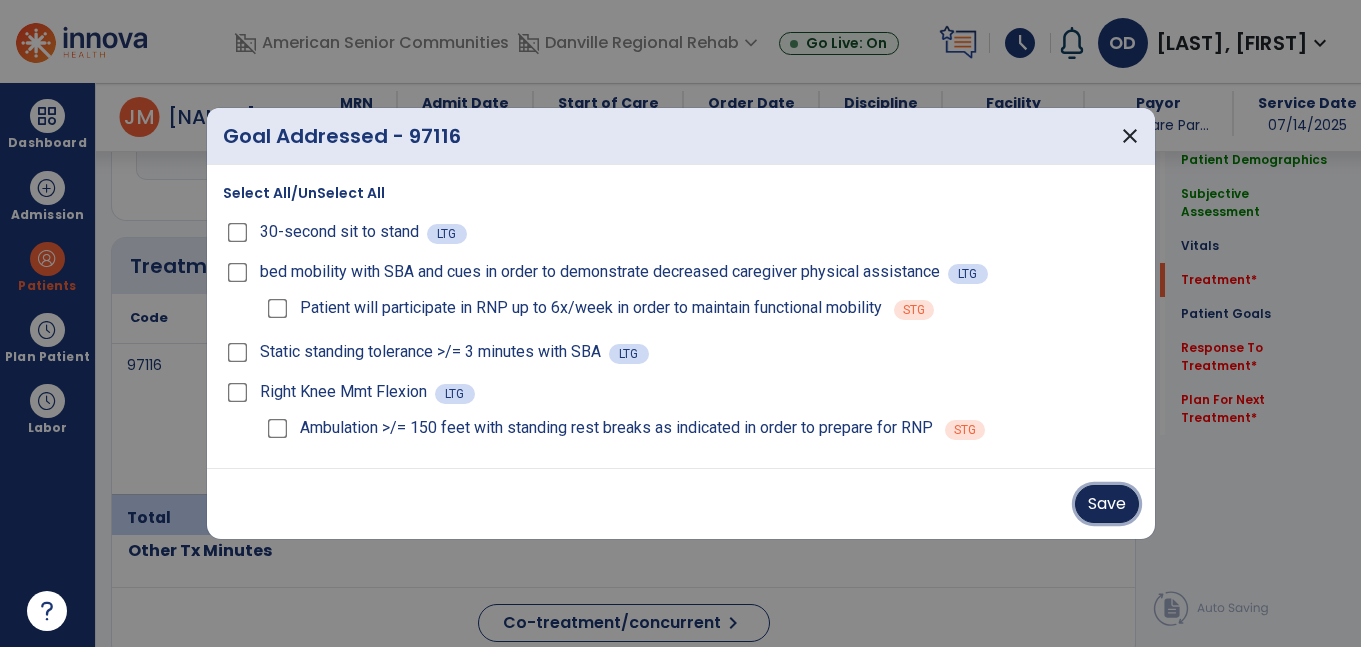click on "Save" at bounding box center [1107, 504] 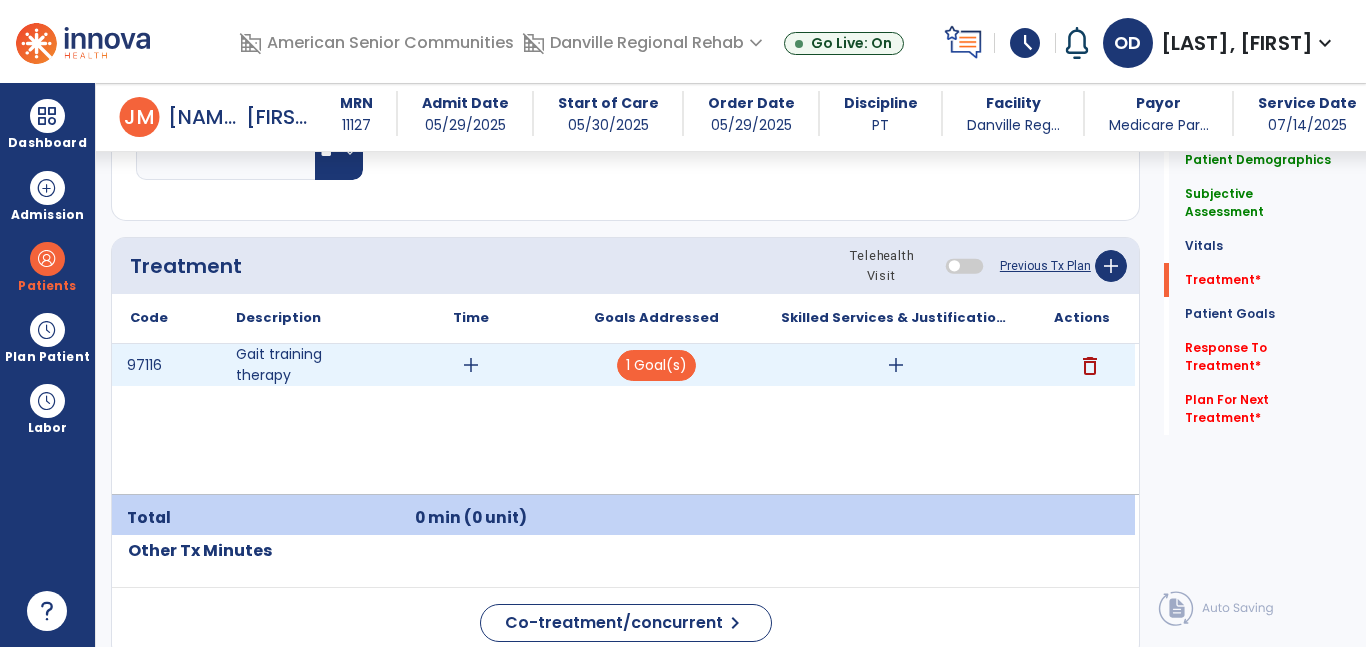 click on "add" at bounding box center (470, 365) 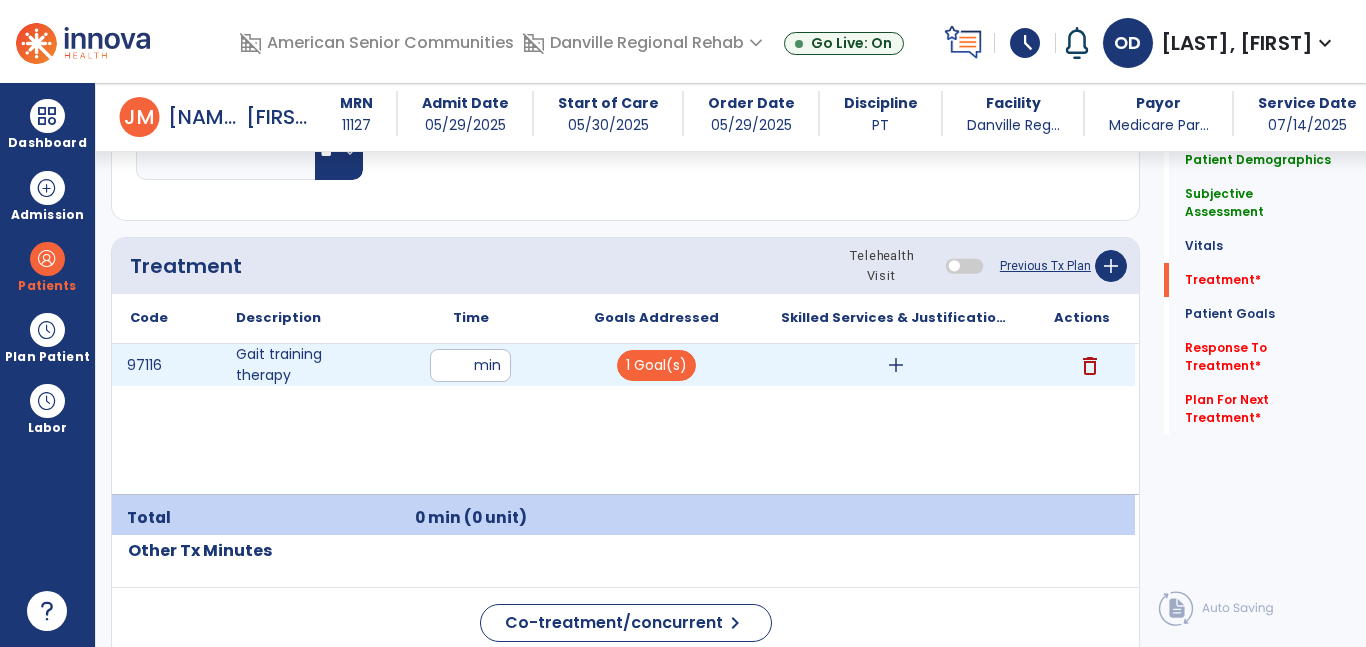 type on "**" 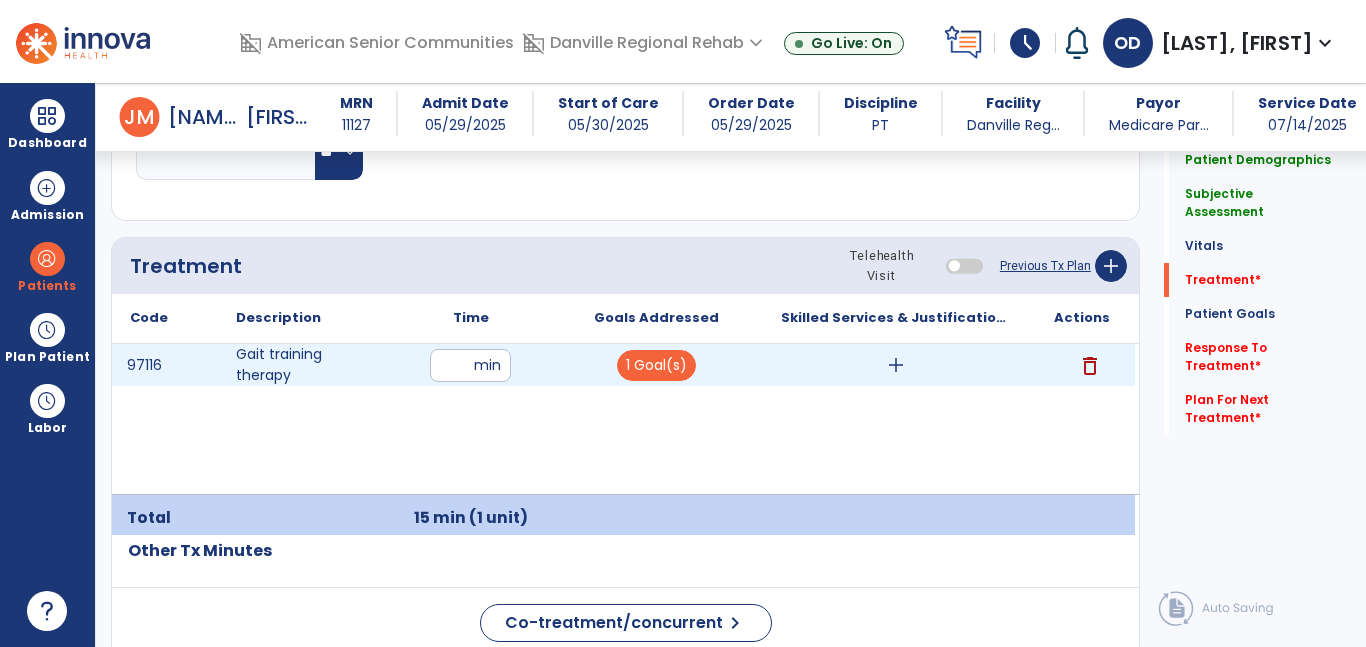 click on "add" at bounding box center (896, 365) 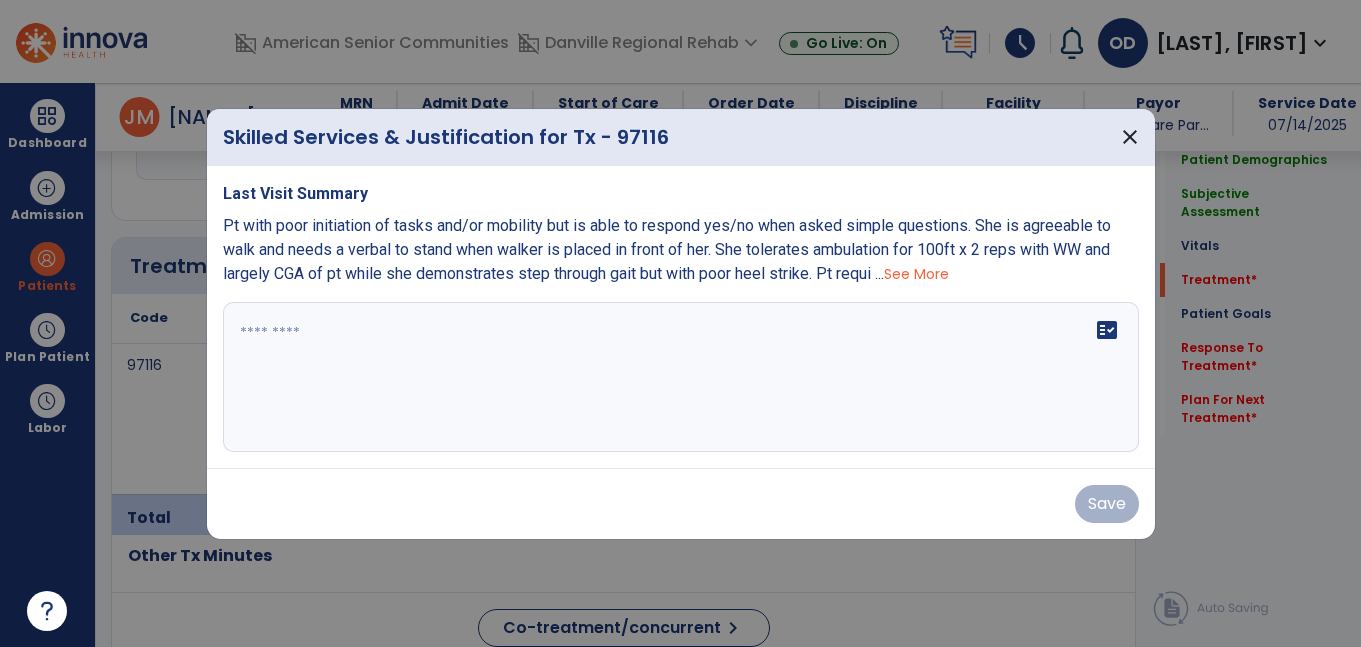 scroll, scrollTop: 1122, scrollLeft: 0, axis: vertical 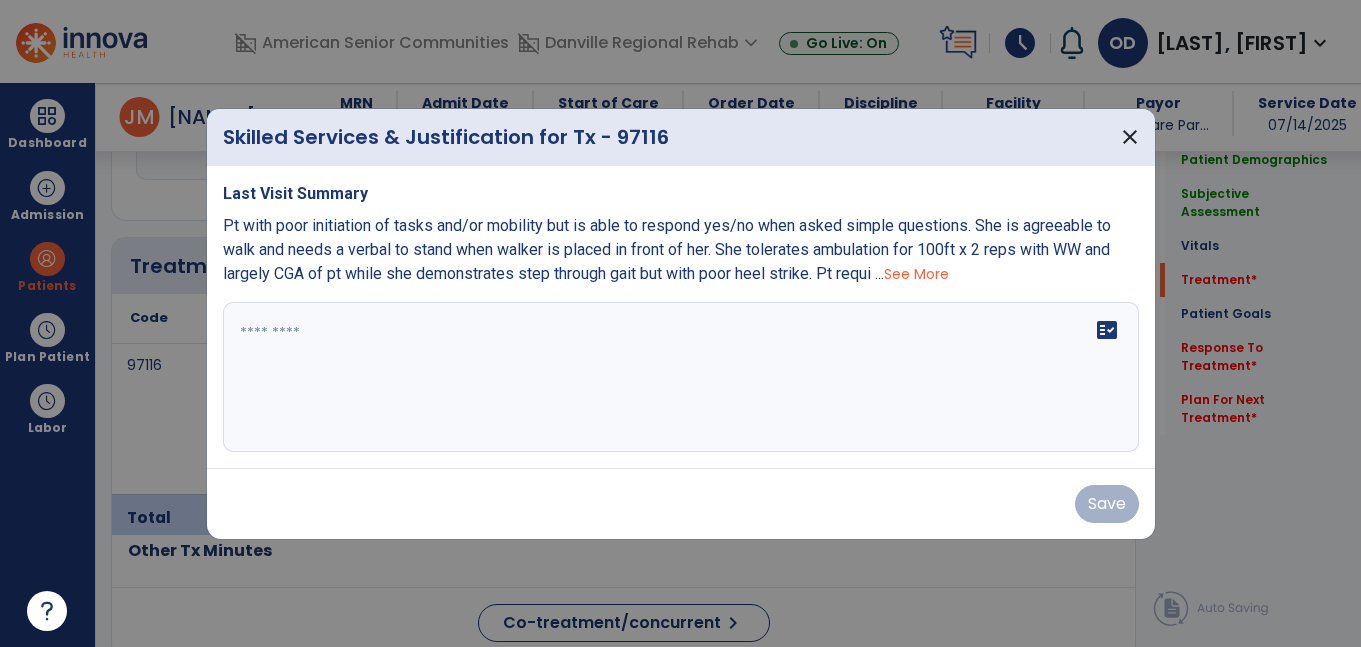 click on "fact_check" at bounding box center [681, 377] 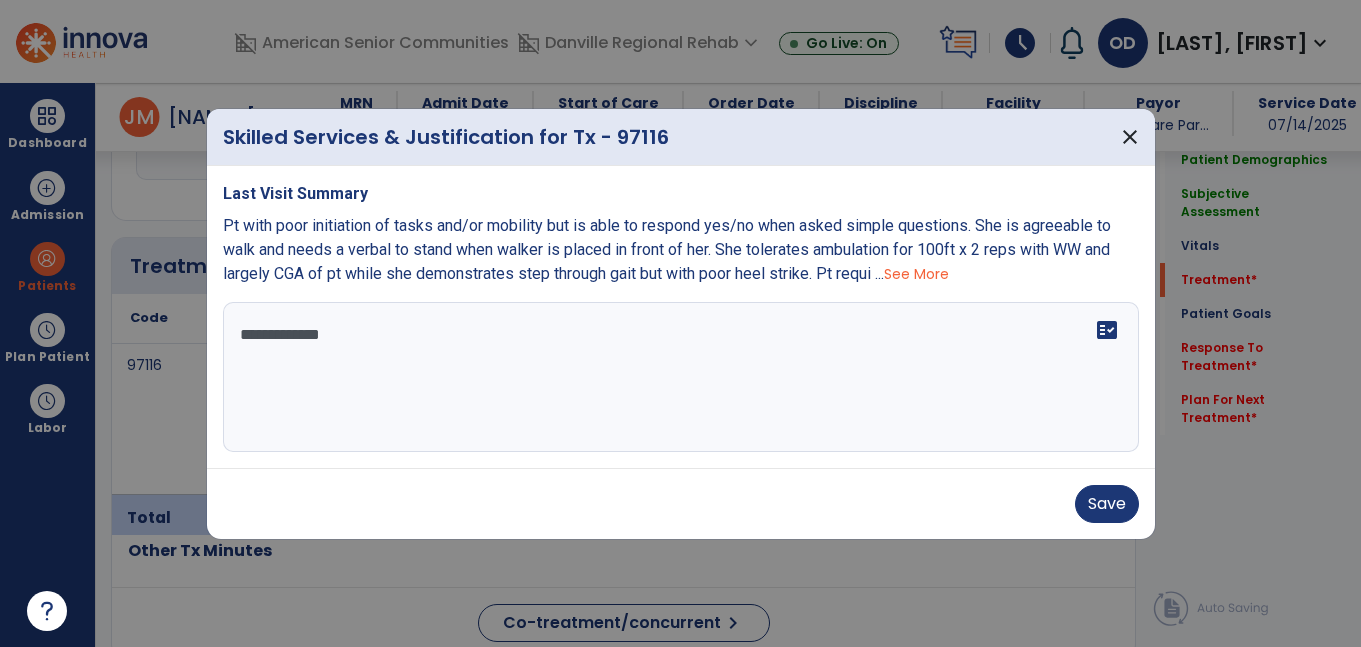 click on "See More" at bounding box center [916, 274] 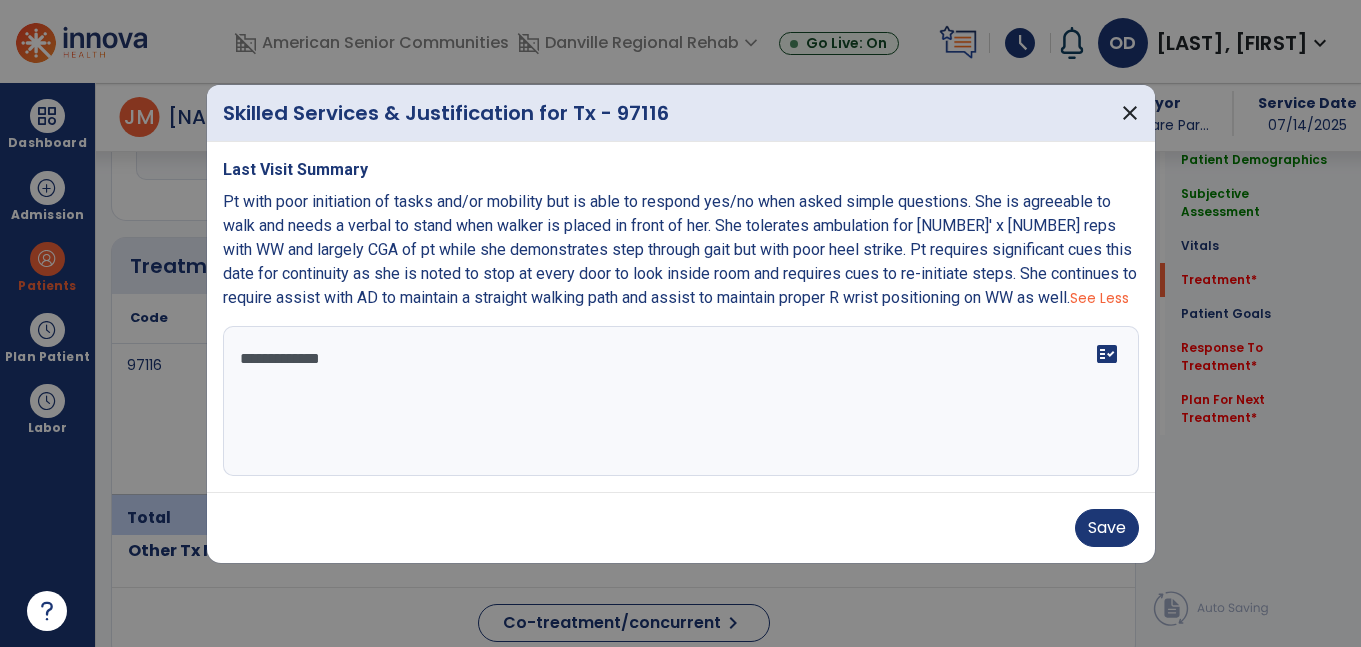 click on "**********" at bounding box center [681, 401] 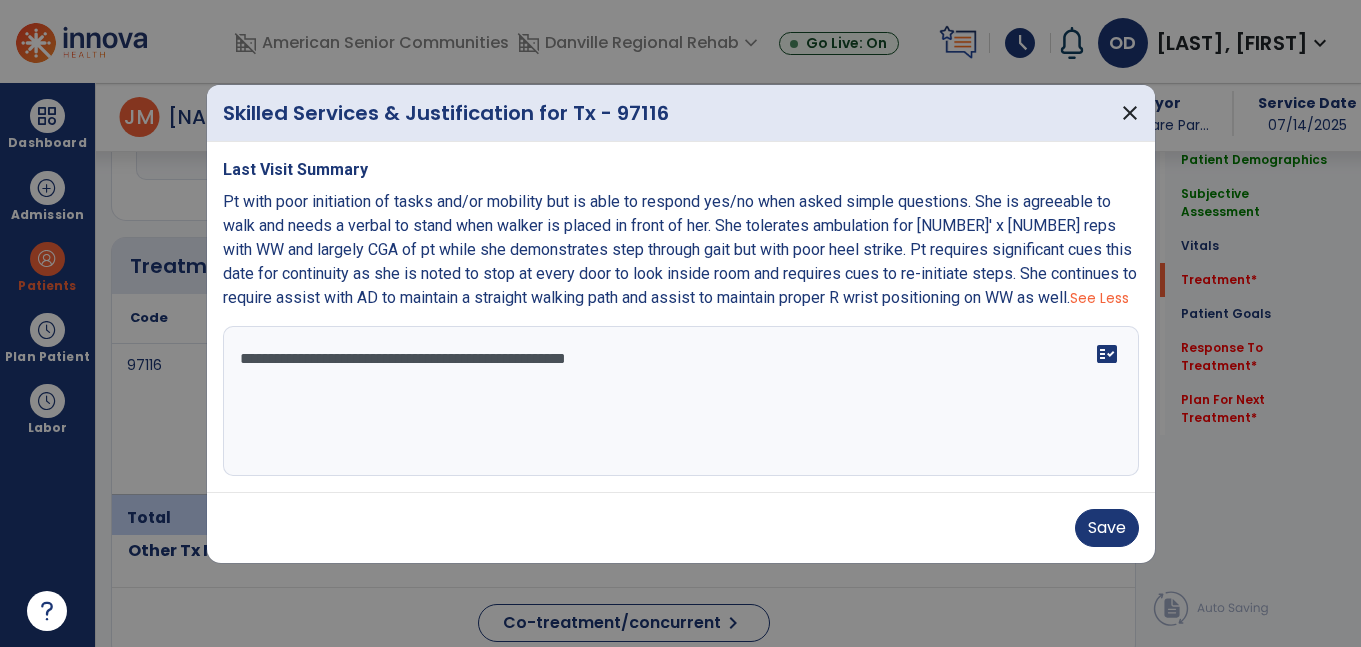 click on "**********" at bounding box center (681, 401) 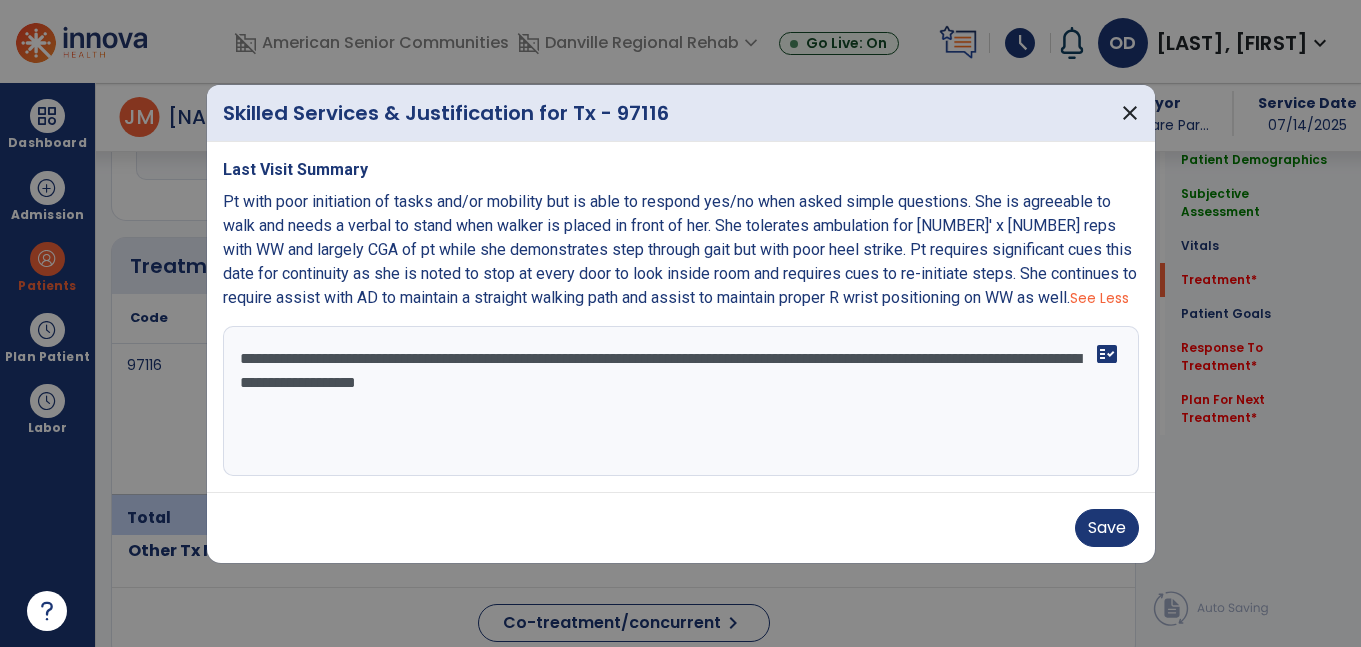 click on "**********" at bounding box center [681, 401] 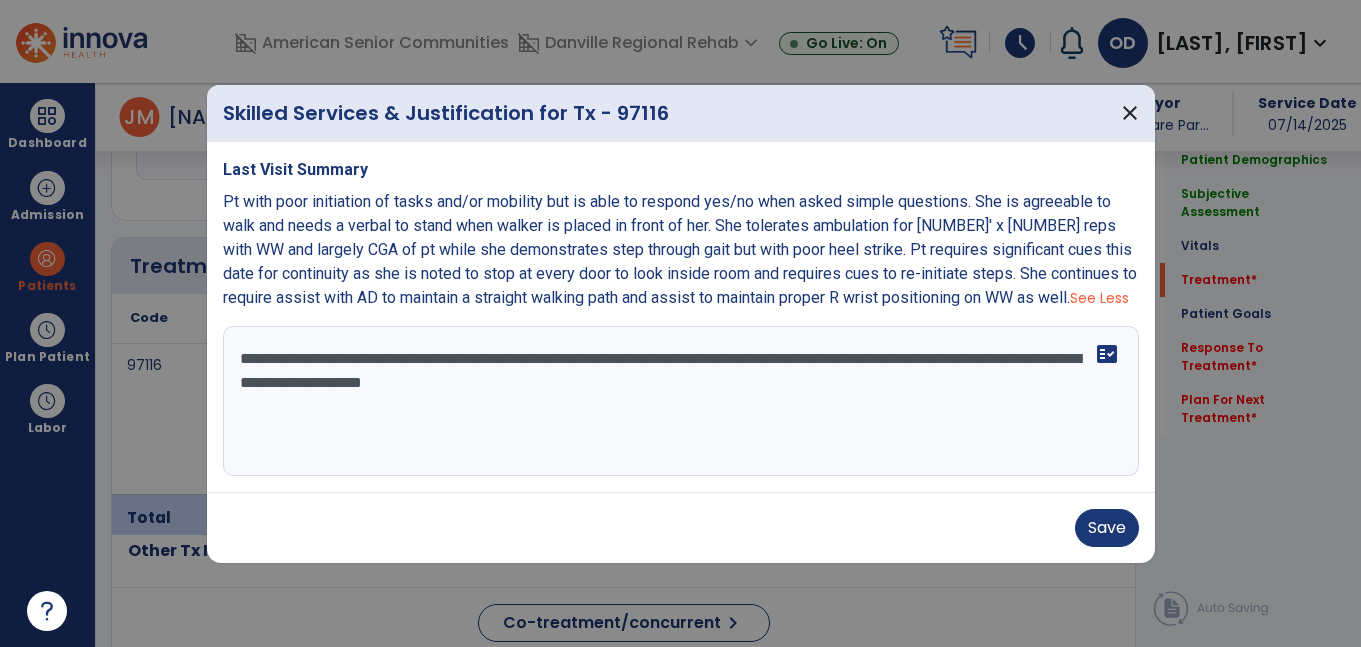 click on "**********" at bounding box center (681, 401) 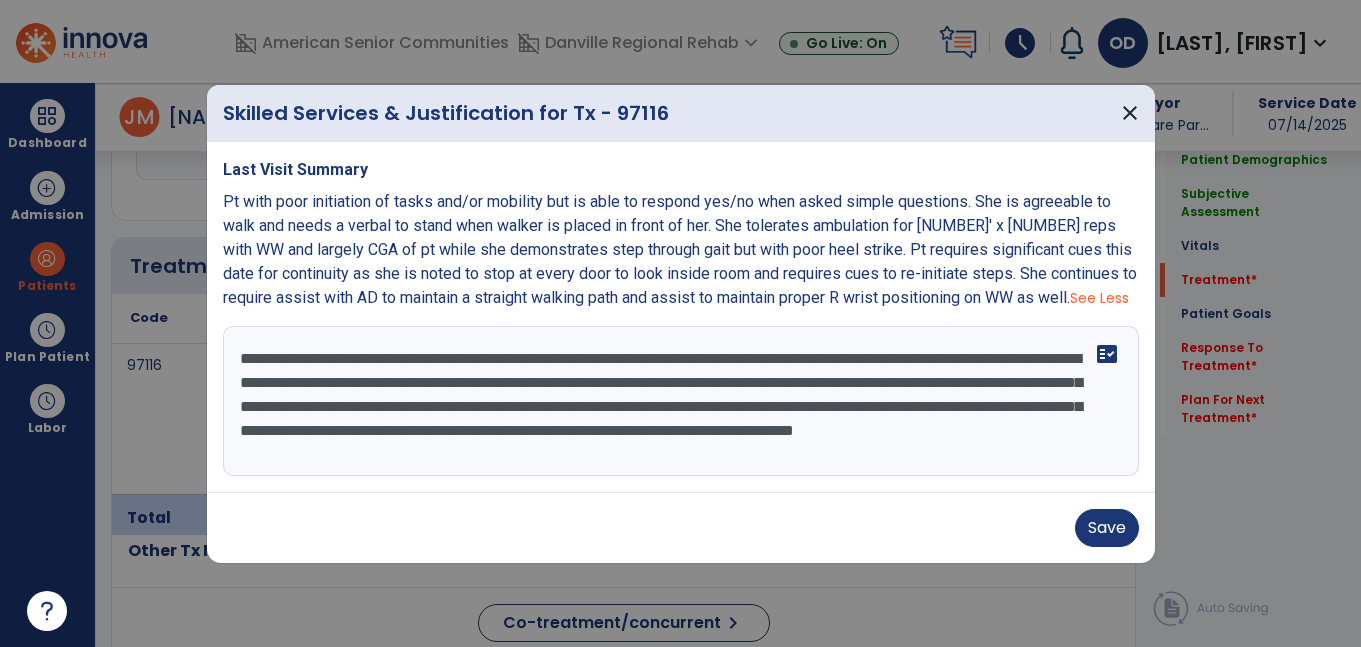 scroll, scrollTop: 16, scrollLeft: 0, axis: vertical 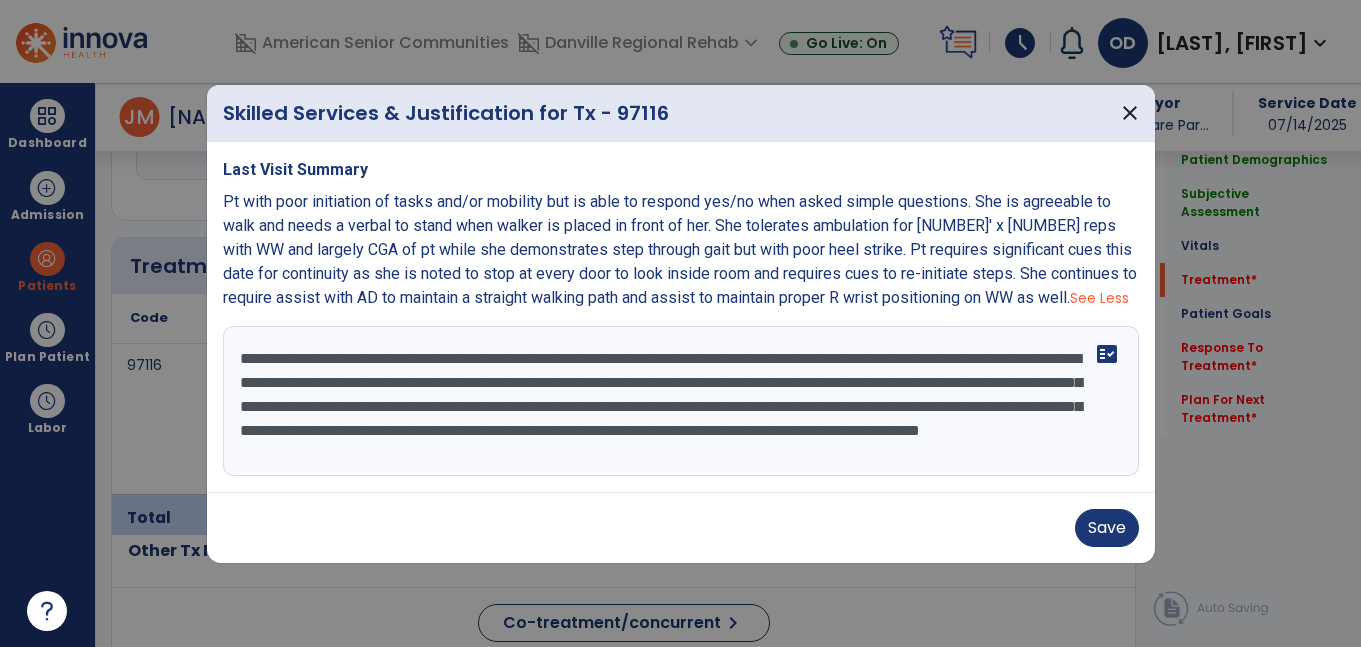 click on "**********" at bounding box center (681, 401) 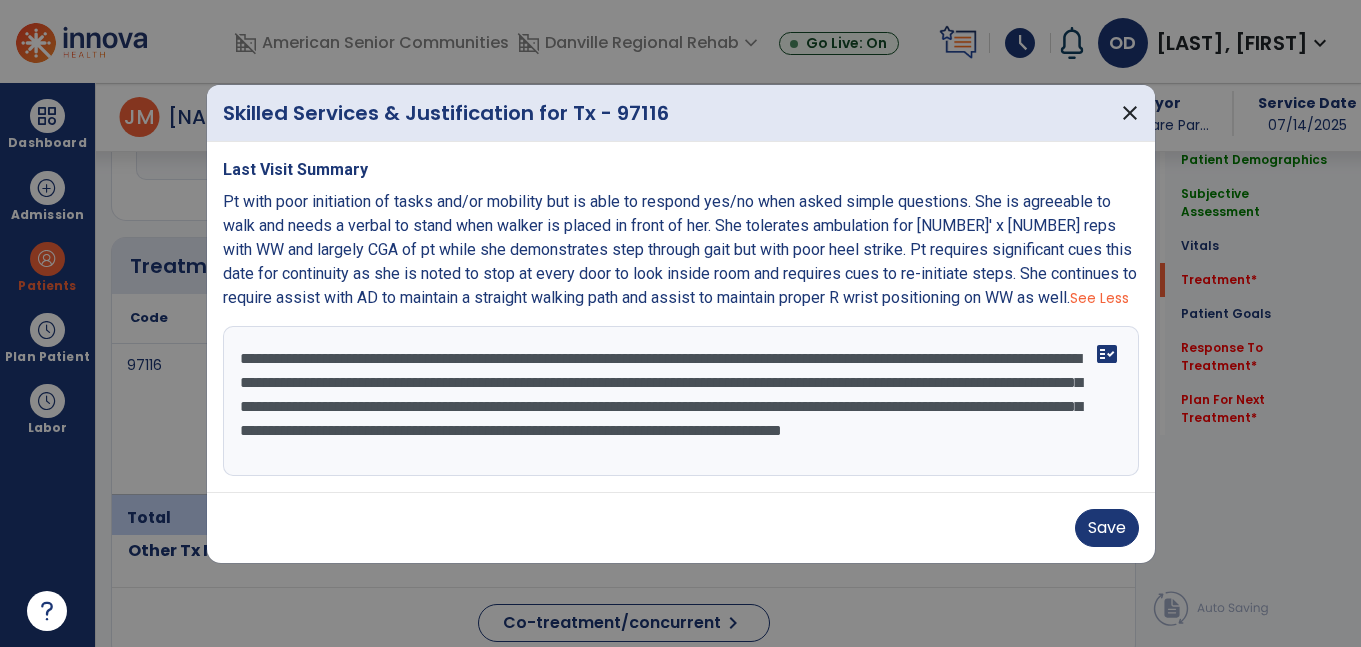 scroll, scrollTop: 0, scrollLeft: 0, axis: both 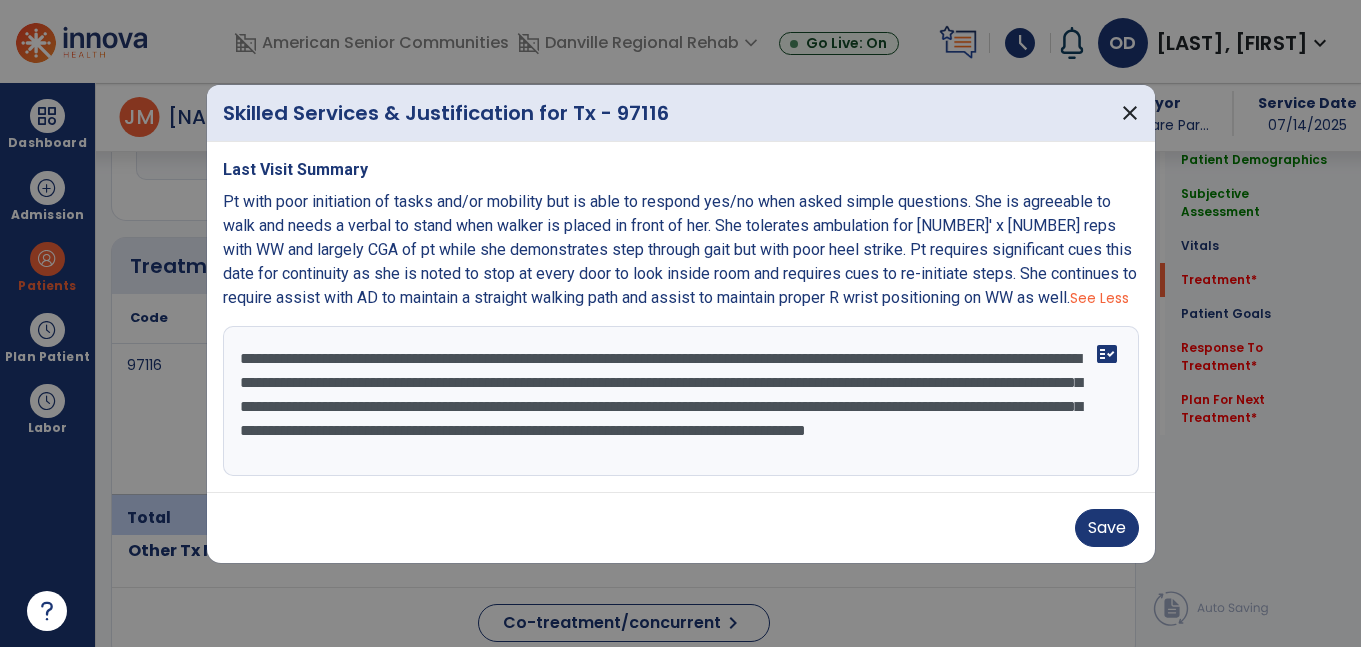 click on "**********" at bounding box center (681, 401) 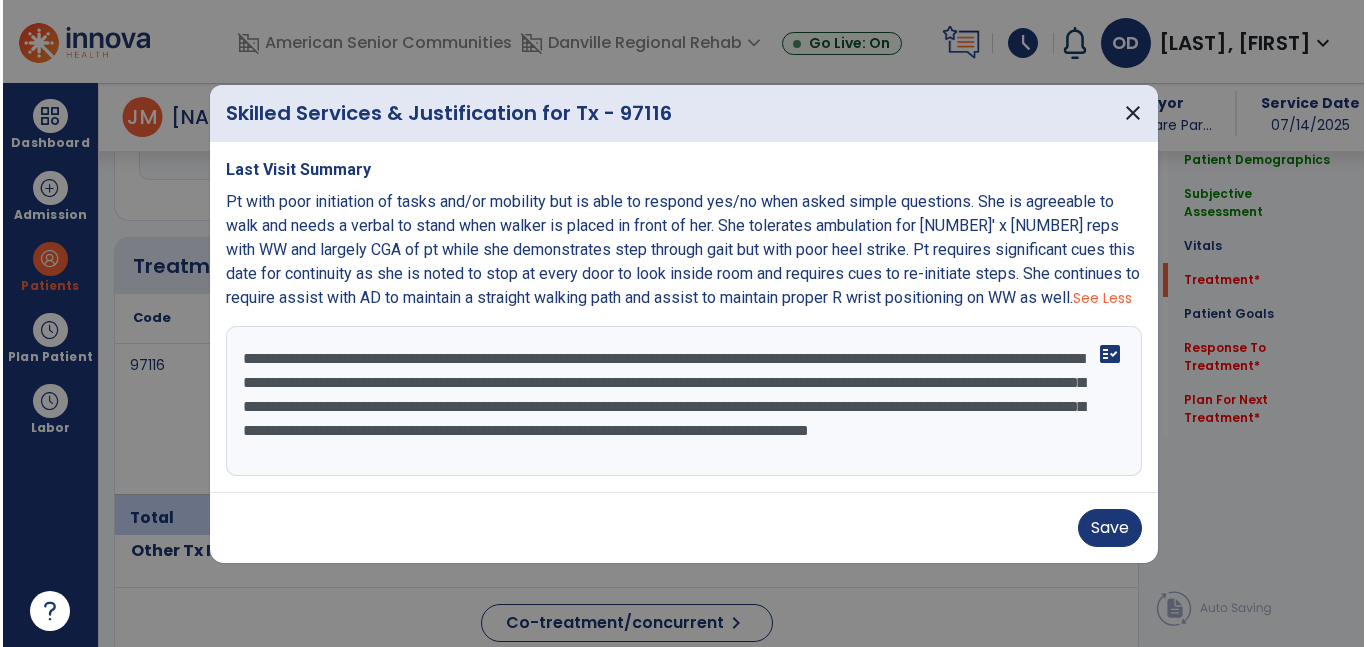 scroll, scrollTop: 24, scrollLeft: 0, axis: vertical 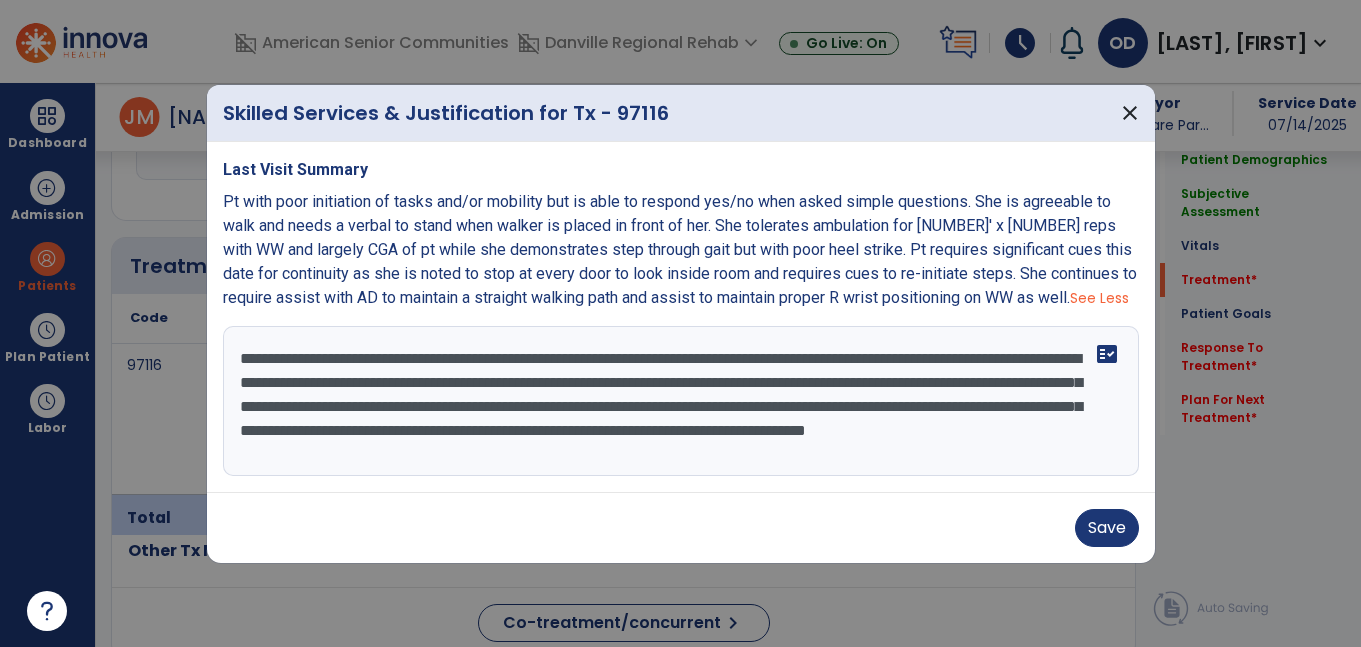 click on "**********" at bounding box center [681, 401] 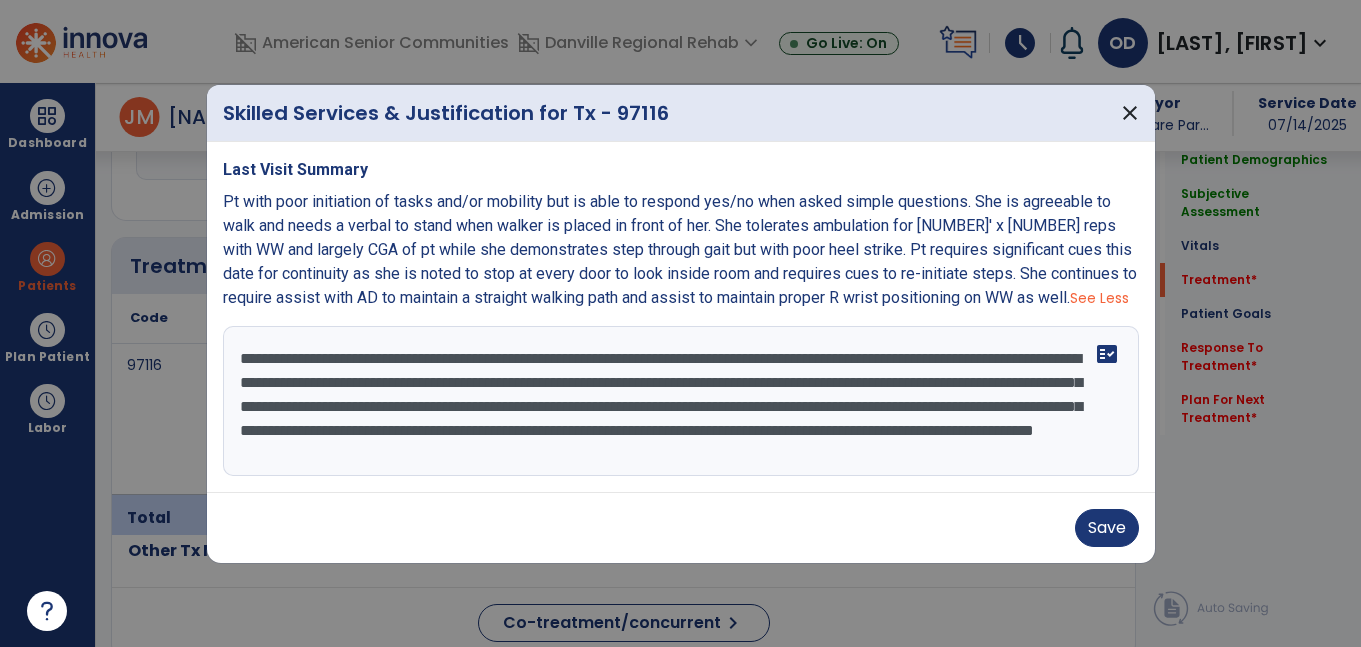 click on "**********" at bounding box center (681, 401) 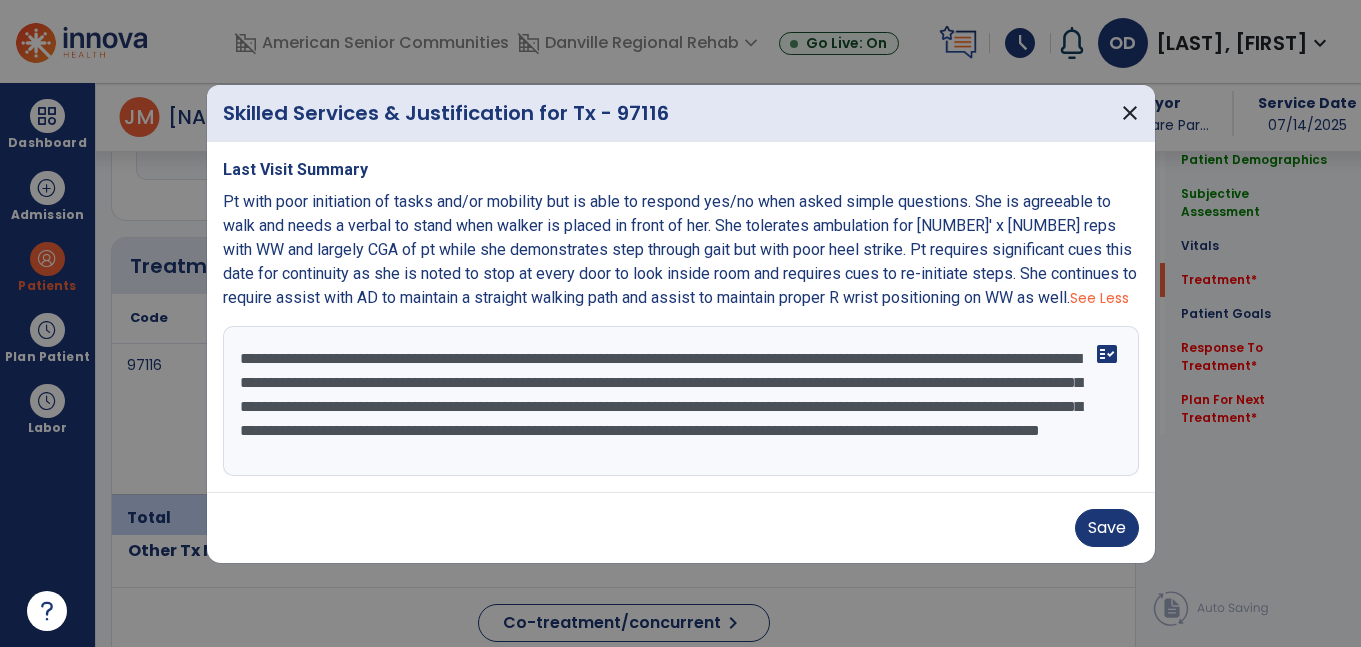 click on "**********" at bounding box center [681, 401] 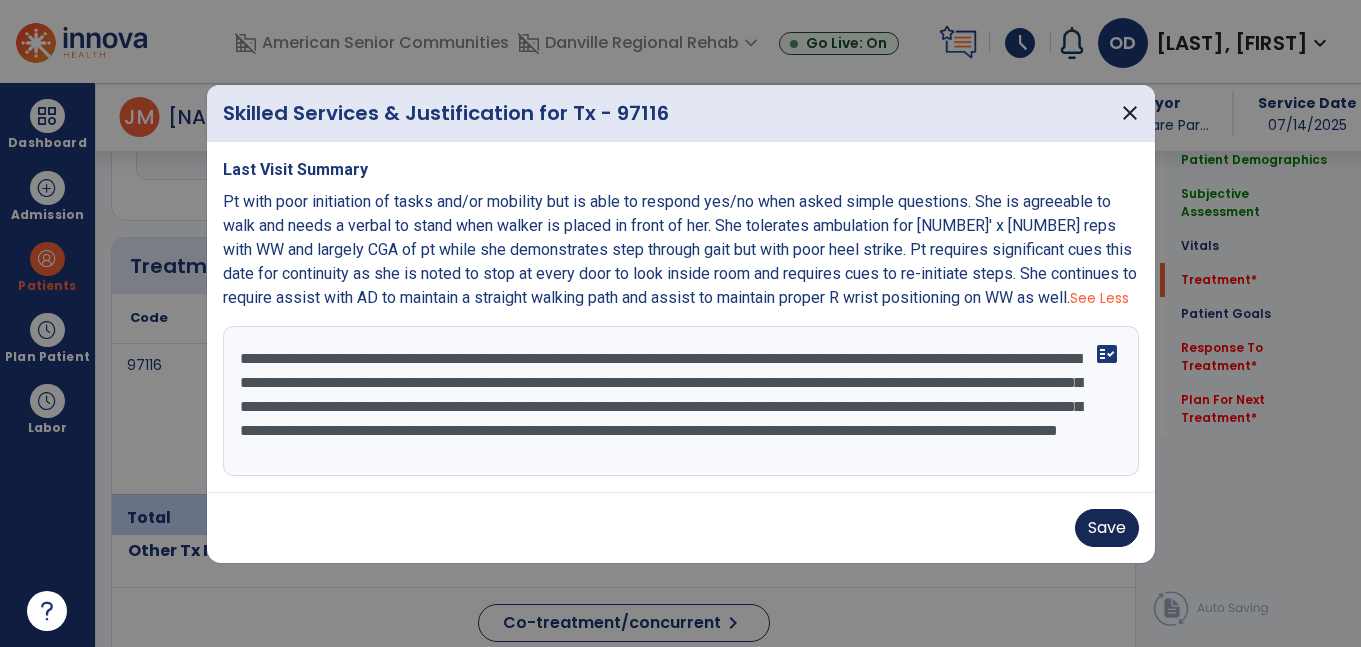type on "**********" 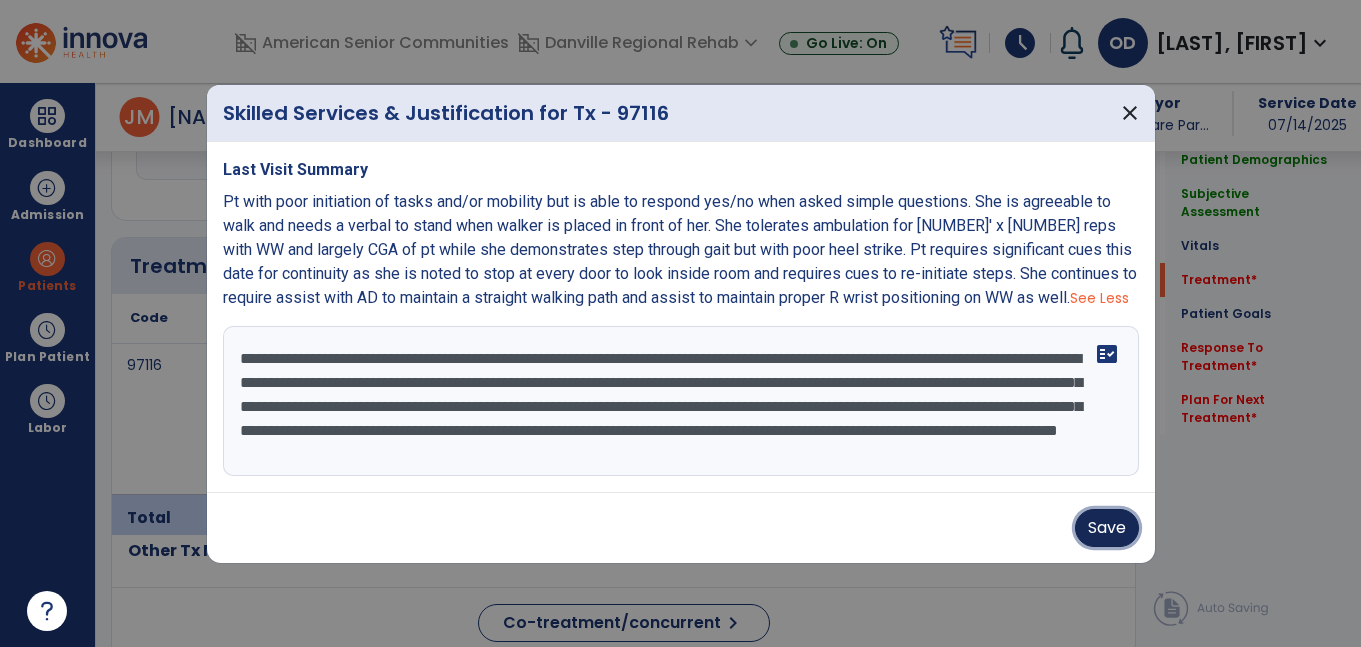 click on "Save" at bounding box center (1107, 528) 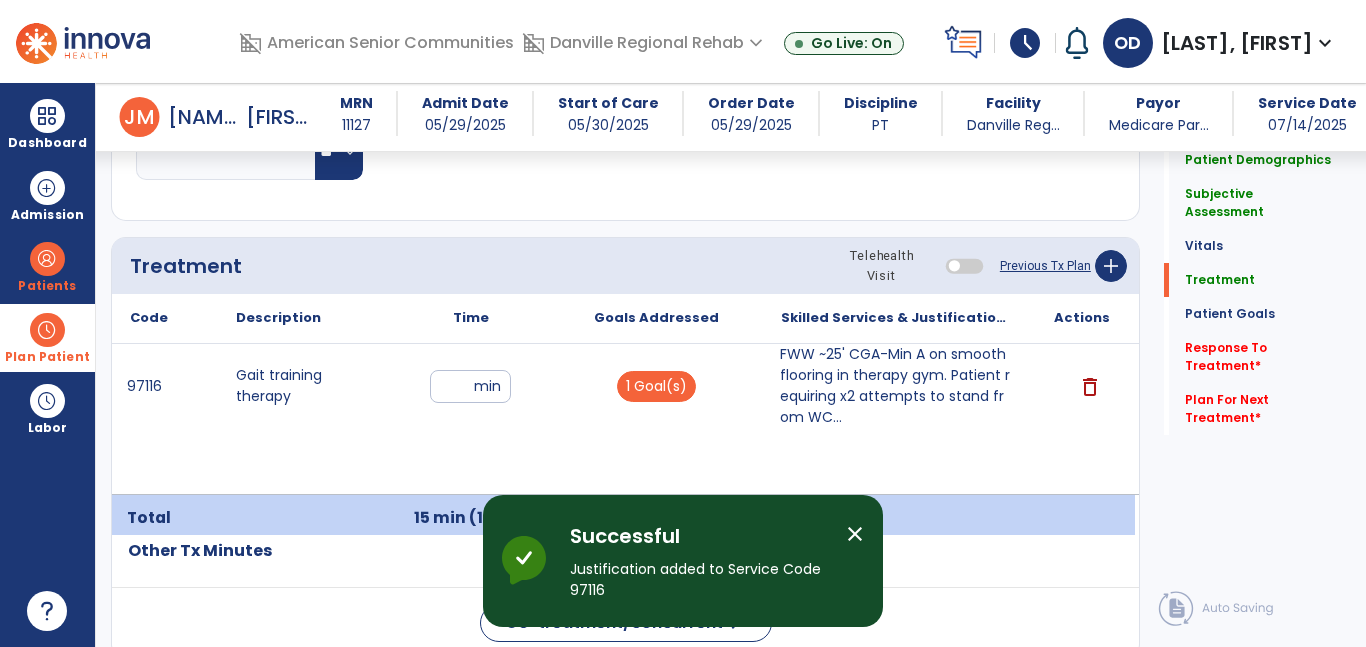 click on "Plan Patient" at bounding box center [47, 266] 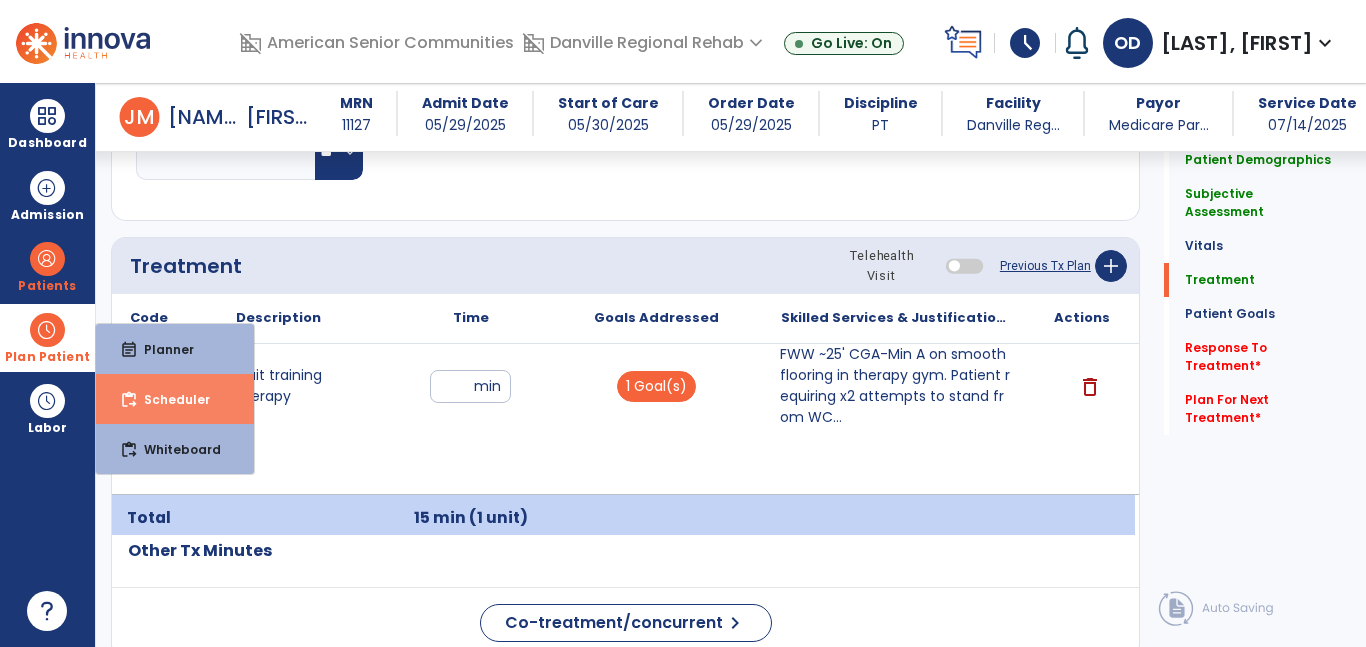 click on "Scheduler" at bounding box center (169, 399) 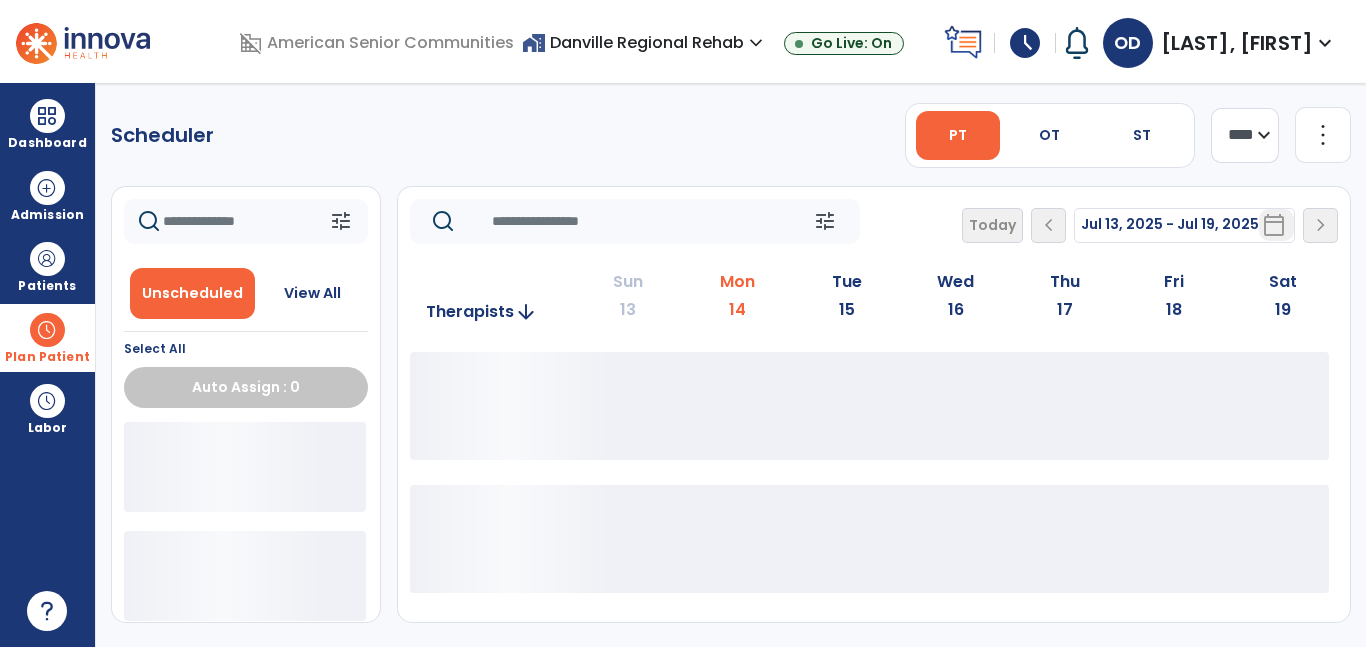 scroll, scrollTop: 0, scrollLeft: 0, axis: both 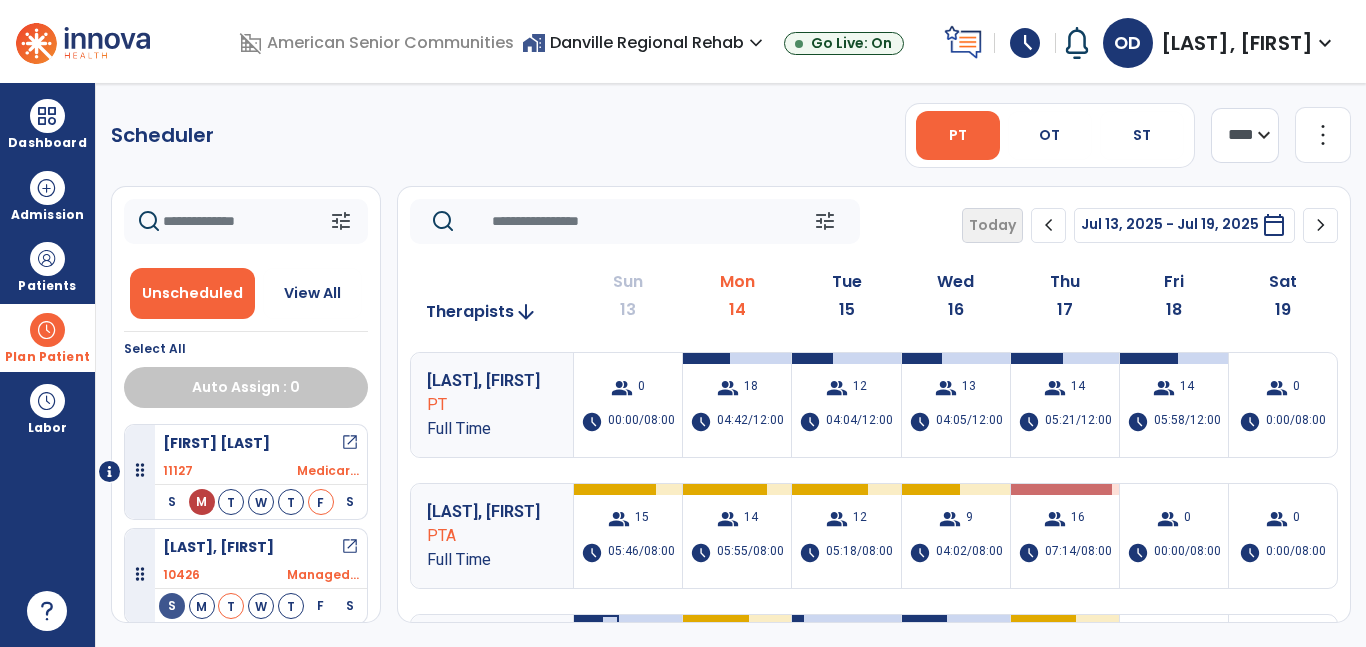 click at bounding box center (47, 330) 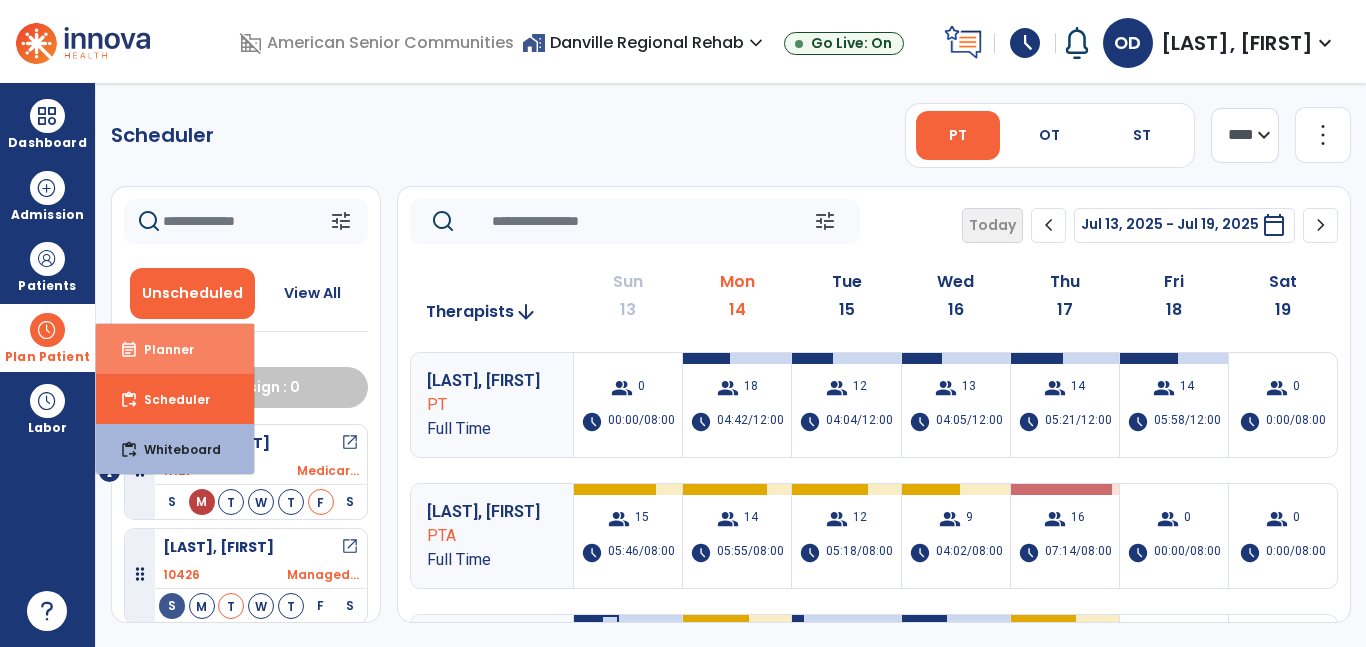 click on "Planner" at bounding box center (161, 349) 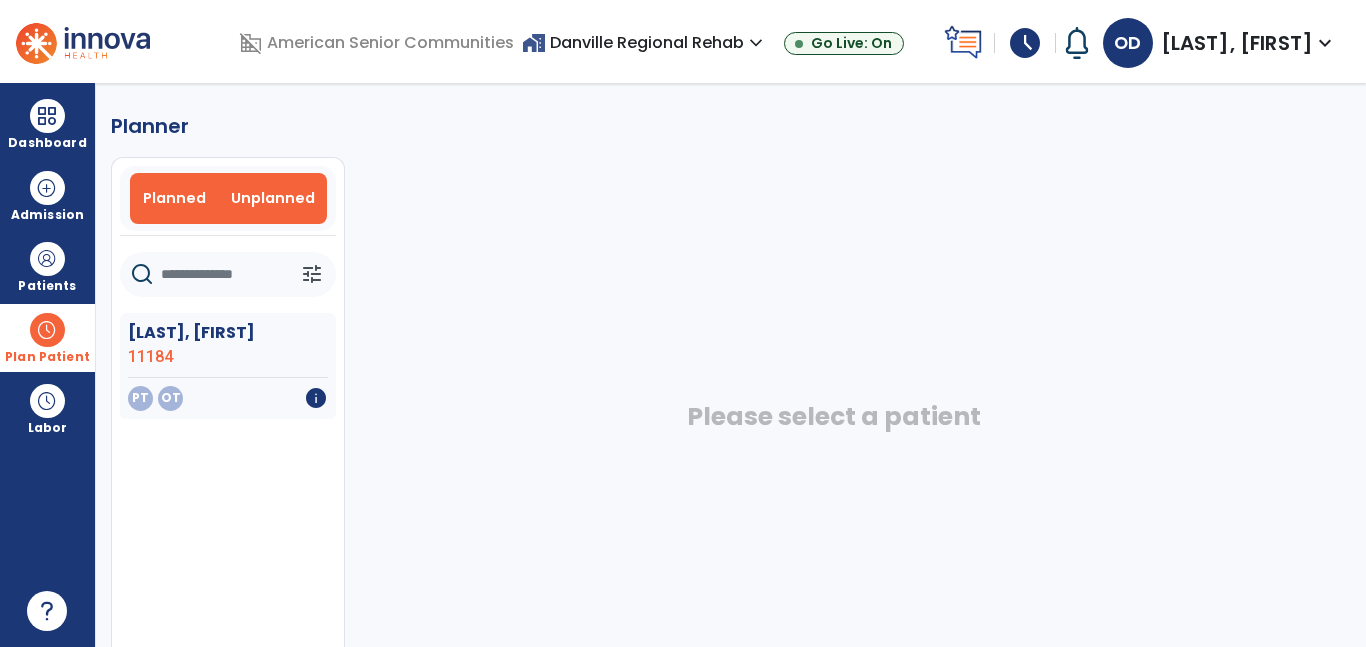click on "Planned" at bounding box center [174, 198] 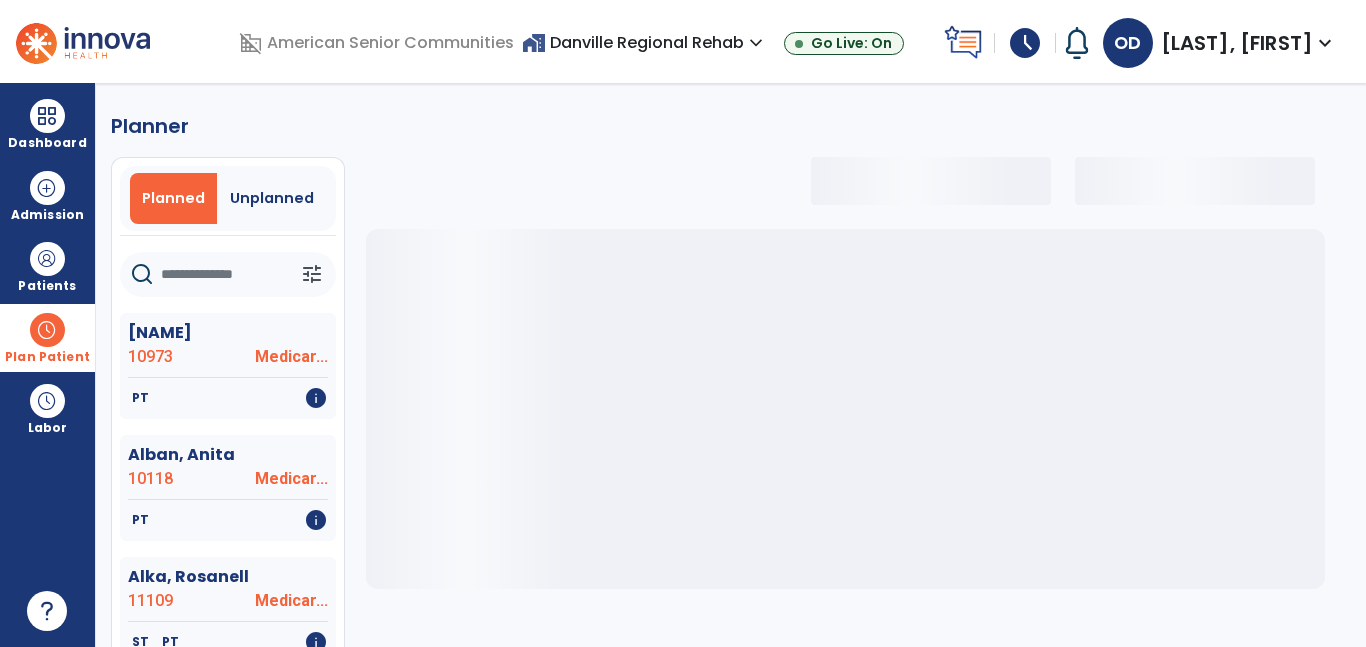 click 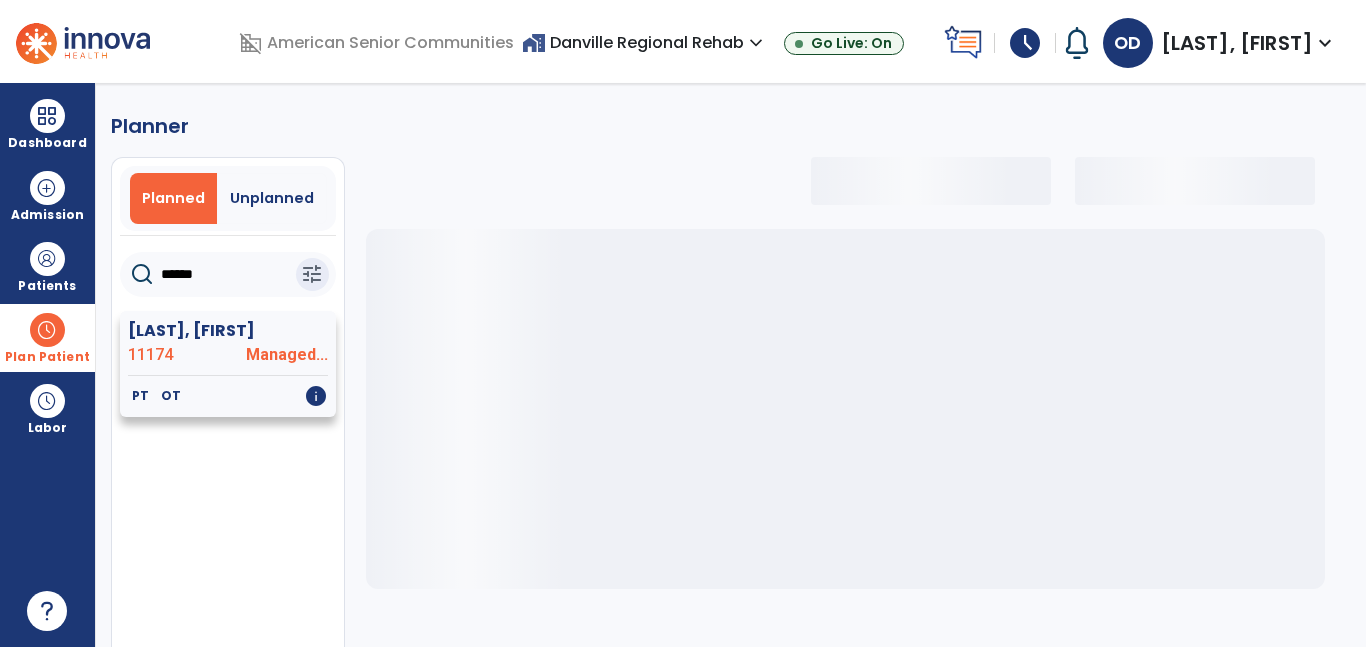 type on "******" 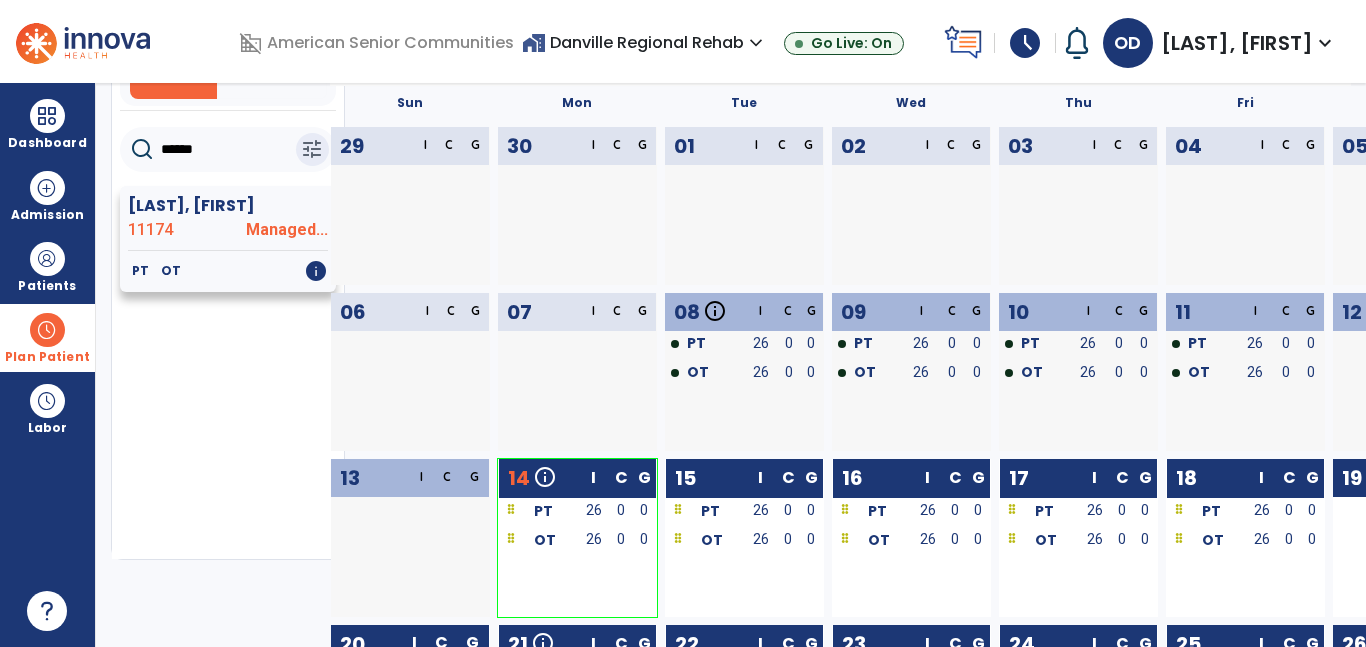 scroll, scrollTop: 189, scrollLeft: 0, axis: vertical 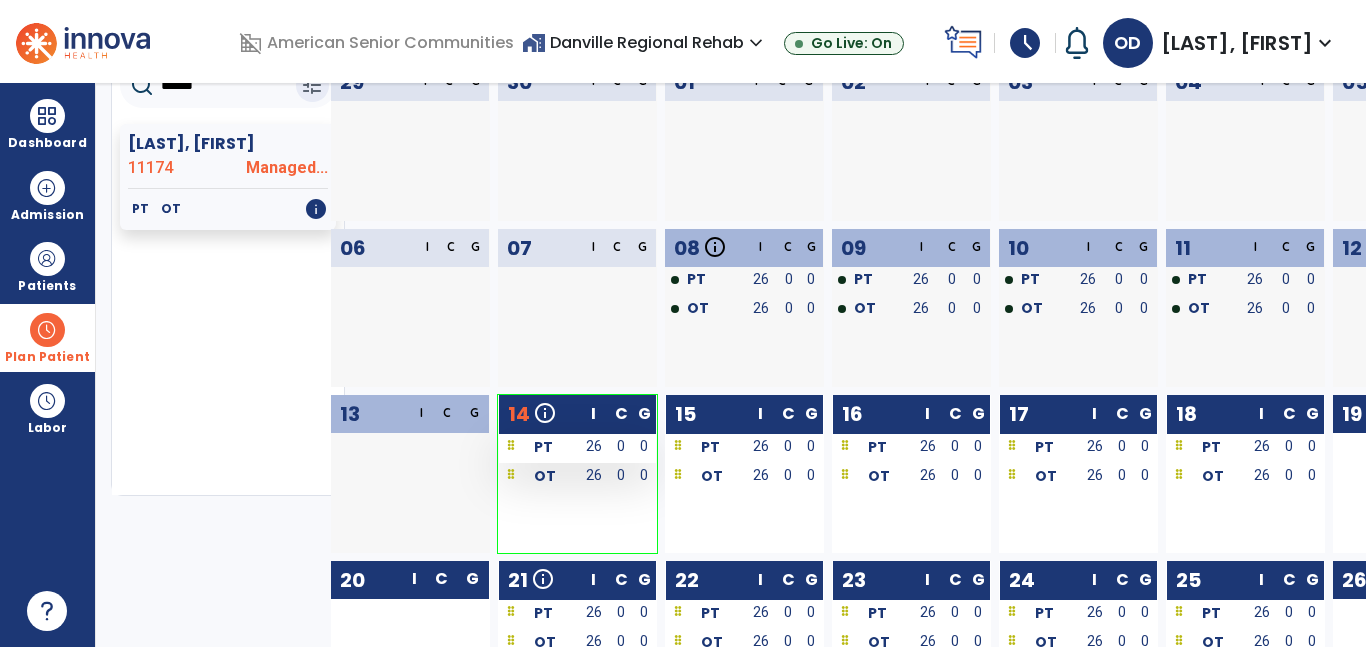 click on "26" at bounding box center [593, 448] 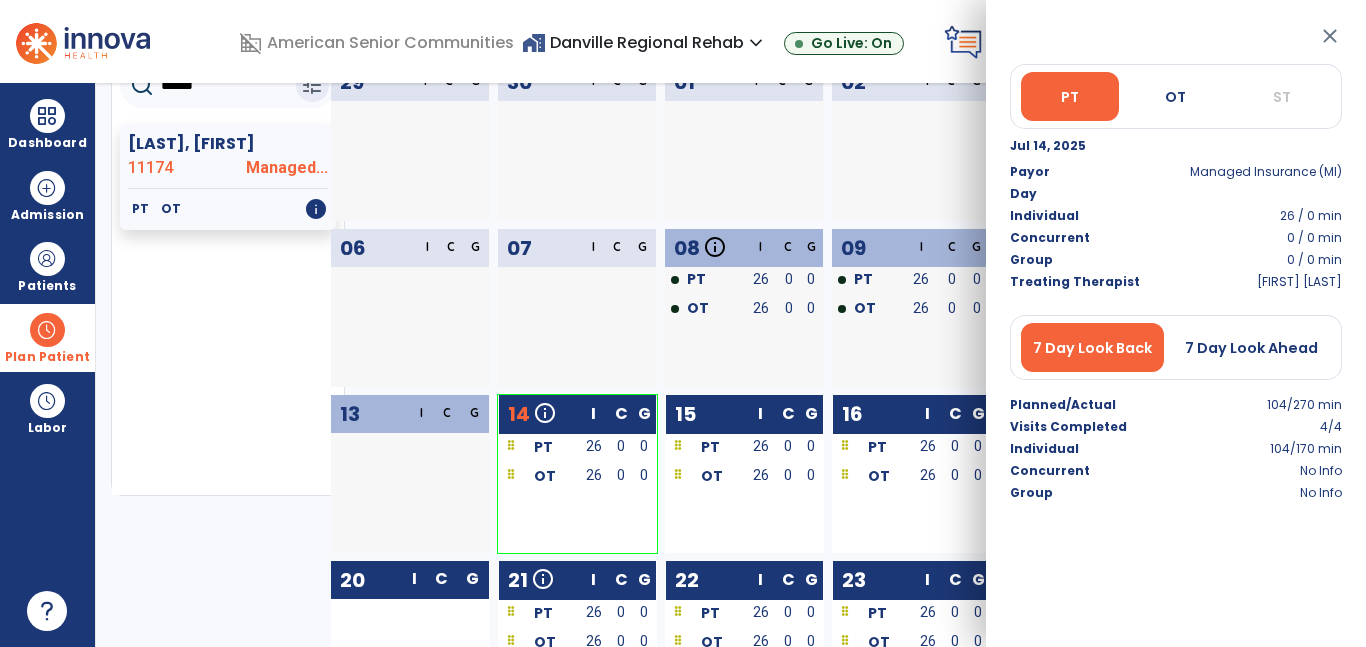 click on "close" at bounding box center (1330, 36) 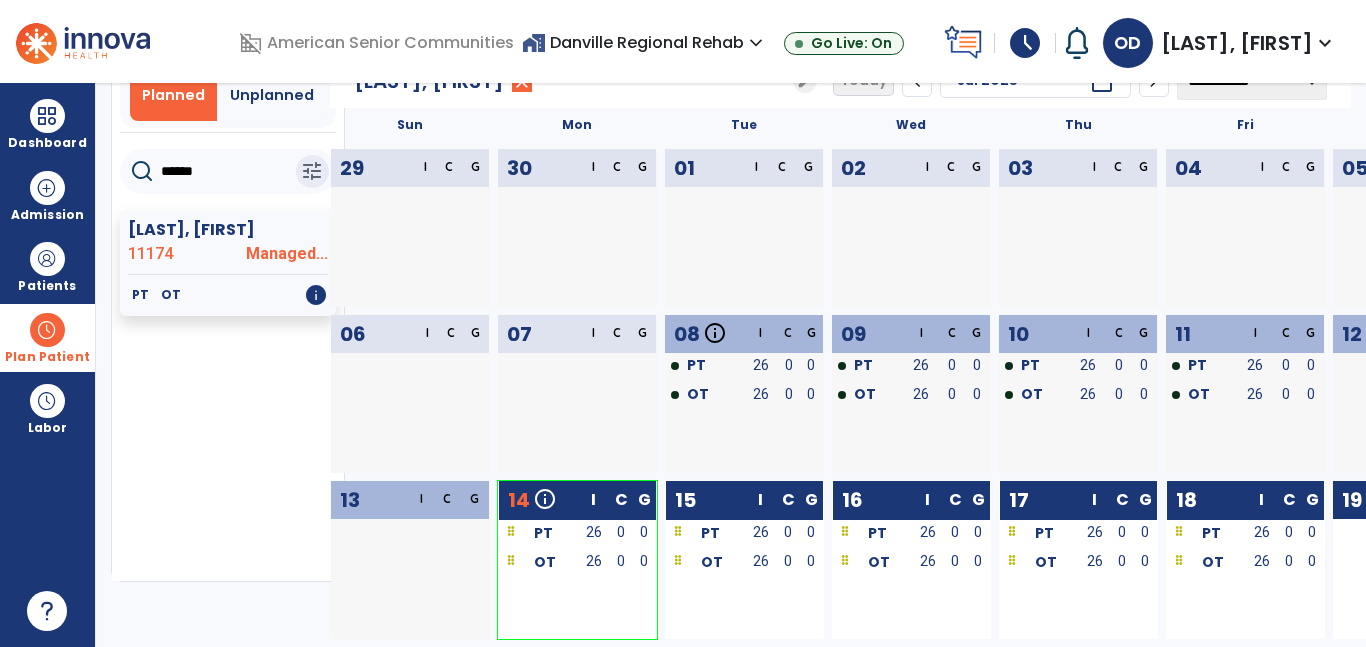 scroll, scrollTop: 0, scrollLeft: 0, axis: both 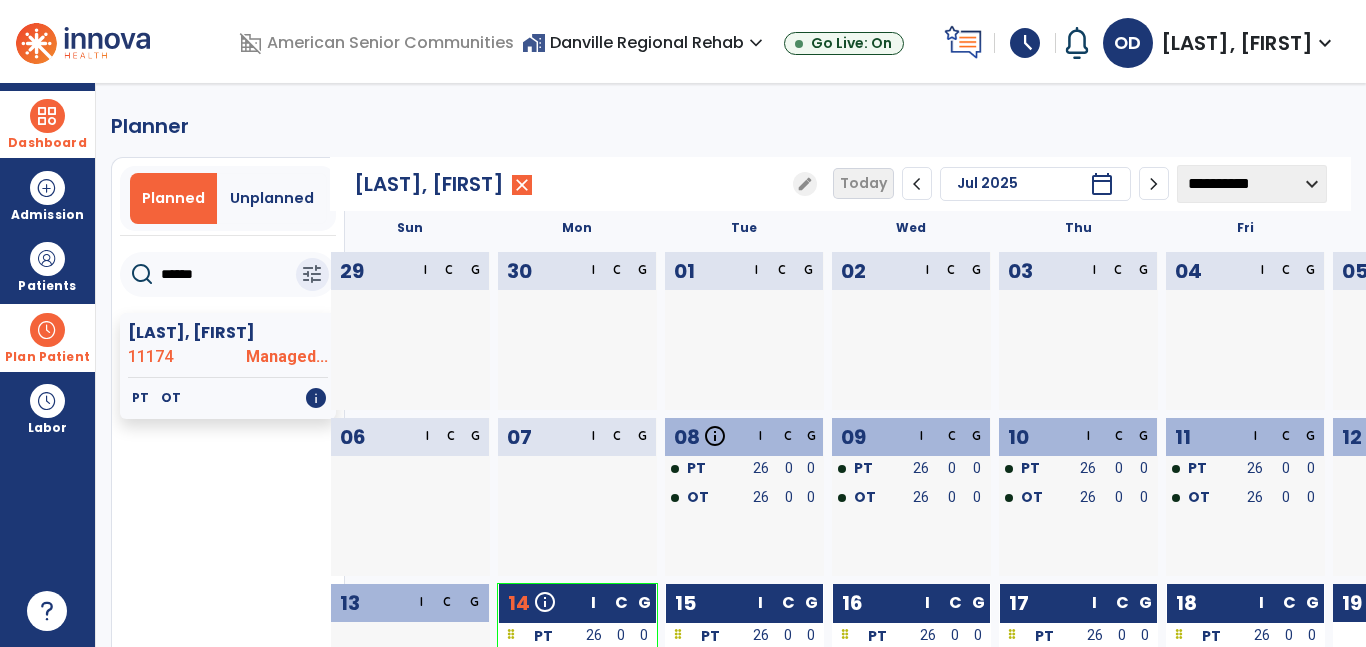 click on "Dashboard" at bounding box center [47, 143] 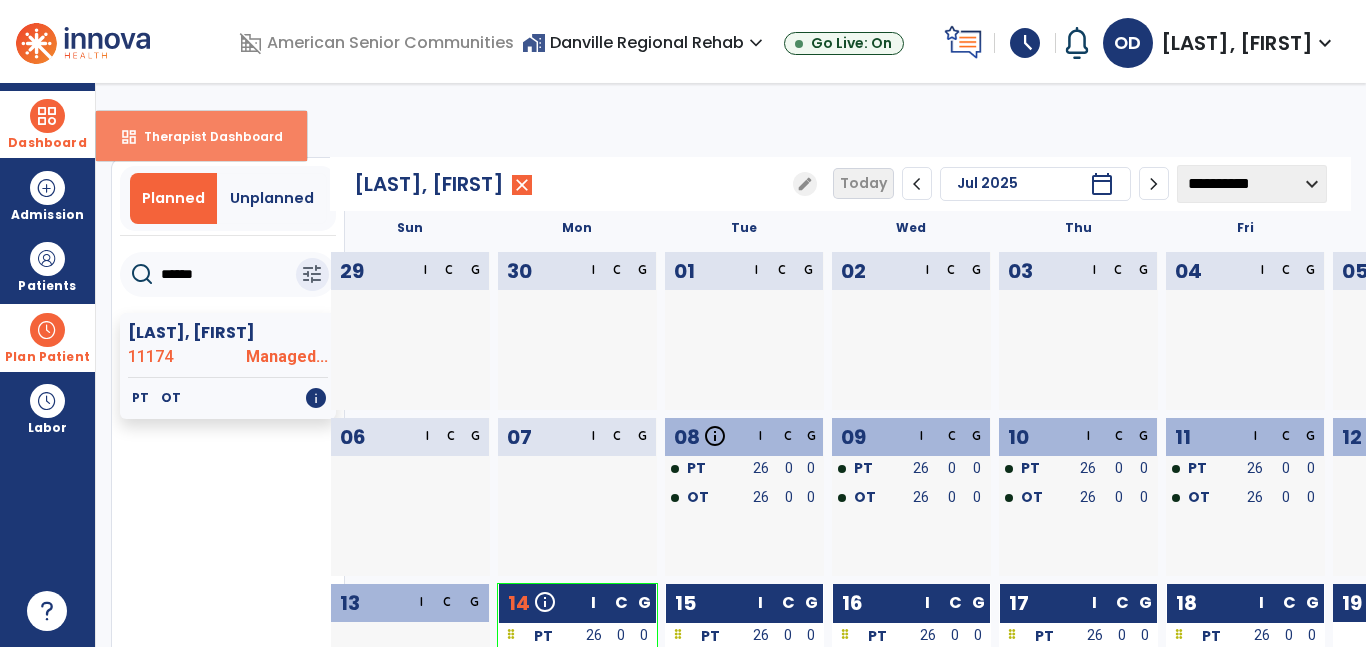 click on "Therapist Dashboard" at bounding box center [205, 136] 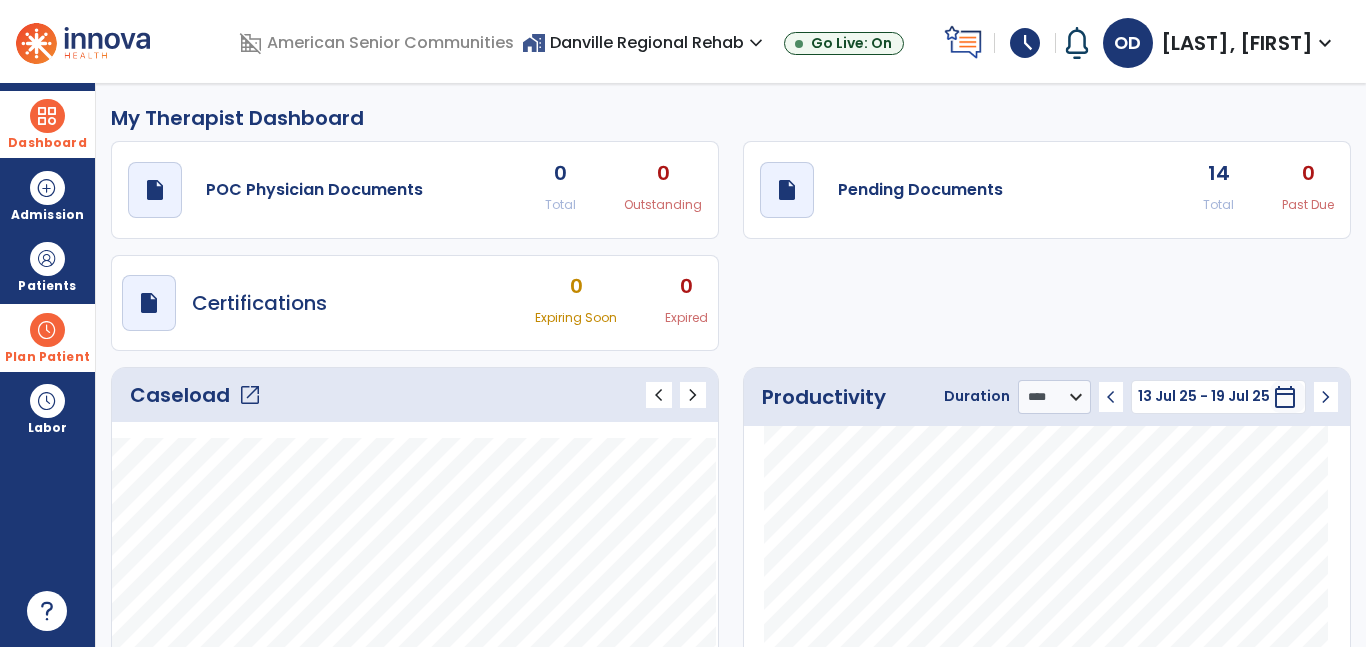 click on "14 Total" 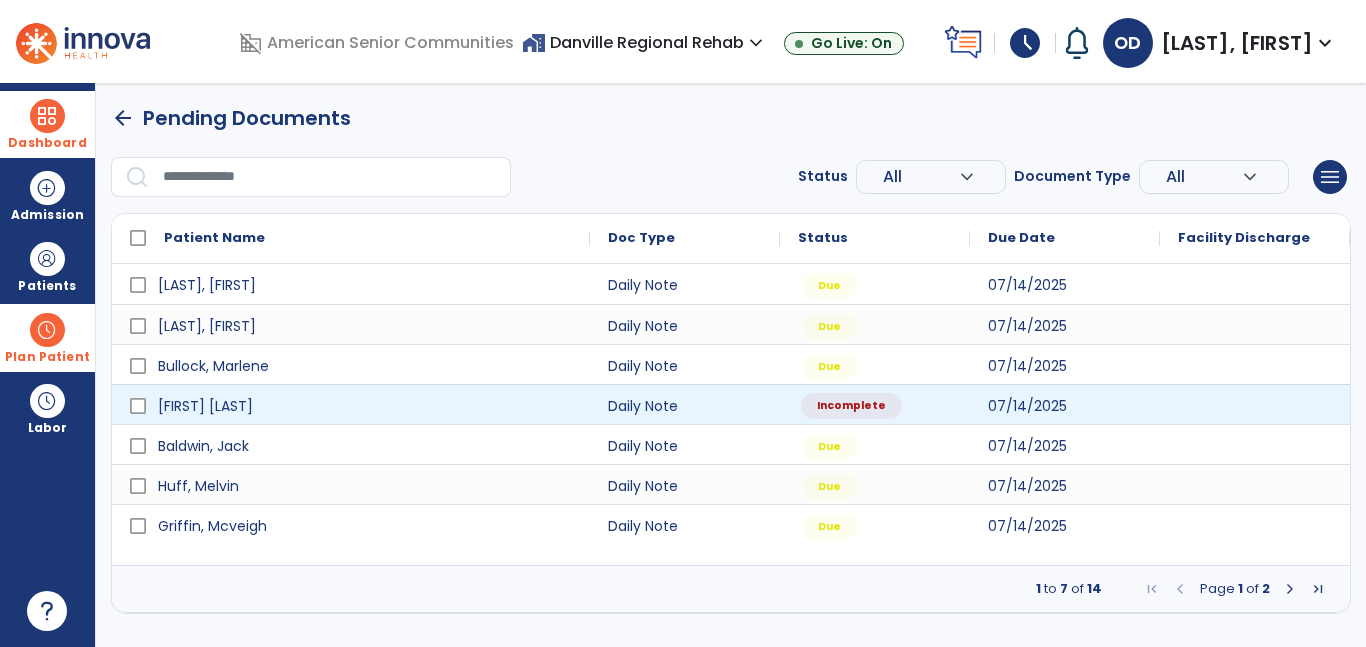click on "Incomplete" at bounding box center (875, 404) 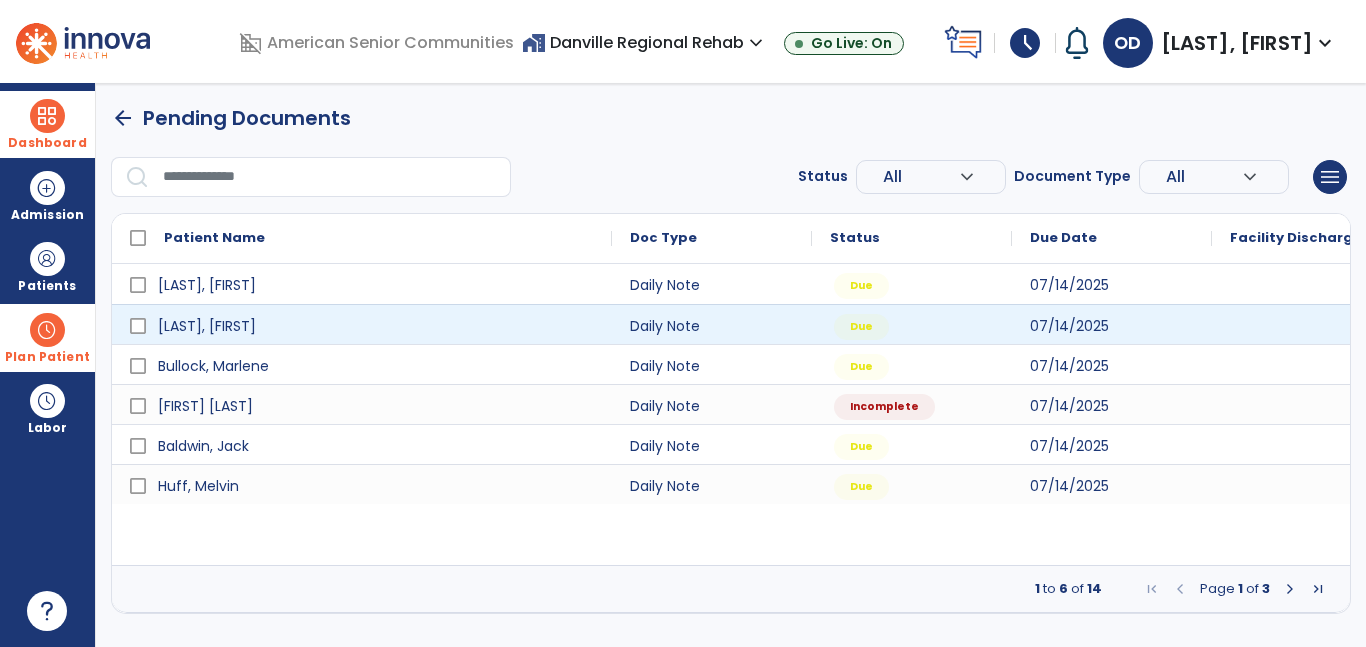 select on "*" 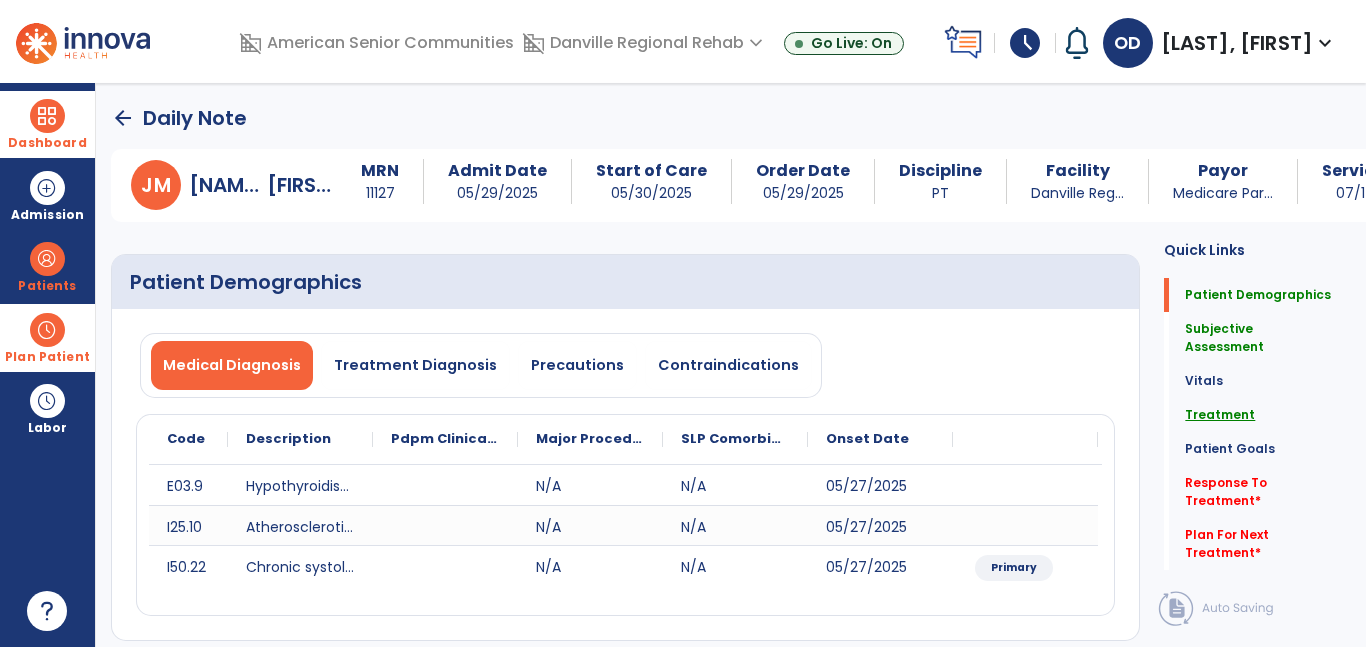 click on "Treatment" 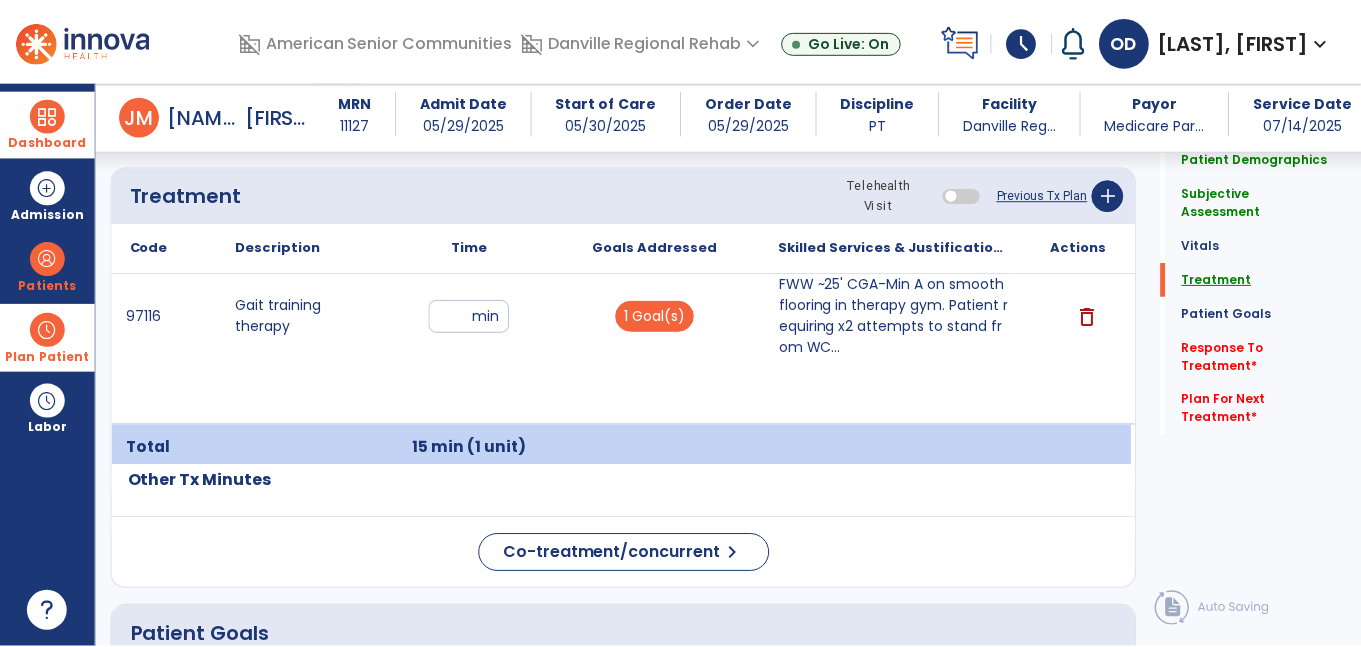 scroll, scrollTop: 1224, scrollLeft: 0, axis: vertical 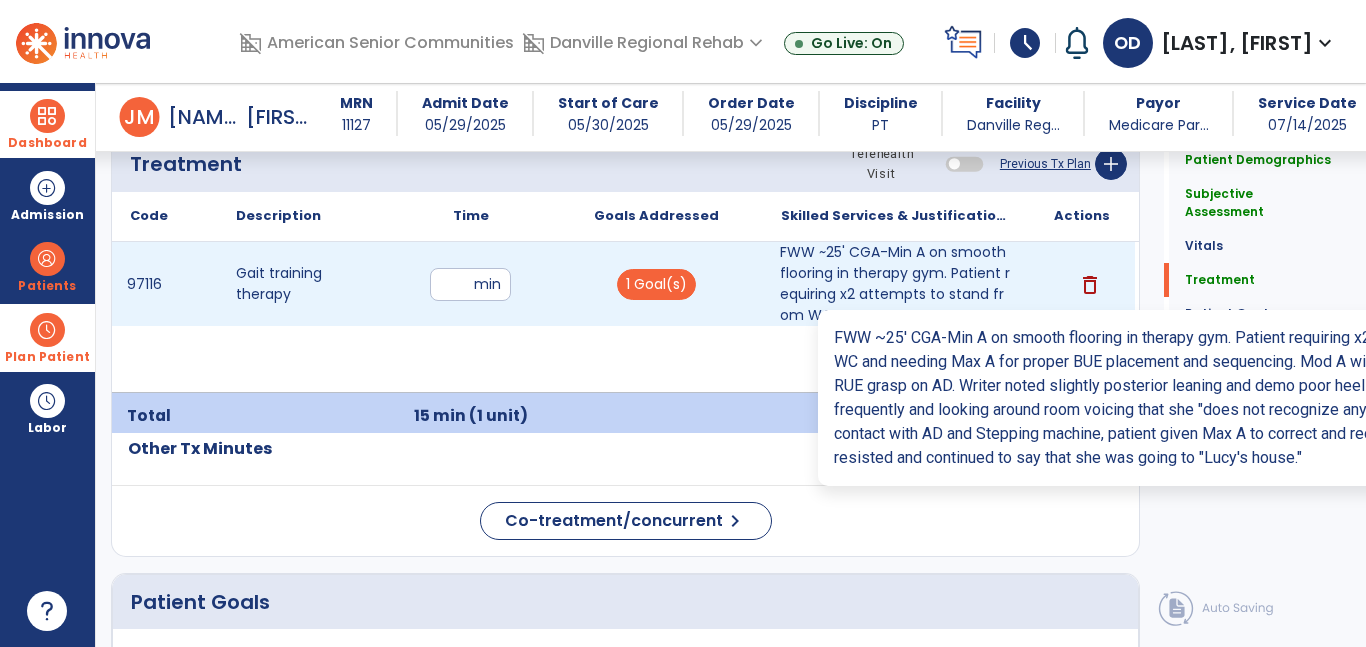 click on "FWW ~25' CGA-Min A on smooth flooring in therapy gym. Patient requiring x2 attempts to stand from WC..." at bounding box center (896, 284) 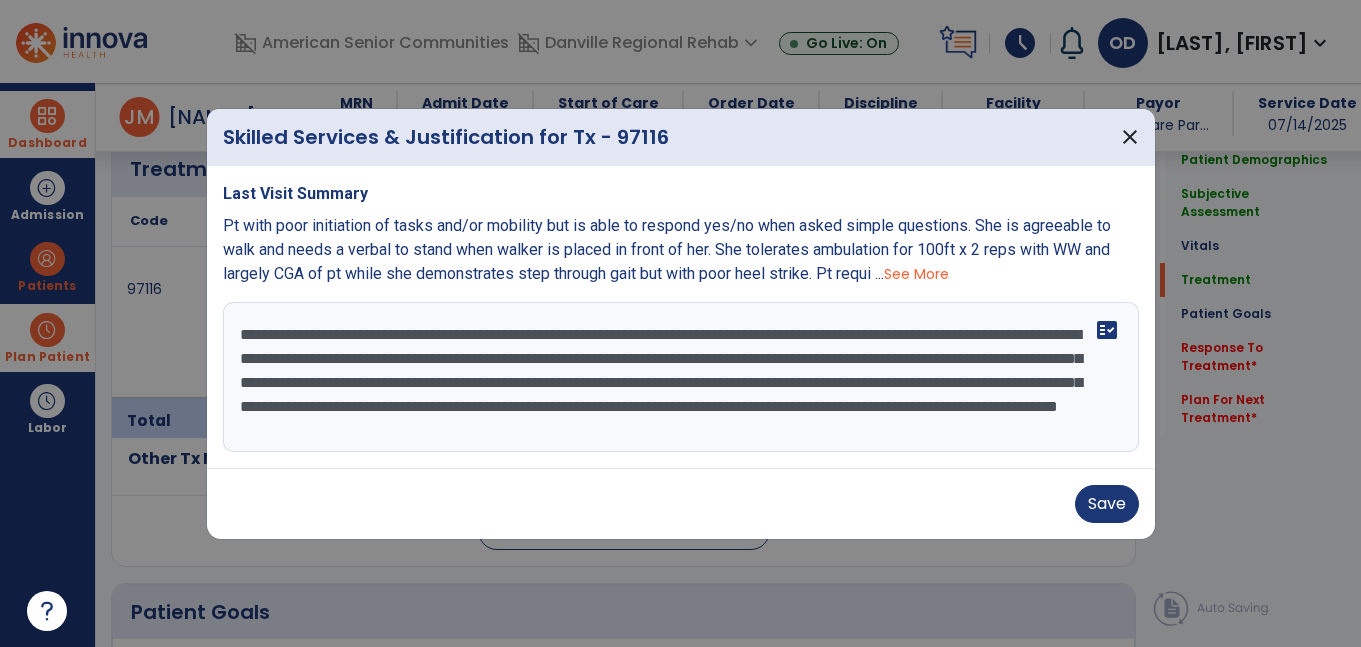 scroll, scrollTop: 1224, scrollLeft: 0, axis: vertical 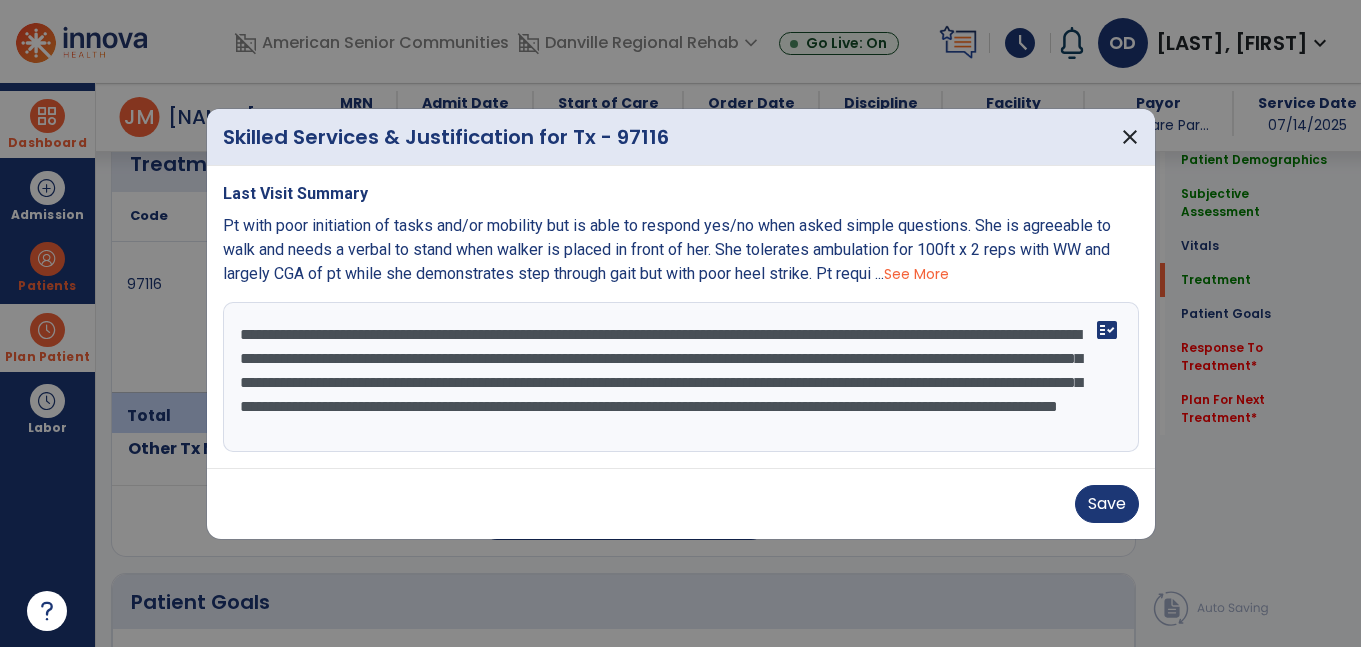 click on "**********" at bounding box center [681, 377] 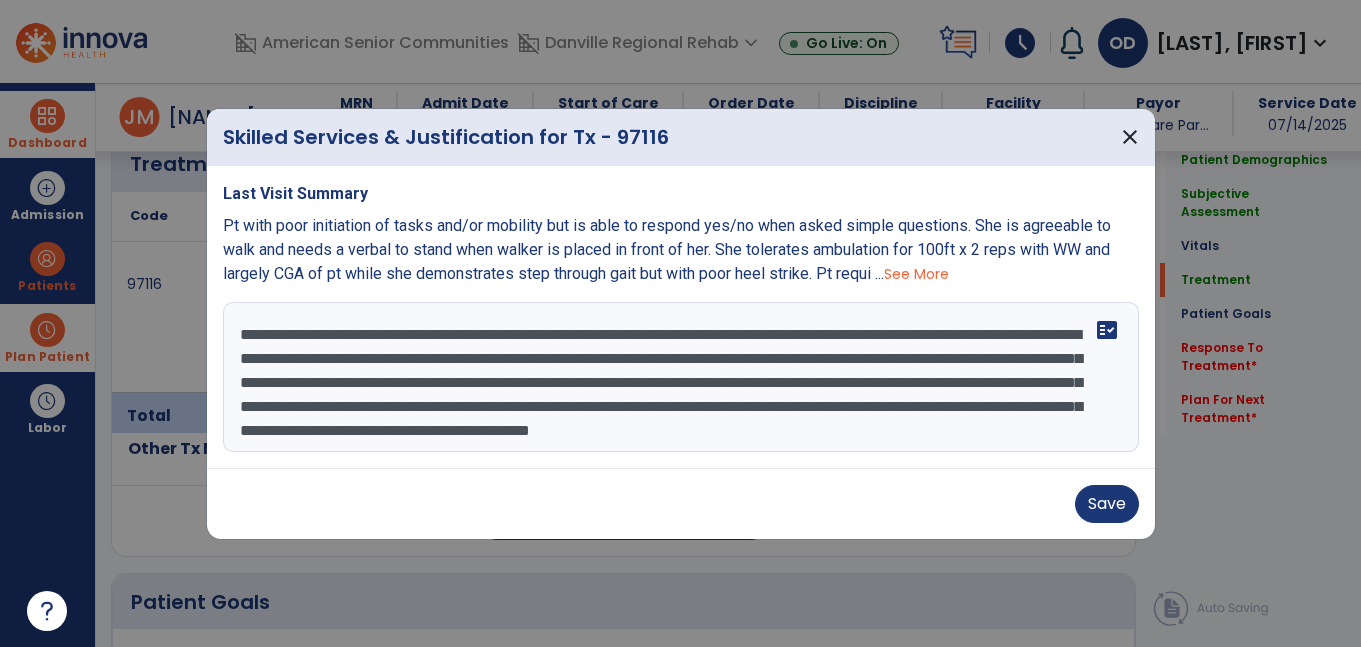 scroll, scrollTop: 24, scrollLeft: 0, axis: vertical 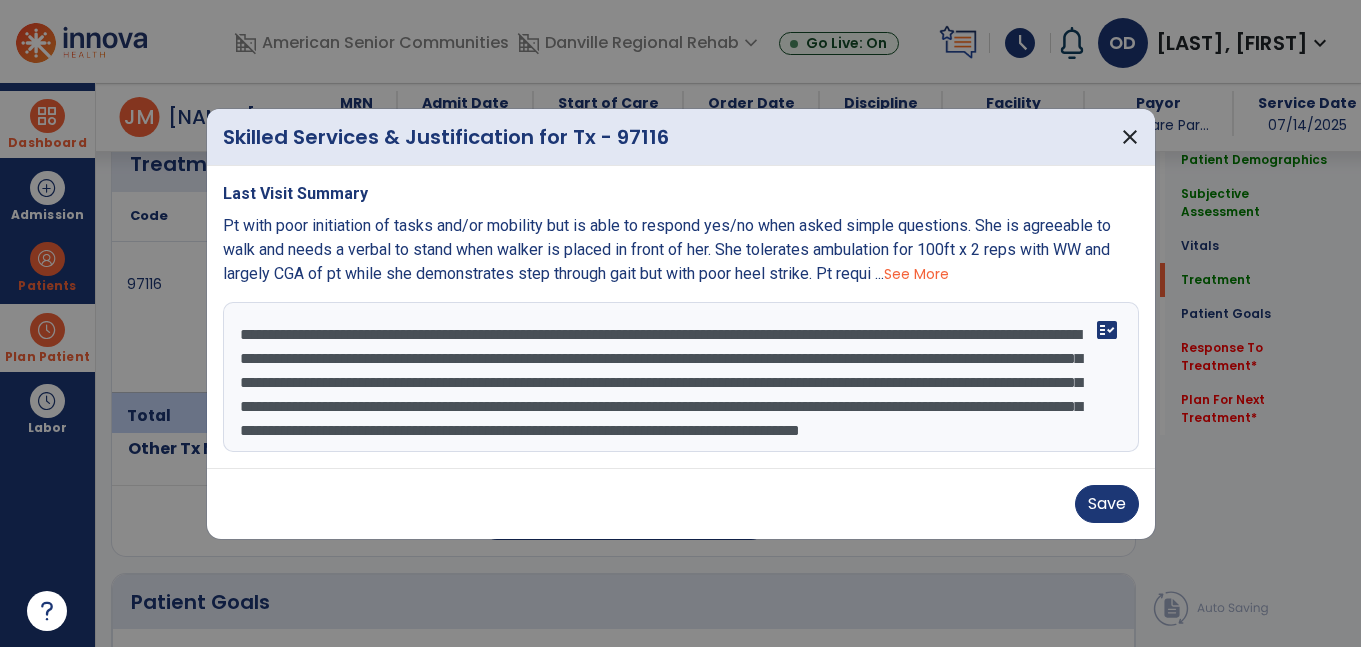 click on "See More" at bounding box center (916, 274) 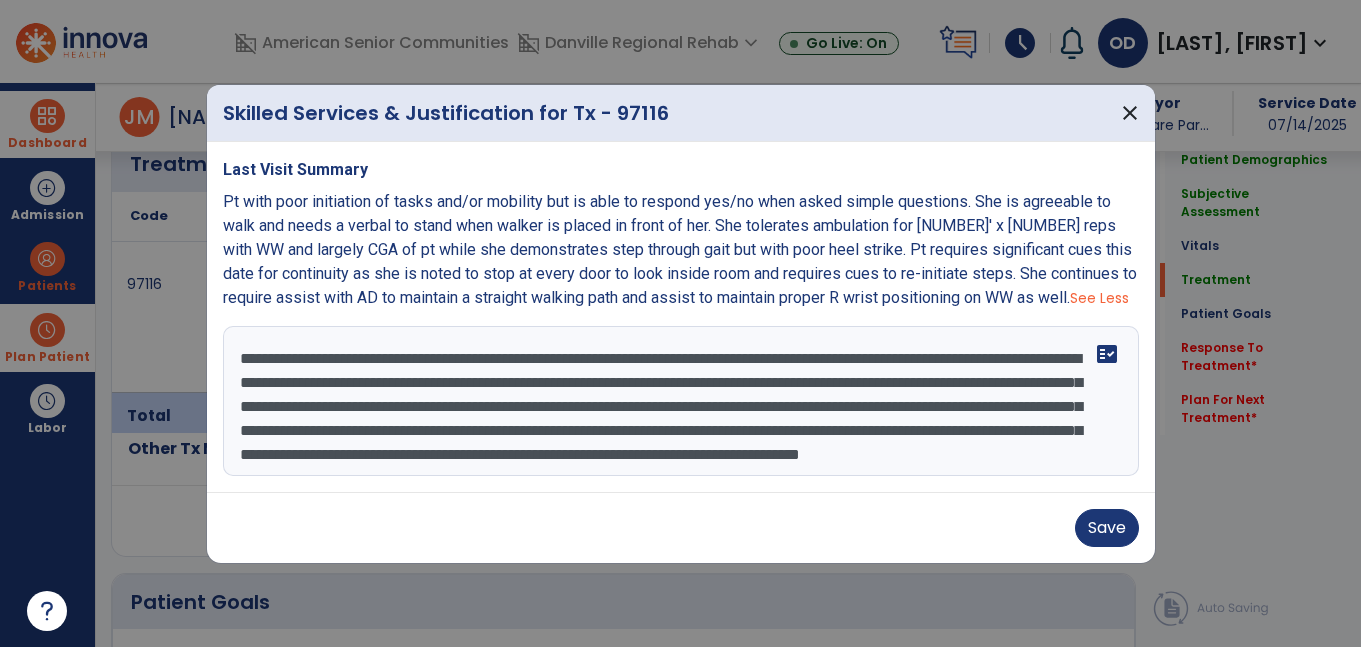 click on "**********" at bounding box center [681, 401] 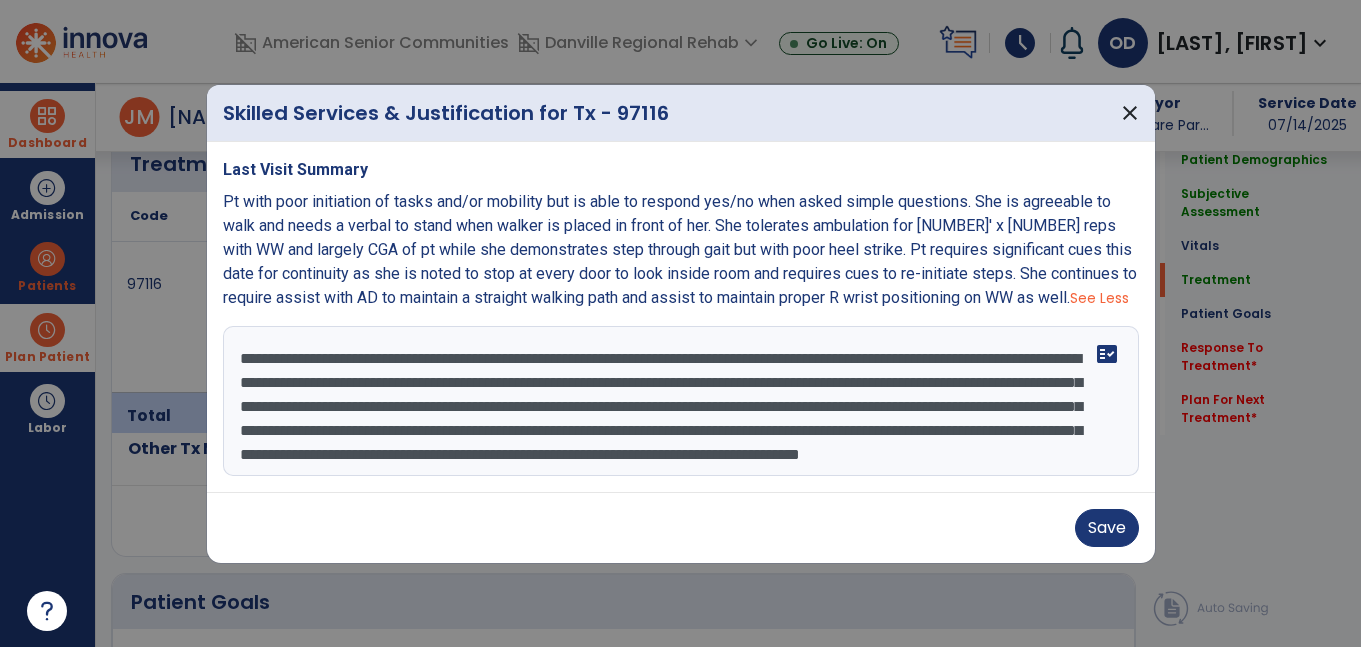 click on "**********" at bounding box center (681, 401) 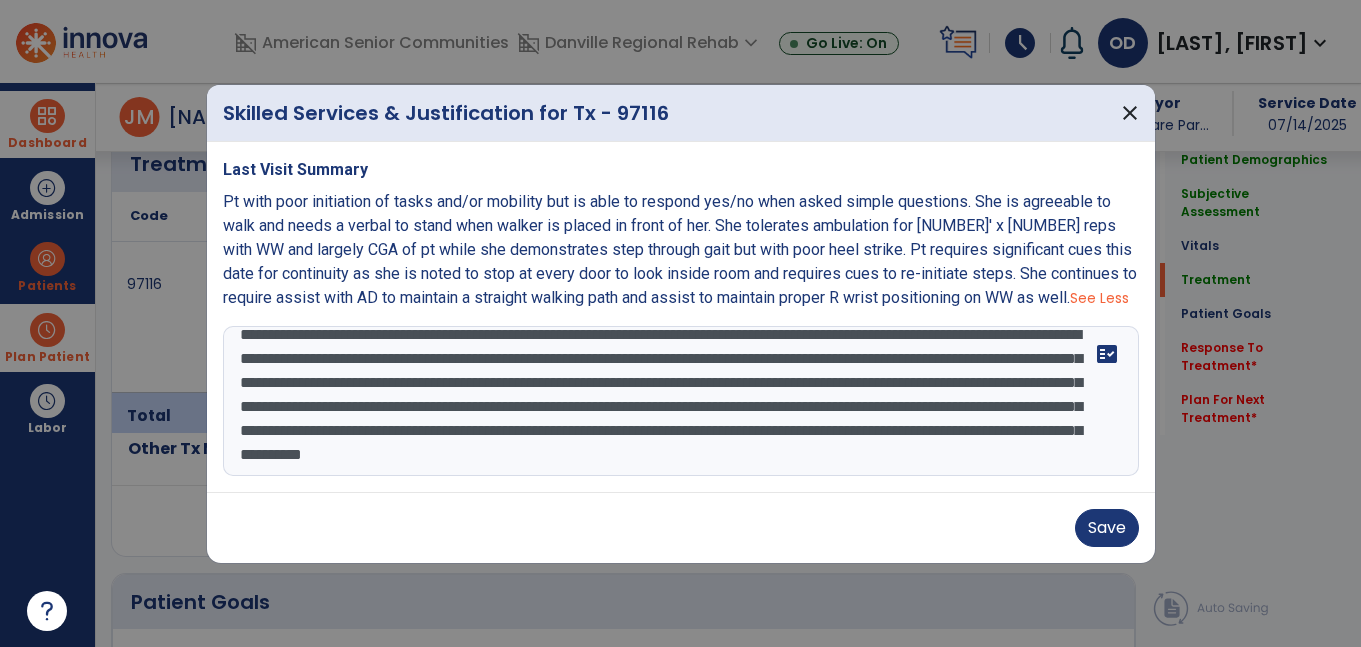 scroll, scrollTop: 64, scrollLeft: 0, axis: vertical 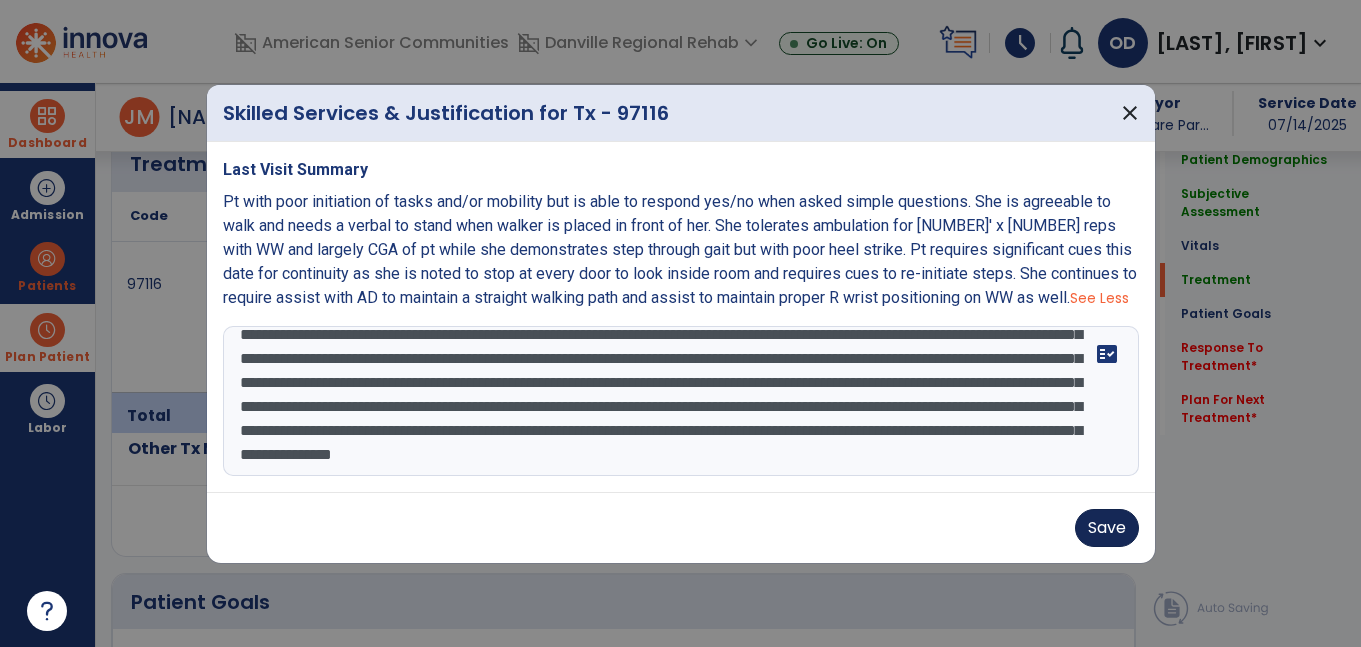 type on "**********" 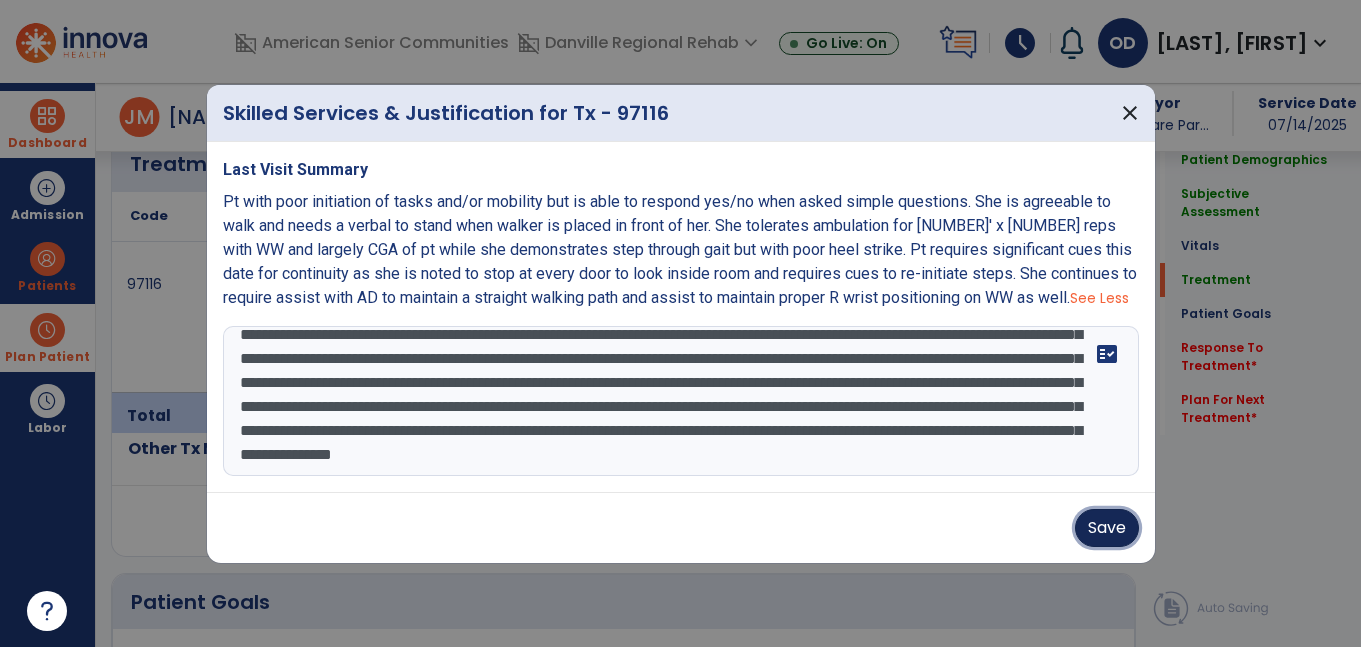 click on "Save" at bounding box center [1107, 528] 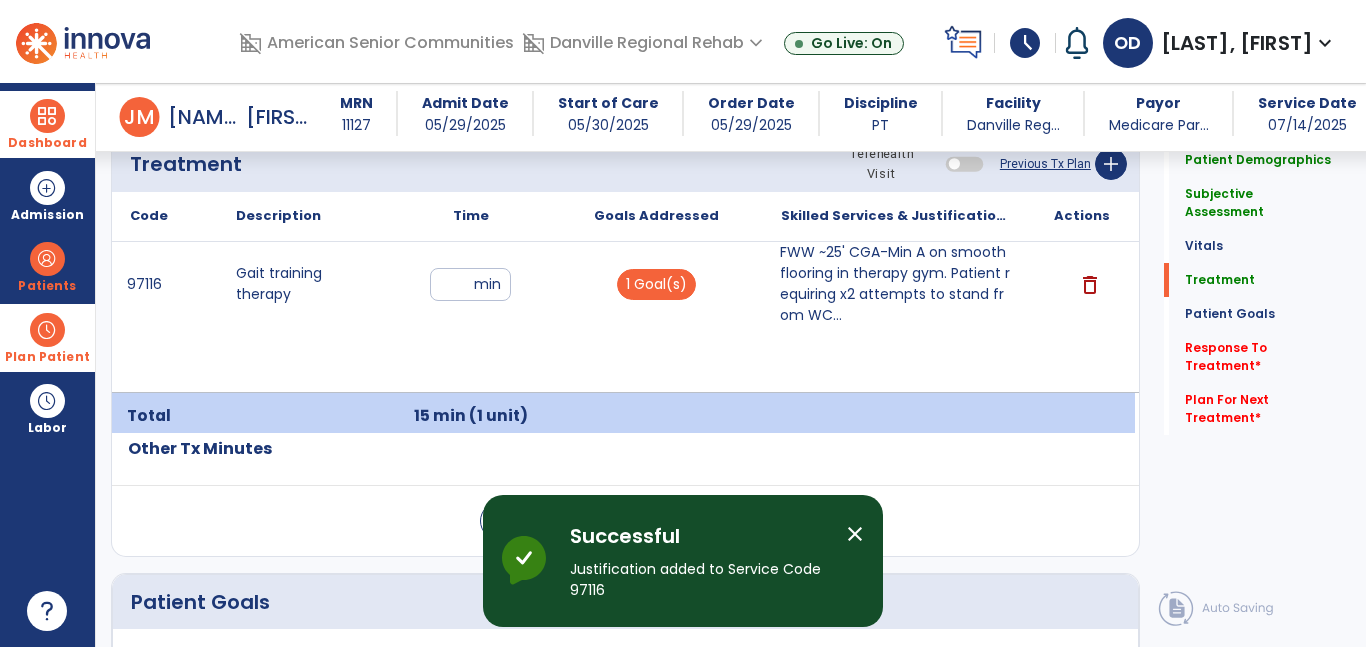 click on "close" at bounding box center [855, 534] 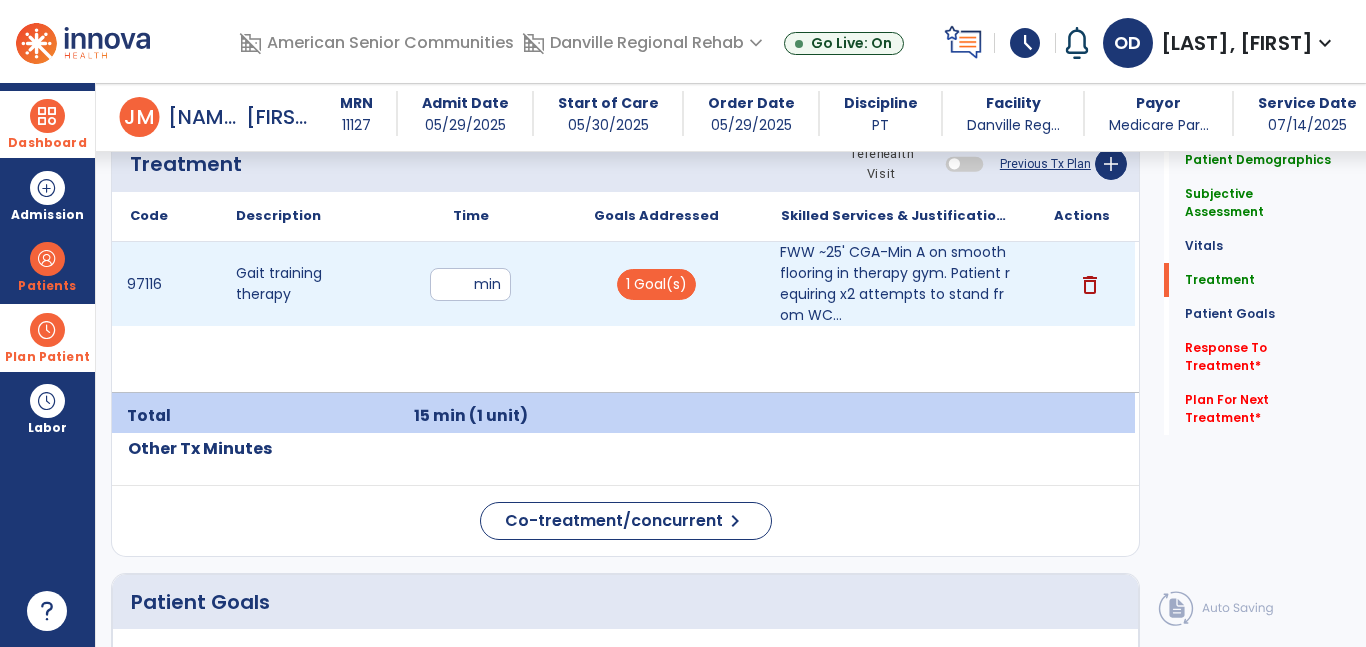 click on "**" at bounding box center (470, 284) 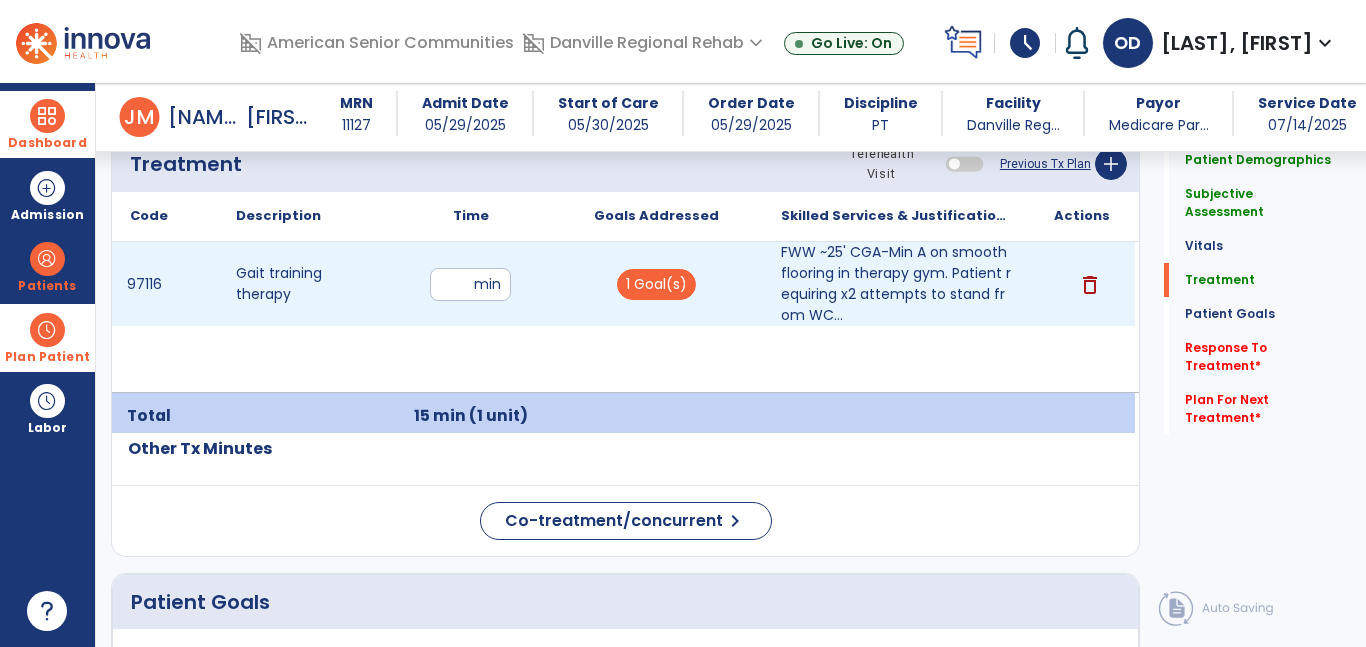 type on "*" 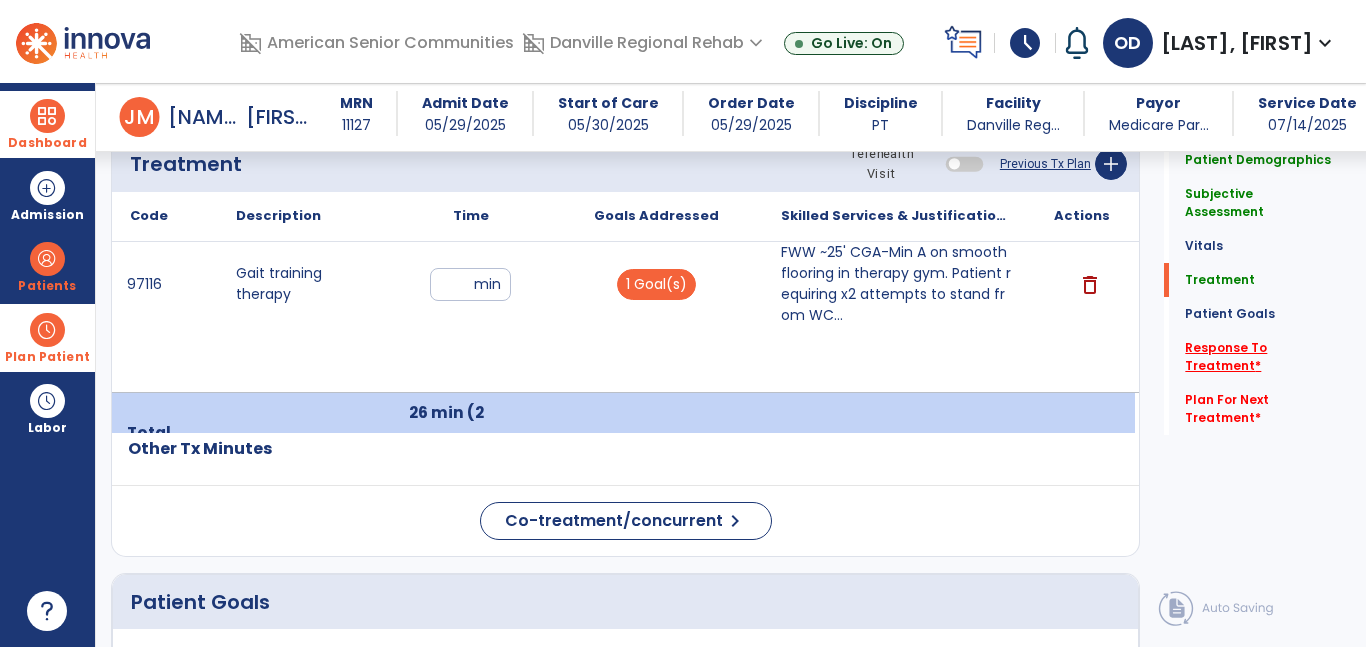 click on "Response To Treatment   *" 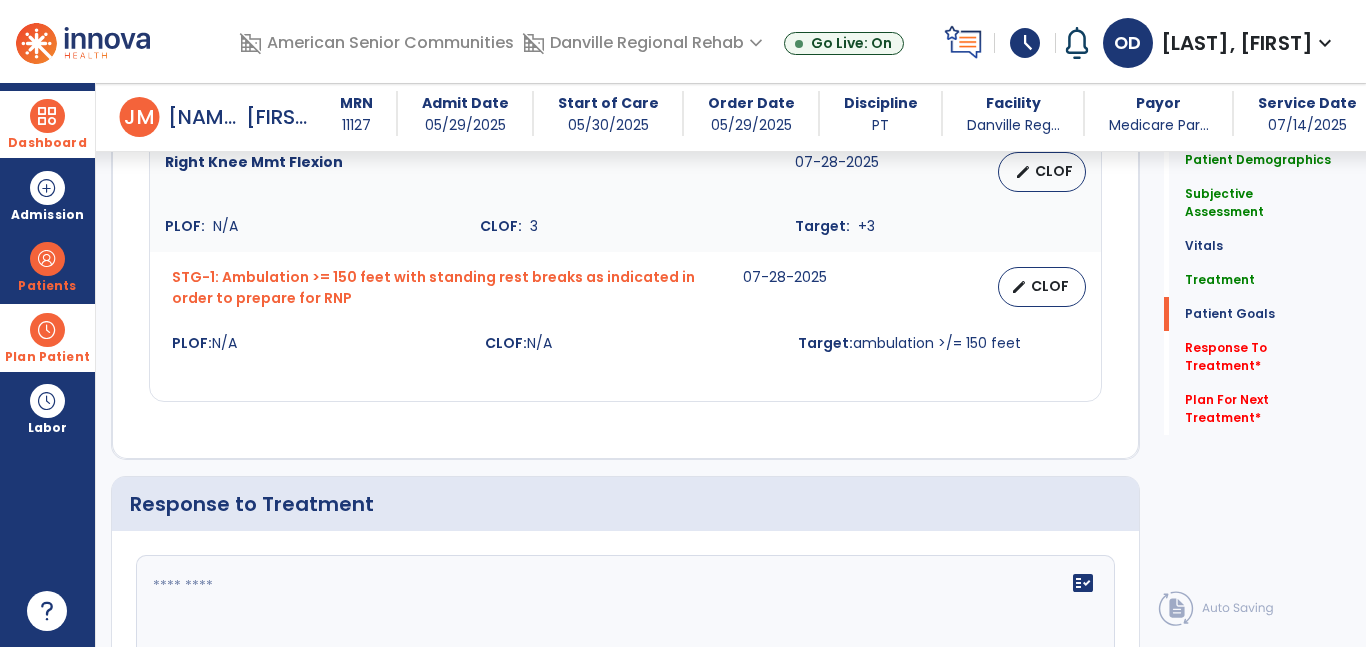 scroll, scrollTop: 3242, scrollLeft: 0, axis: vertical 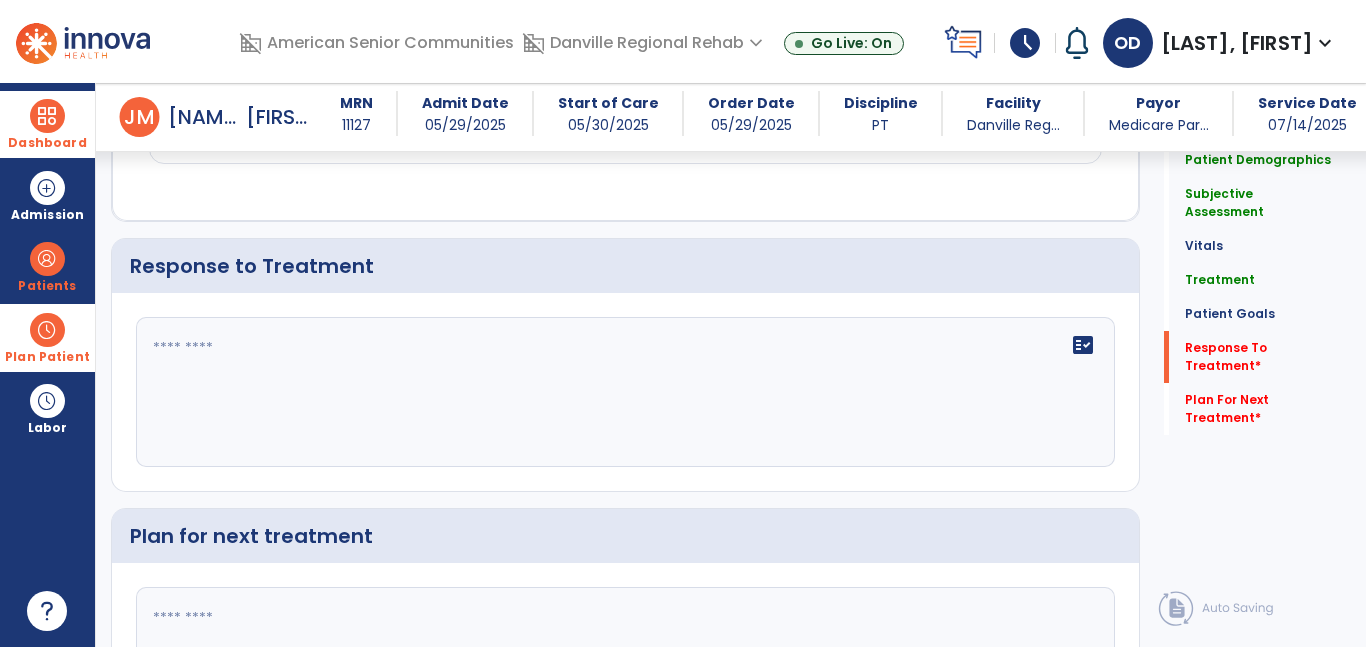 click on "fact_check" 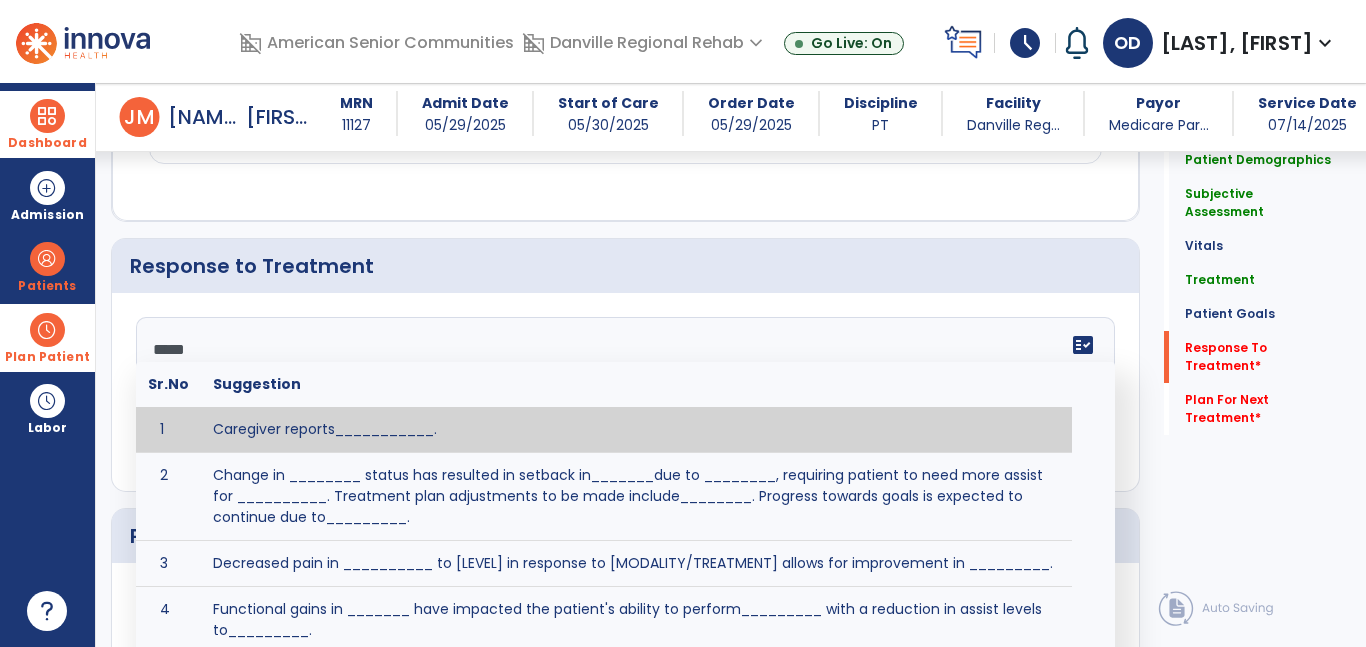 type on "******" 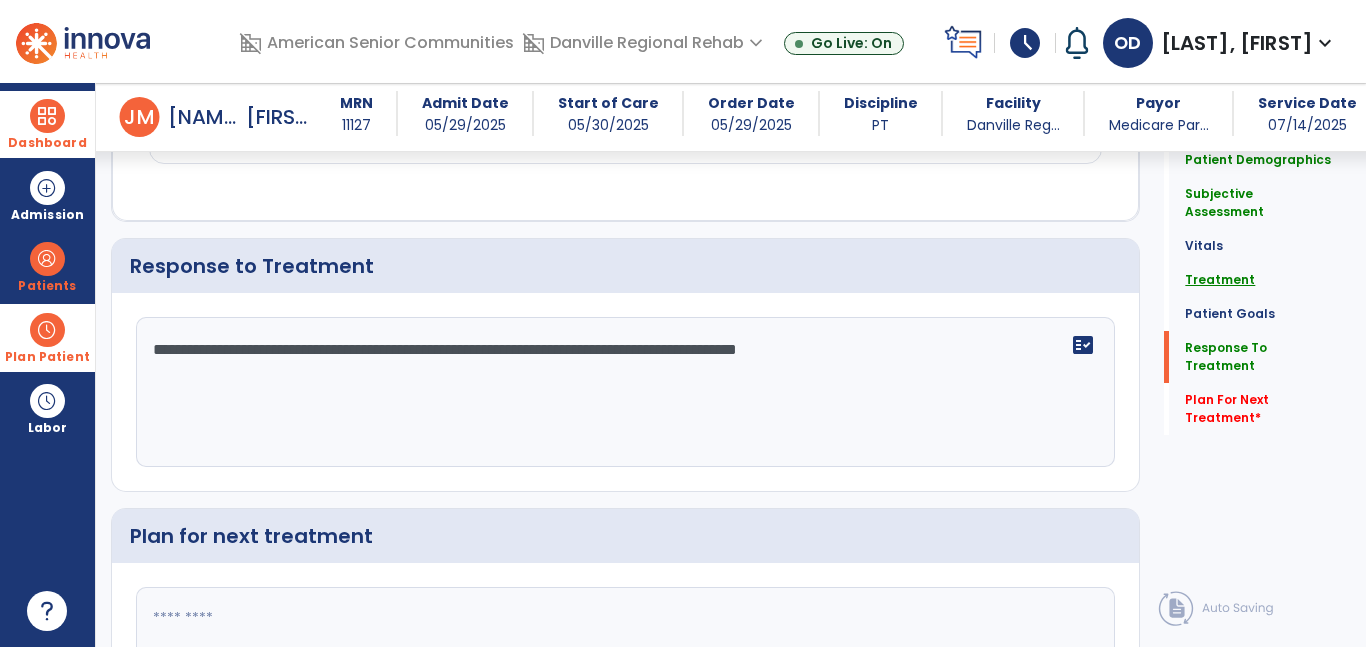type on "**********" 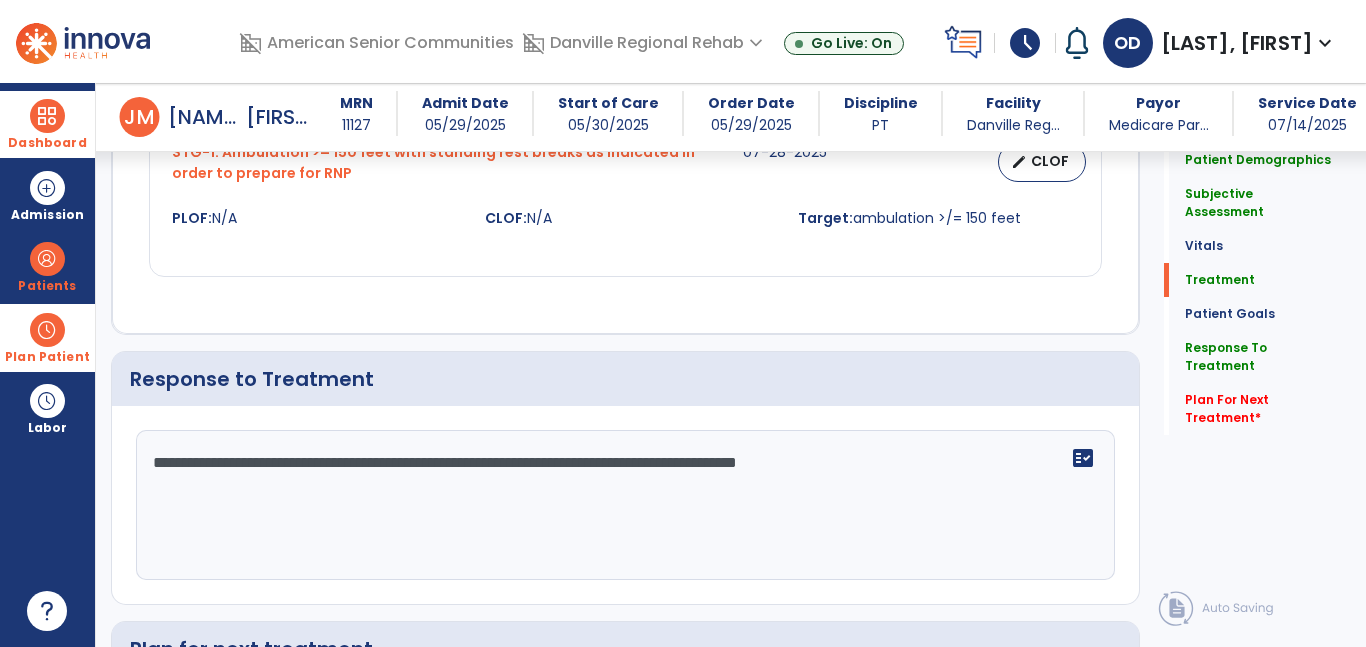 click on "FWW ~25' CGA-Min A on smooth flooring in therapy gym. Patient requiring x2 attempts to stand from WC..." at bounding box center (896, -1643) 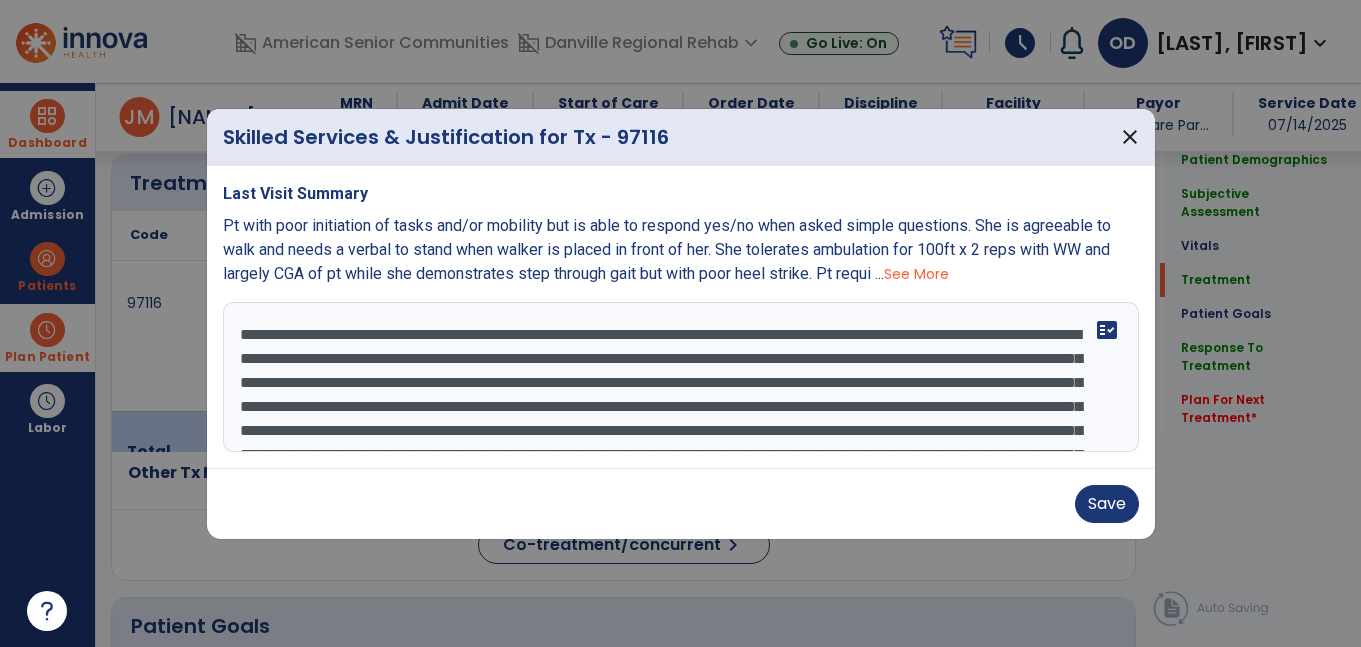 scroll, scrollTop: 1205, scrollLeft: 0, axis: vertical 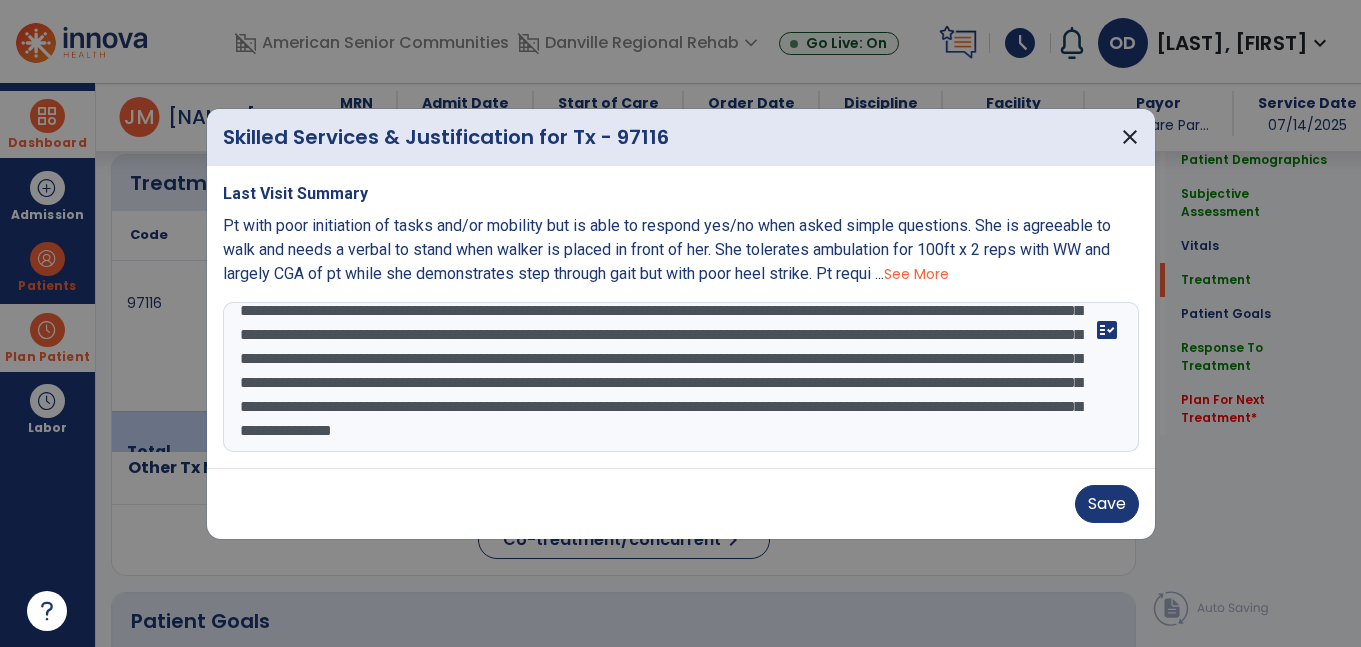 click on "**********" at bounding box center (681, 377) 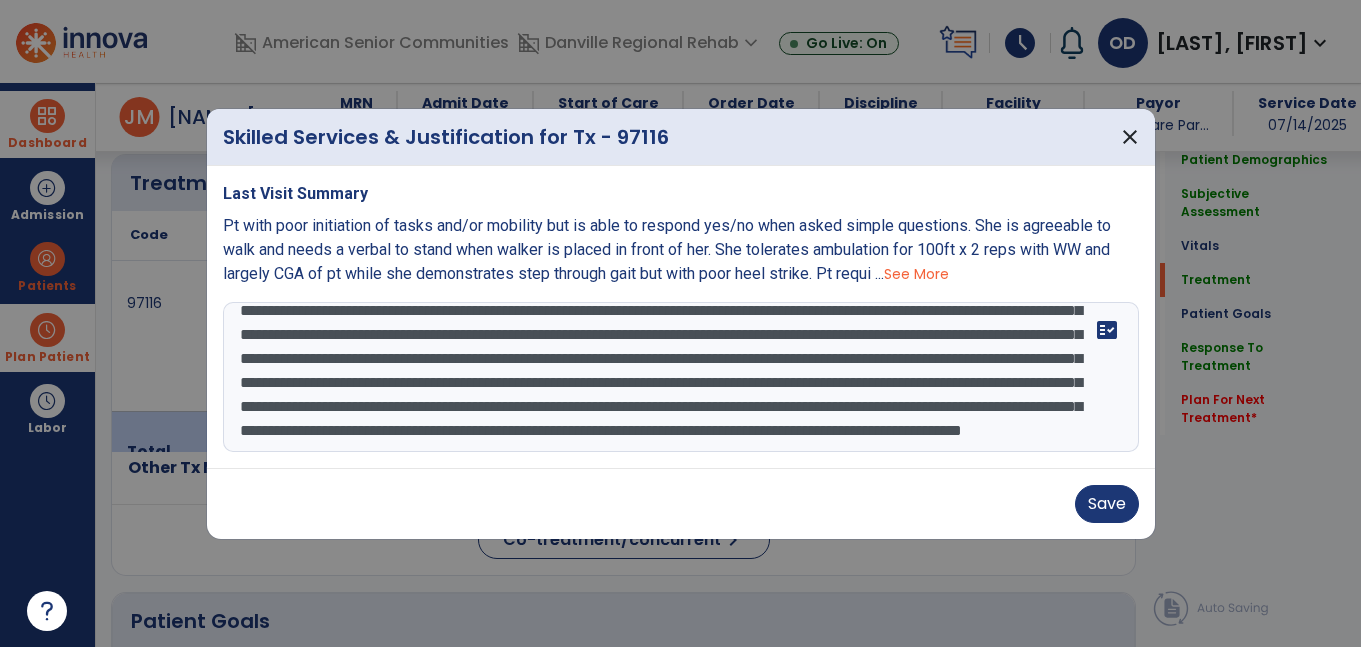 click on "**********" at bounding box center (681, 377) 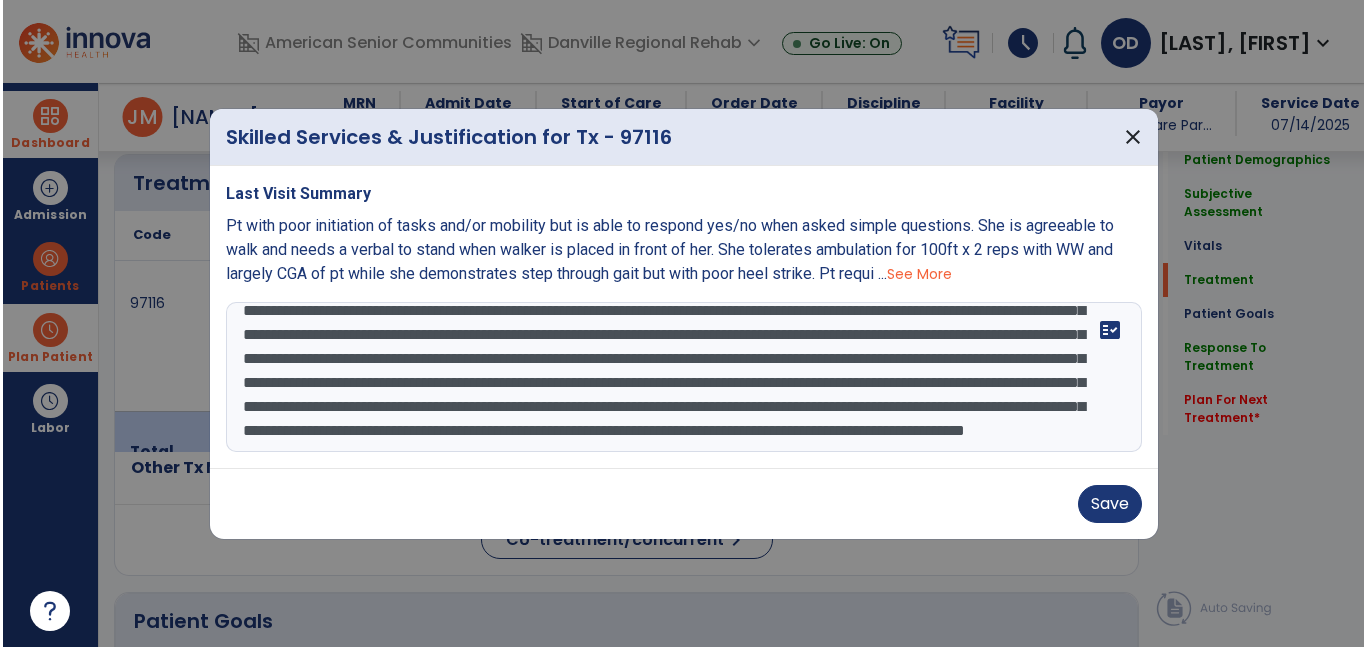 scroll, scrollTop: 120, scrollLeft: 0, axis: vertical 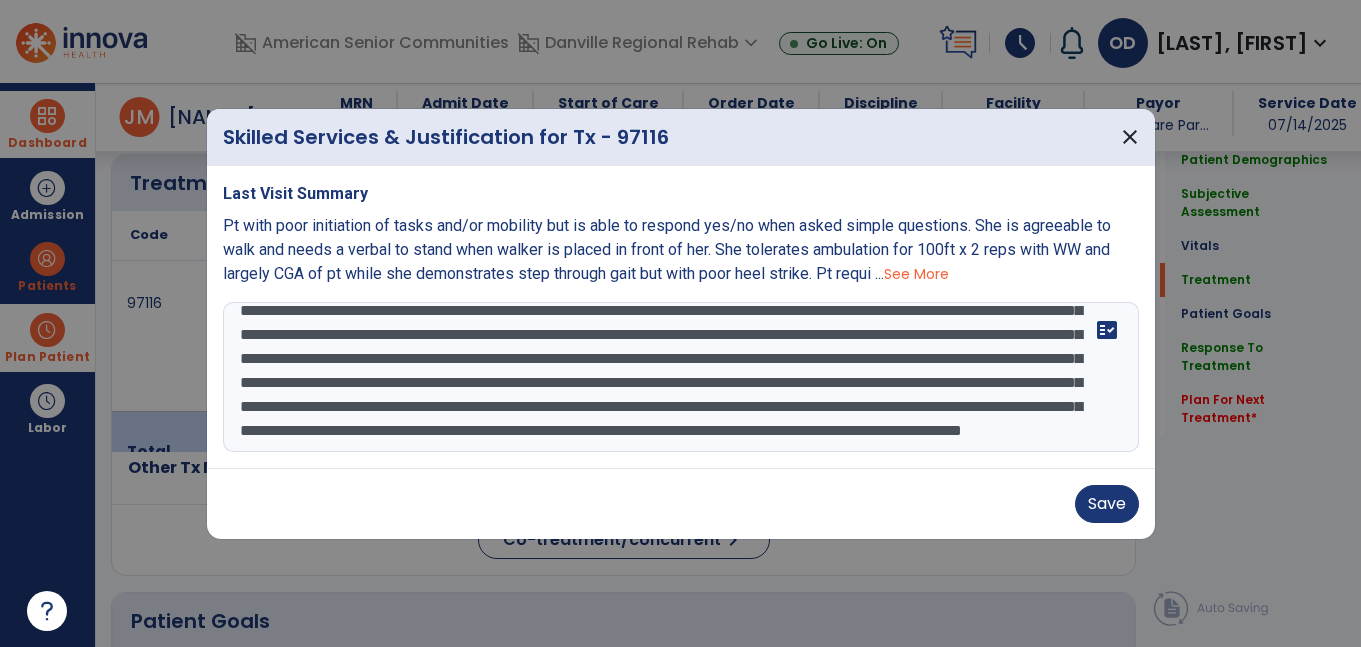click on "**********" at bounding box center [681, 377] 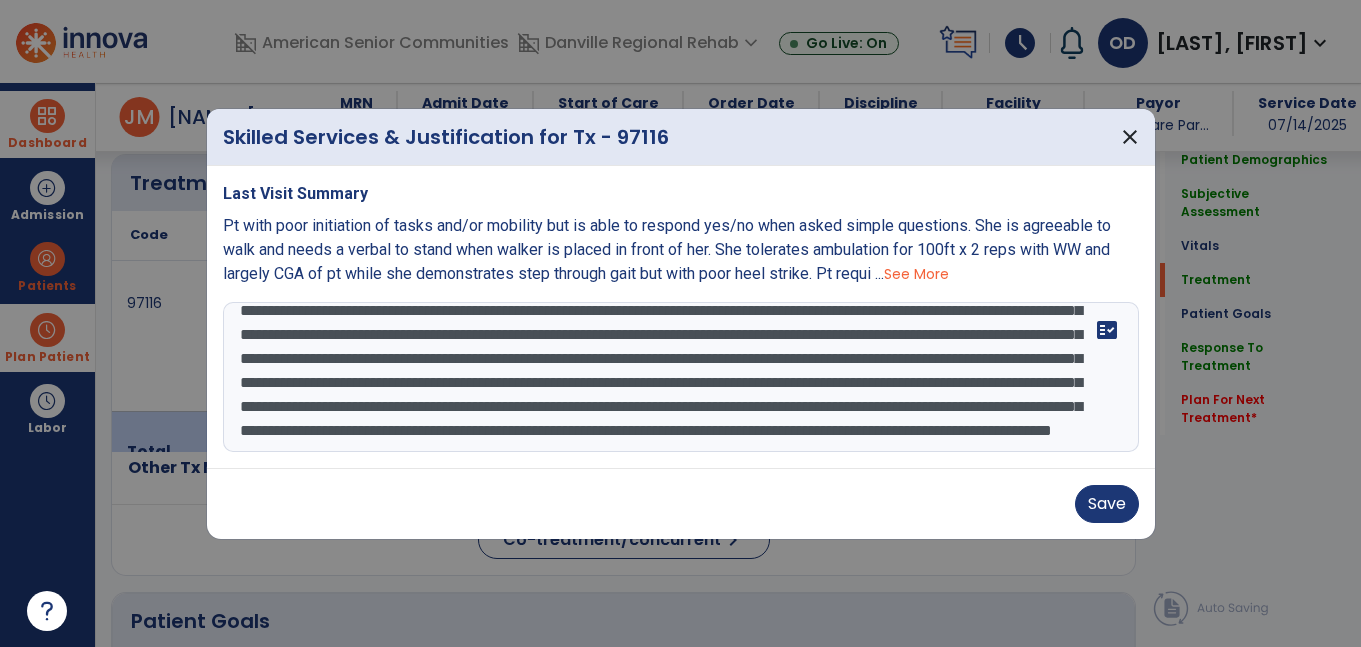 type on "**********" 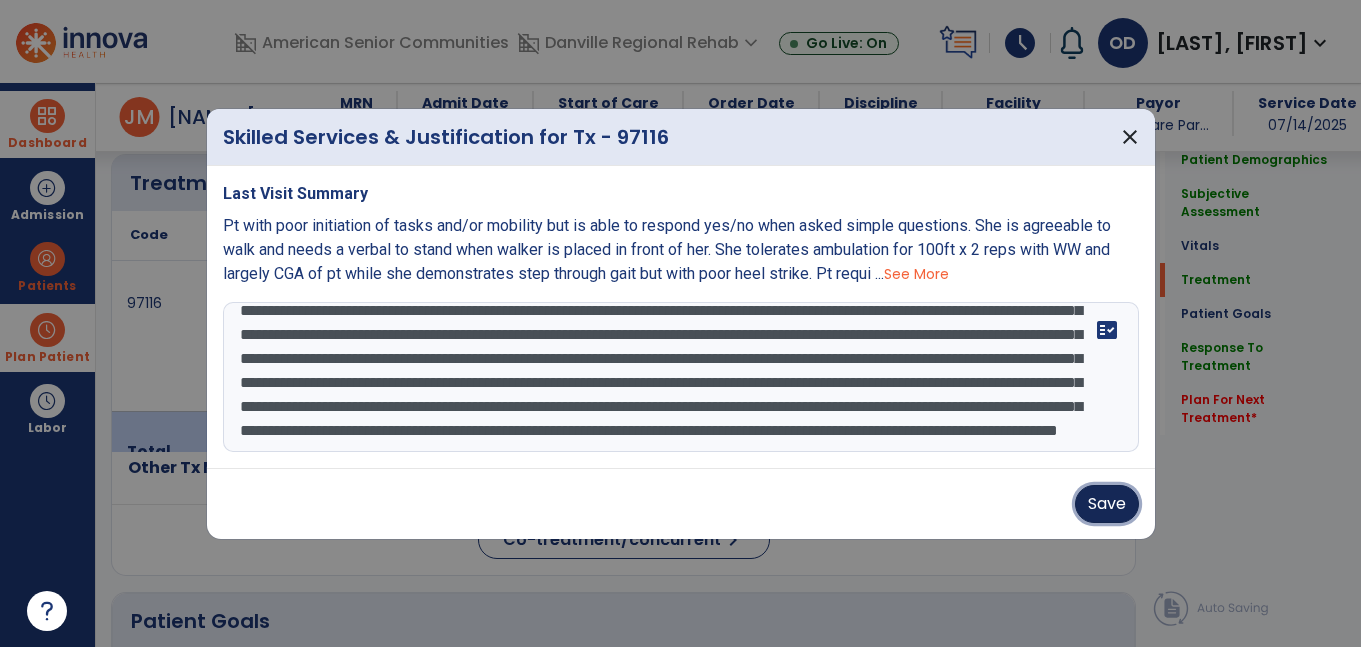 click on "Save" at bounding box center (1107, 504) 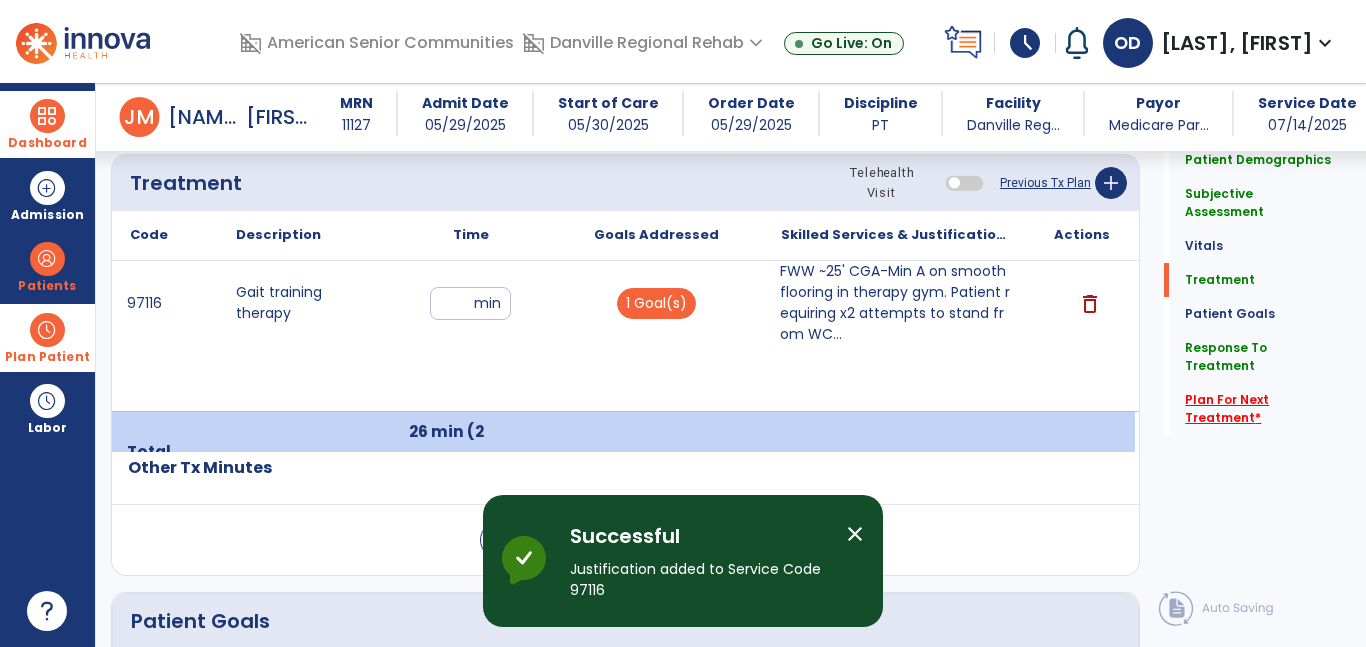 click on "Plan For Next Treatment   *" 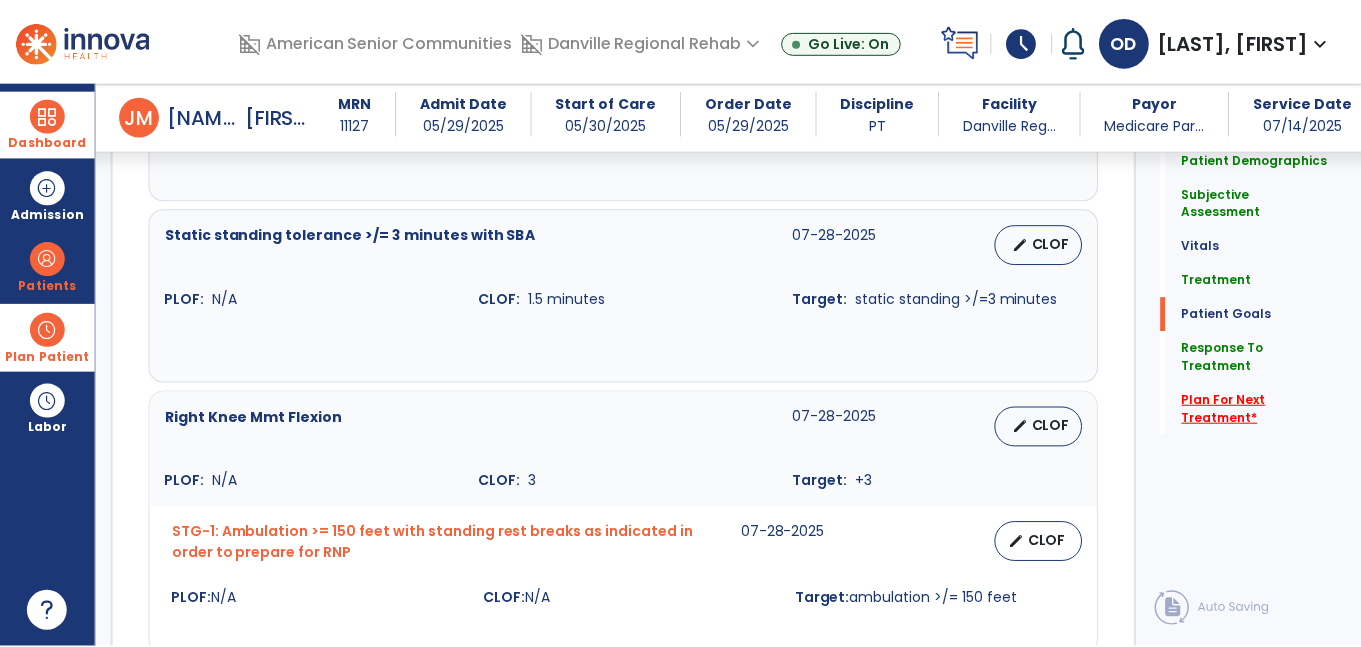 scroll, scrollTop: 3423, scrollLeft: 0, axis: vertical 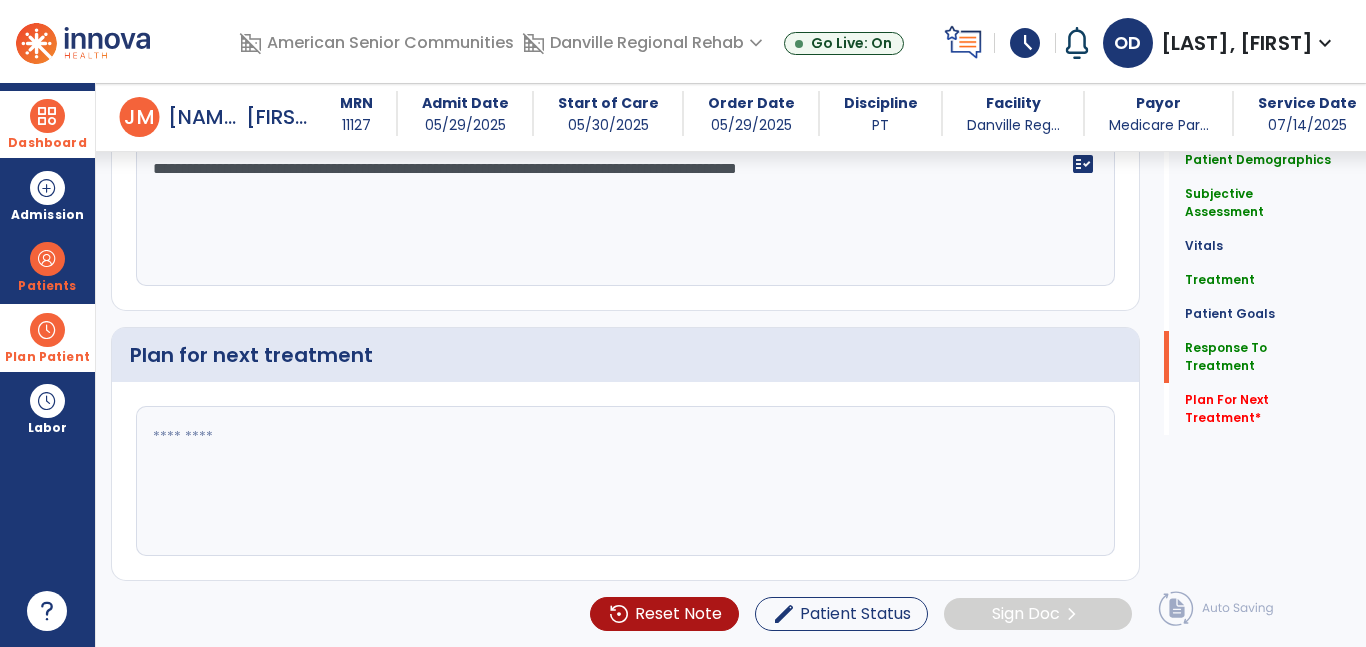 click 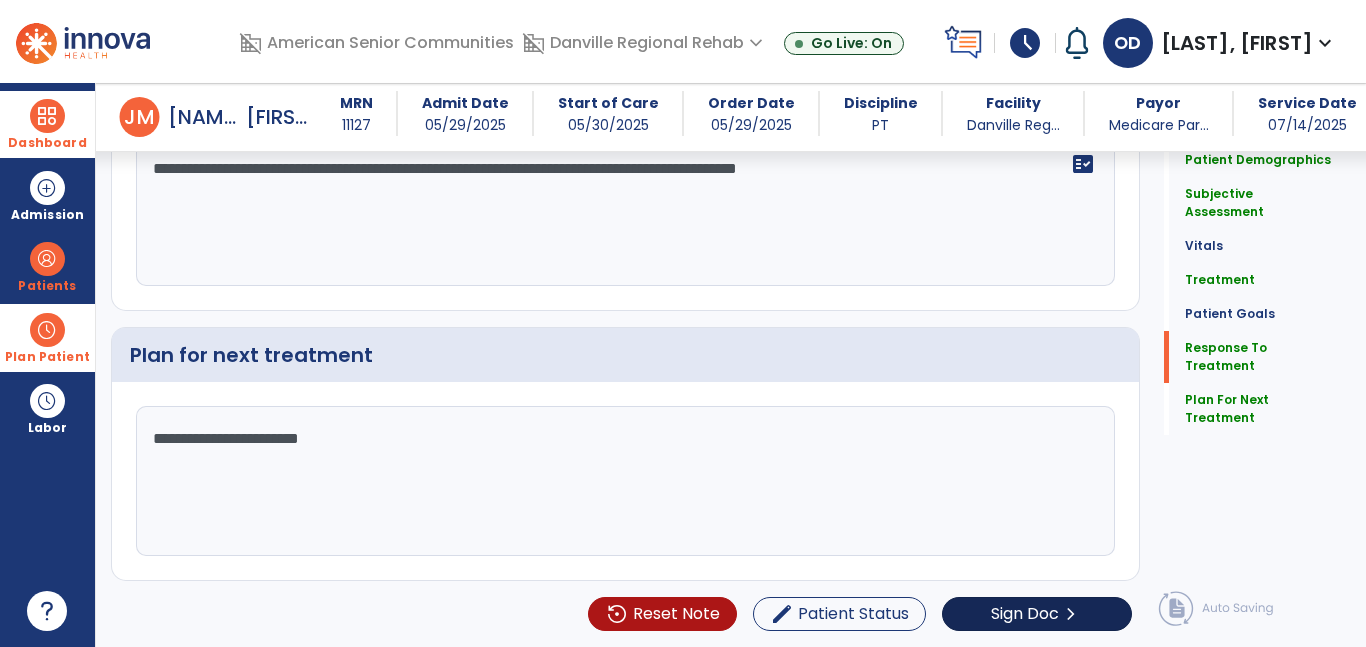type on "**********" 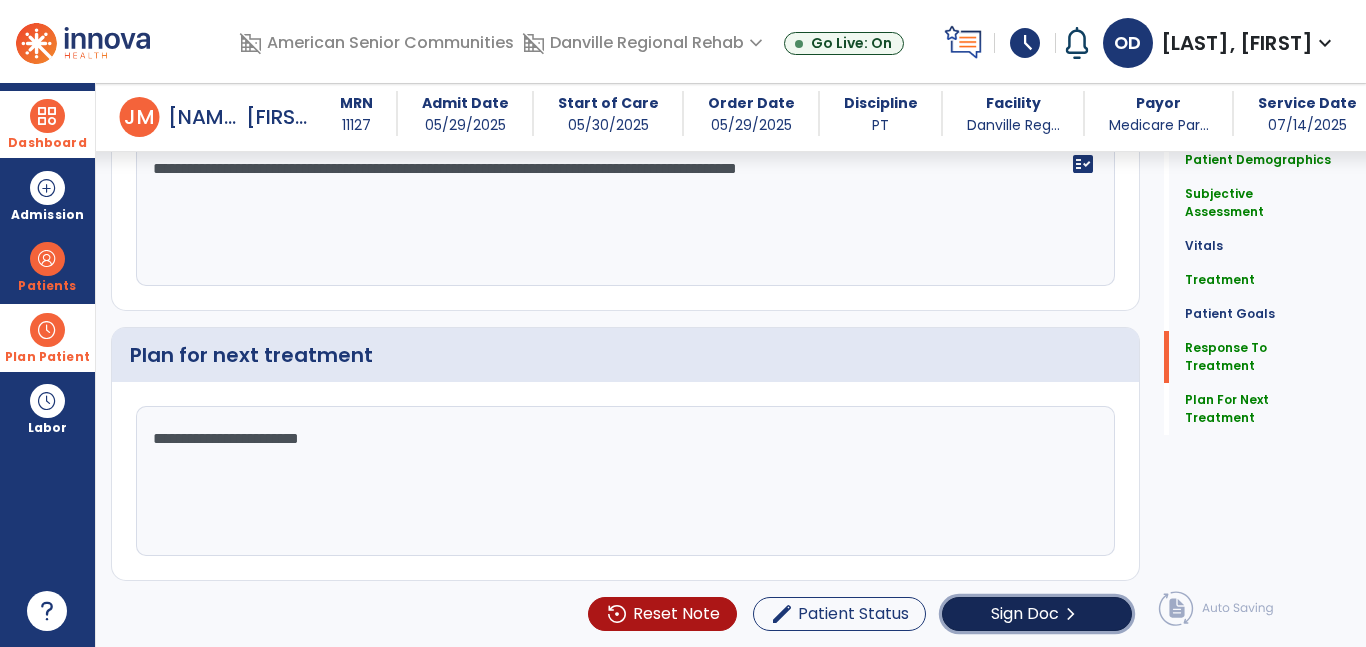 click on "Sign Doc" 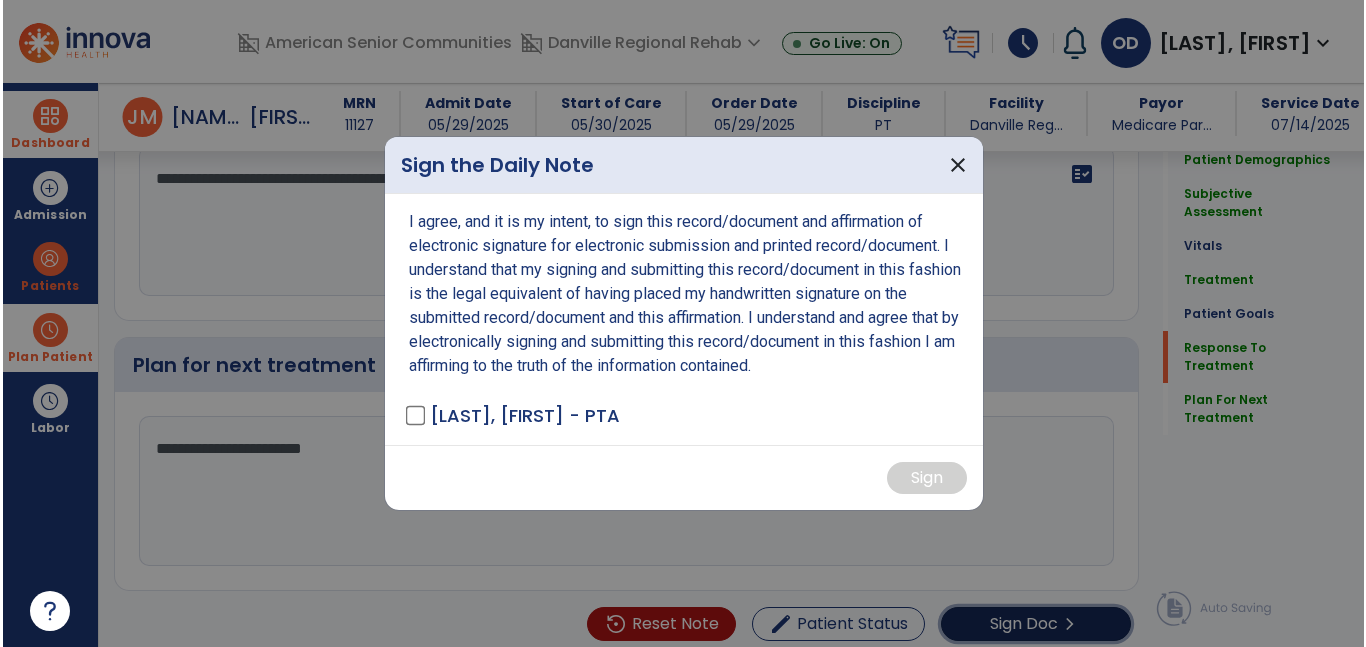 scroll, scrollTop: 3423, scrollLeft: 0, axis: vertical 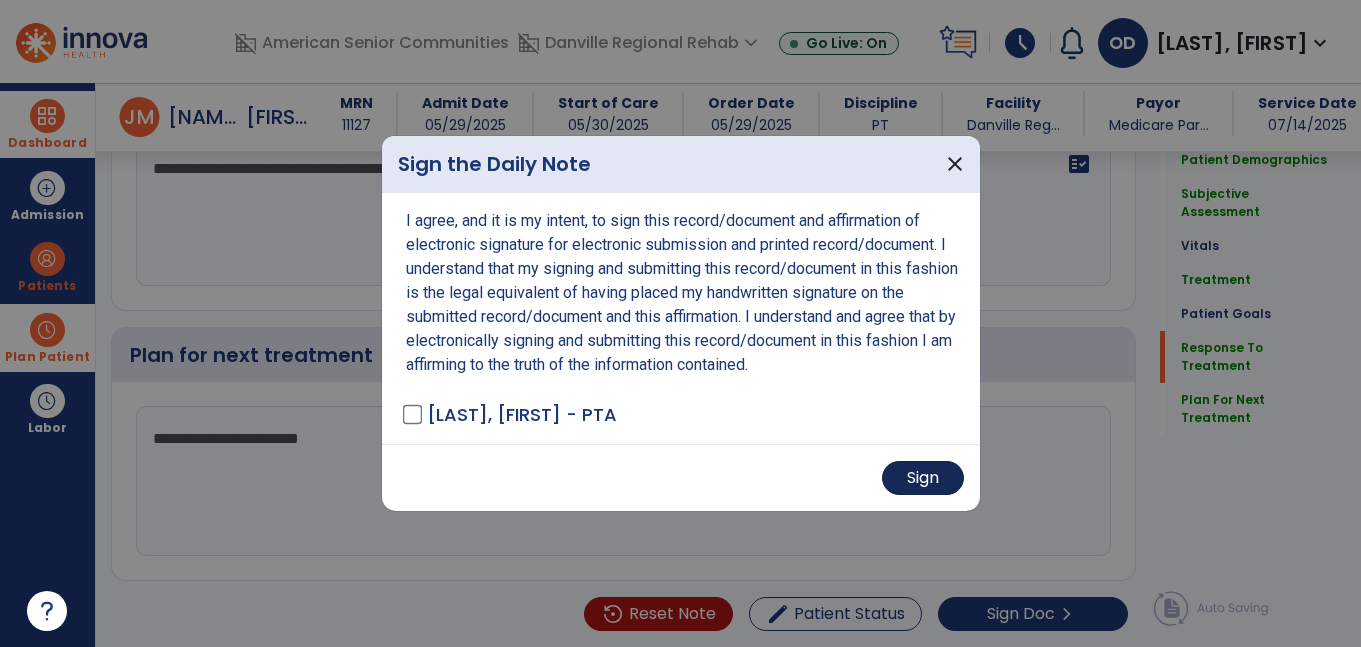 click on "Sign" at bounding box center (923, 478) 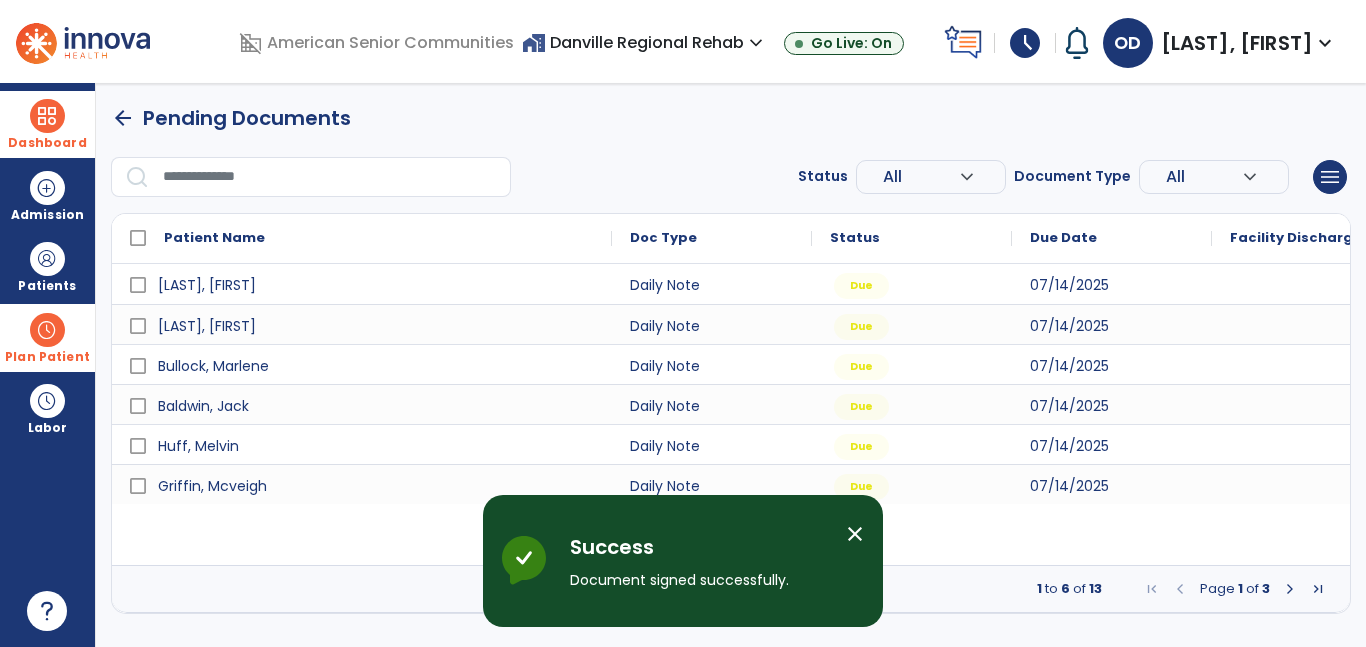 scroll, scrollTop: 0, scrollLeft: 0, axis: both 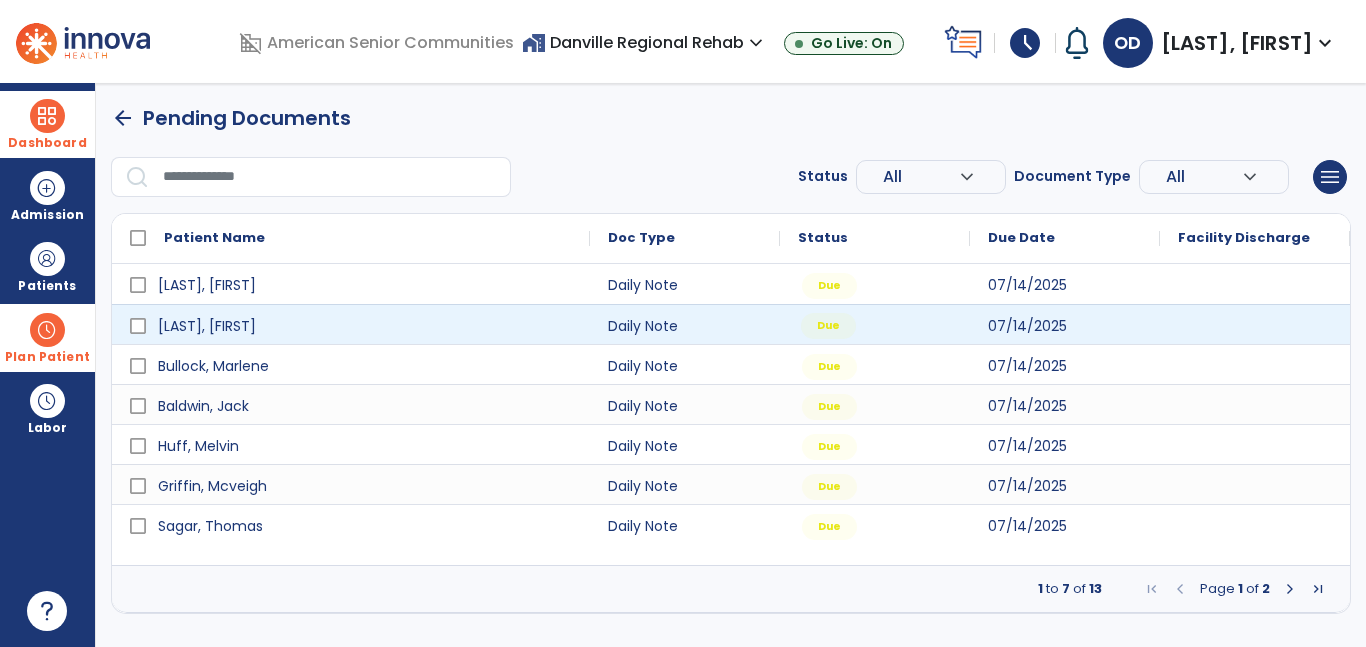click on "Due" at bounding box center [875, 324] 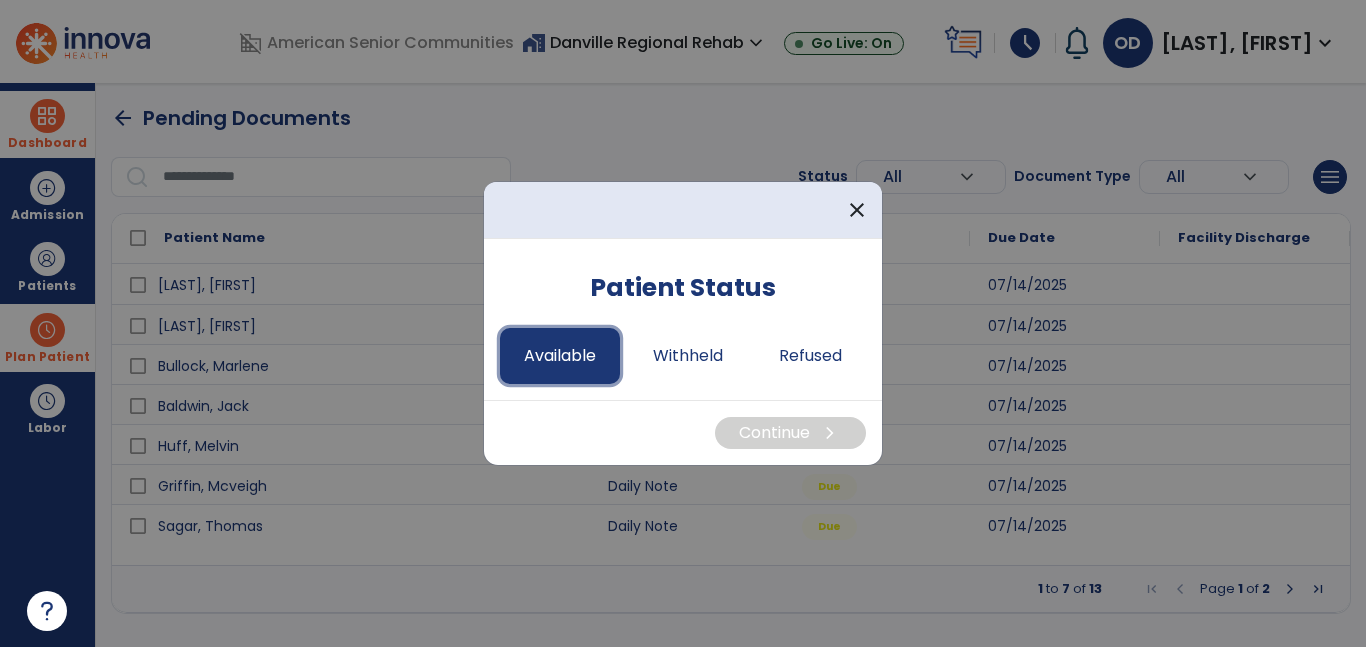 click on "Available" at bounding box center [560, 356] 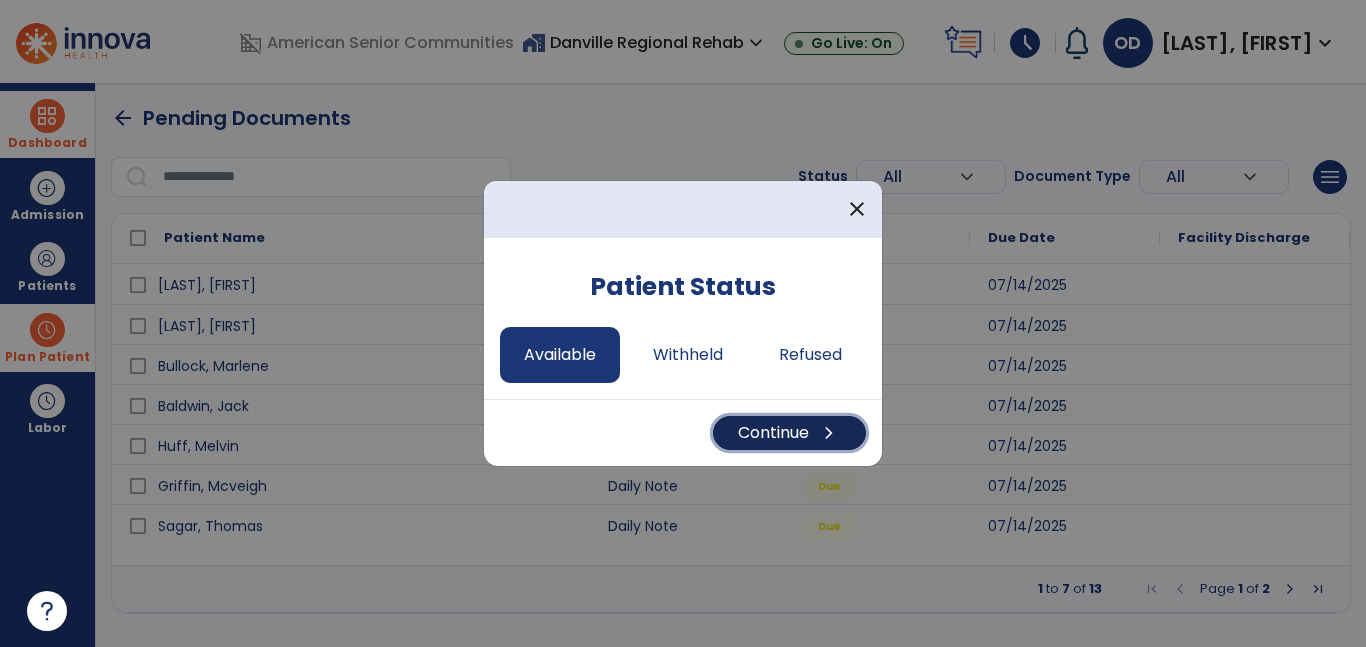 click on "Continue   chevron_right" at bounding box center [789, 433] 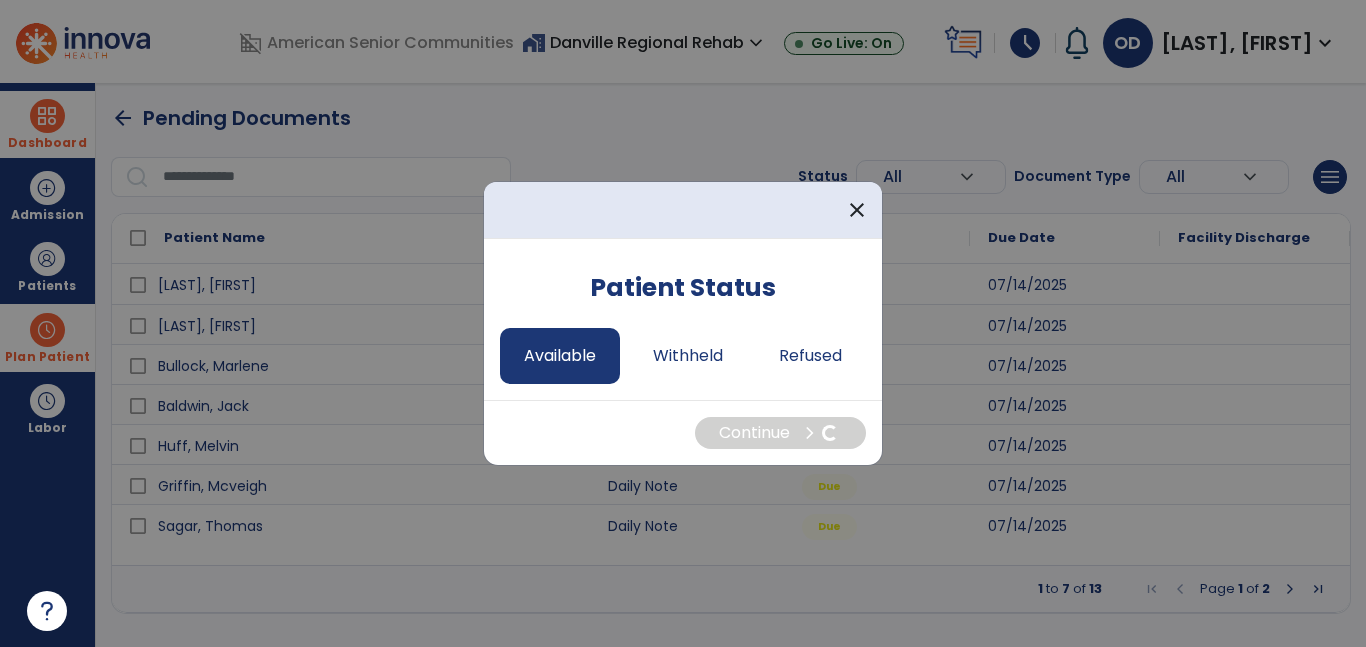 select on "*" 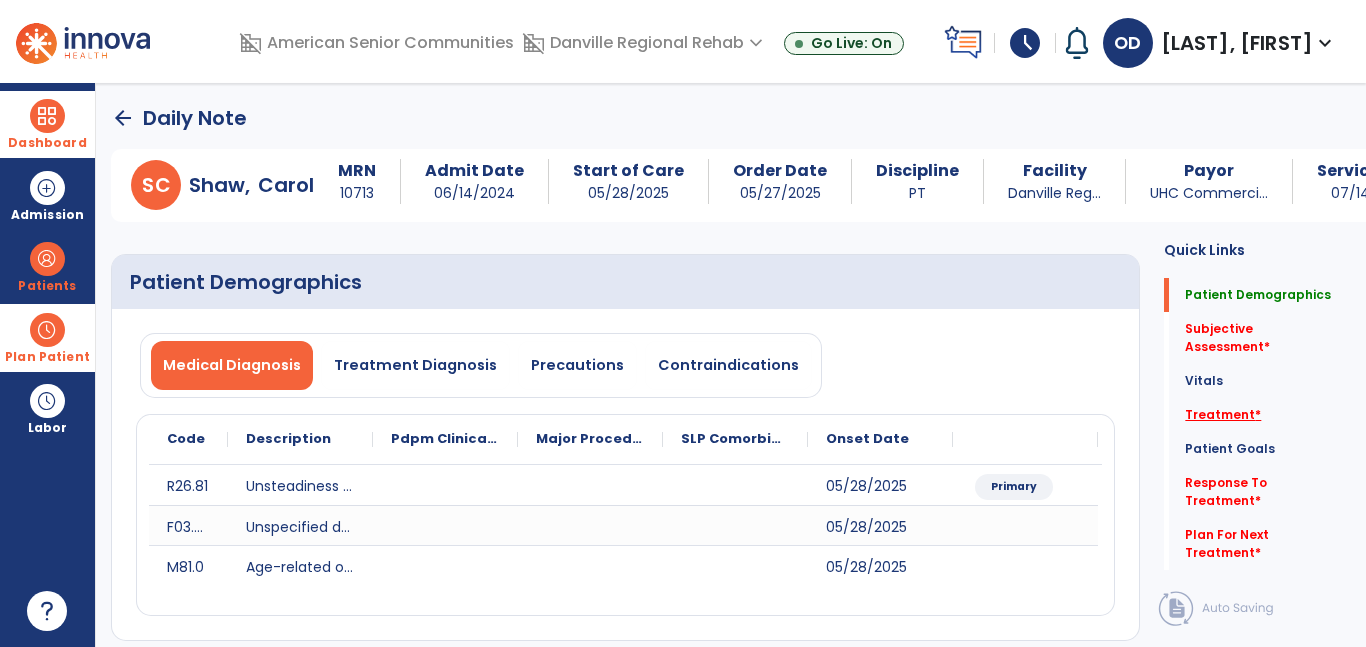 click on "Treatment   *" 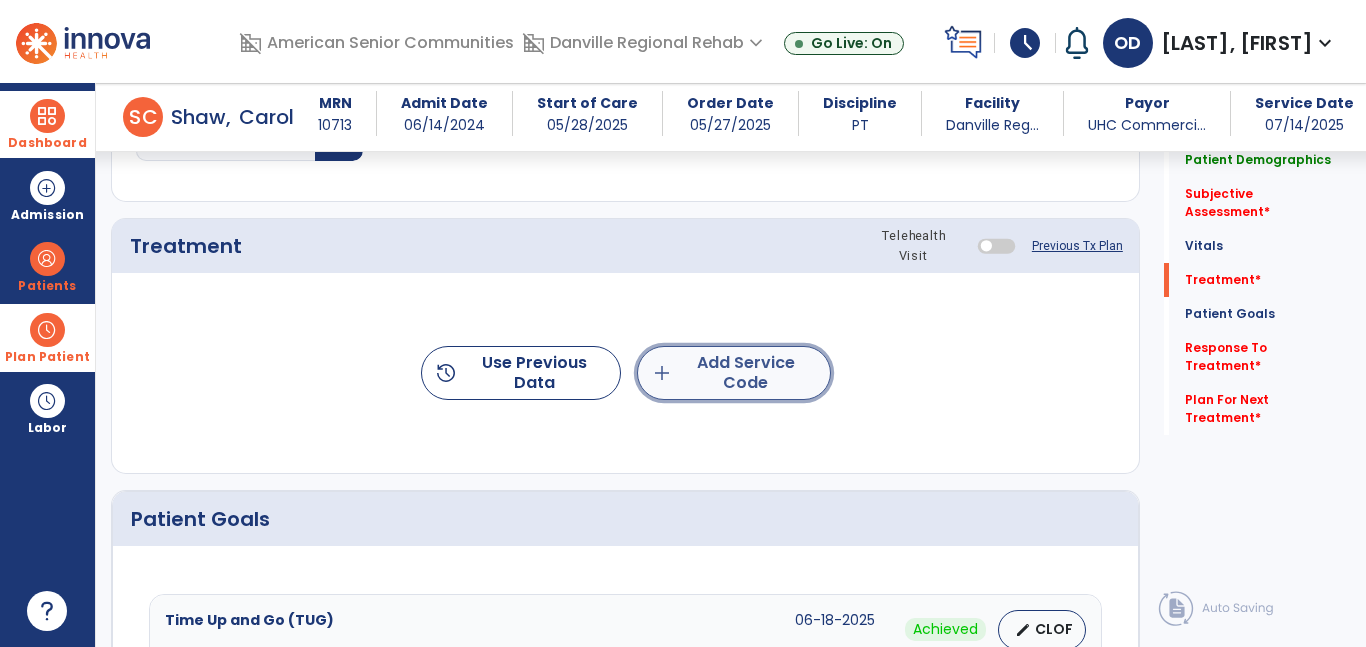 click on "add" 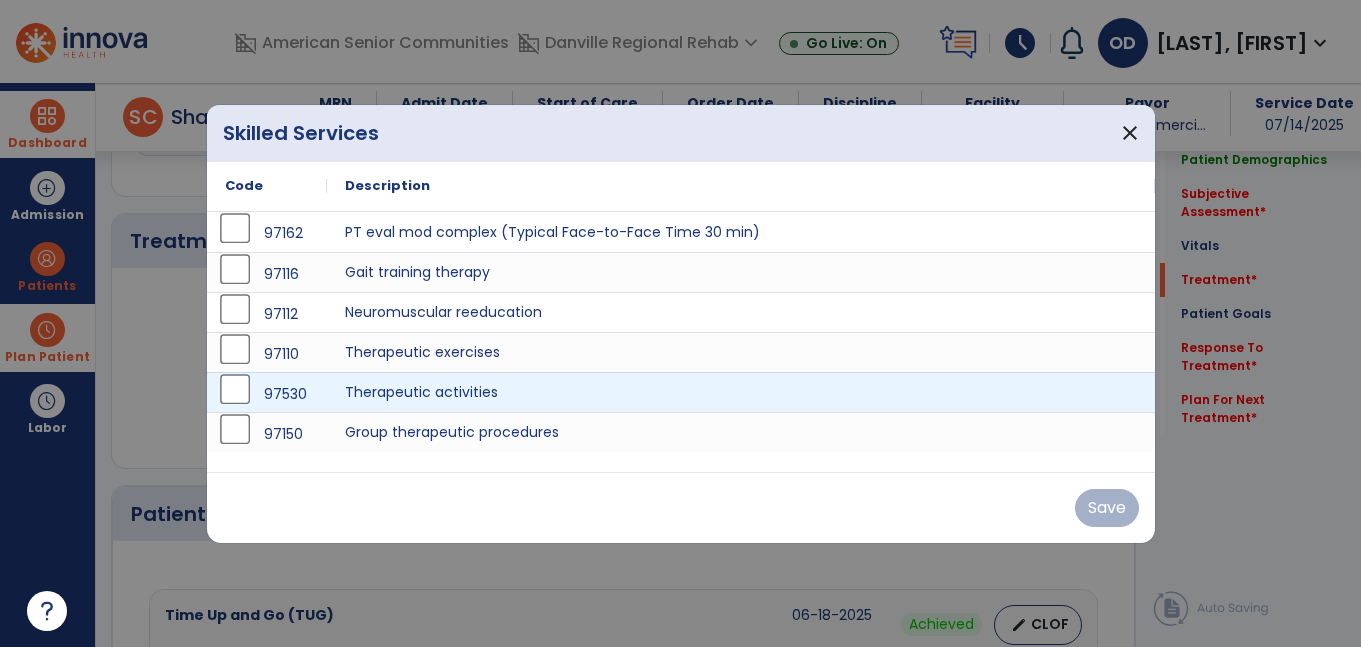 scroll, scrollTop: 1141, scrollLeft: 0, axis: vertical 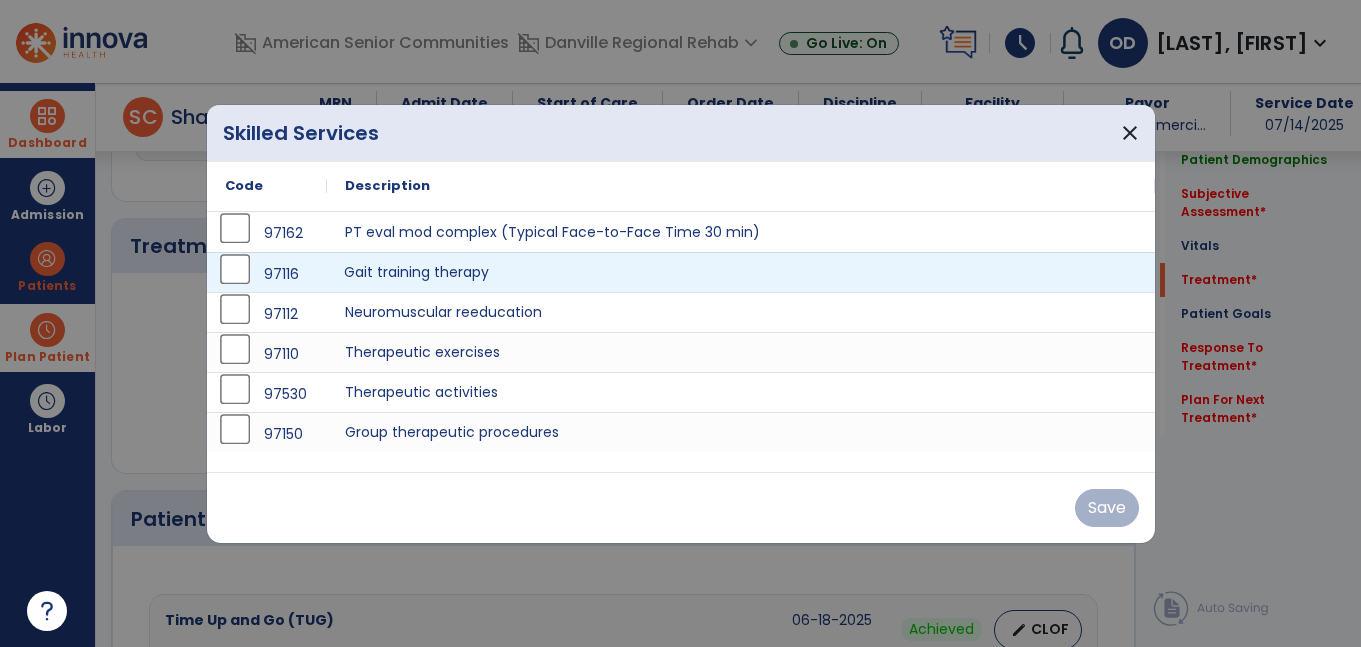 click on "Gait training therapy" at bounding box center (741, 272) 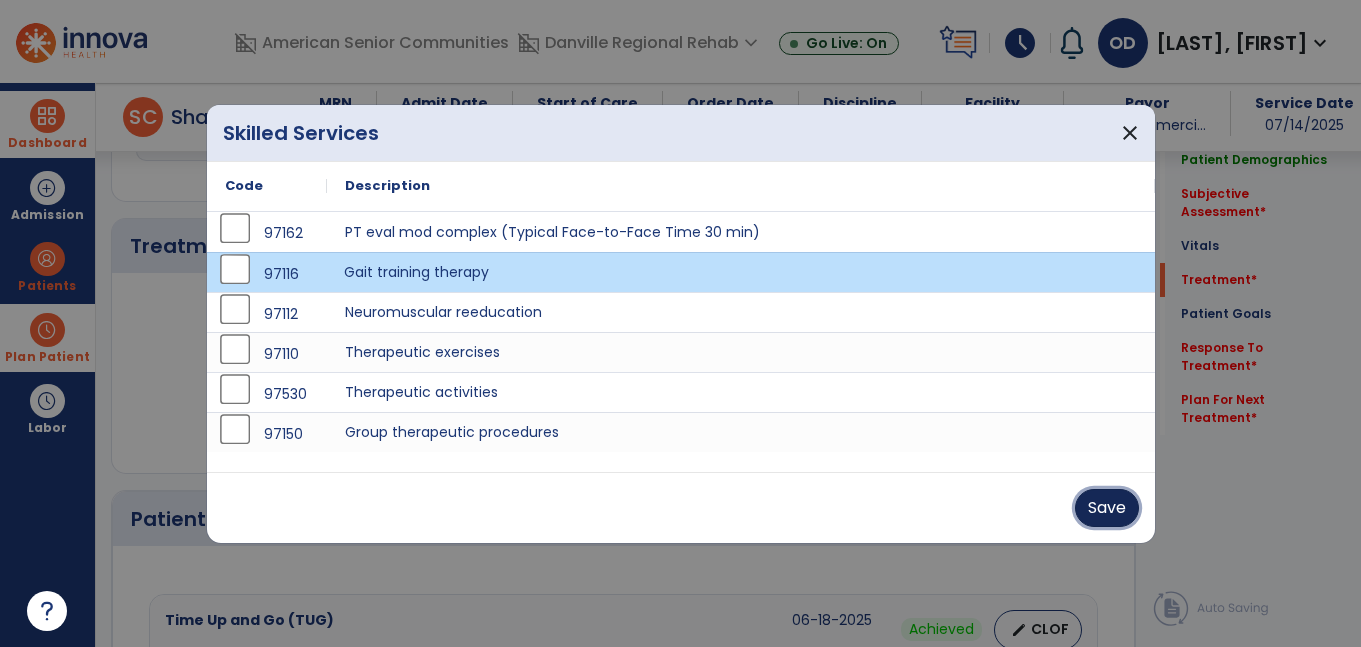 click on "Save" at bounding box center [1107, 508] 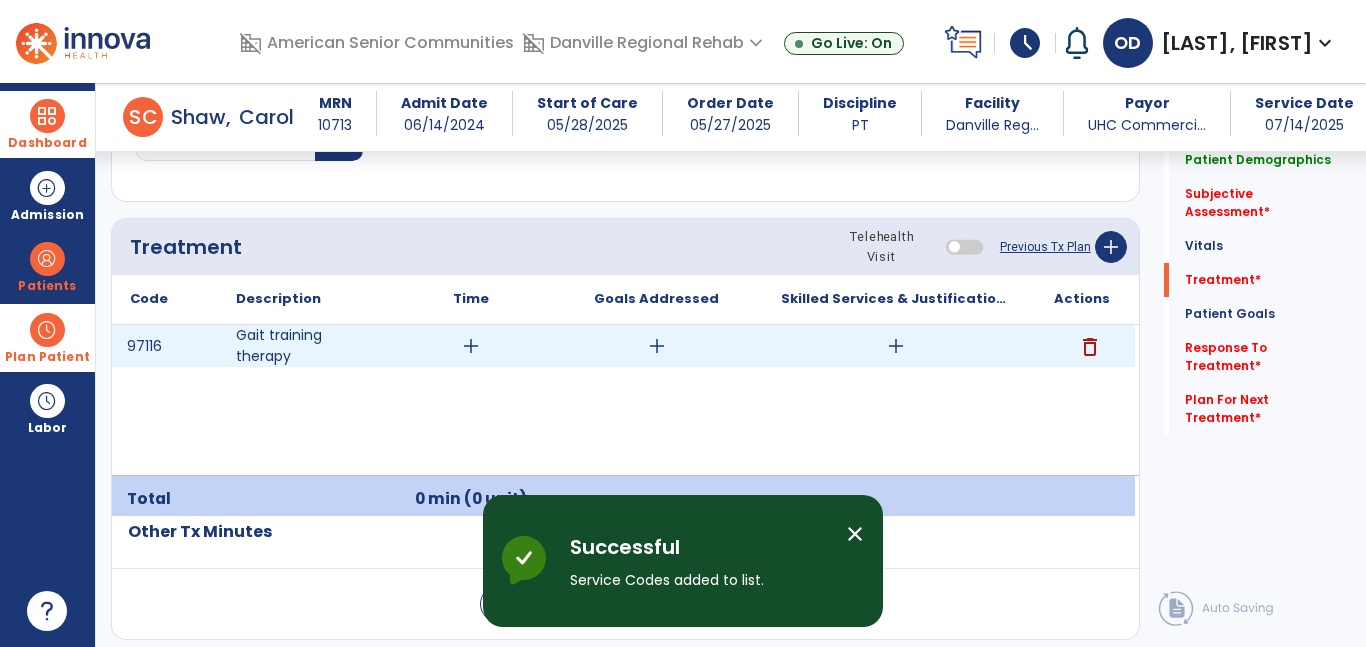 click on "add" at bounding box center [656, 346] 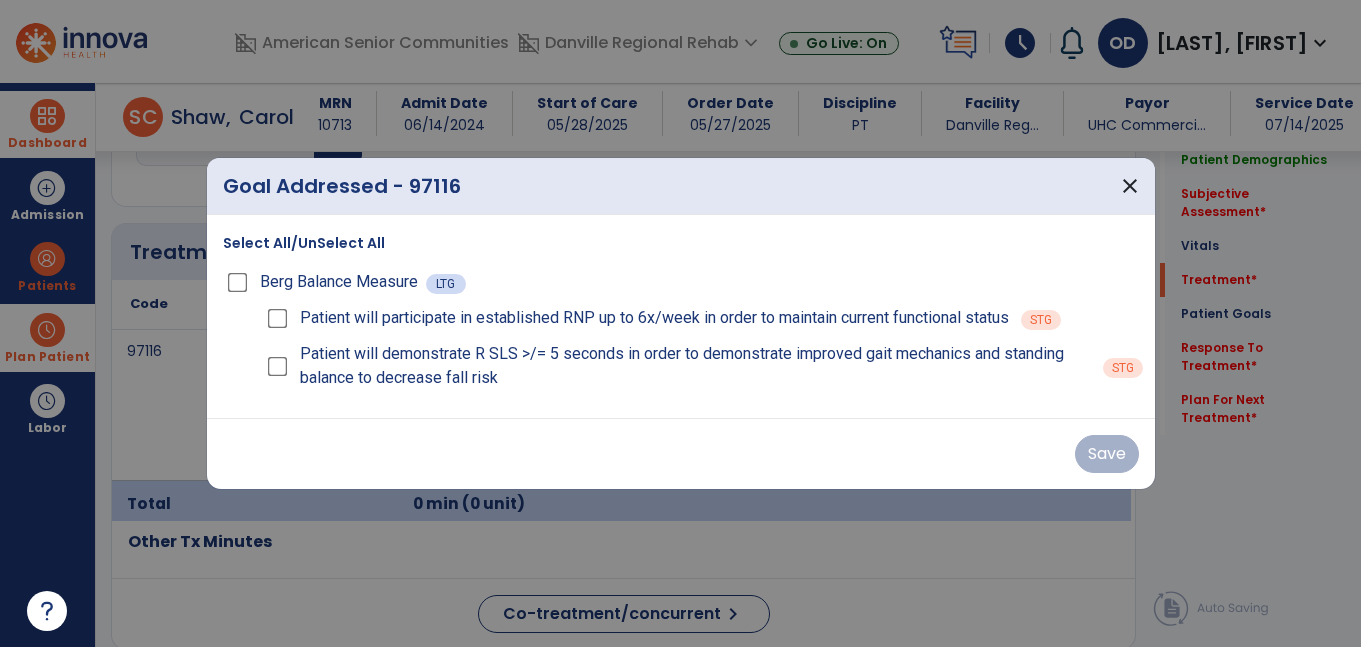 scroll, scrollTop: 1141, scrollLeft: 0, axis: vertical 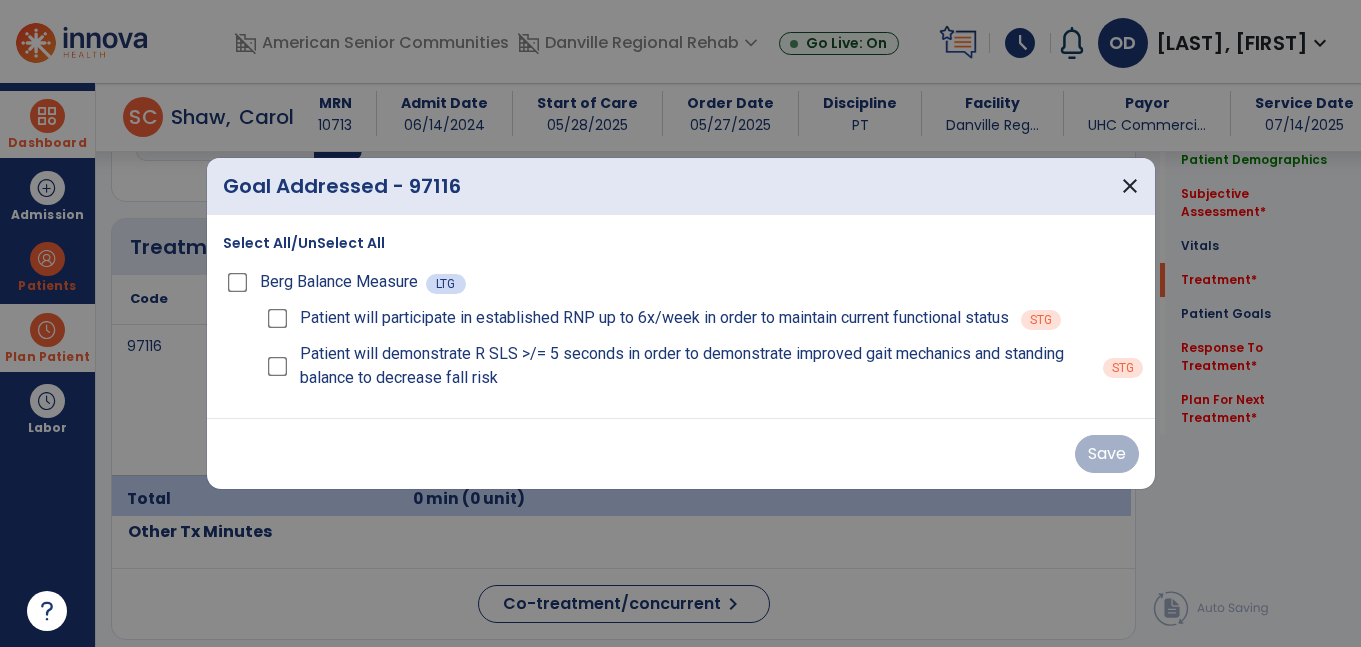 click on "Select All/UnSelect All Berg Balance Measure  LTG  Patient will participate in established RNP up to 6x/week in order to maintain current functional status  STG  Patient will demonstrate R SLS >/= 5 seconds in order to demonstrate improved gait mechanics and standing balance to decrease fall risk  STG" at bounding box center [681, 316] 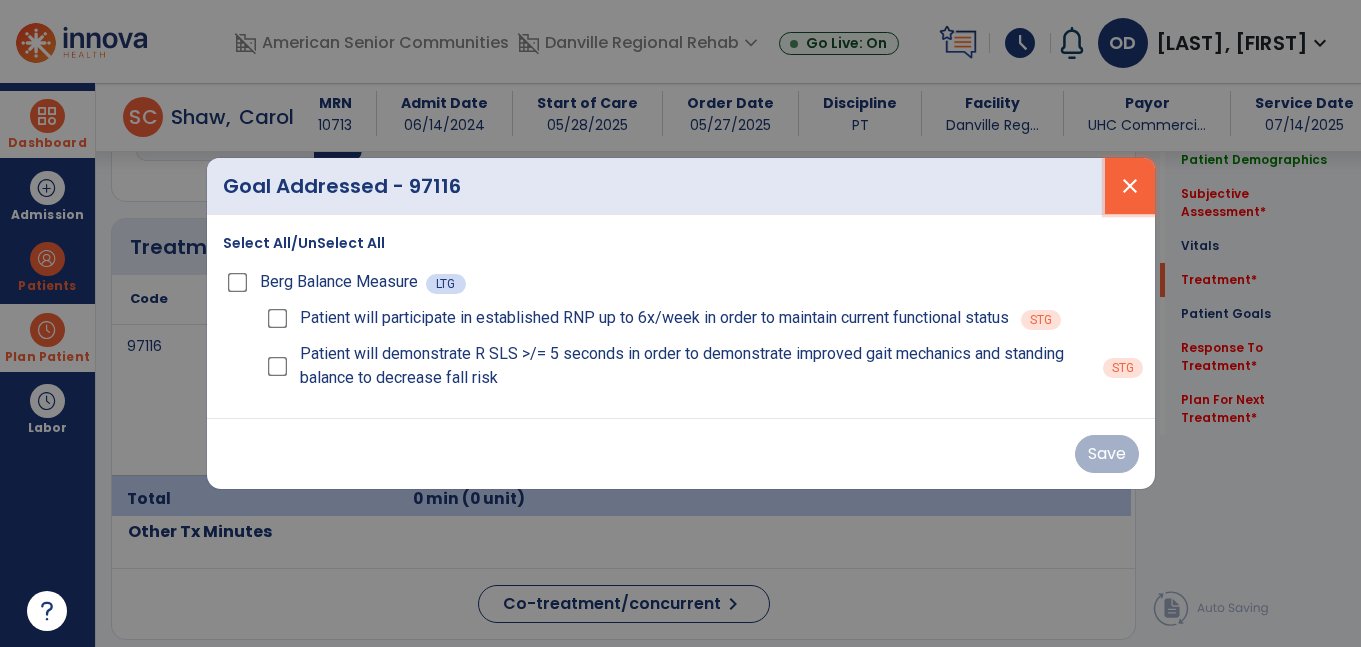 click on "close" at bounding box center [1130, 186] 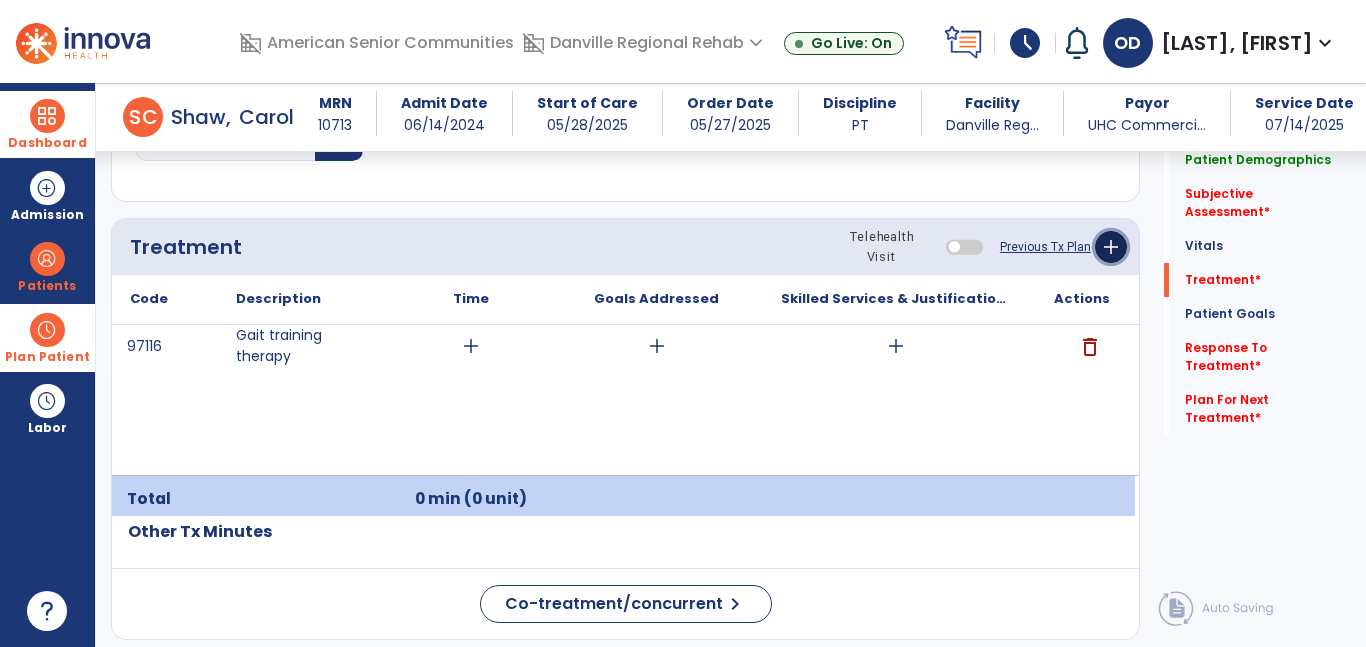 click on "add" 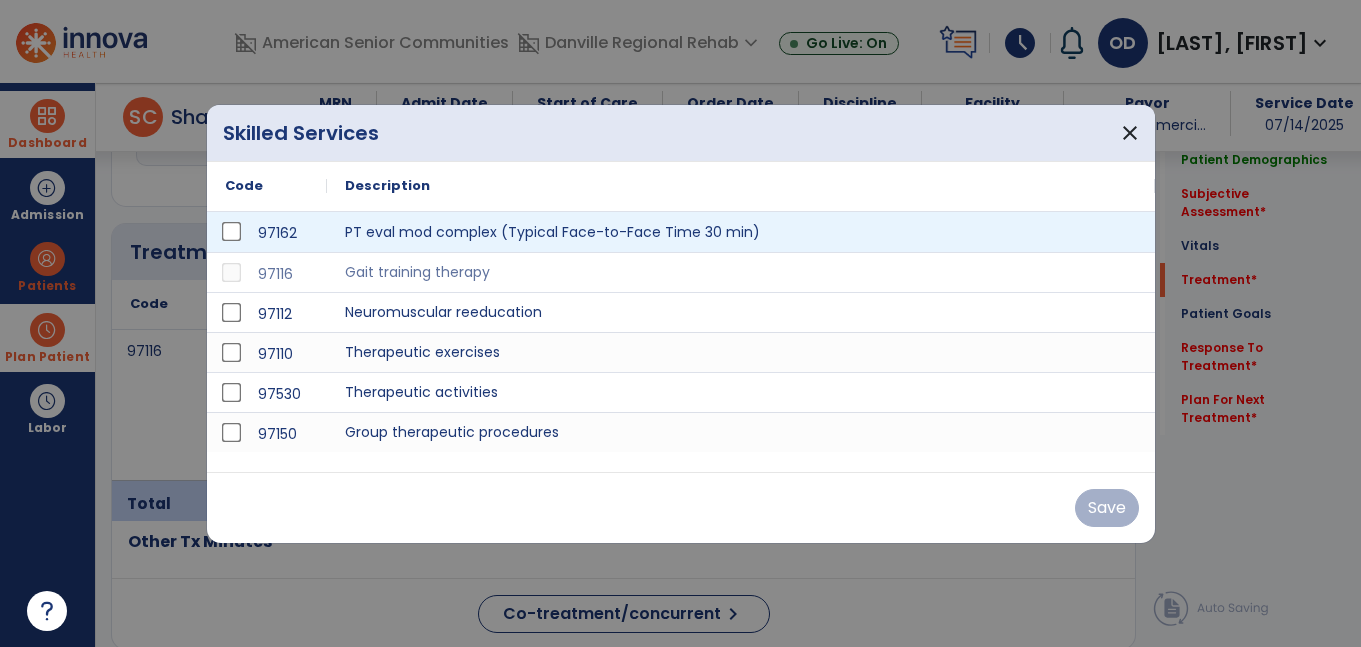scroll, scrollTop: 1141, scrollLeft: 0, axis: vertical 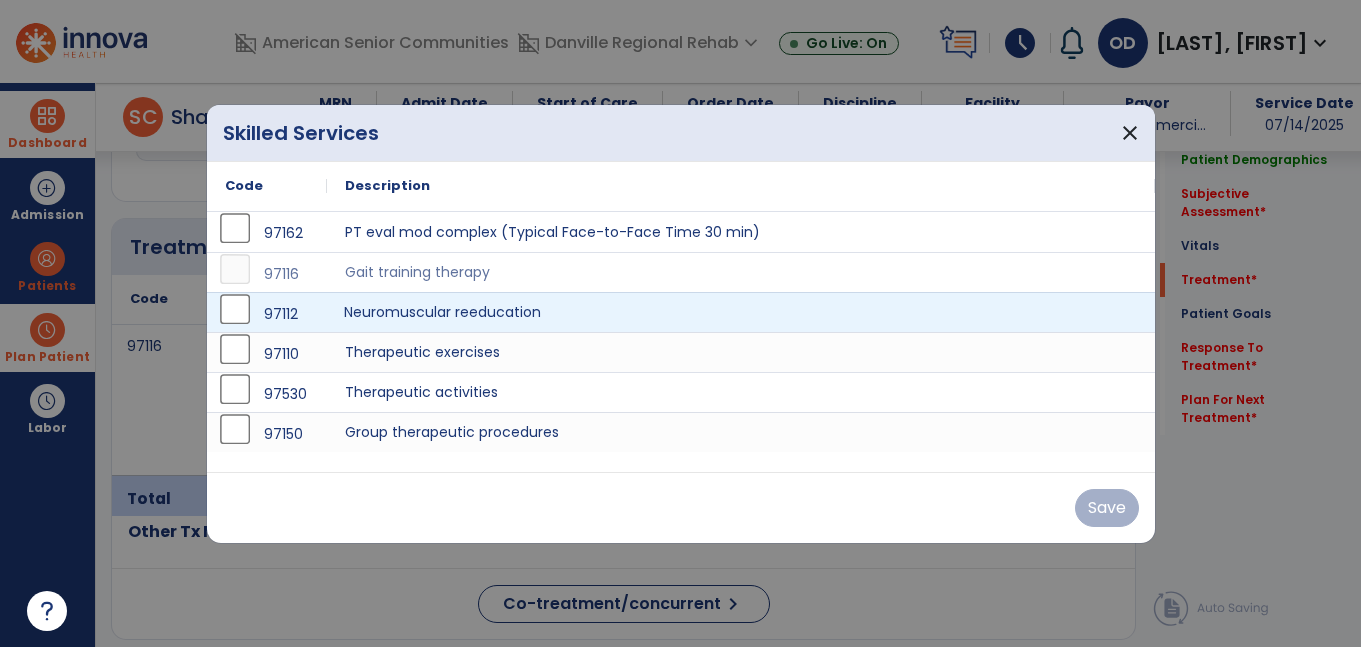 click on "Neuromuscular reeducation" at bounding box center (741, 312) 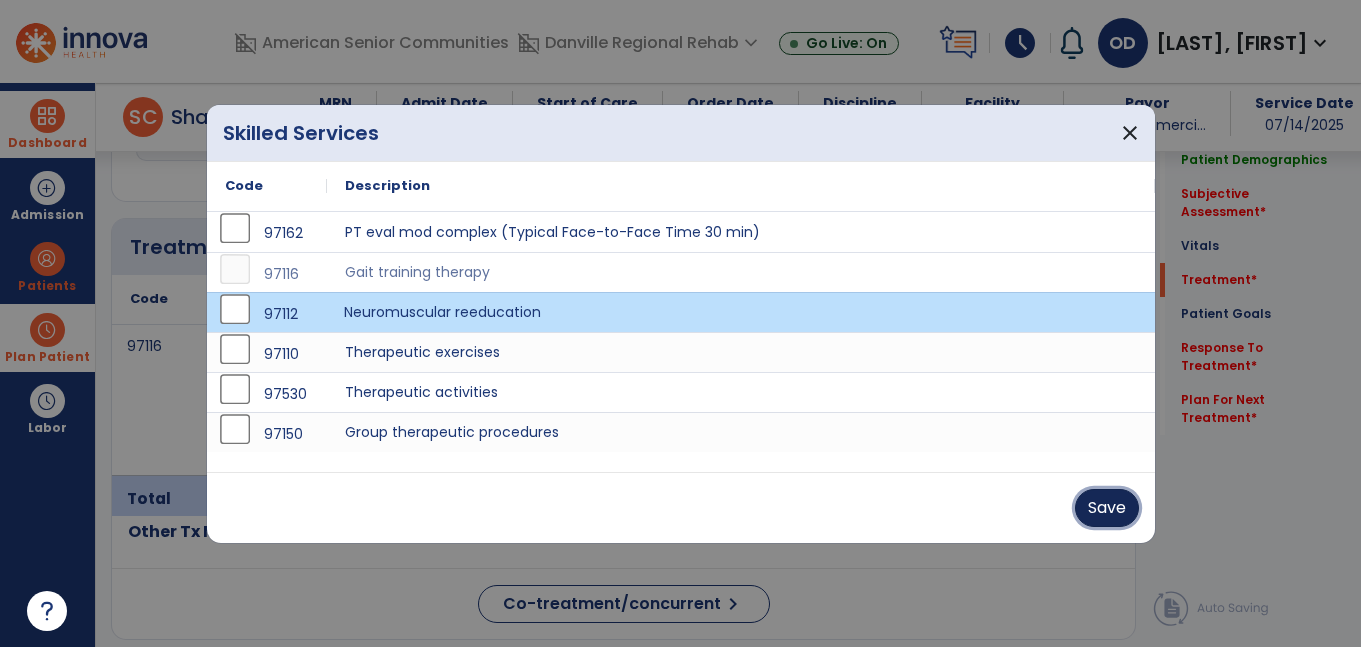 click on "Save" at bounding box center [1107, 508] 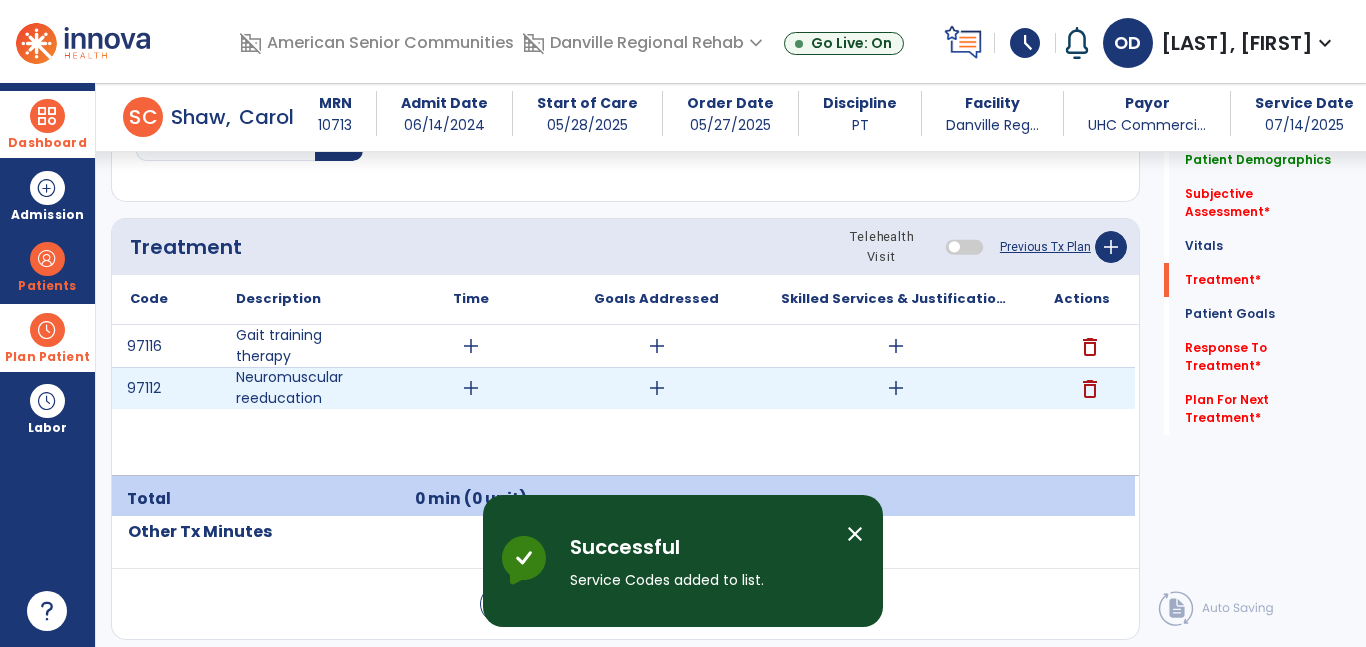click on "add" at bounding box center (657, 388) 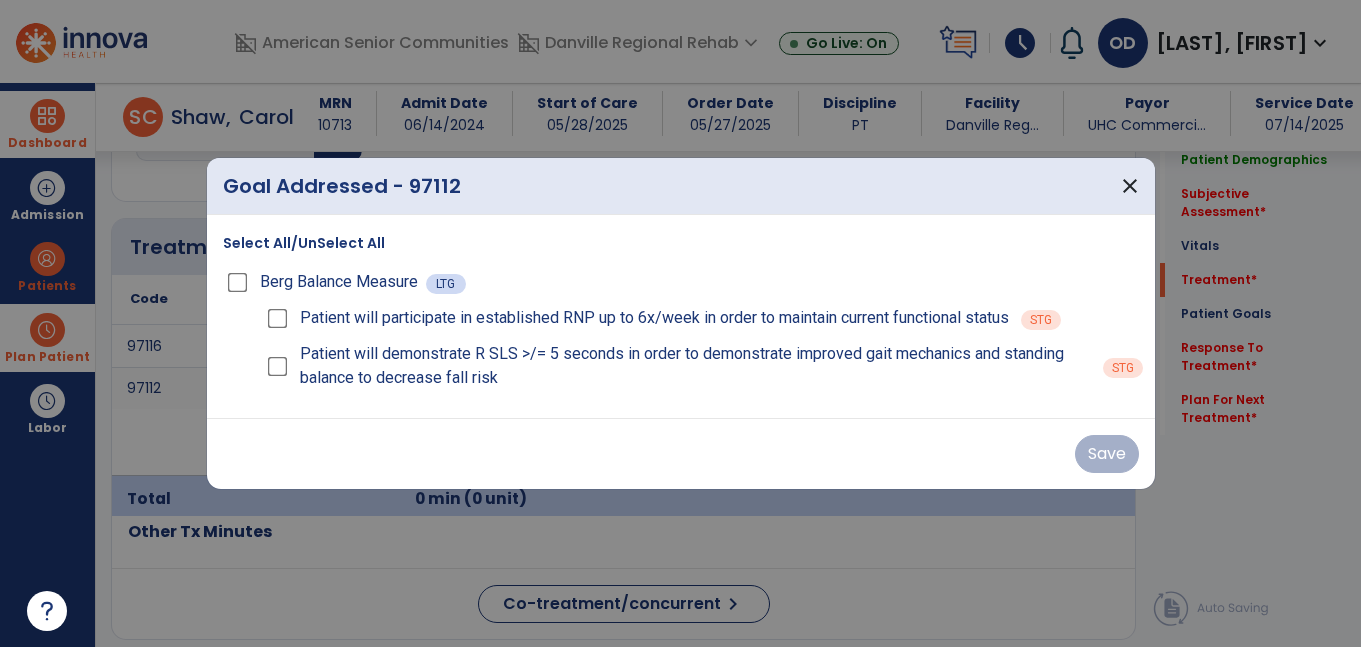 scroll, scrollTop: 1141, scrollLeft: 0, axis: vertical 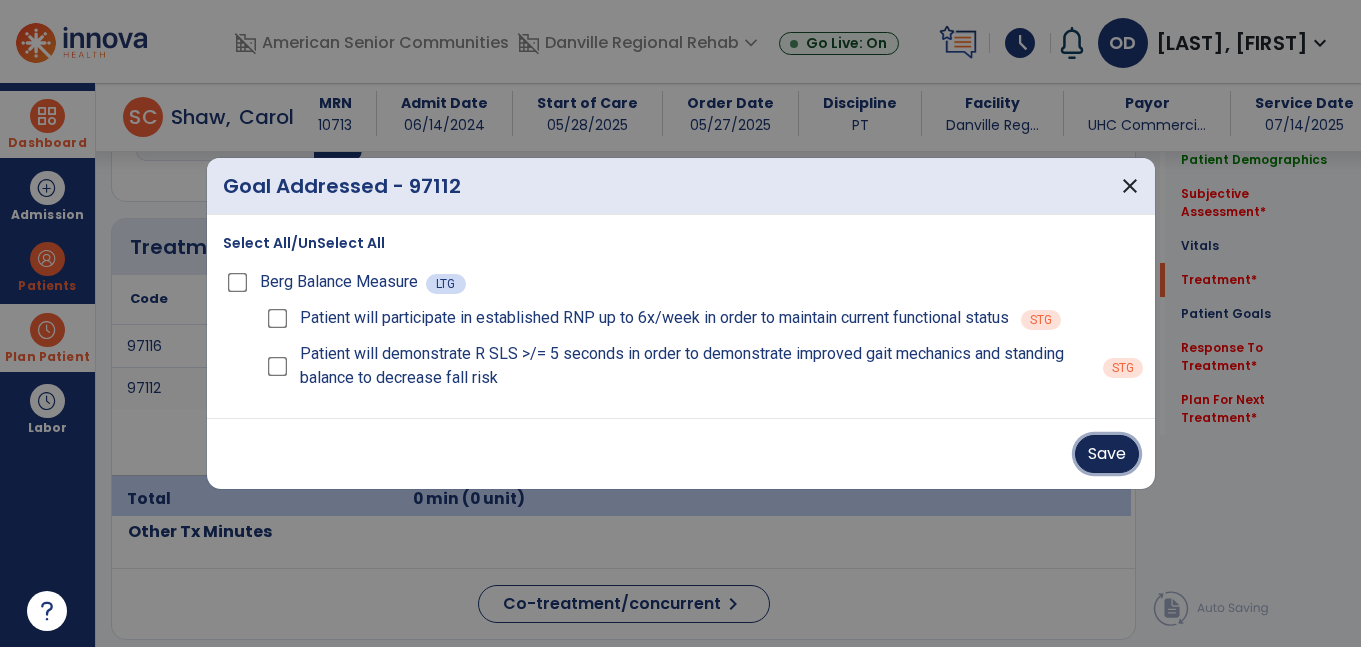 click on "Save" at bounding box center [1107, 454] 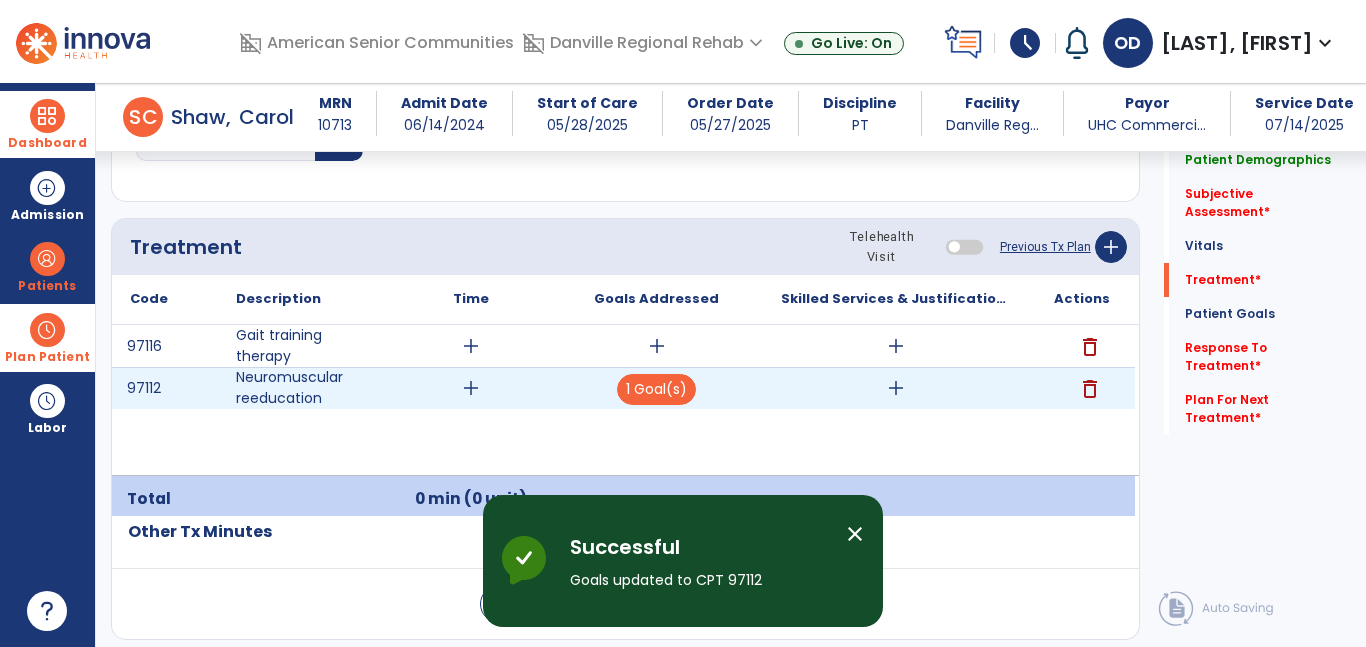 click on "add" at bounding box center [896, 388] 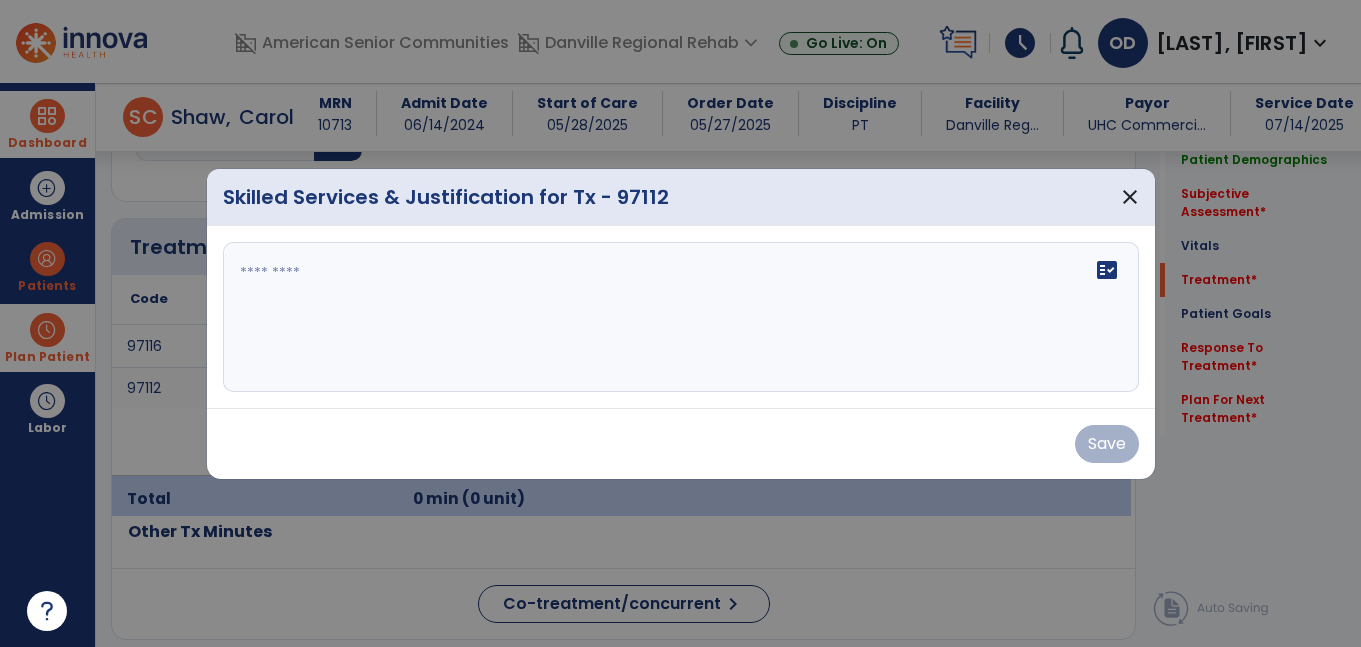scroll, scrollTop: 1141, scrollLeft: 0, axis: vertical 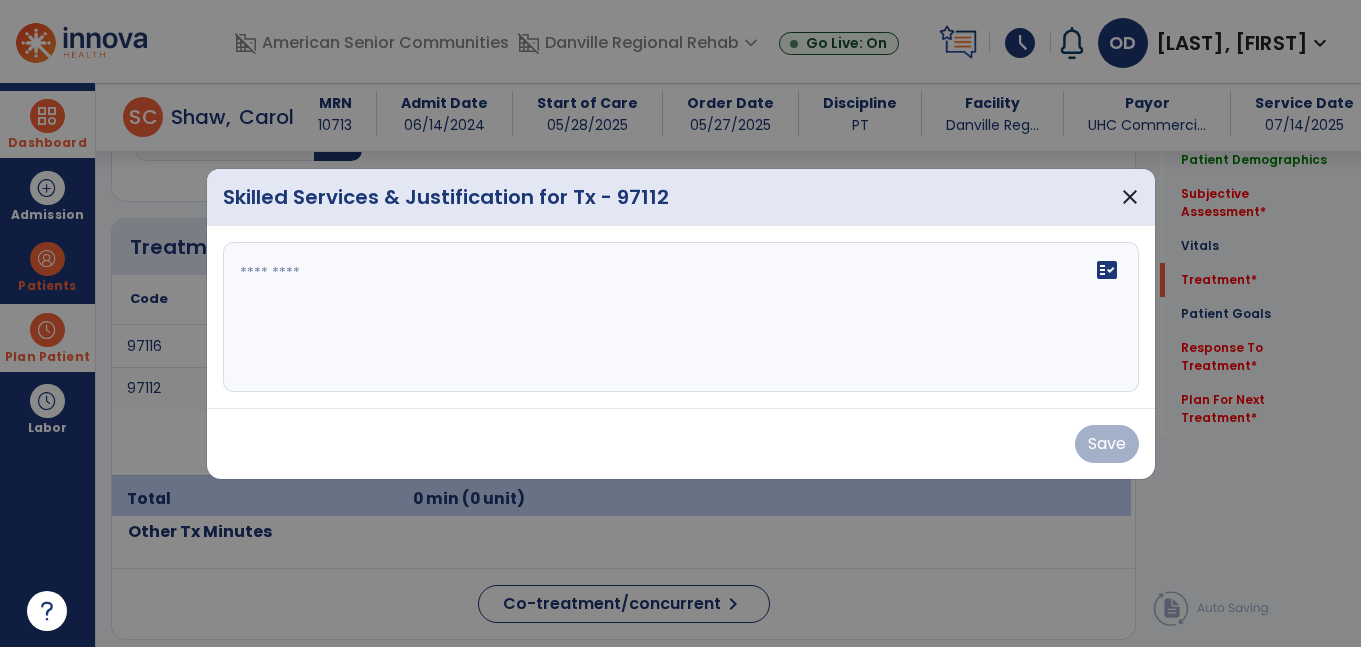 click on "fact_check" at bounding box center [681, 317] 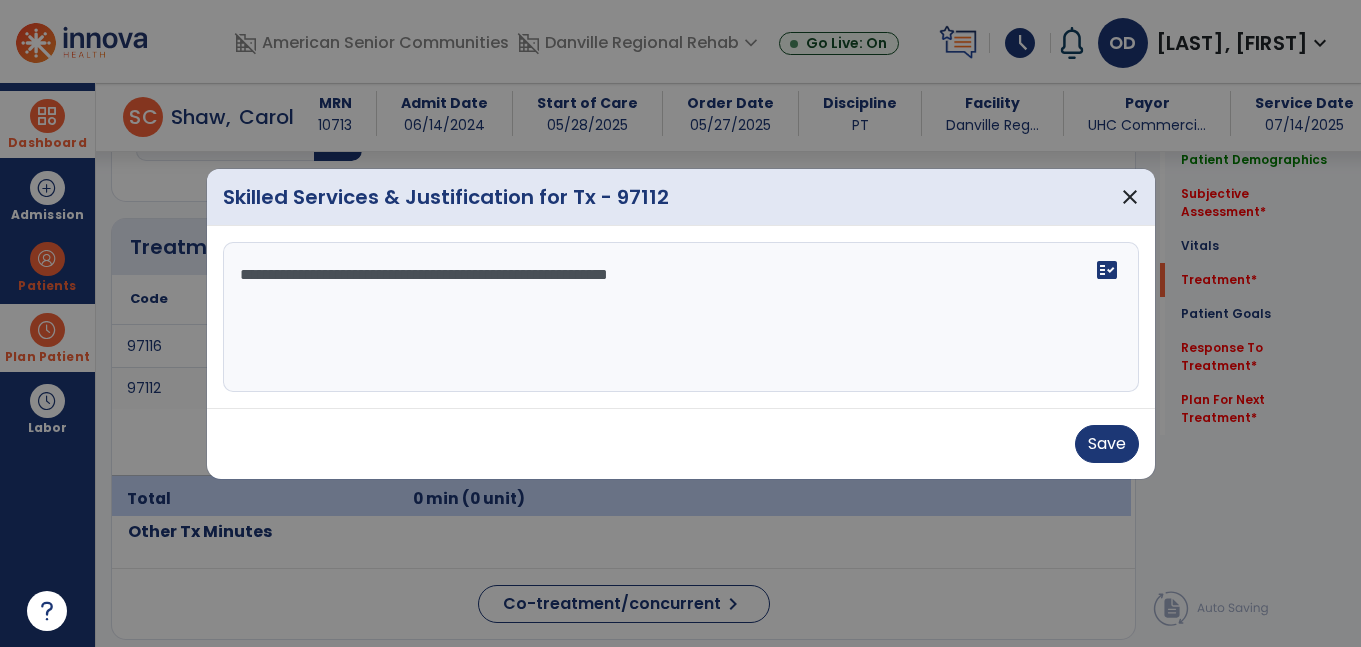 click on "**********" at bounding box center (681, 317) 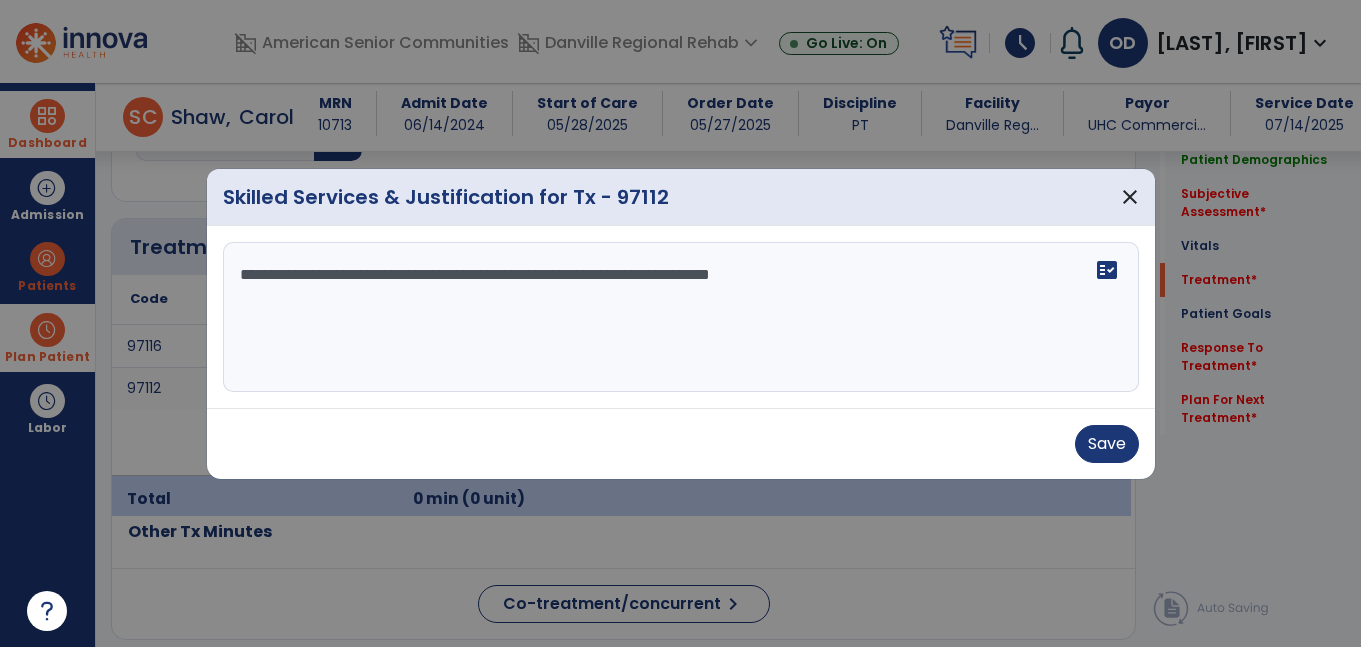 click on "**********" at bounding box center (681, 317) 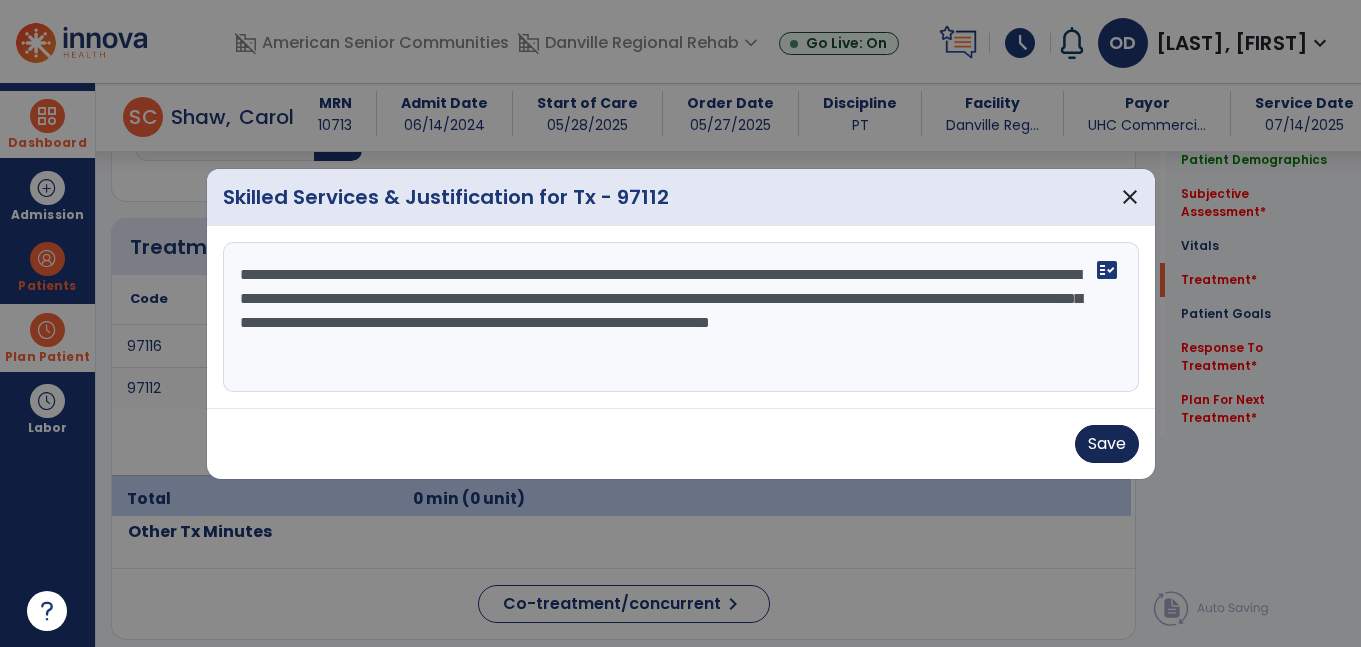 type on "**********" 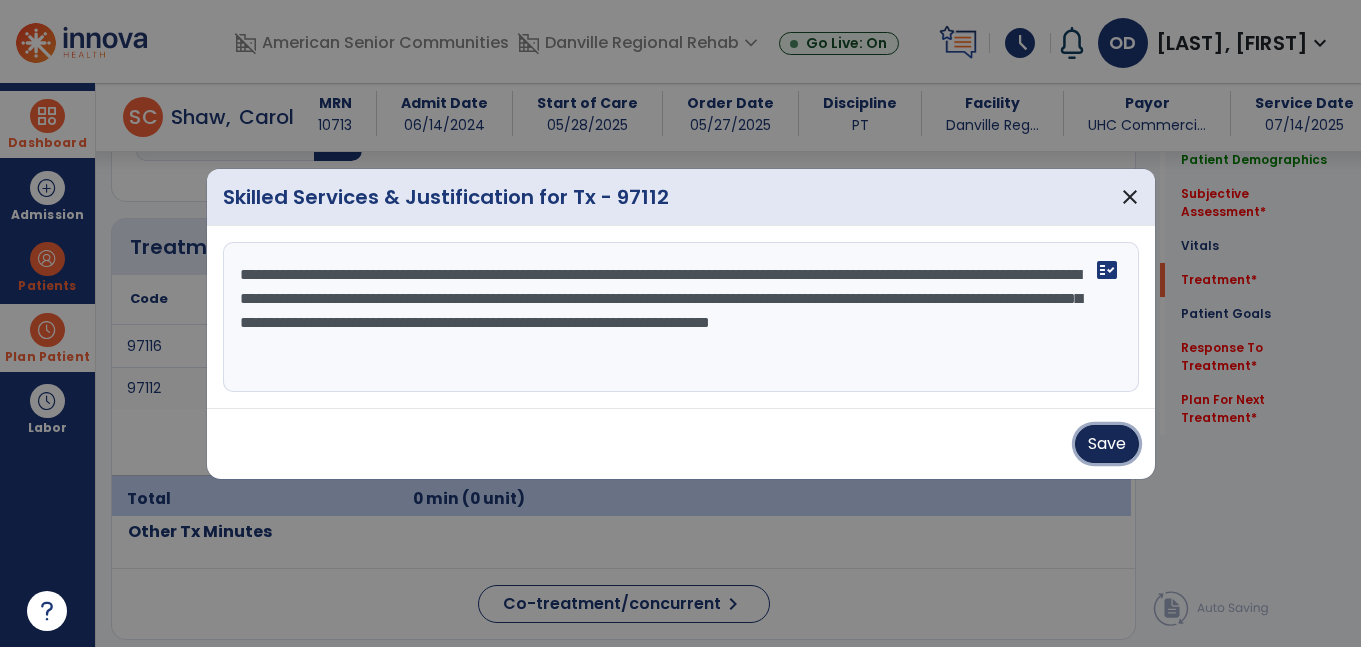 click on "Save" at bounding box center [1107, 444] 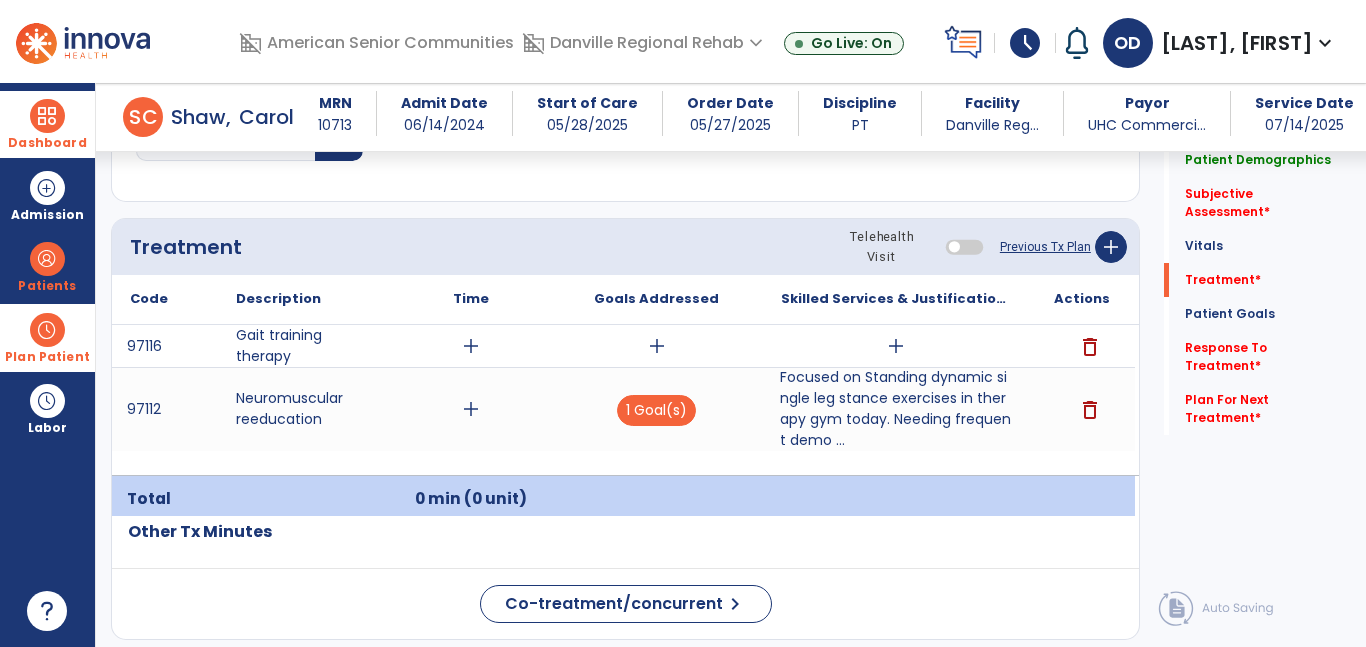 click on "Focused on Standing dynamic single leg stance exercises in therapy gym today. Needing frequent demo ..." at bounding box center [896, 409] 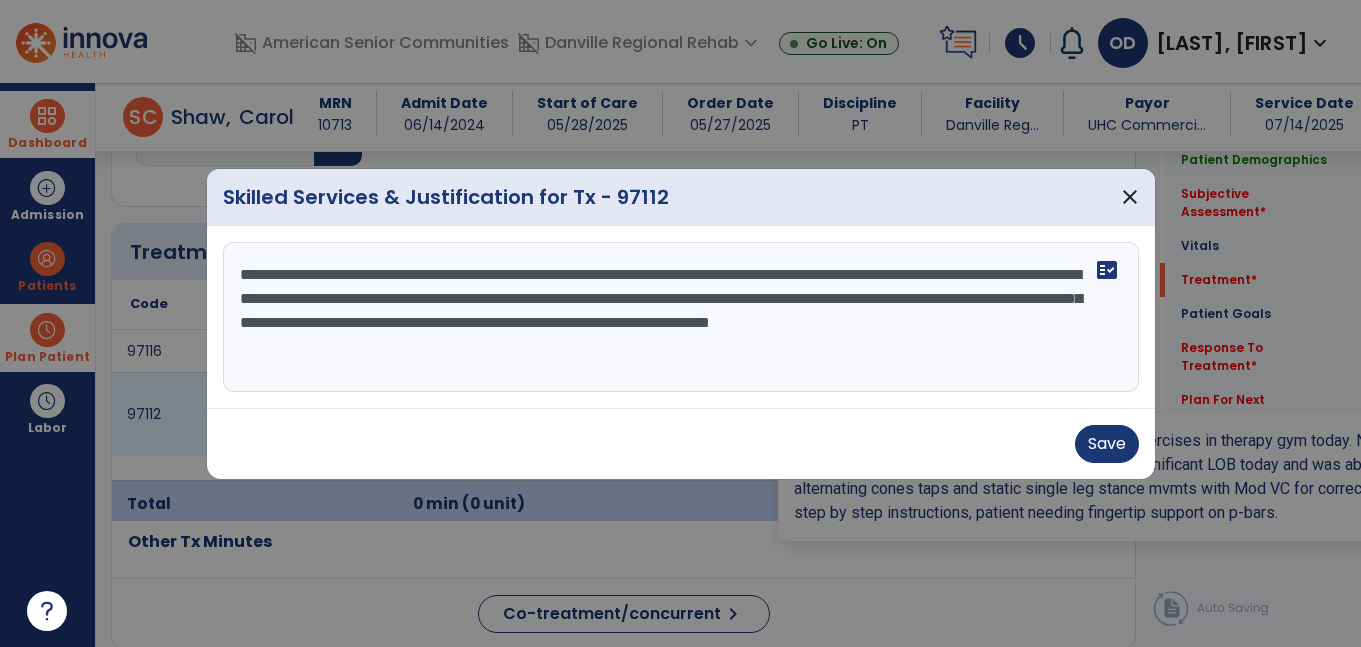 scroll, scrollTop: 1141, scrollLeft: 0, axis: vertical 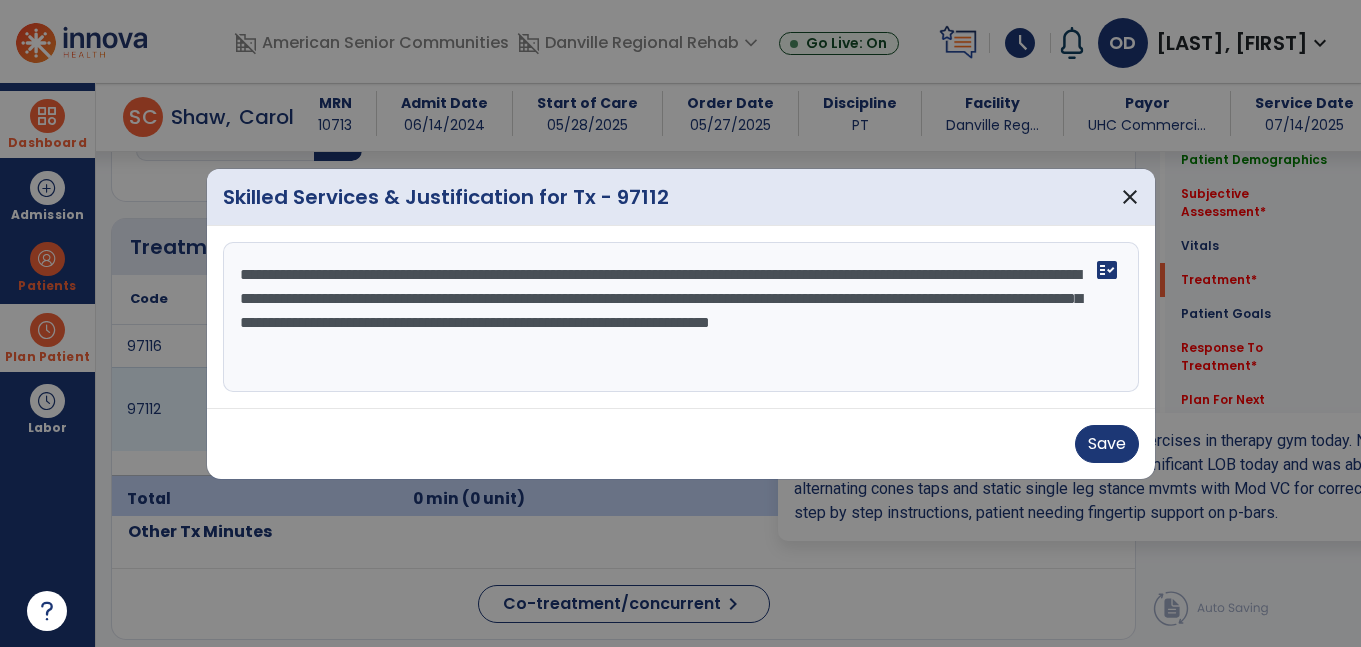 click on "**********" at bounding box center [681, 317] 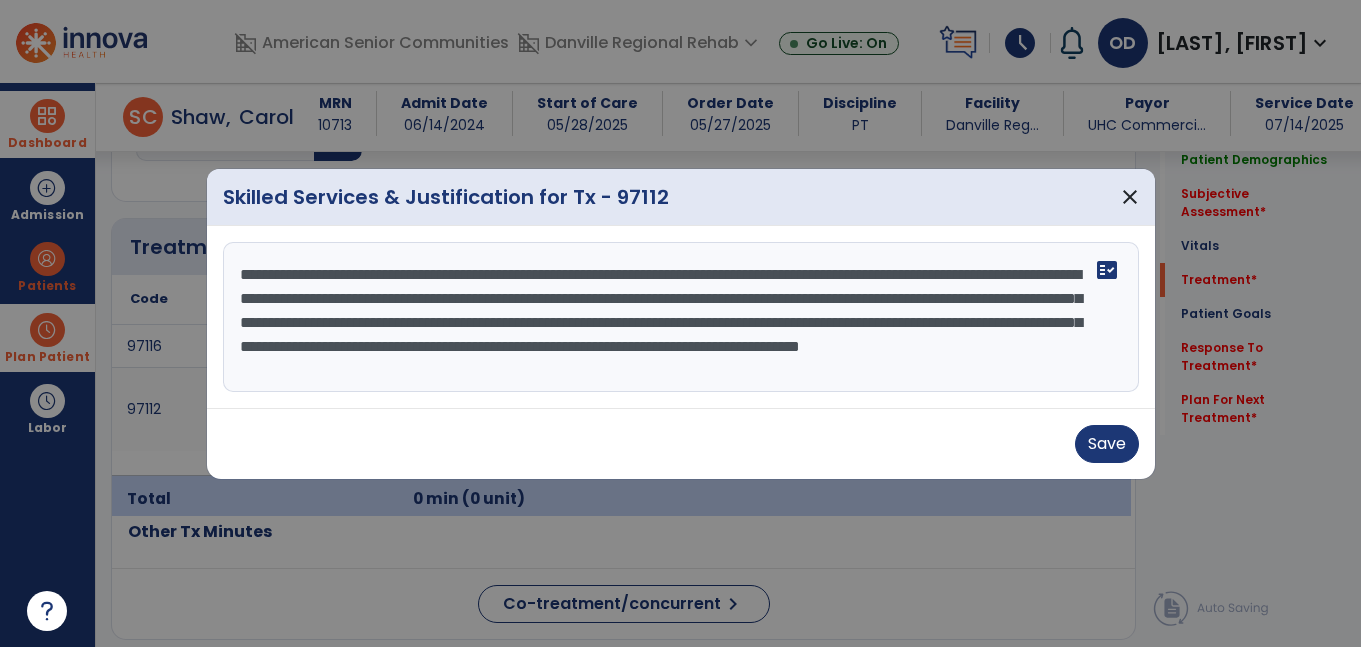 scroll, scrollTop: 16, scrollLeft: 0, axis: vertical 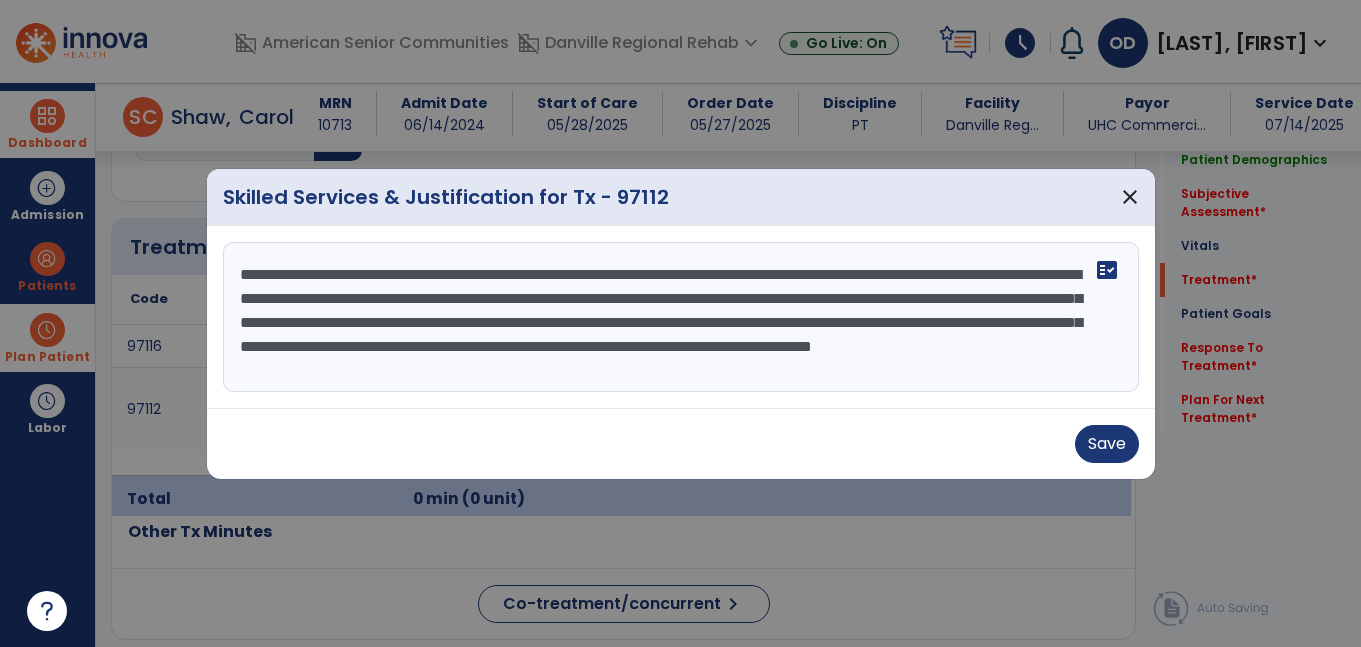 click on "**********" at bounding box center (681, 317) 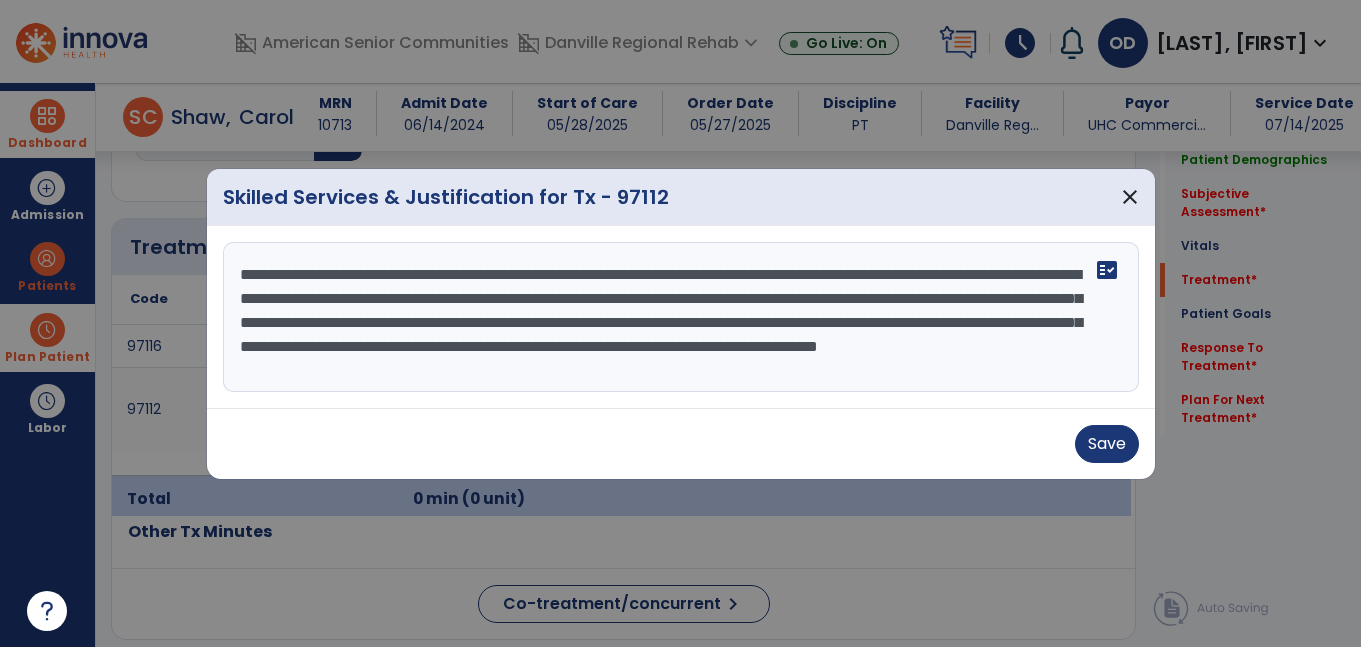 click on "**********" at bounding box center [681, 317] 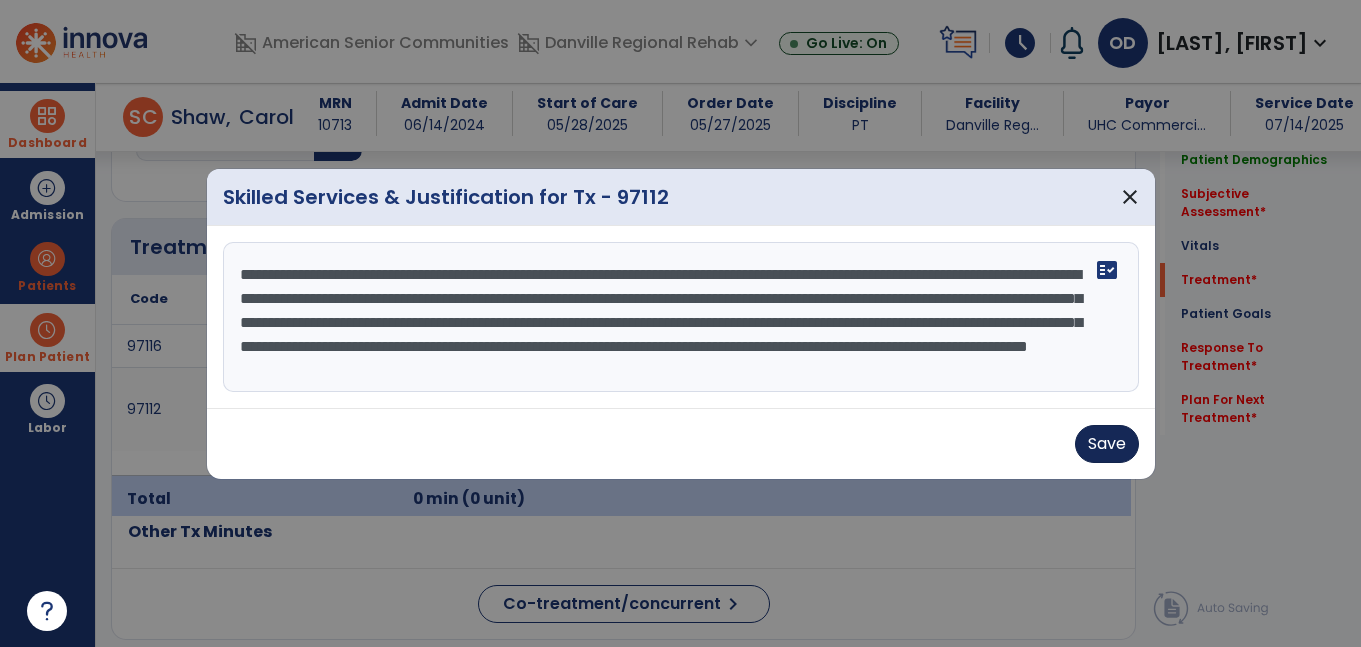 type on "**********" 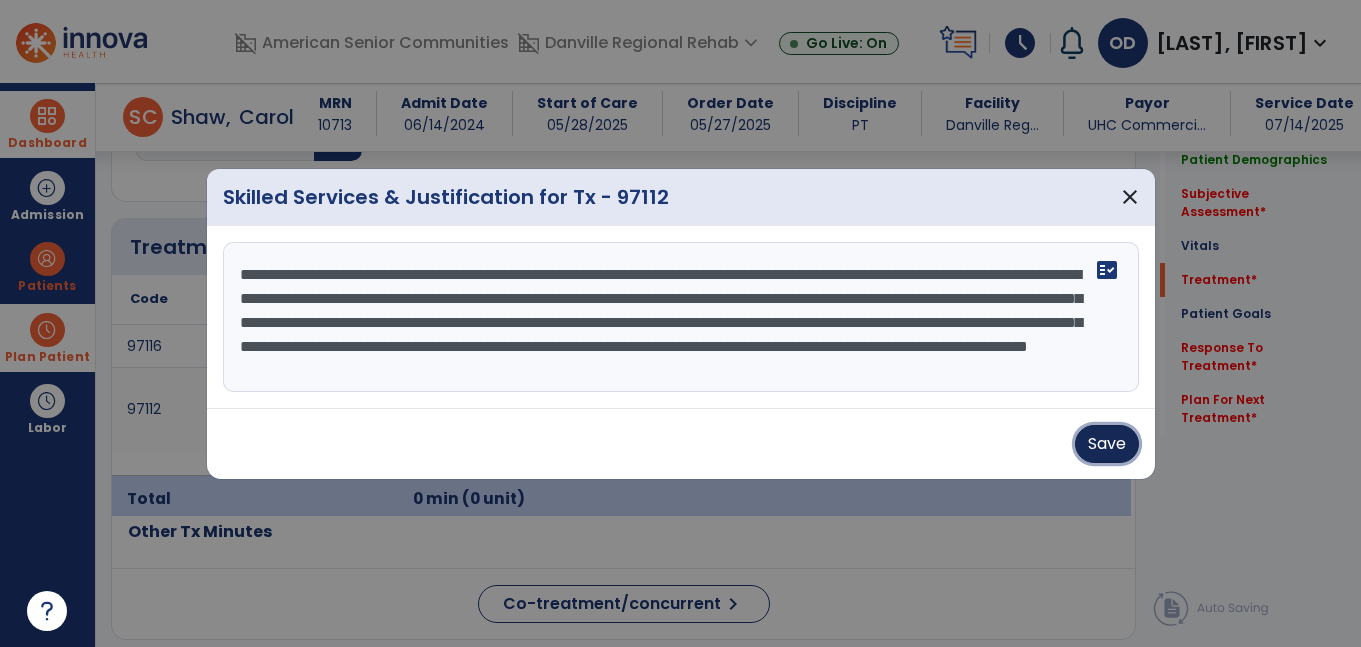 click on "Save" at bounding box center [1107, 444] 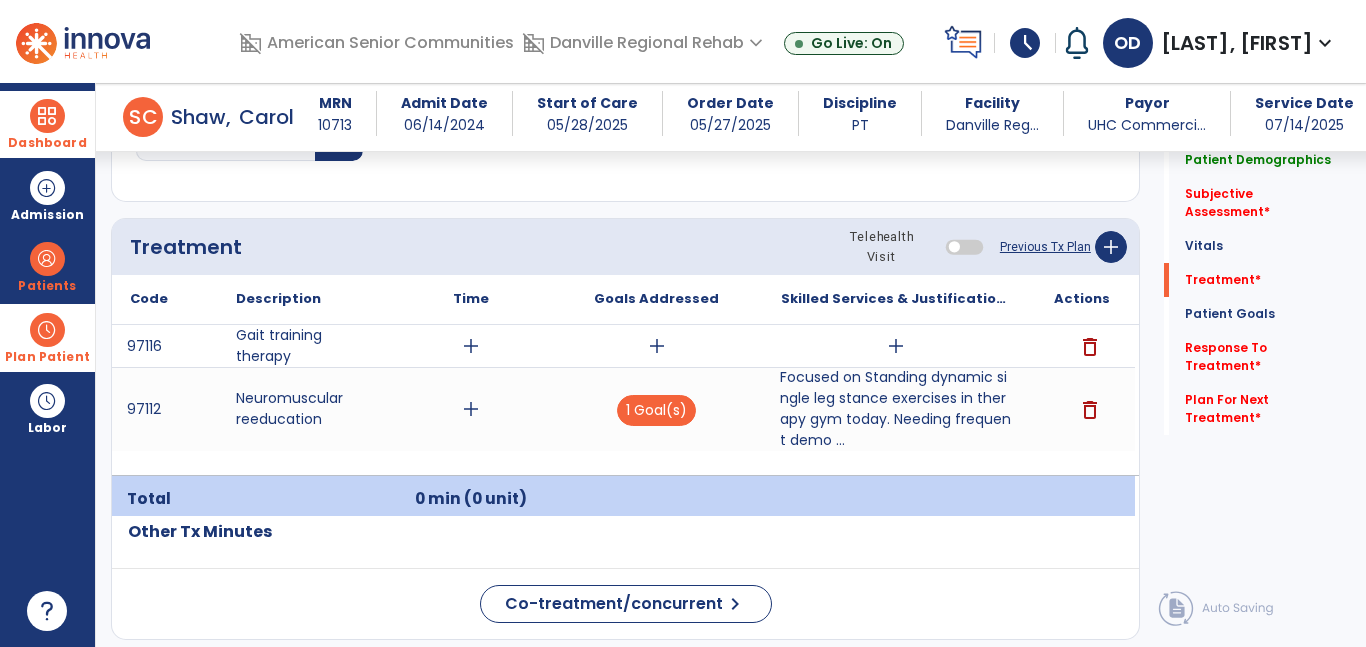 click on "add" at bounding box center (896, 346) 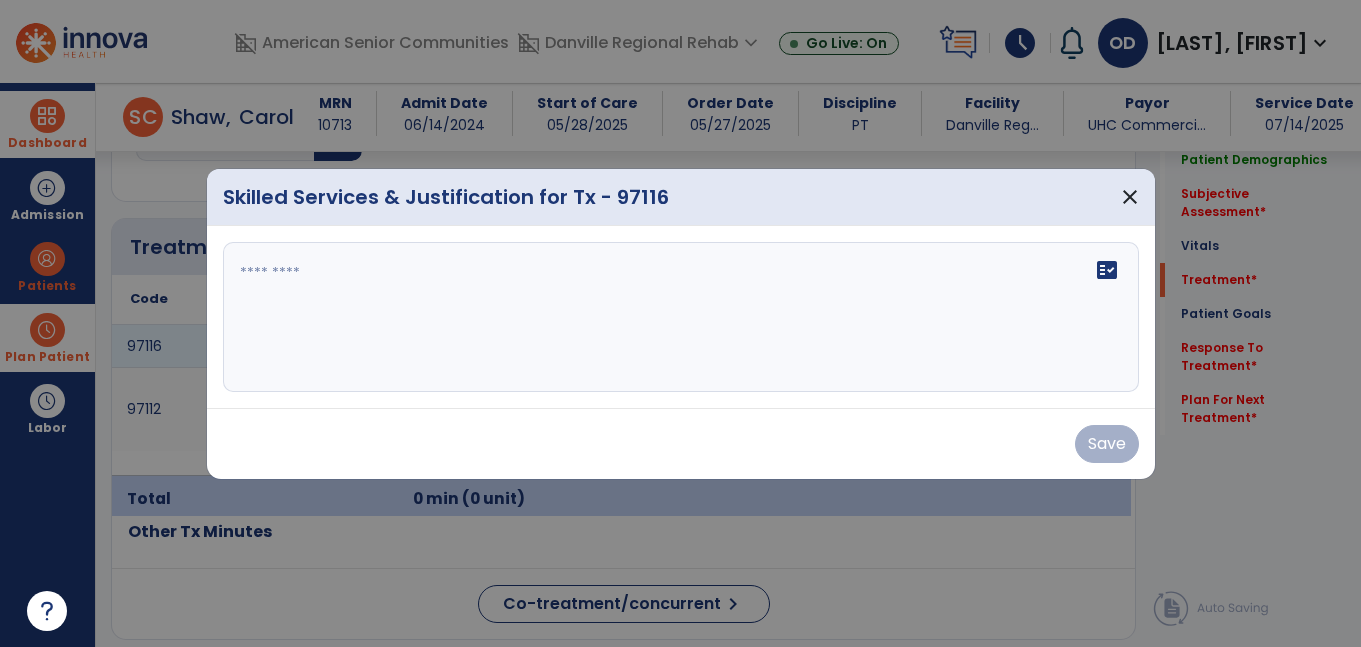 scroll, scrollTop: 1141, scrollLeft: 0, axis: vertical 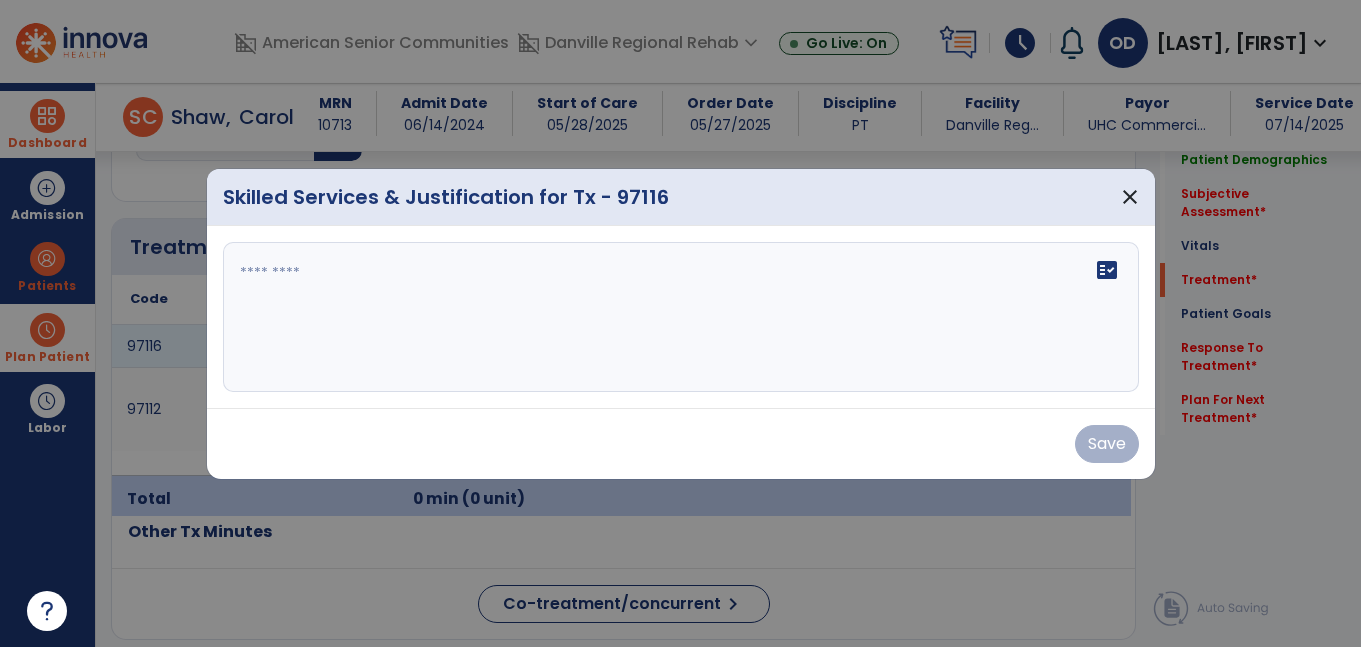 click on "fact_check" at bounding box center [681, 317] 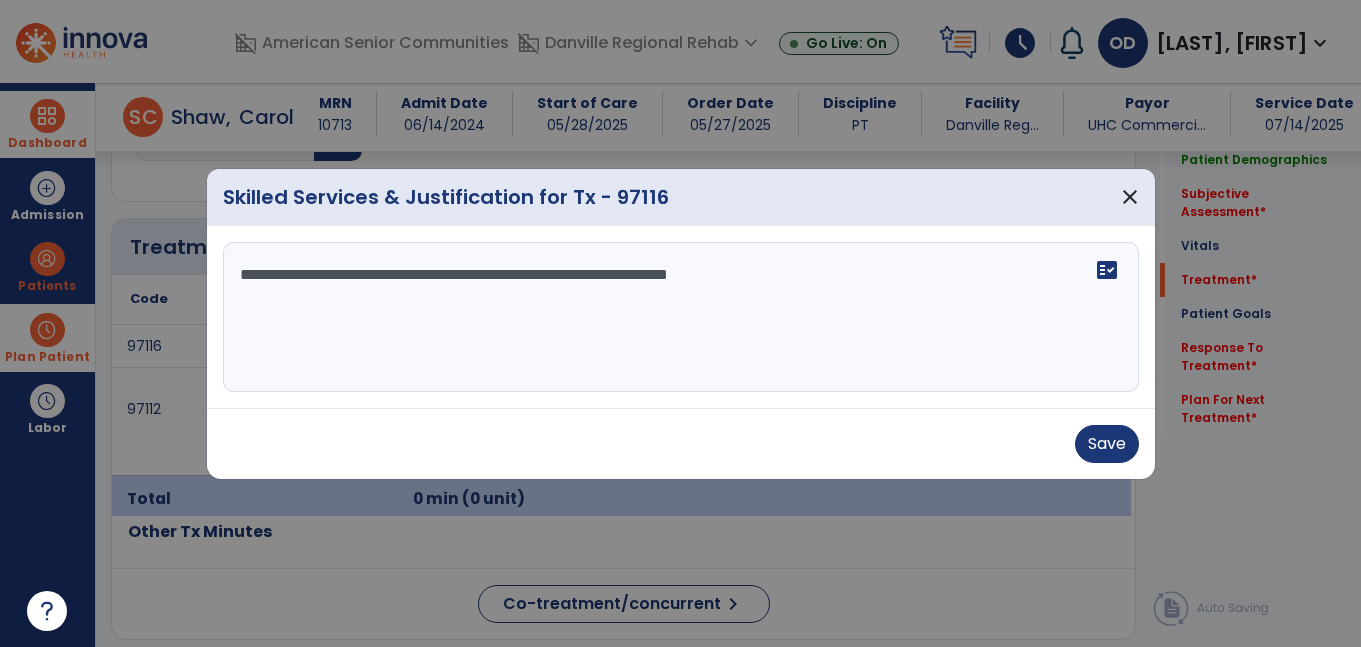 click on "**********" at bounding box center [681, 317] 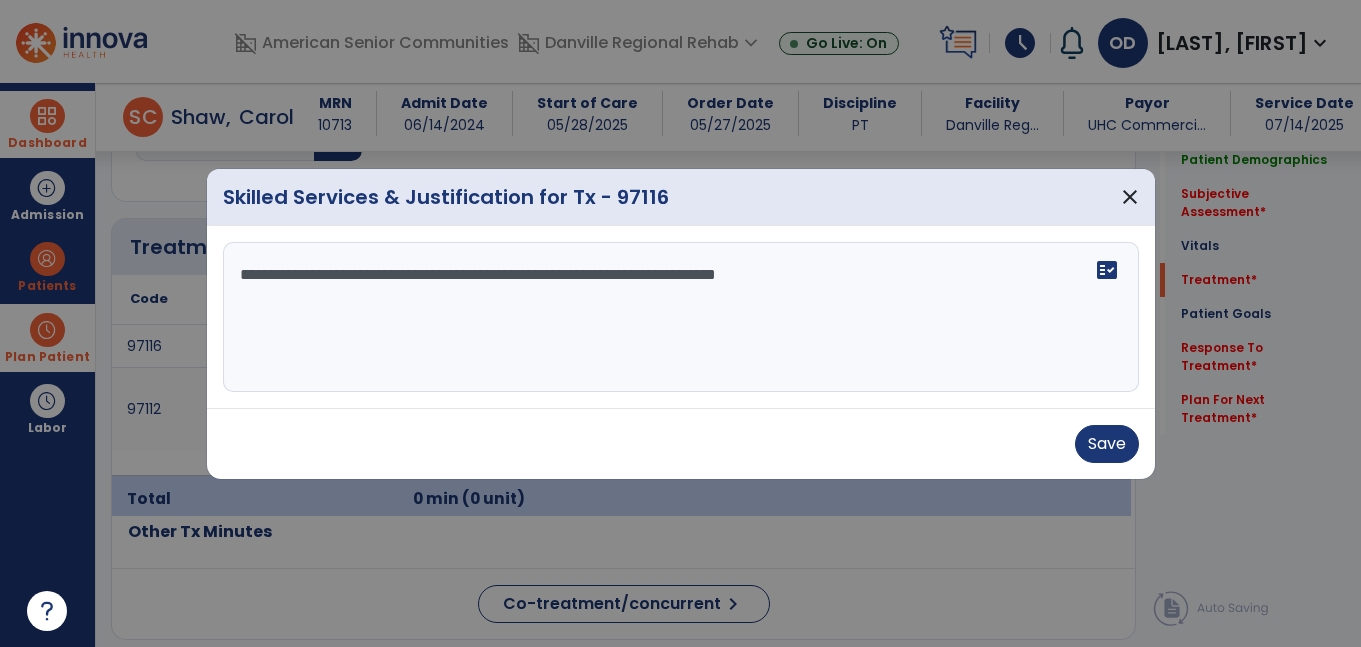 click on "**********" at bounding box center [681, 317] 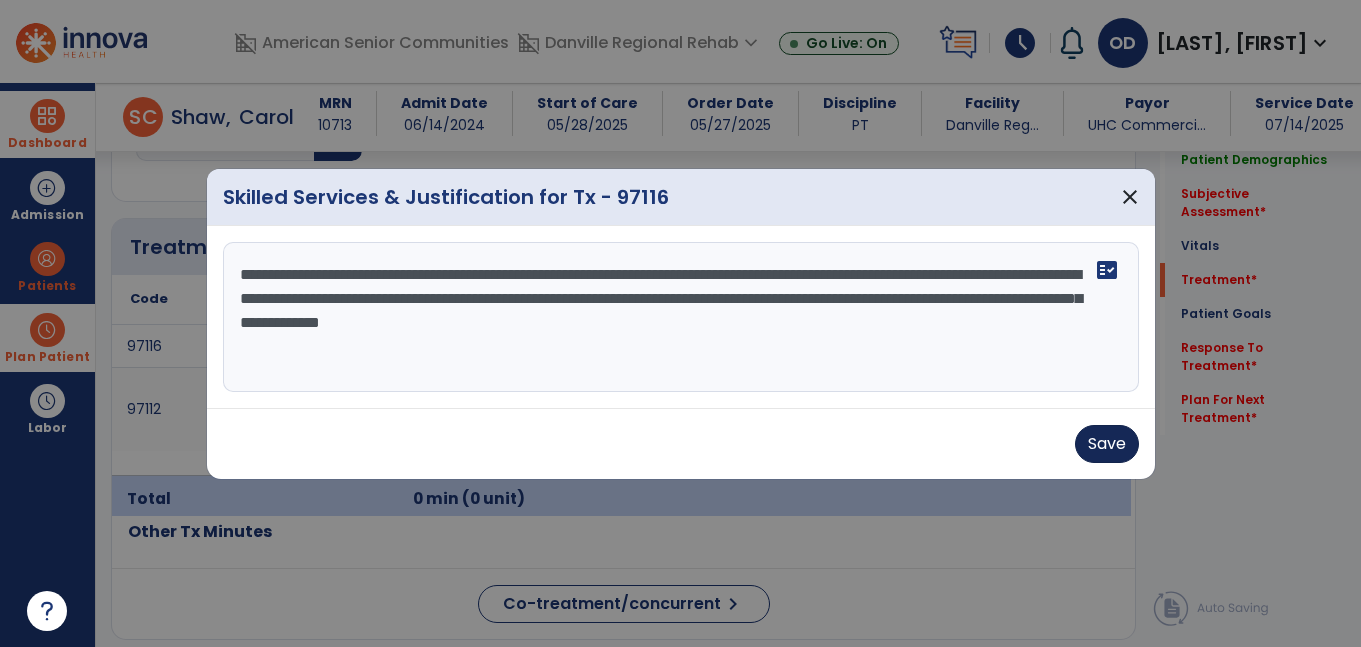 type on "**********" 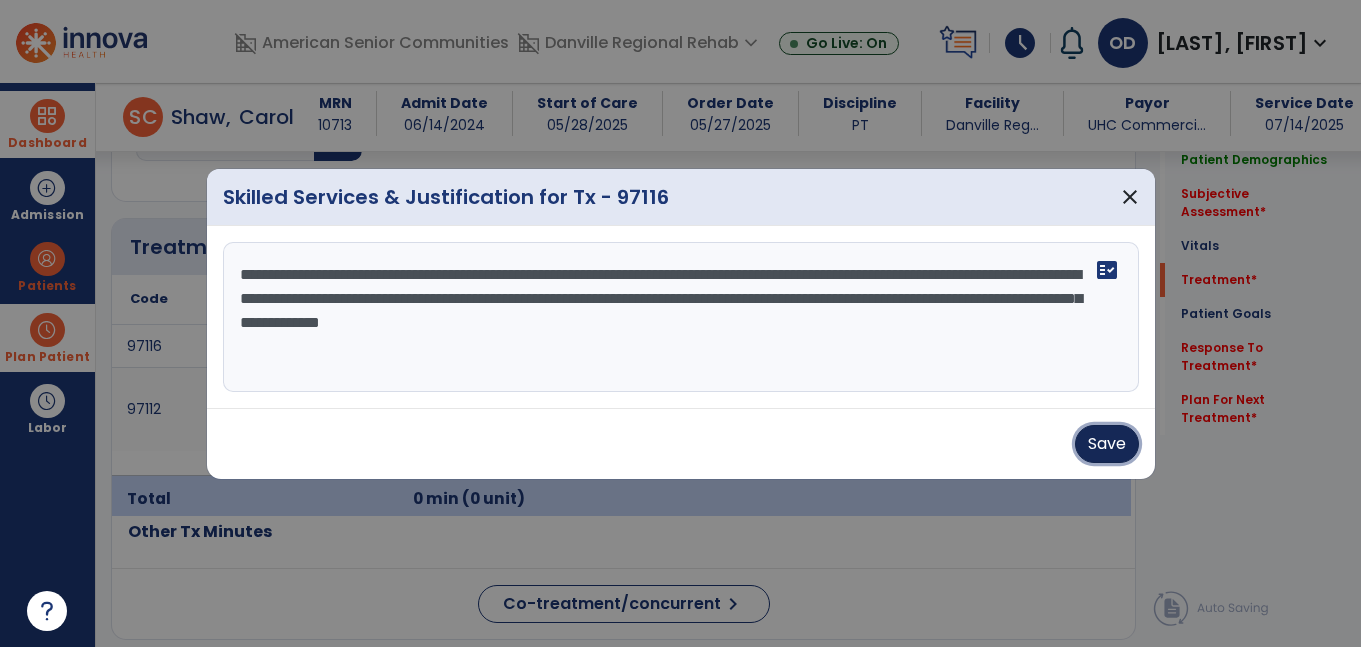 click on "Save" at bounding box center [1107, 444] 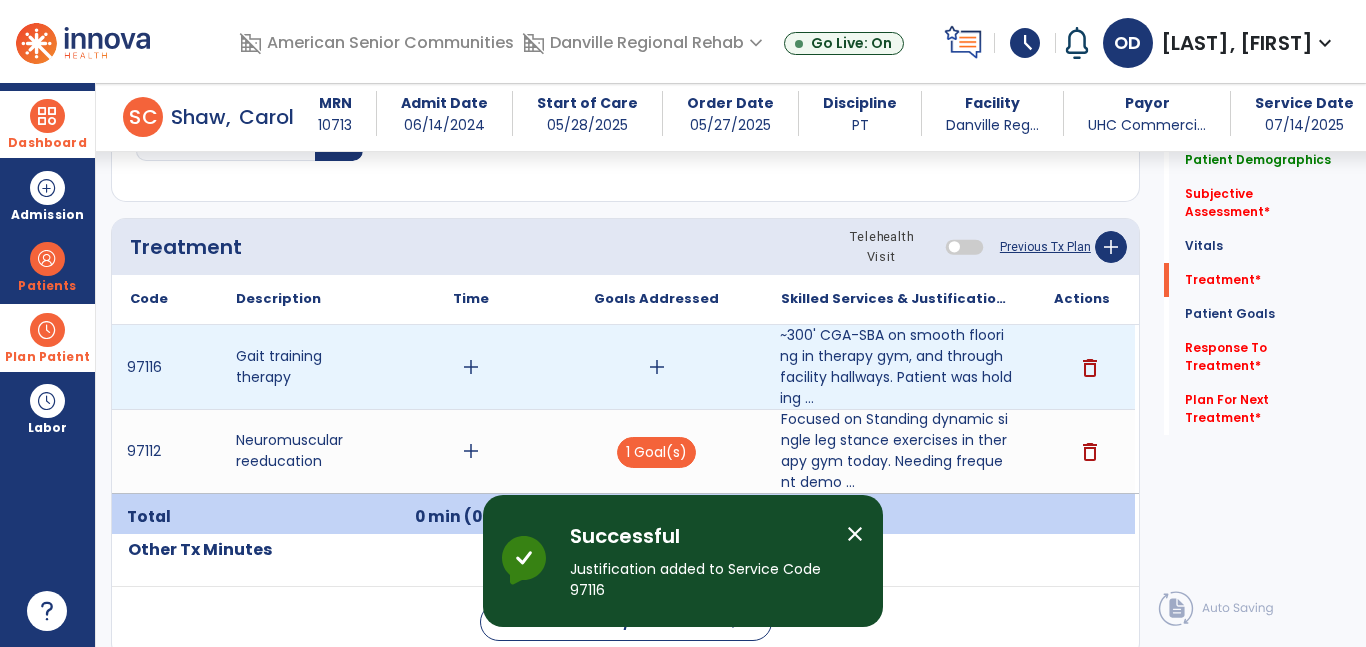click on "add" at bounding box center [656, 367] 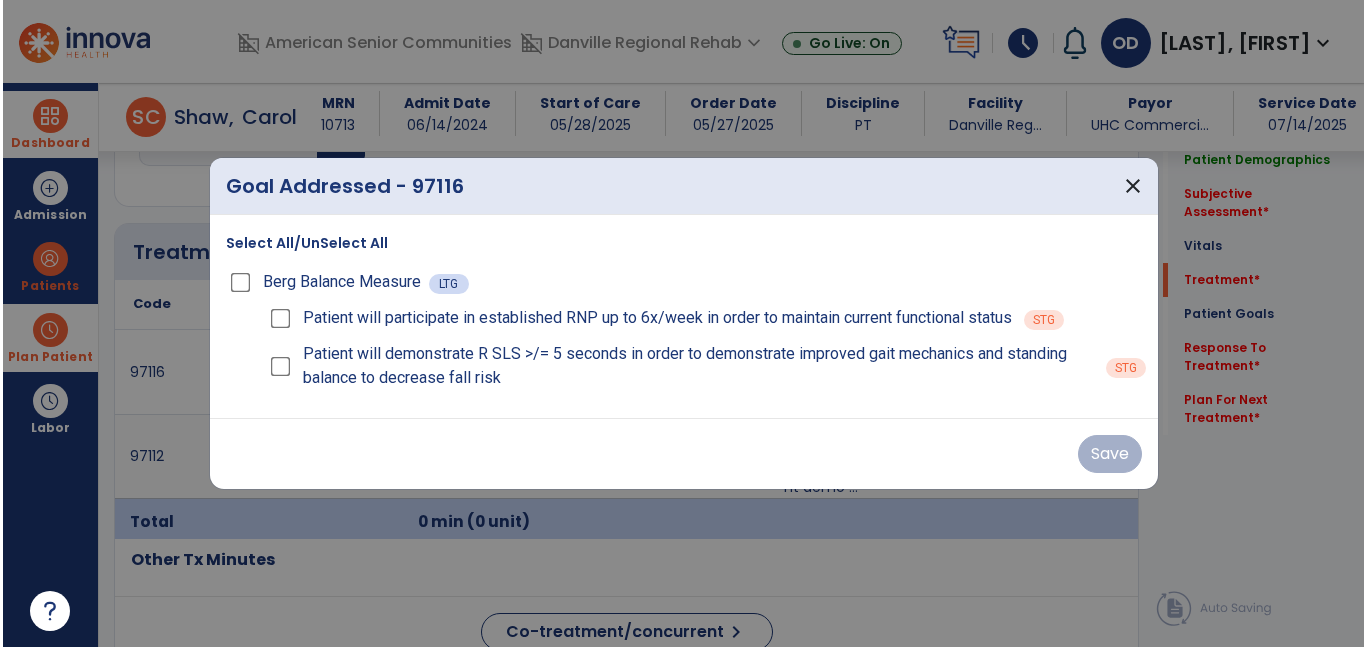 scroll, scrollTop: 1141, scrollLeft: 0, axis: vertical 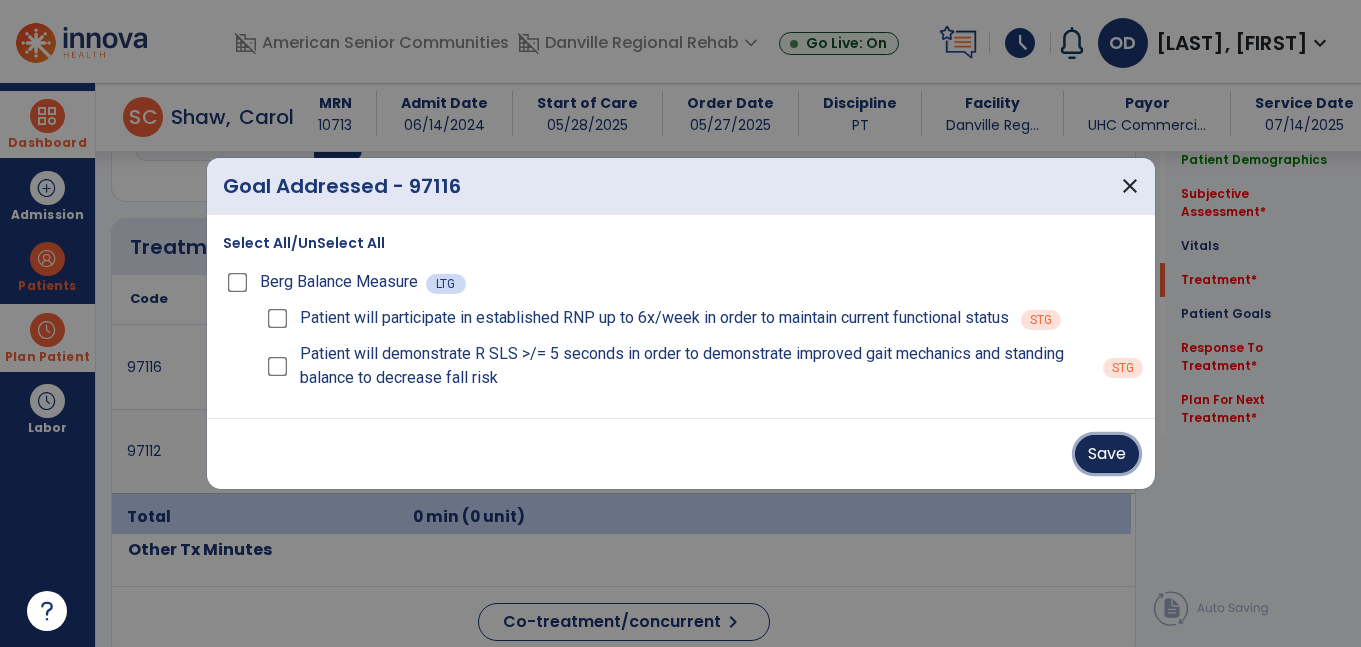 click on "Save" at bounding box center (1107, 454) 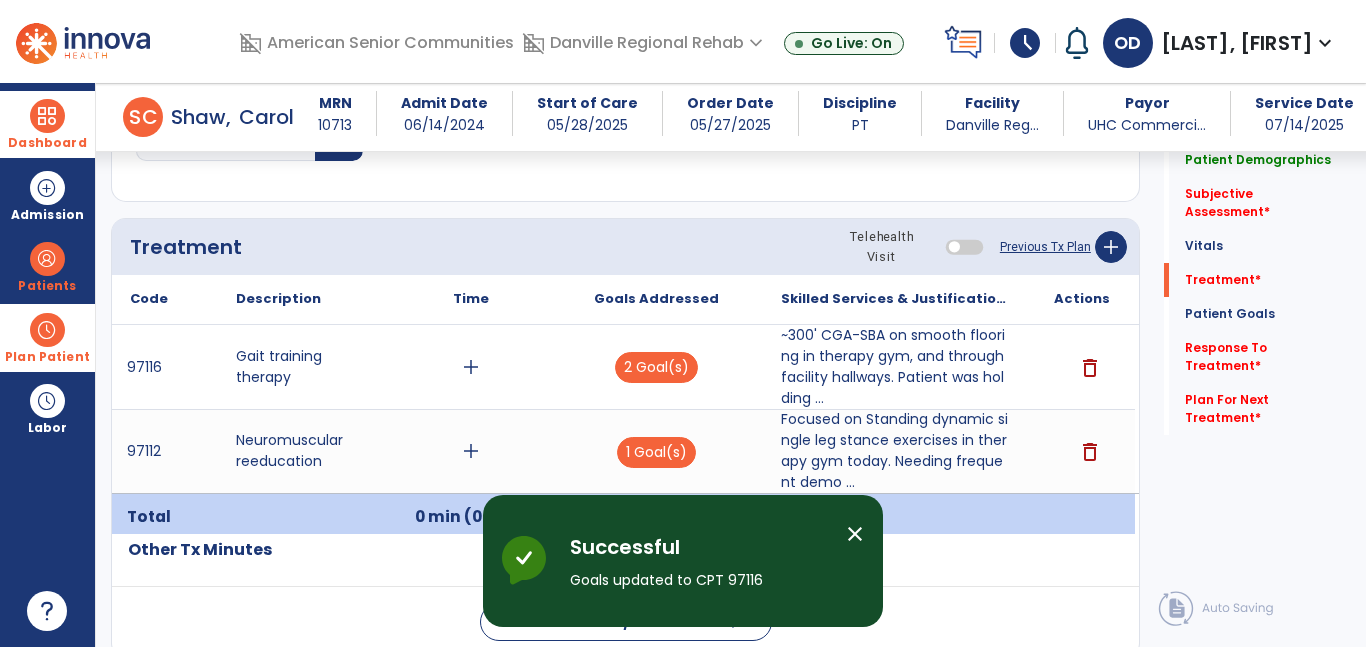 click on "add" at bounding box center [471, 451] 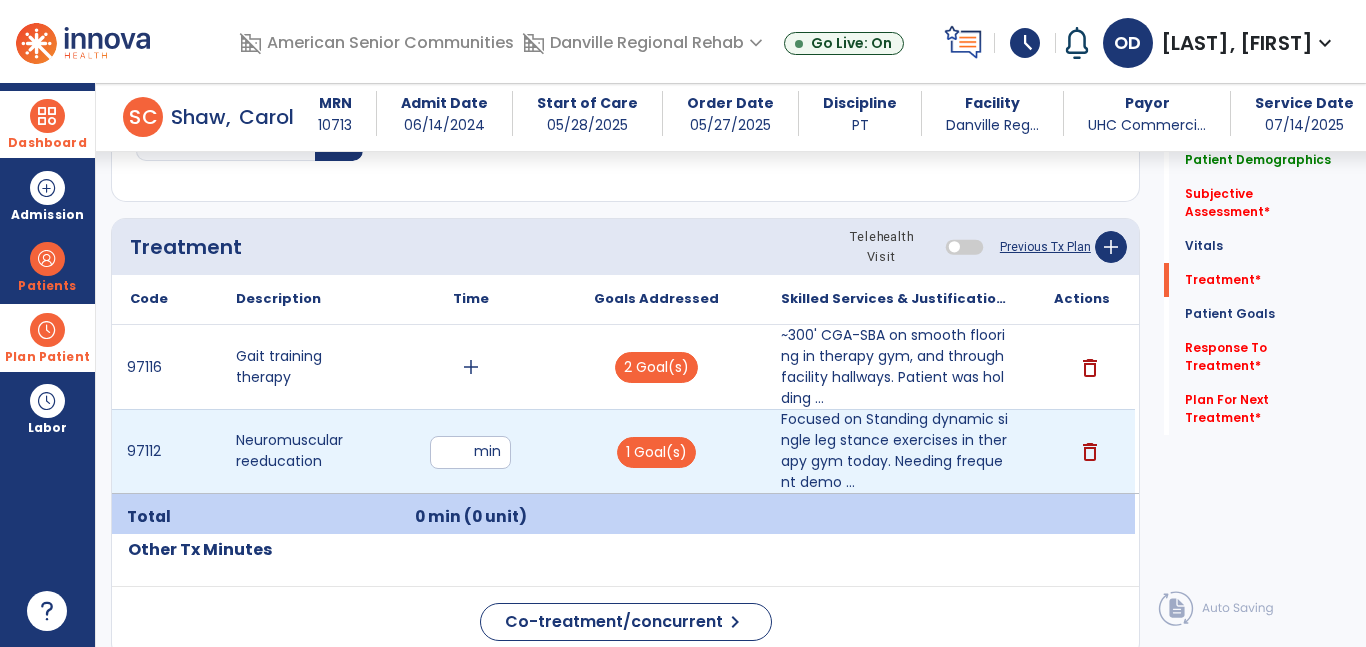 type on "**" 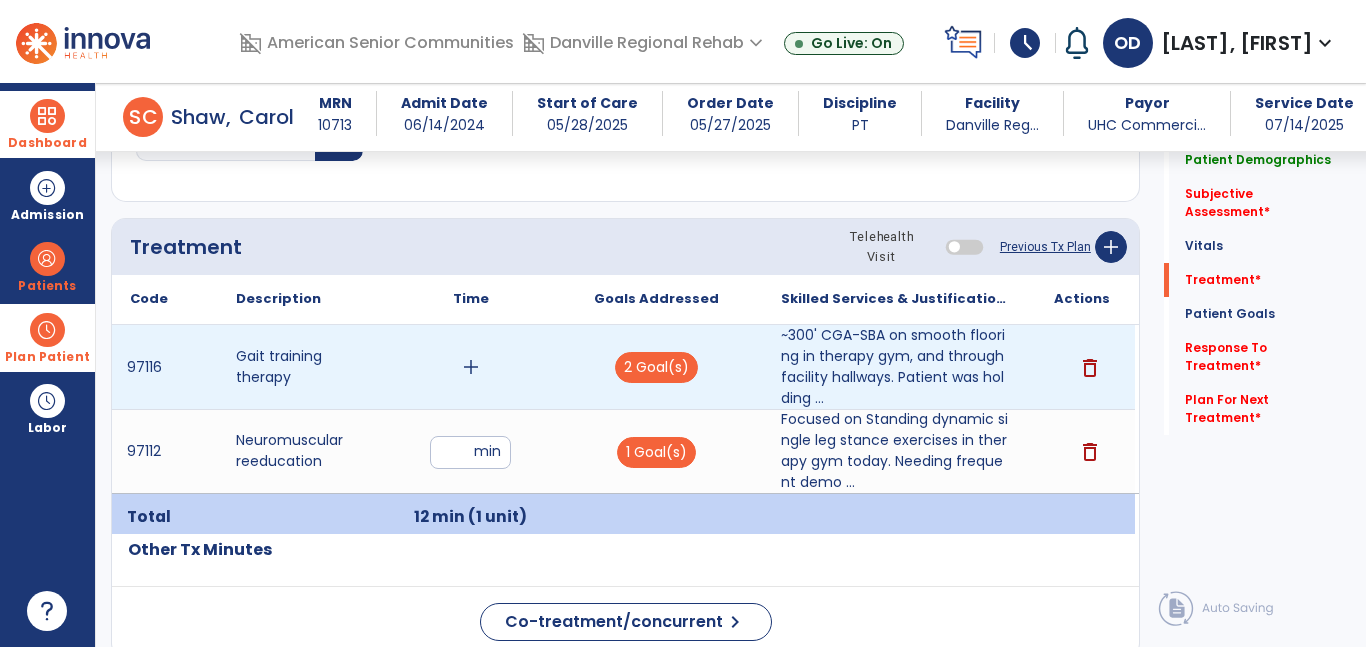 click on "add" at bounding box center [471, 367] 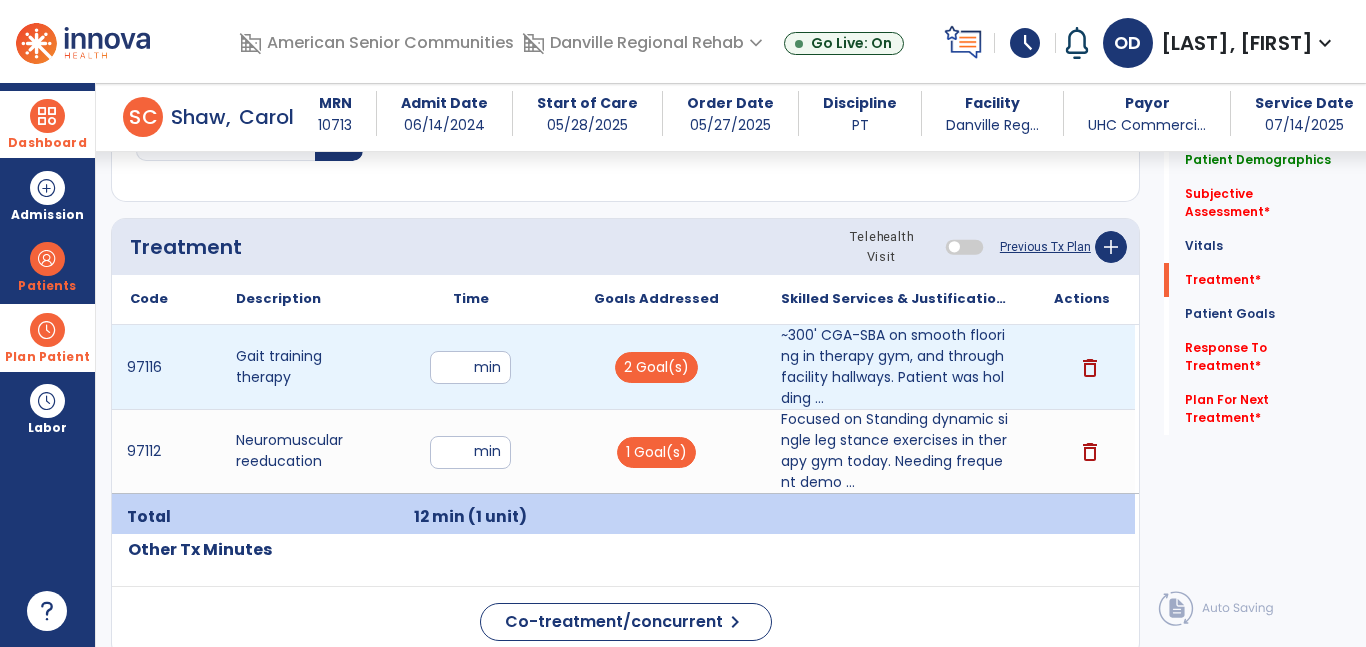 type on "**" 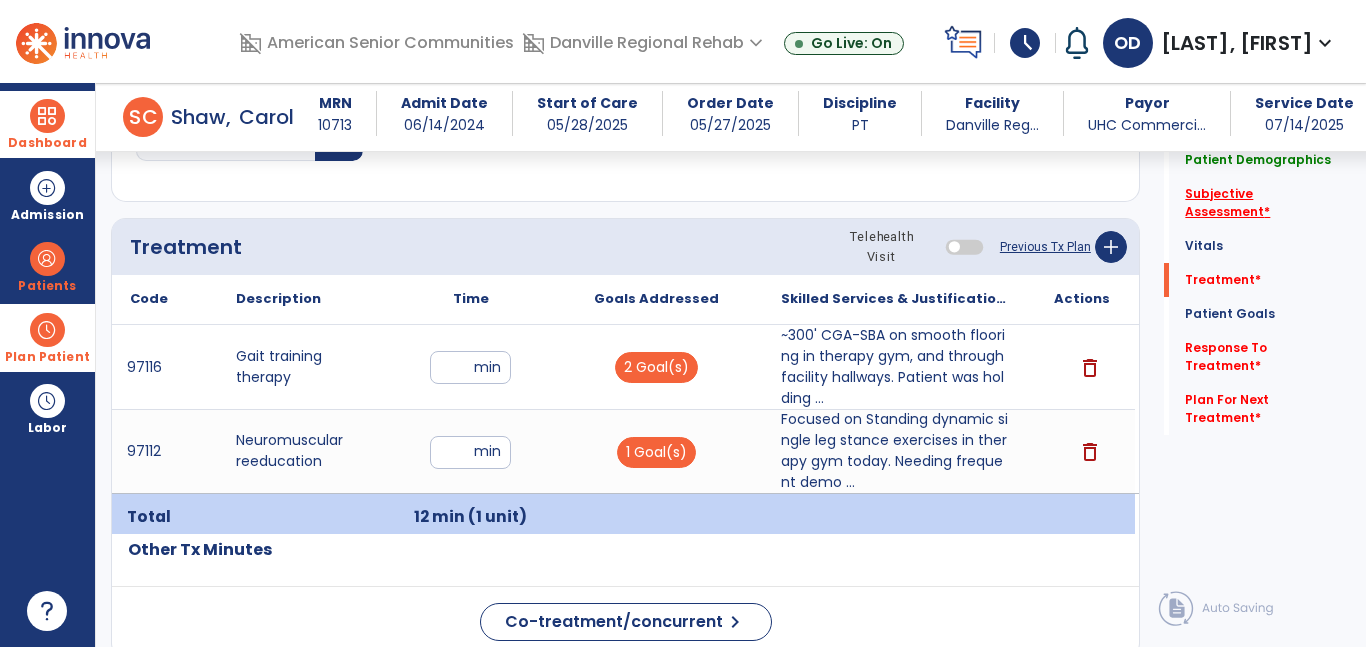 click on "Subjective Assessment   *" 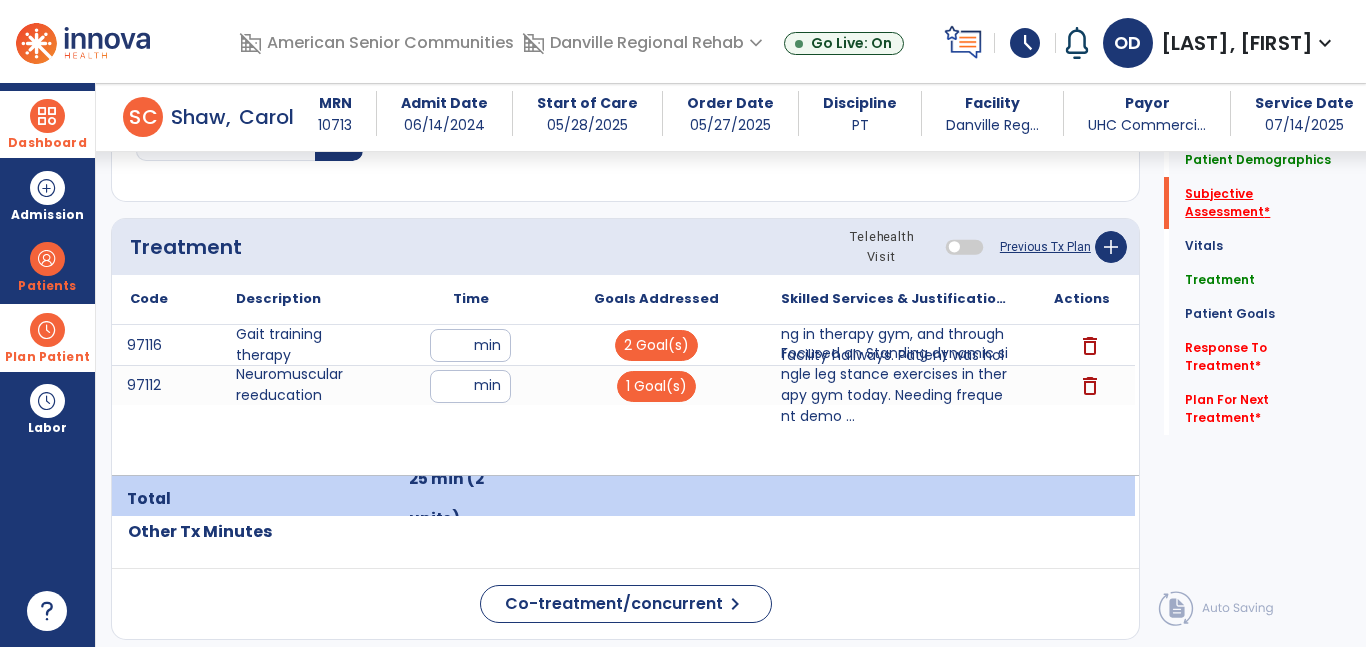 scroll, scrollTop: 414, scrollLeft: 0, axis: vertical 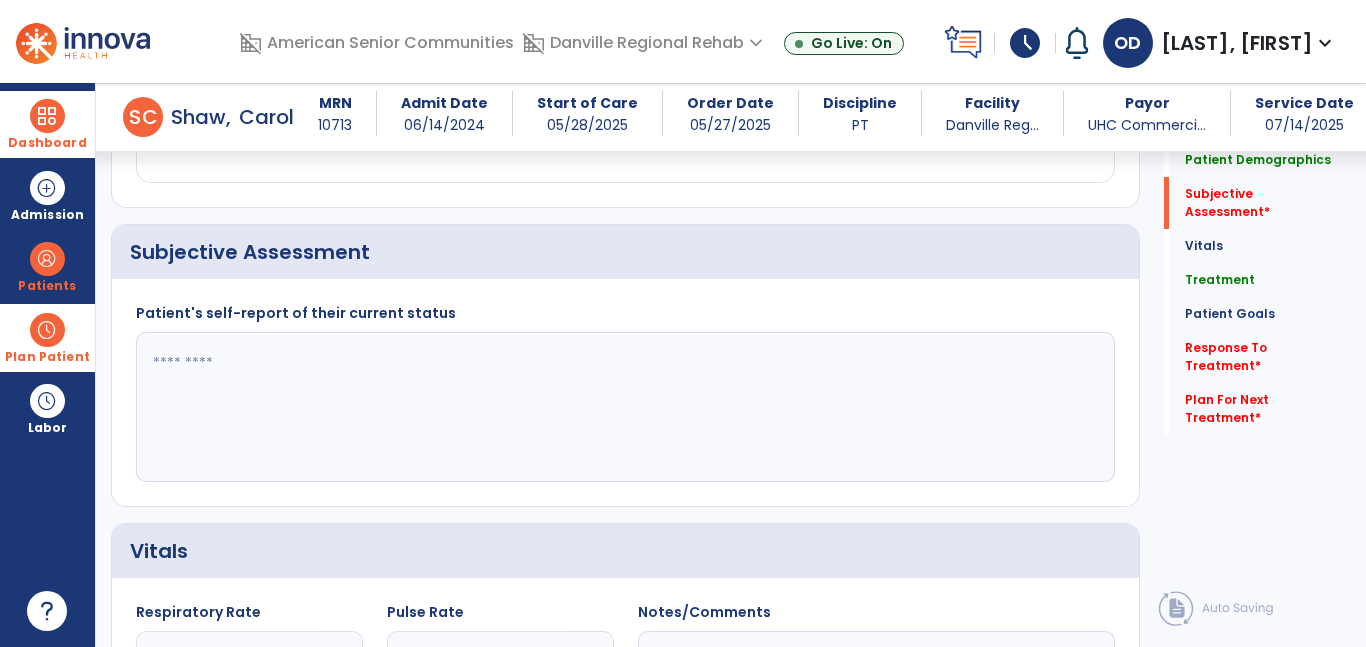 click 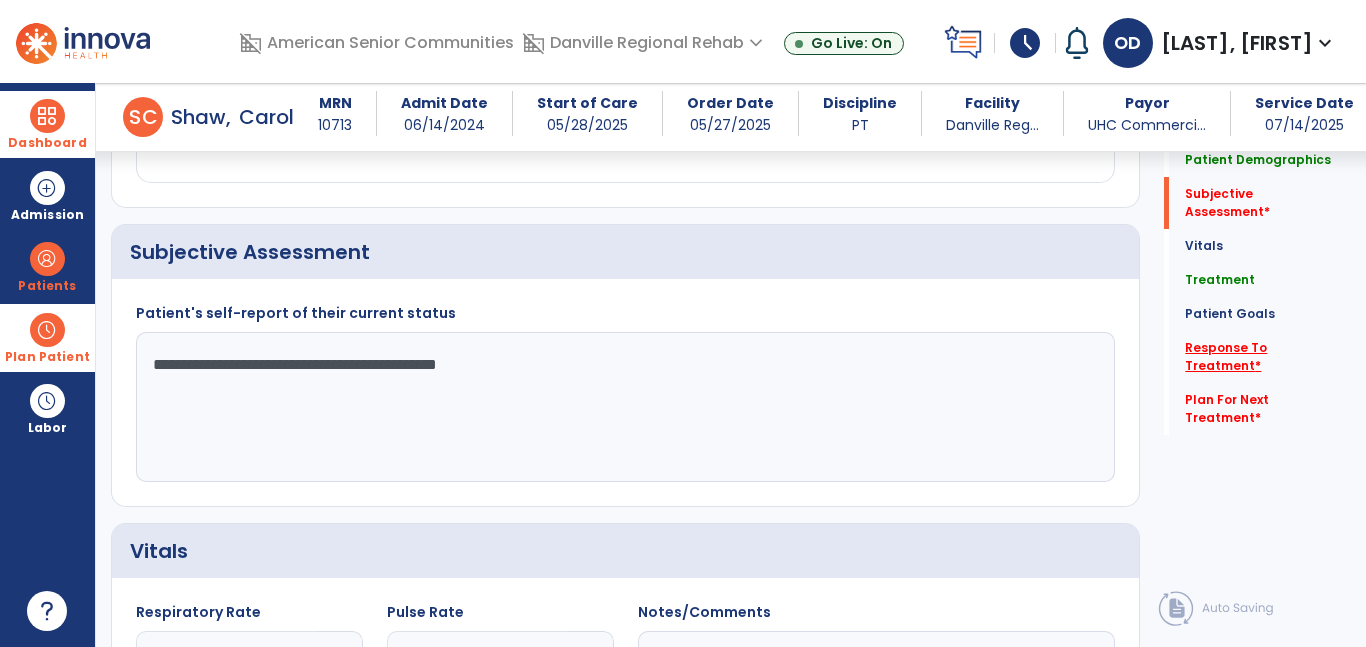 type on "**********" 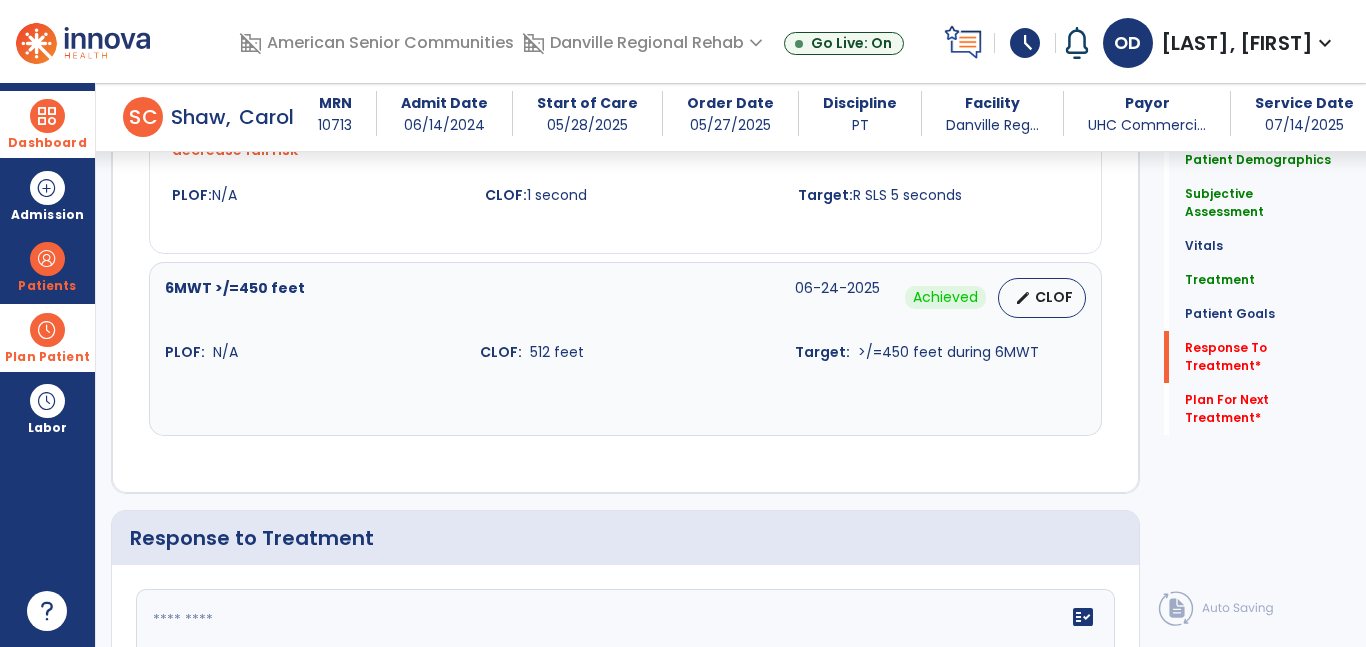 scroll, scrollTop: 2849, scrollLeft: 0, axis: vertical 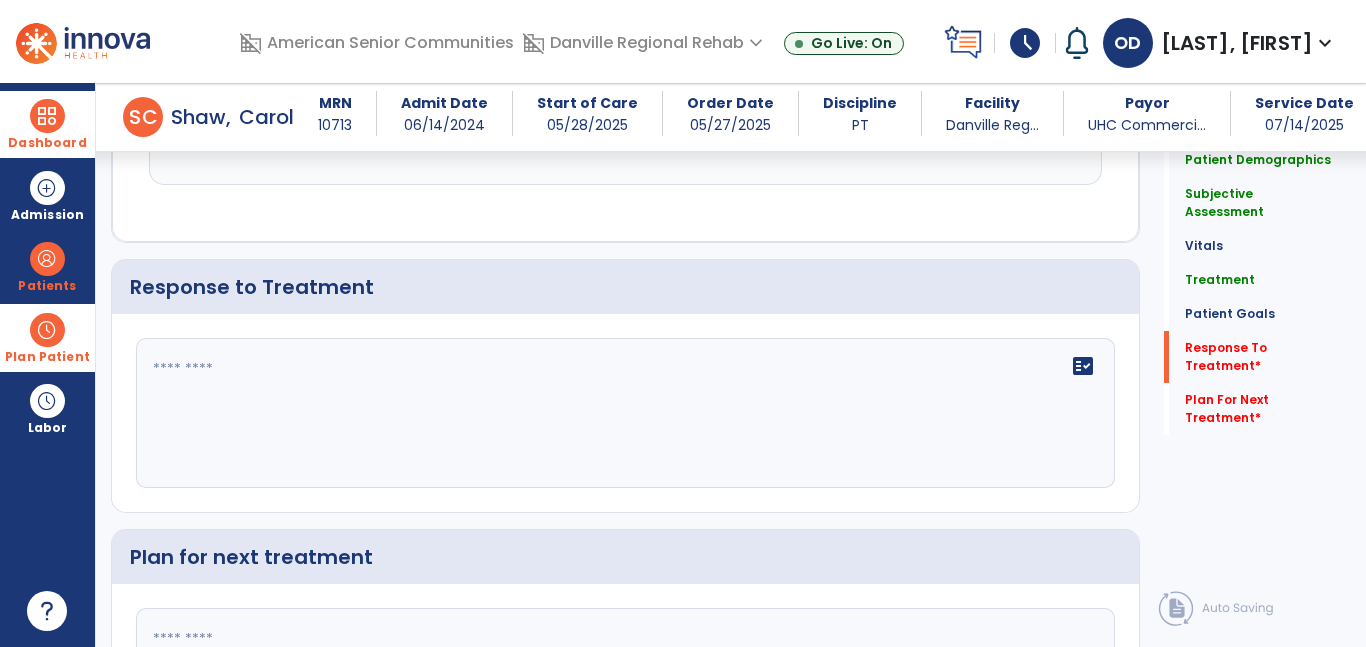 click on "fact_check" 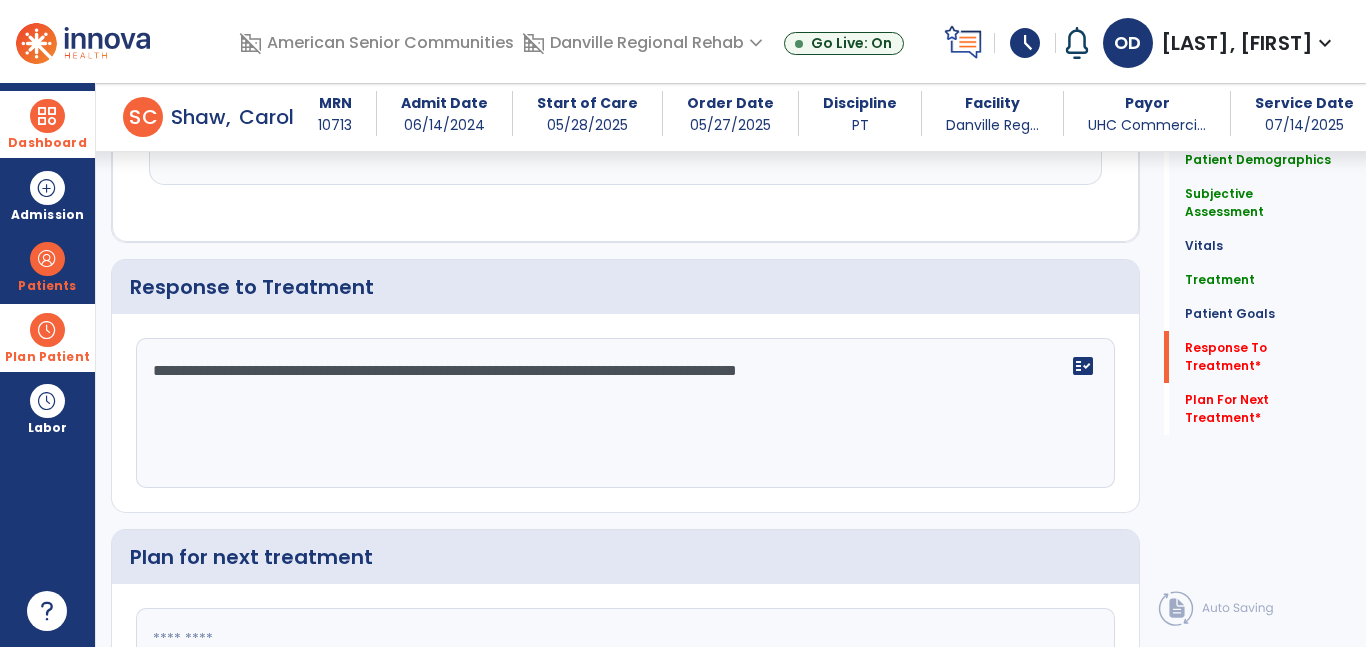 scroll, scrollTop: 3030, scrollLeft: 0, axis: vertical 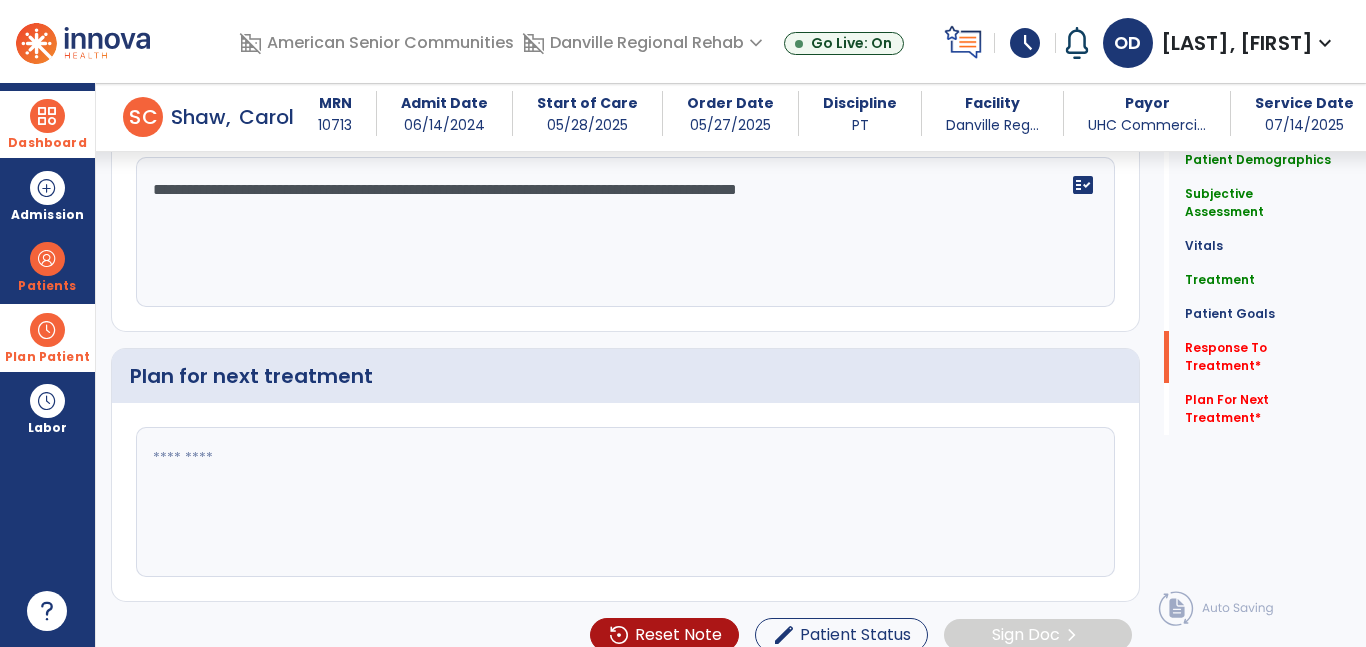 type on "**********" 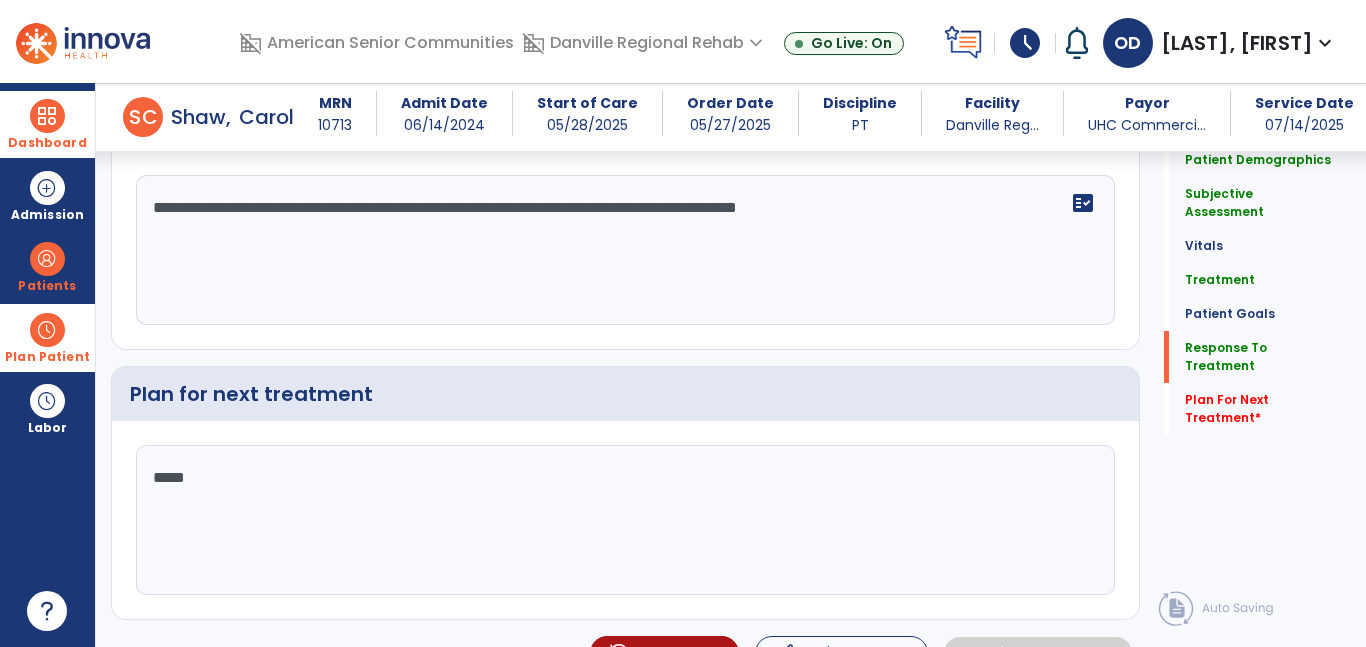 scroll, scrollTop: 3030, scrollLeft: 0, axis: vertical 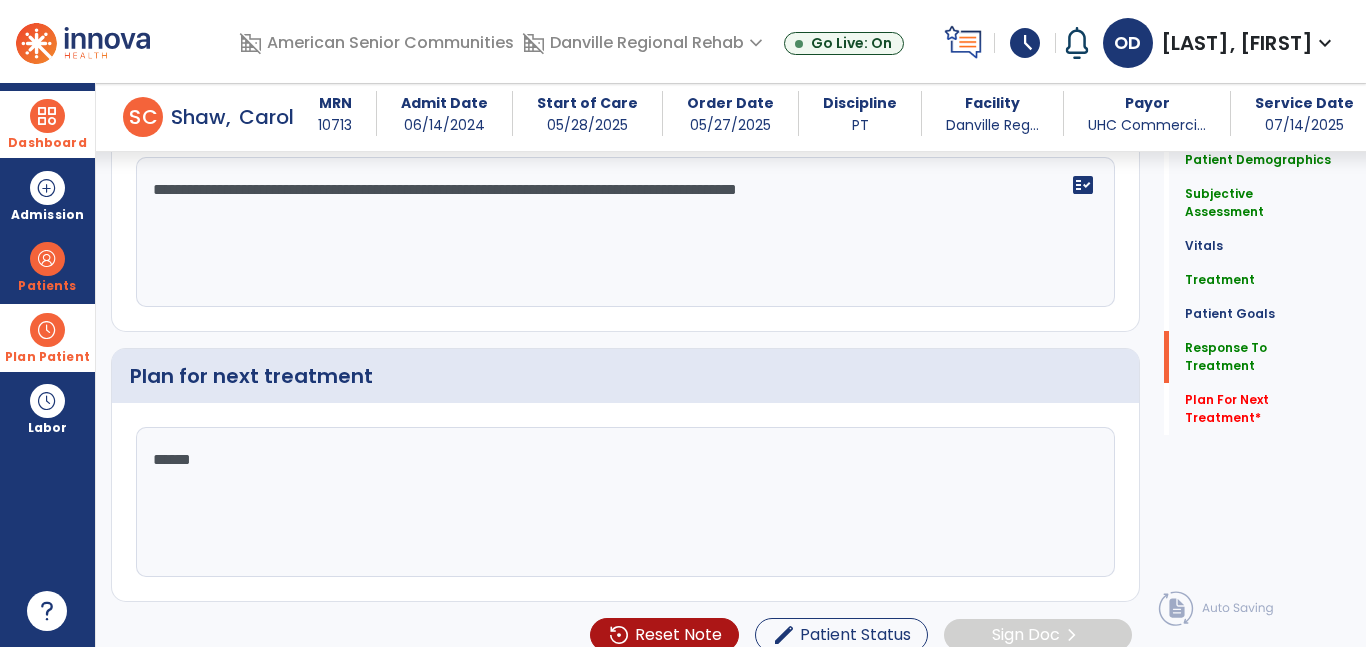 type on "*******" 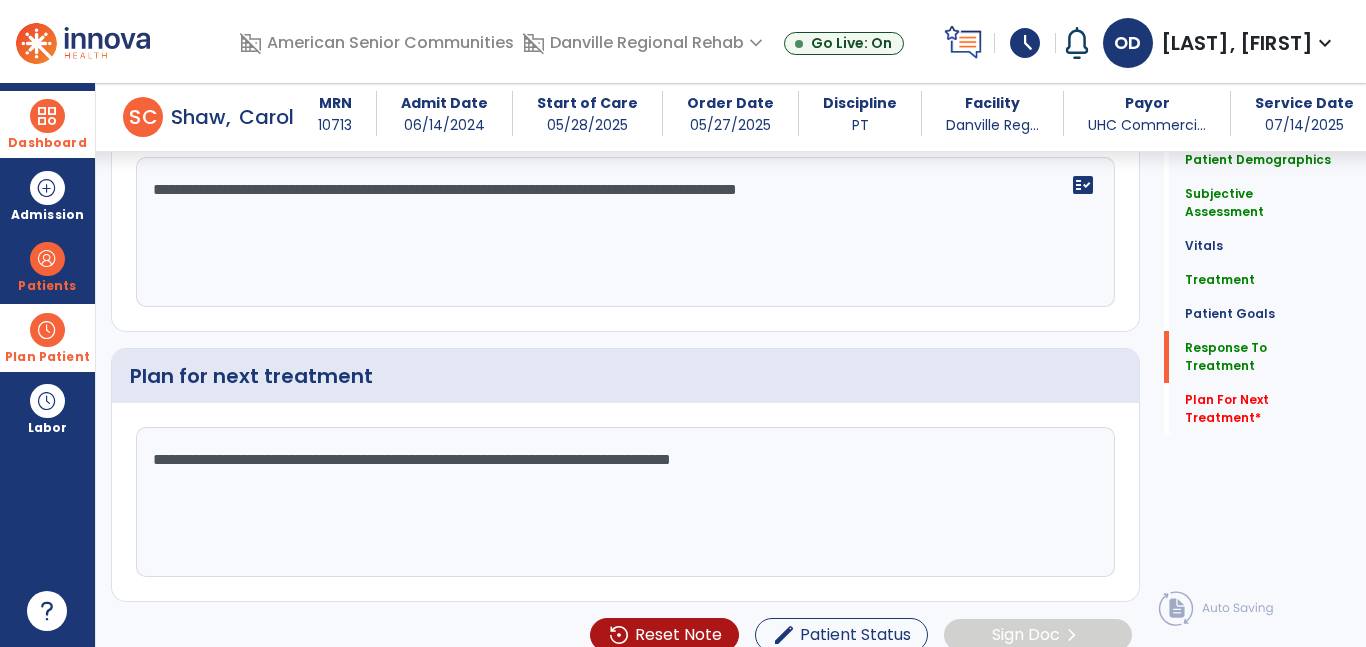 type on "**********" 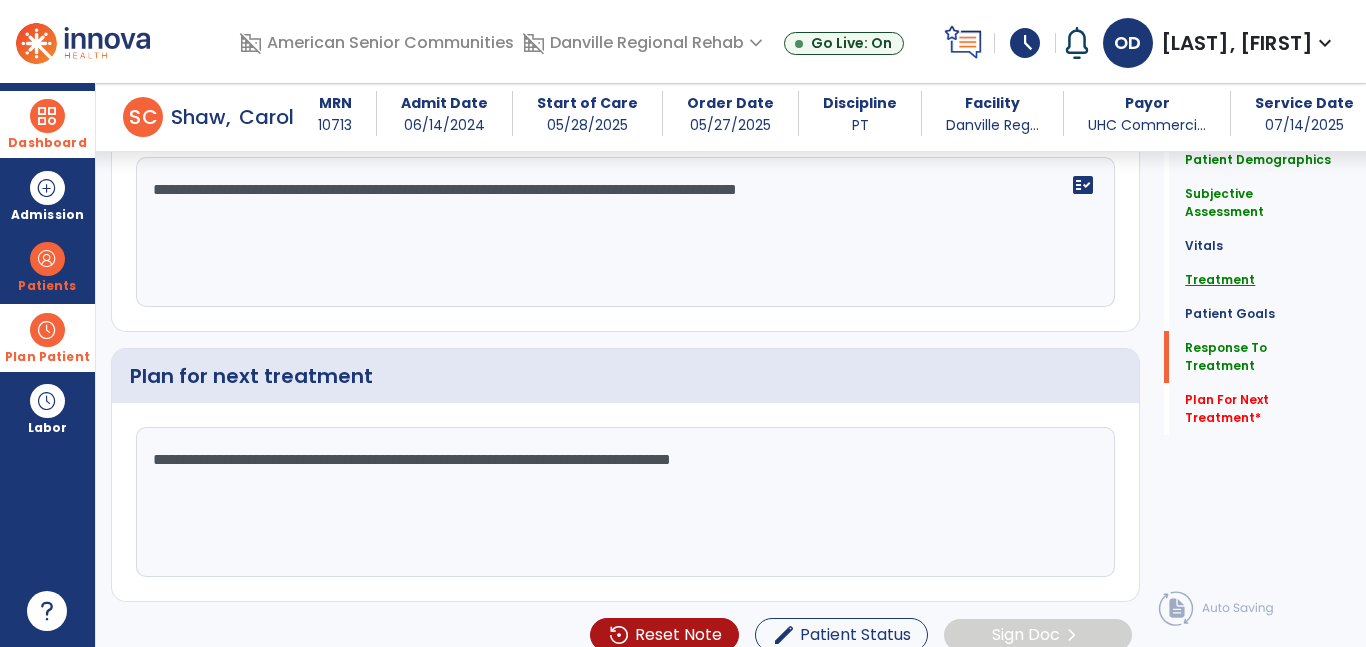 click on "Treatment" 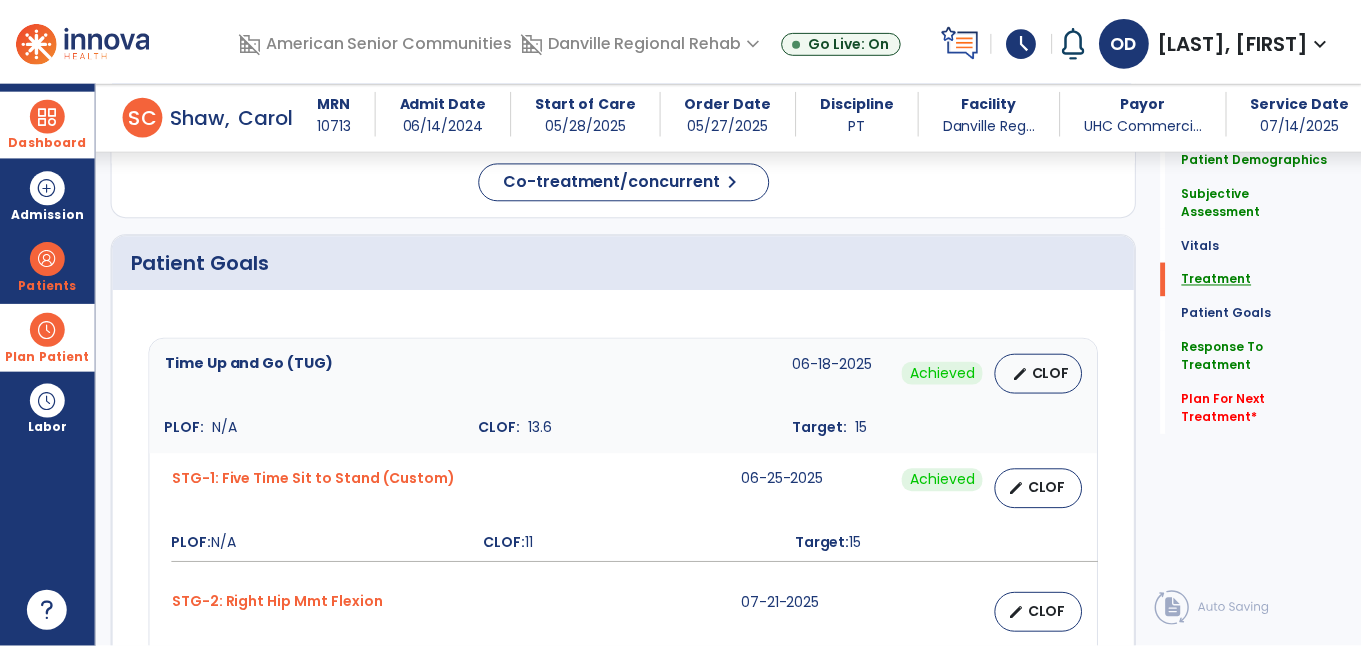 scroll, scrollTop: 1214, scrollLeft: 0, axis: vertical 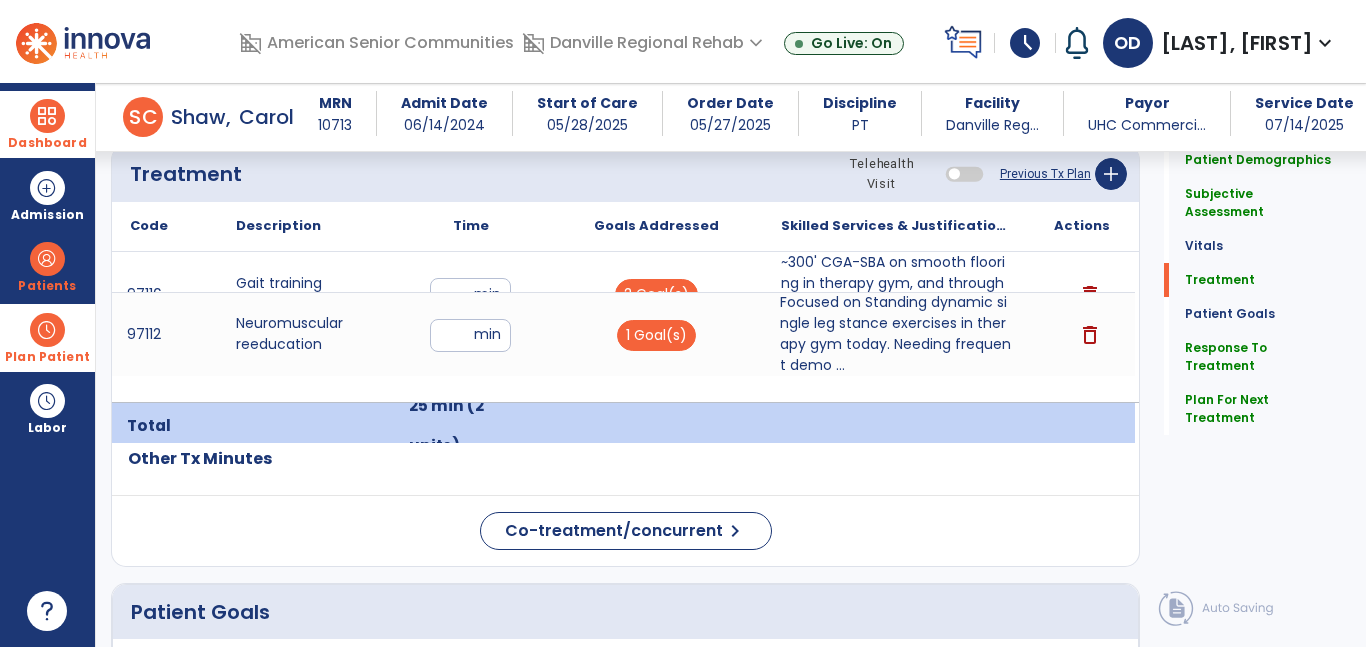 click on "Focused on Standing dynamic single leg stance exercises in therapy gym today. Needing frequent demo ..." at bounding box center (896, 334) 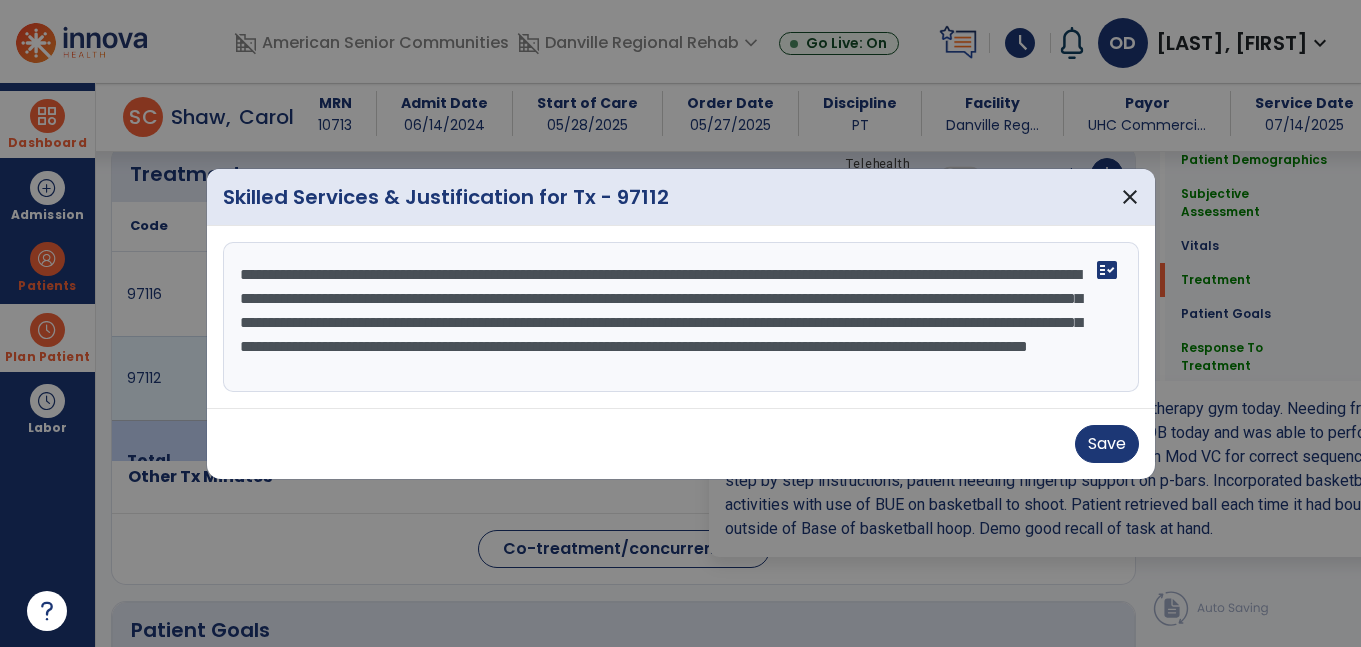 scroll, scrollTop: 1214, scrollLeft: 0, axis: vertical 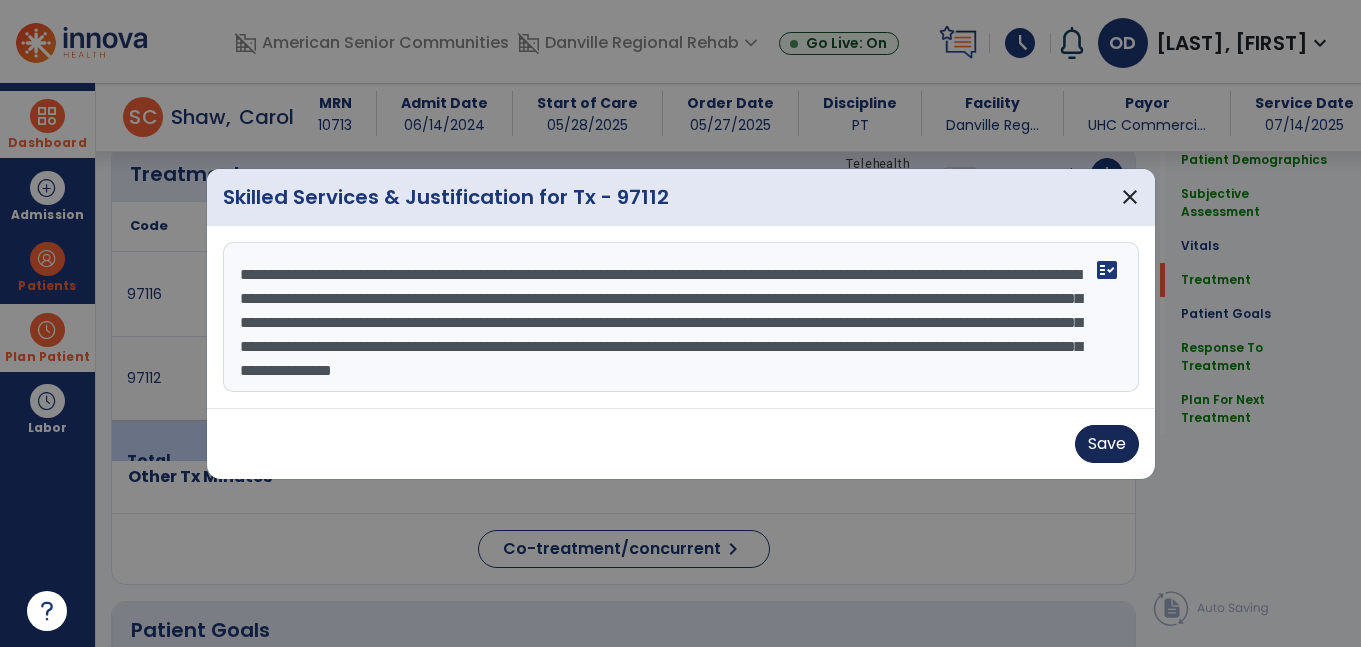 type on "**********" 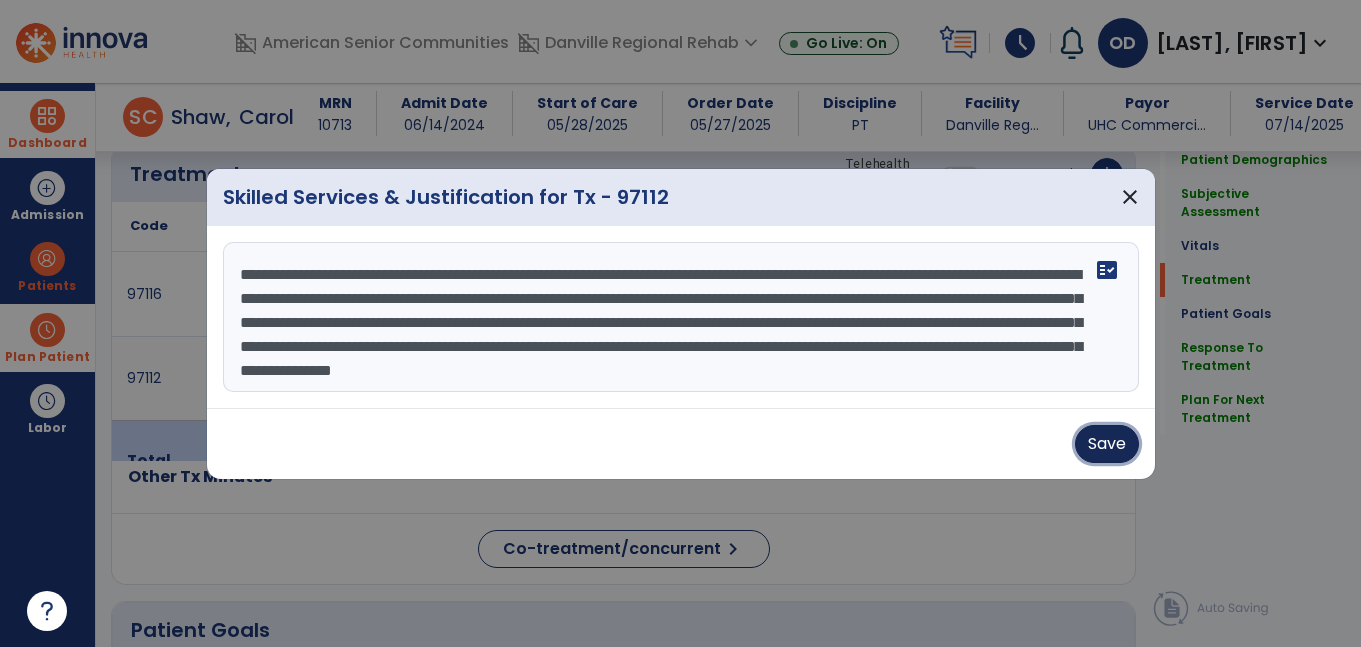 click on "Save" at bounding box center [1107, 444] 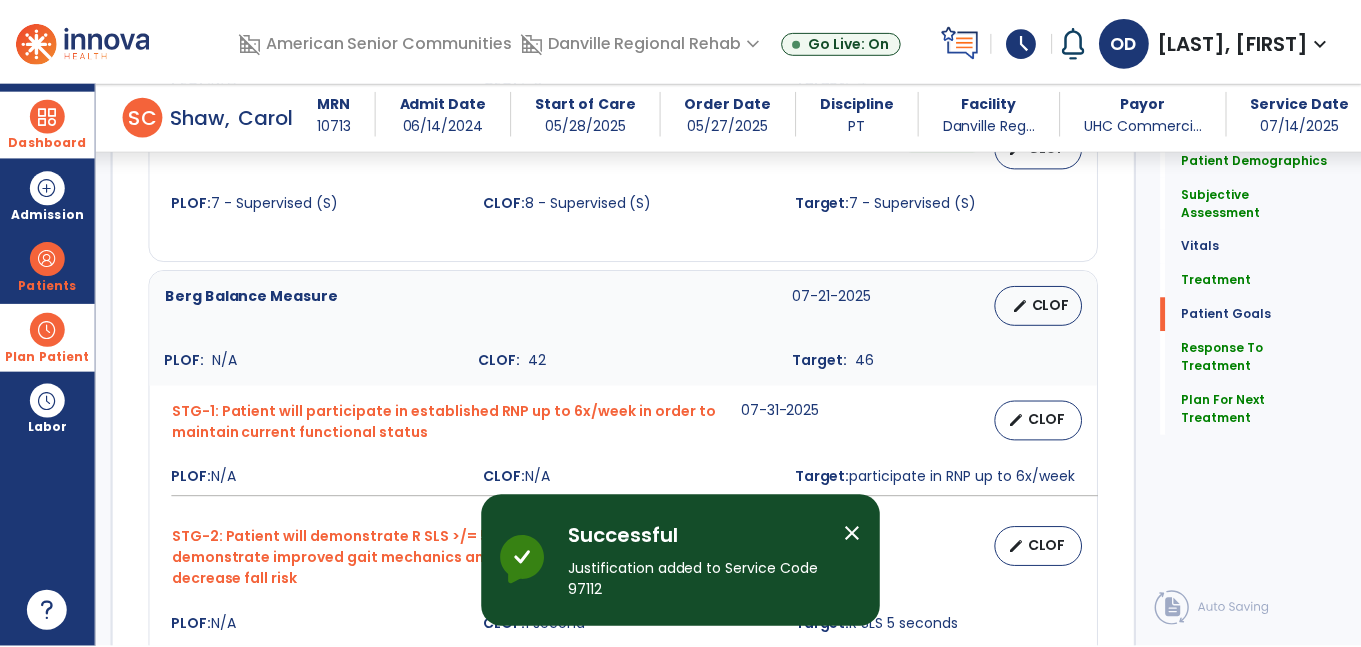 scroll, scrollTop: 3030, scrollLeft: 0, axis: vertical 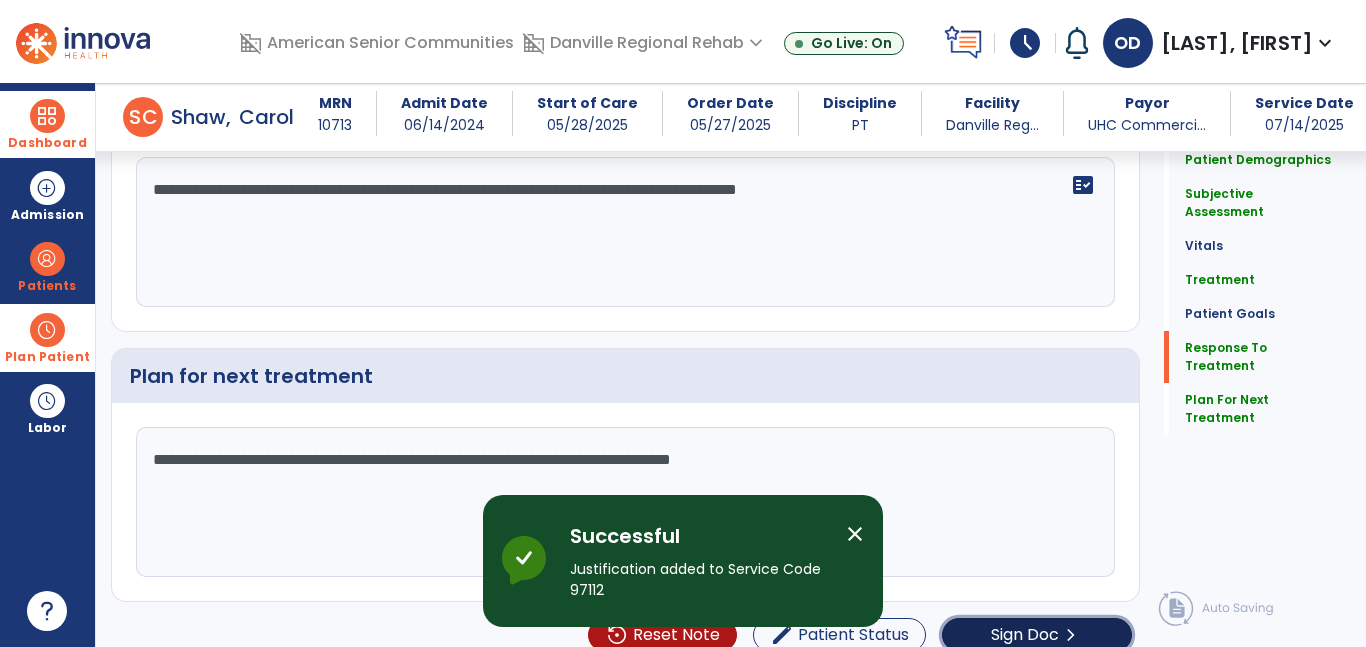 click on "Sign Doc  chevron_right" 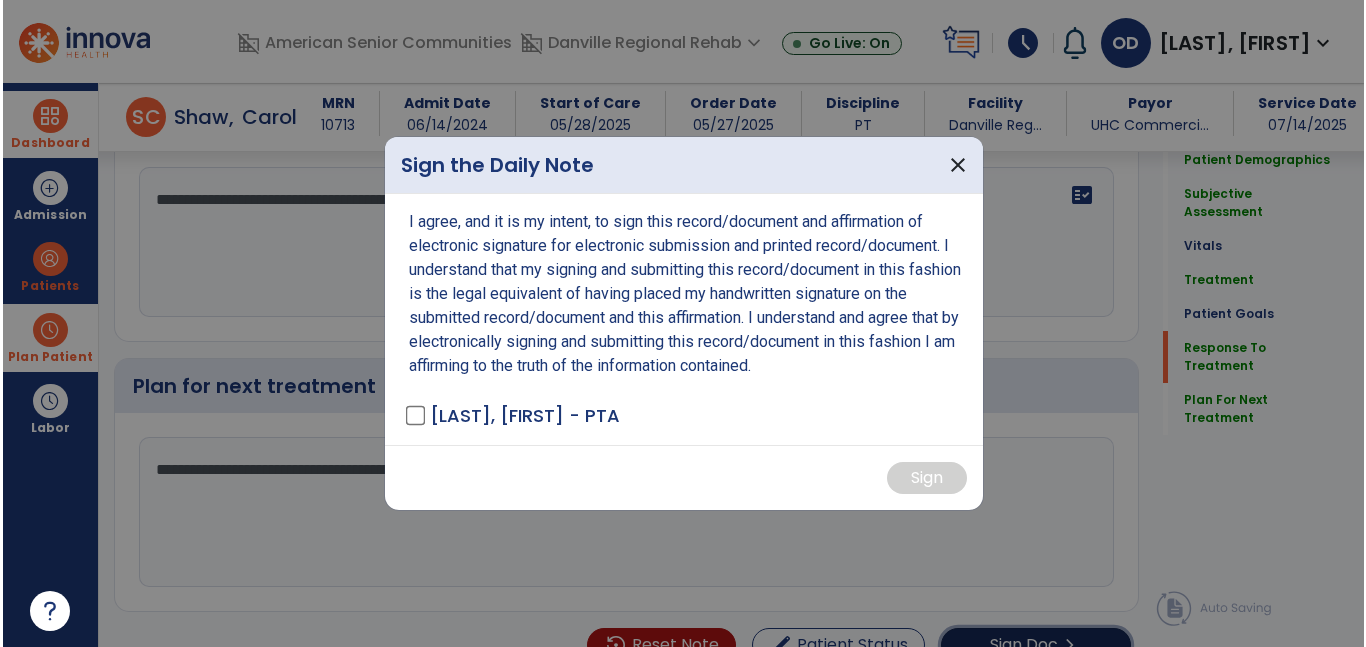 scroll, scrollTop: 3030, scrollLeft: 0, axis: vertical 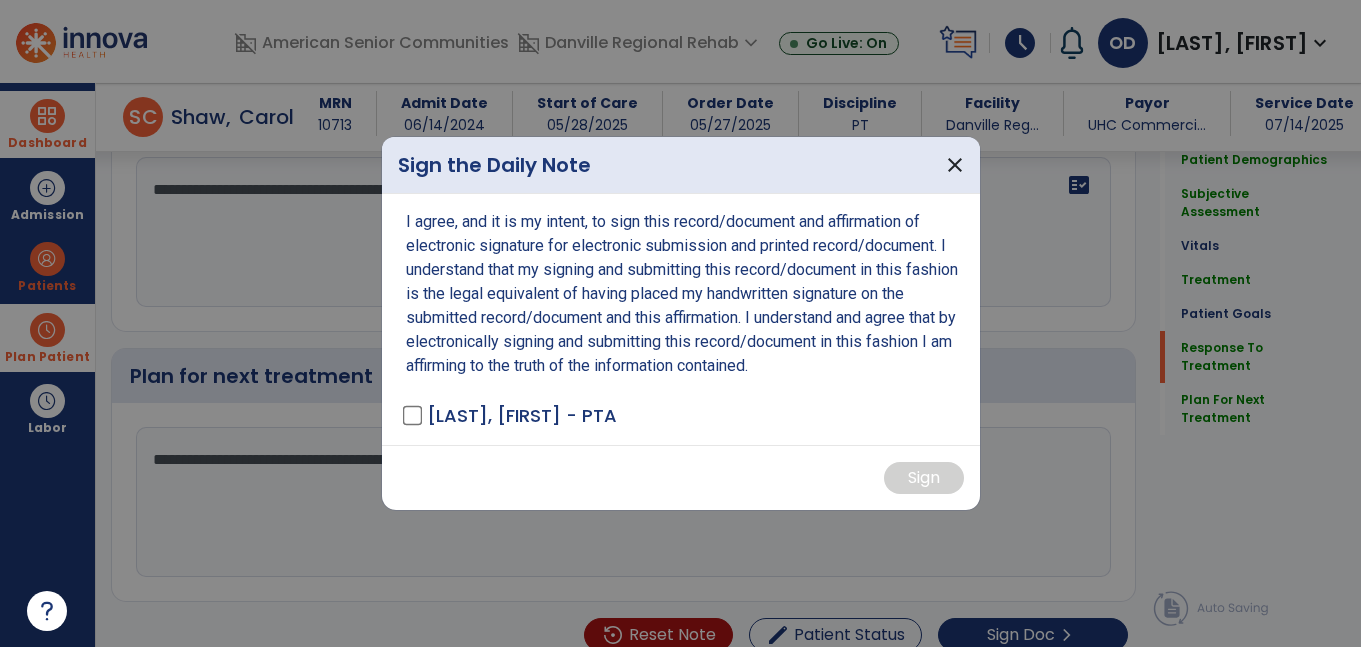 click on "I agree, and it is my intent, to sign this record/document and affirmation of electronic signature for electronic submission and printed record/document. I understand that my signing and submitting this record/document in this fashion is the legal equivalent of having placed my handwritten signature on the submitted record/document and this affirmation. I understand and agree that by electronically signing and submitting this record/document in this fashion I am affirming to the truth of the information contained. [LAST], [FIRST] - PTA" at bounding box center [681, 319] 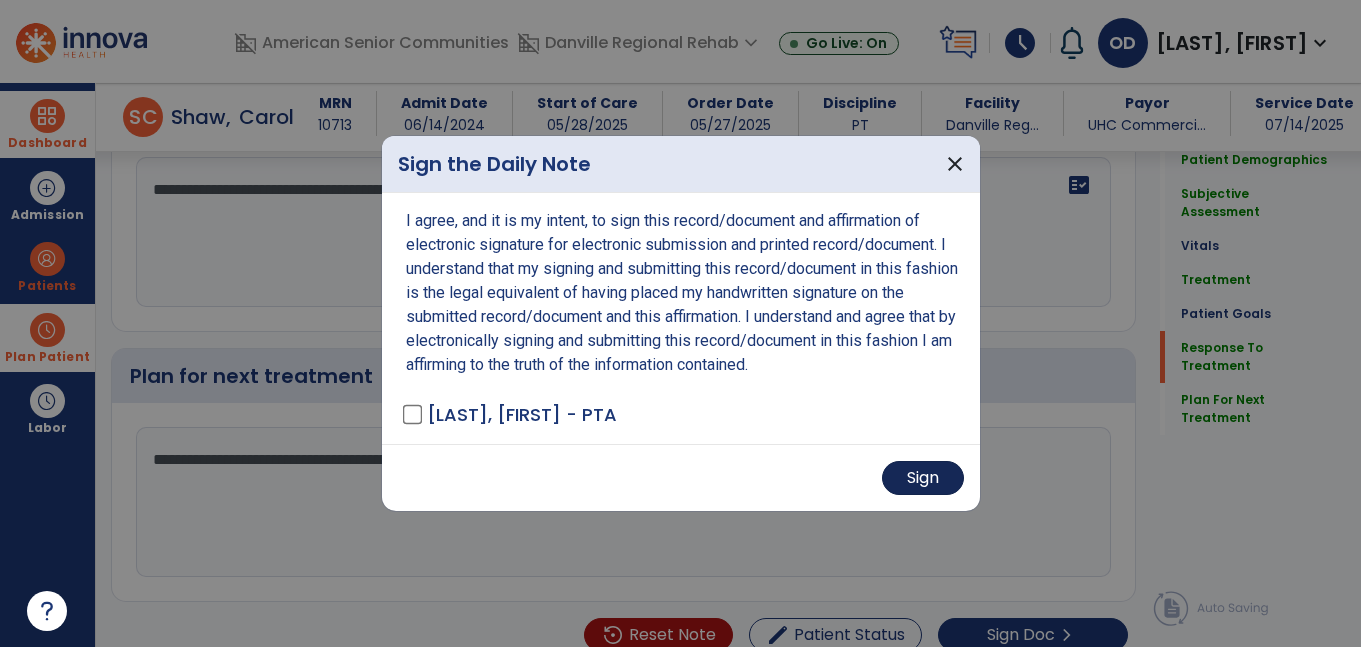 click on "Sign" at bounding box center [923, 478] 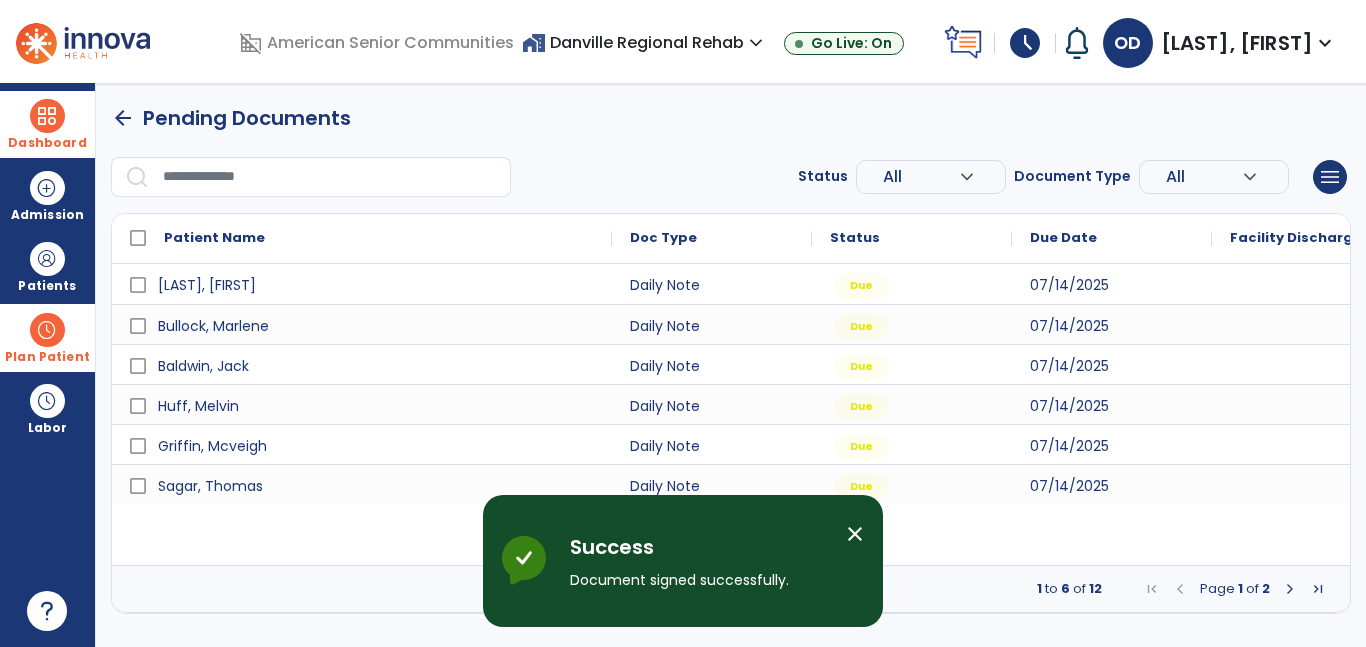 scroll, scrollTop: 0, scrollLeft: 0, axis: both 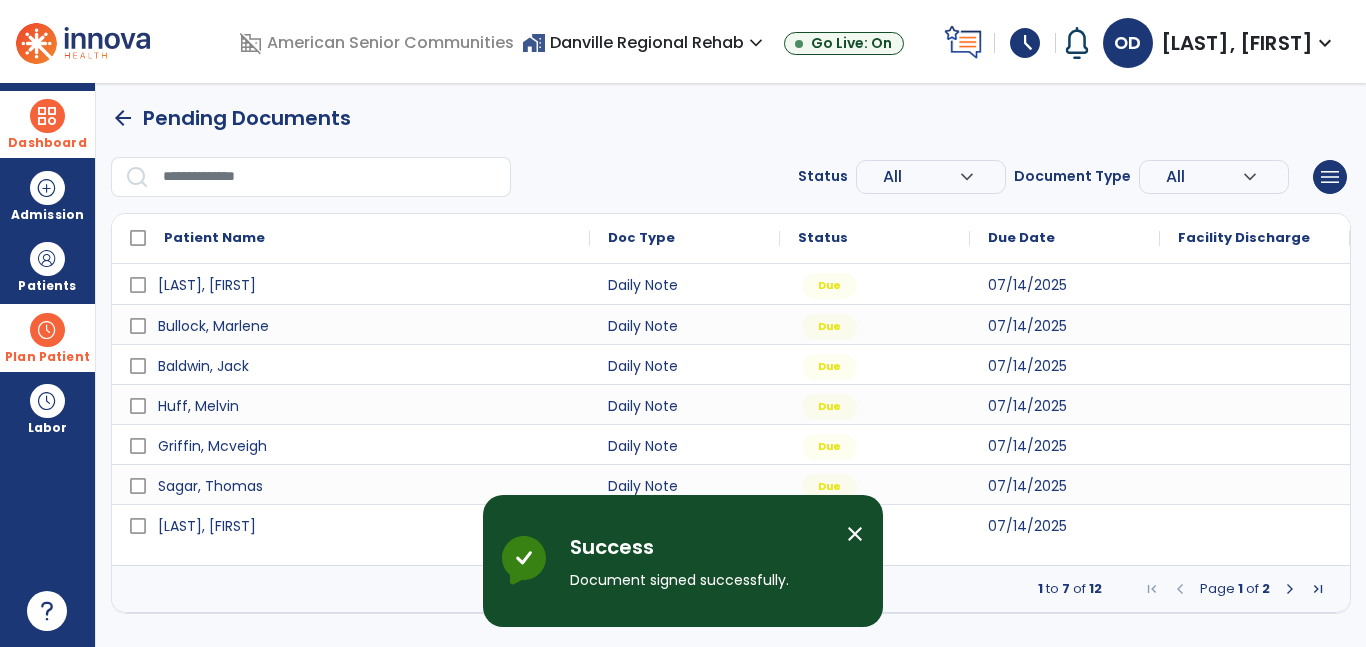 click on "close" at bounding box center [855, 534] 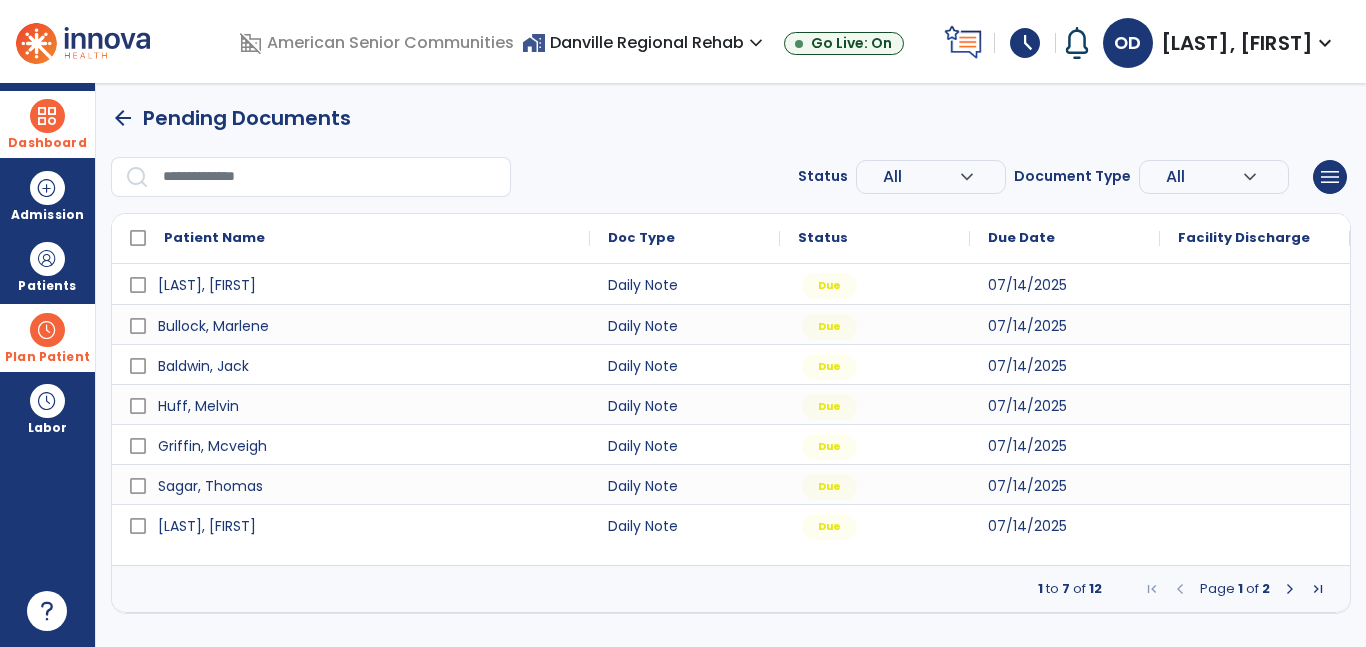 click at bounding box center [1290, 589] 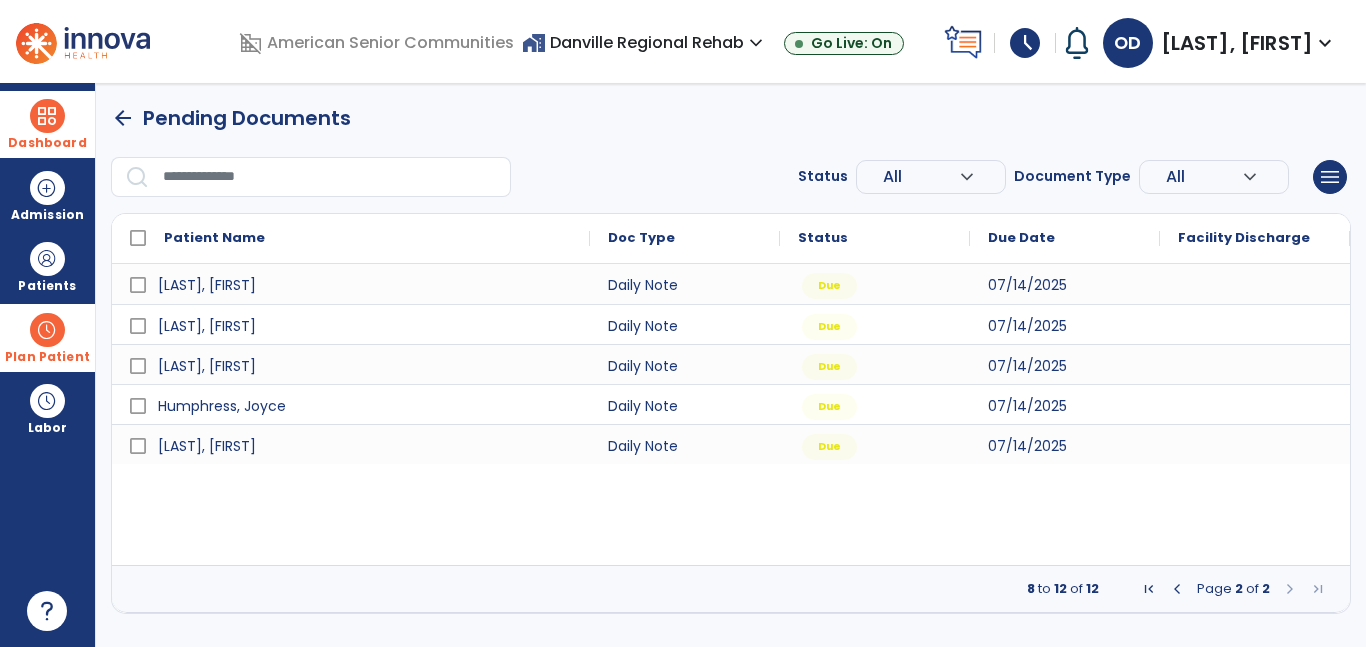 click at bounding box center [1177, 589] 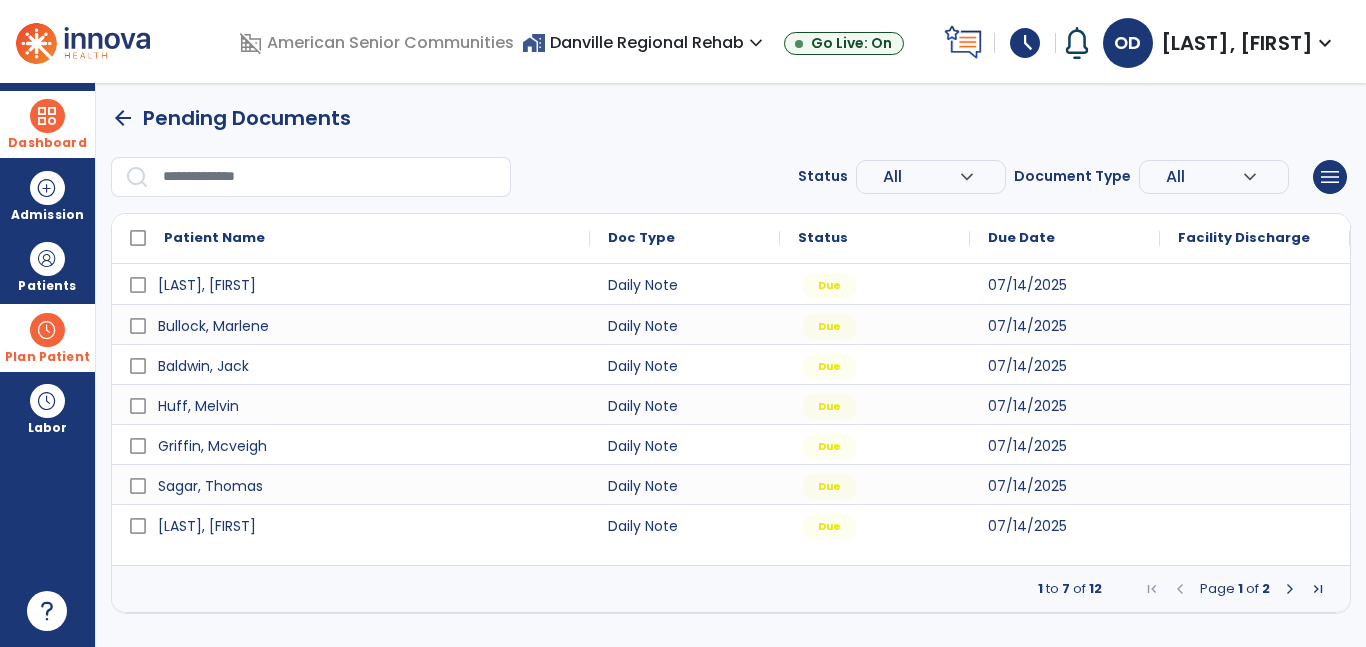 click at bounding box center (1290, 589) 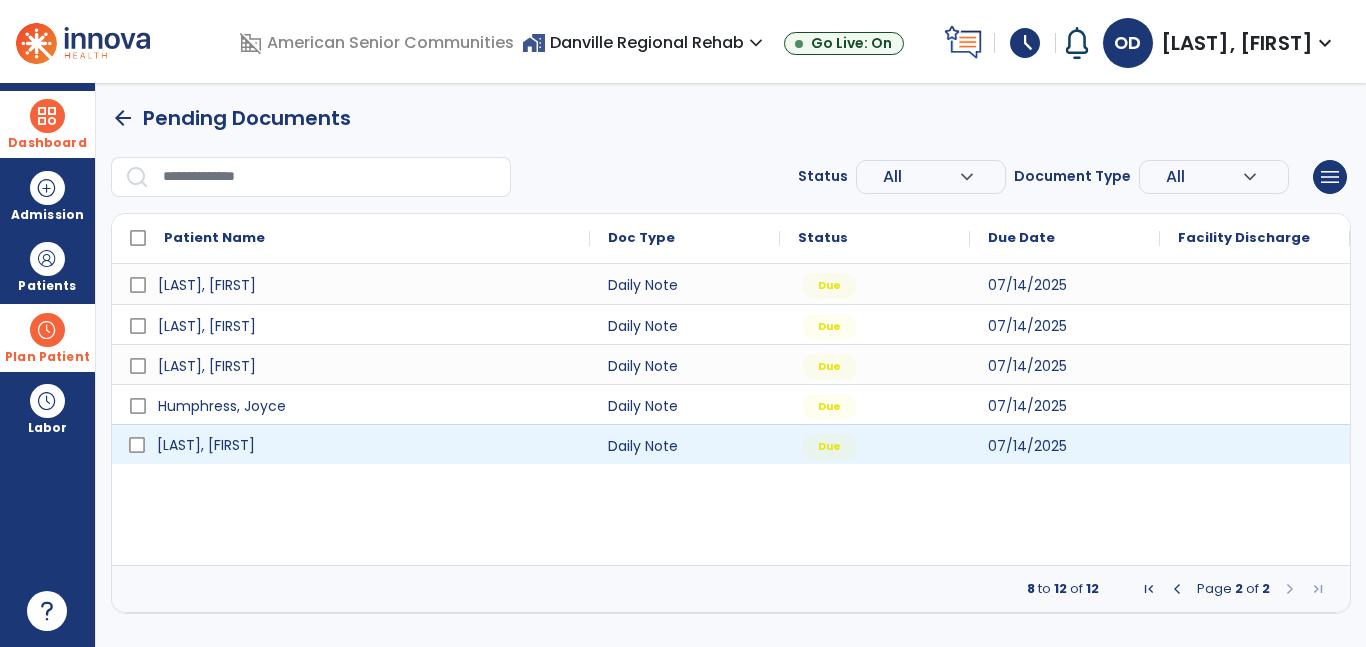 click on "[LAST], [FIRST]" at bounding box center [365, 445] 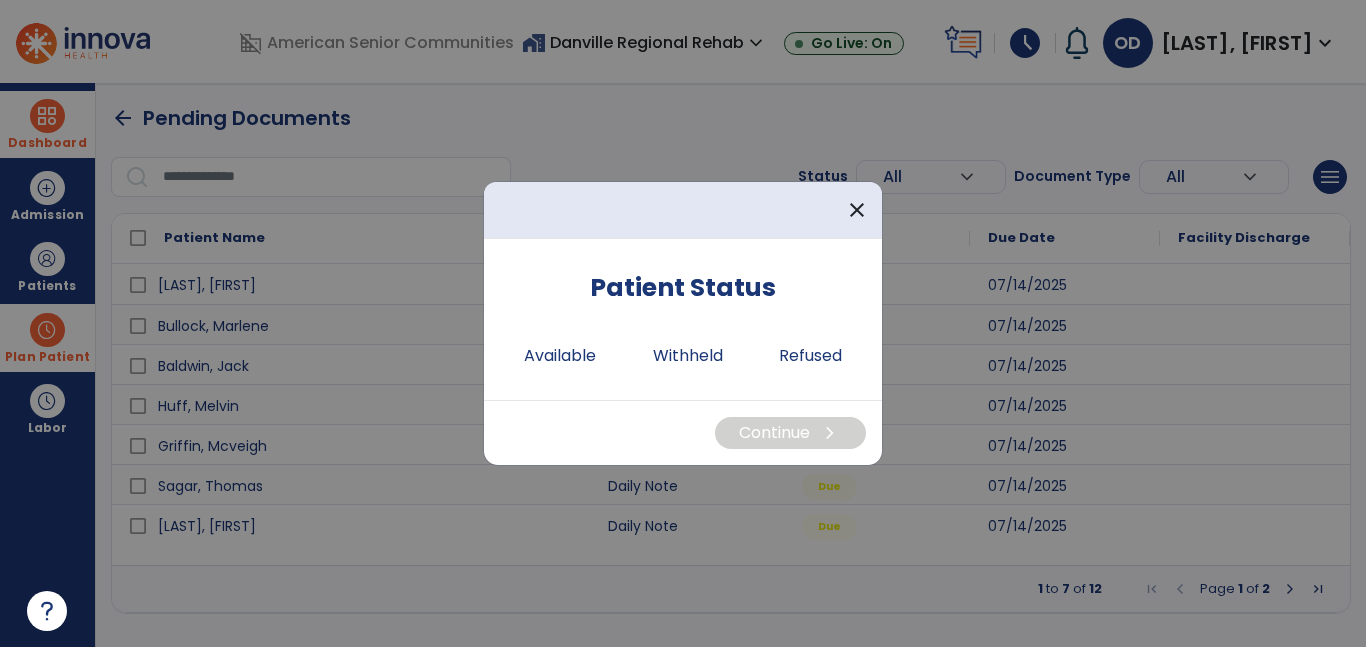 click on "Patient Status  Available   Withheld   Refused" at bounding box center [683, 319] 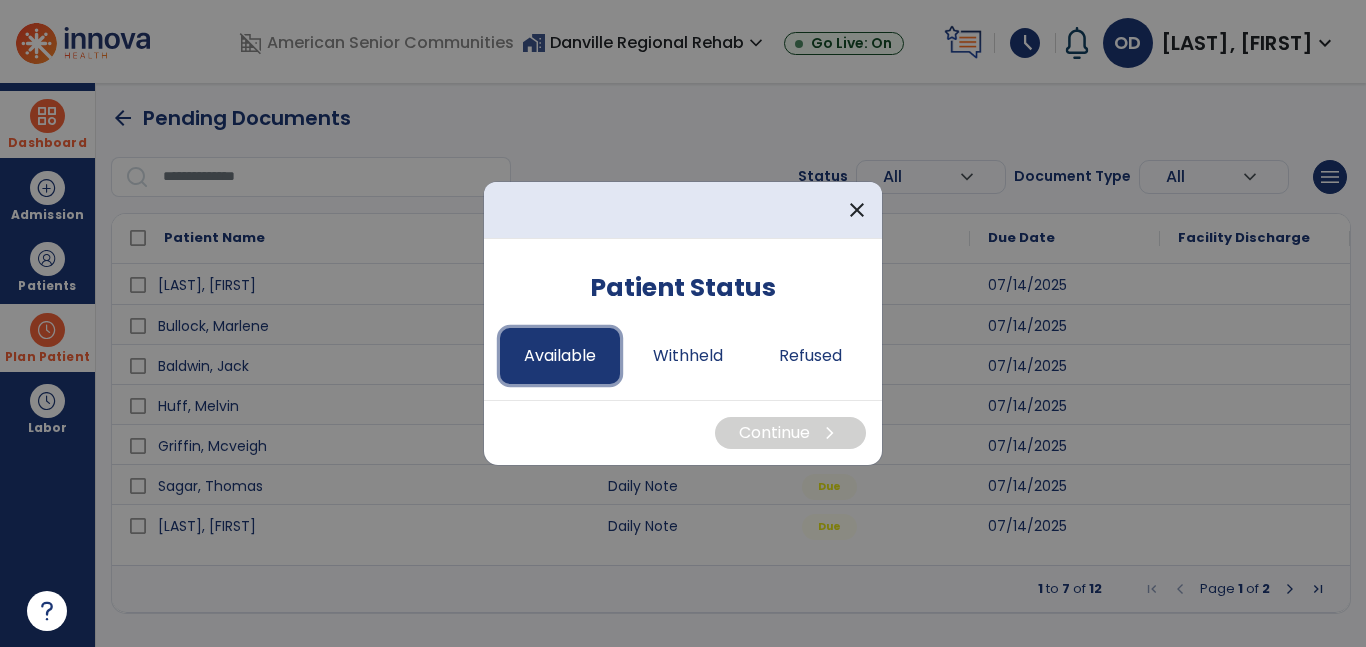 click on "Available" at bounding box center (560, 356) 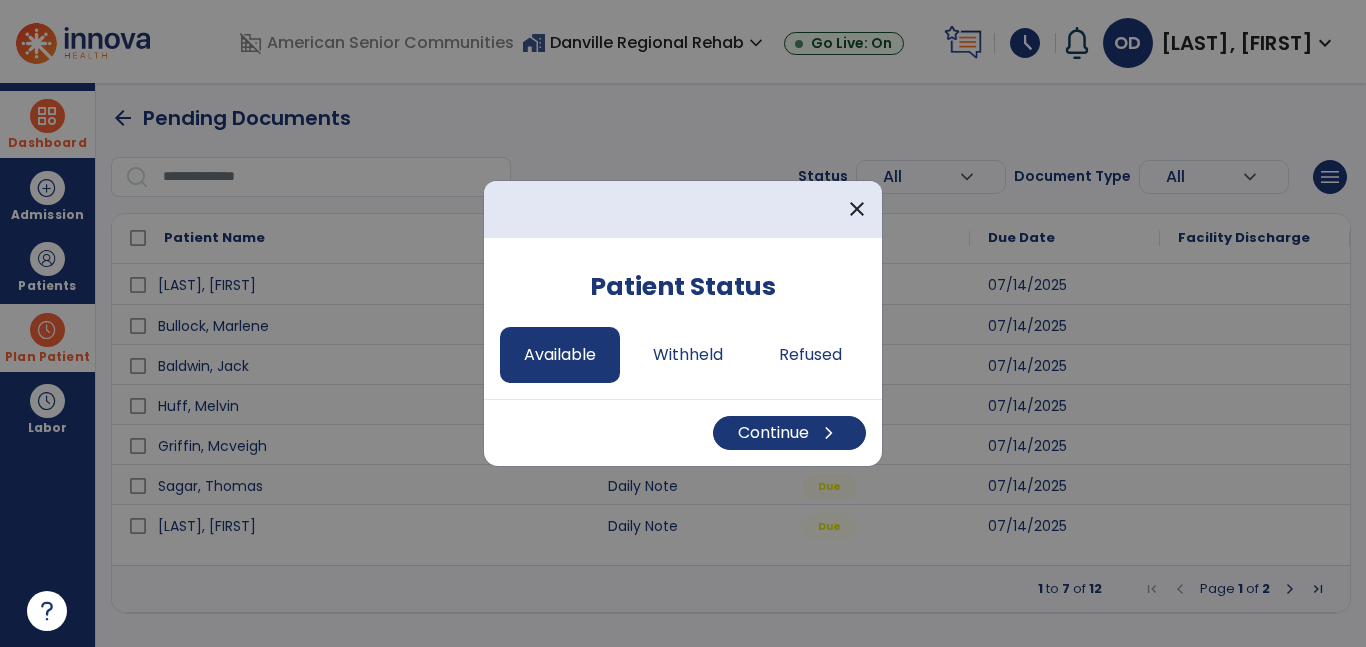 click on "Continue   chevron_right" at bounding box center [683, 432] 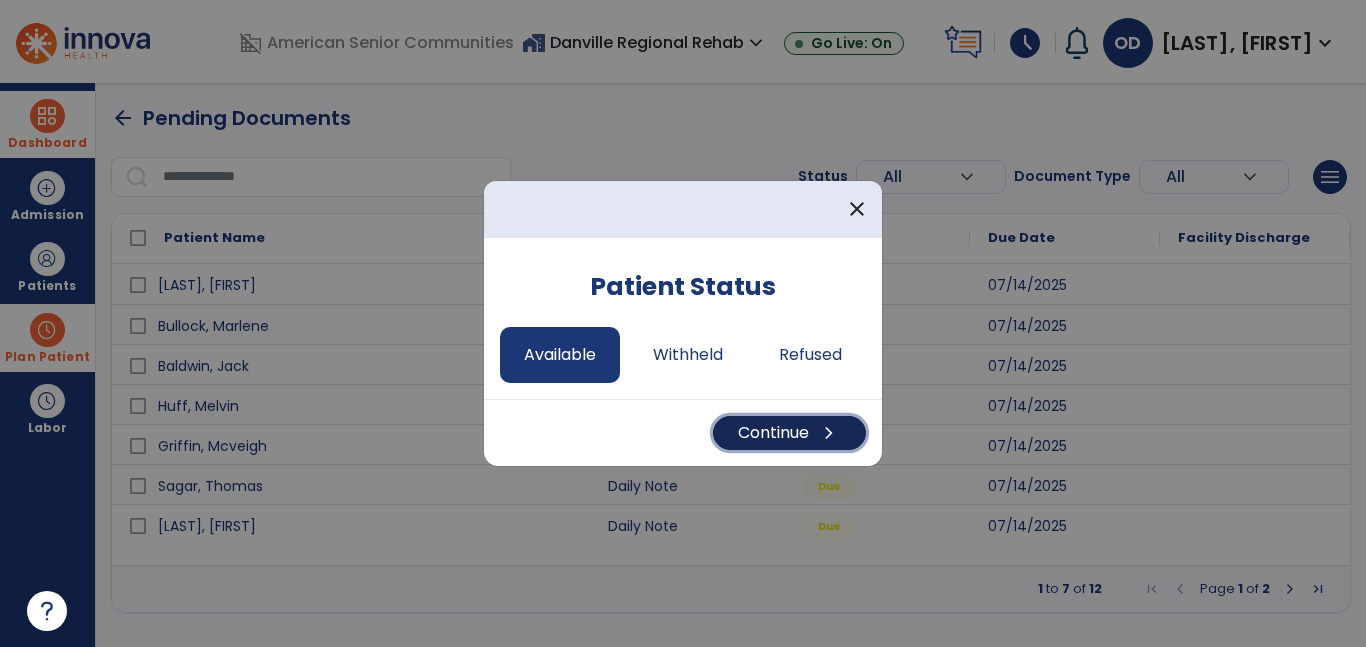 click on "Continue   chevron_right" at bounding box center [789, 433] 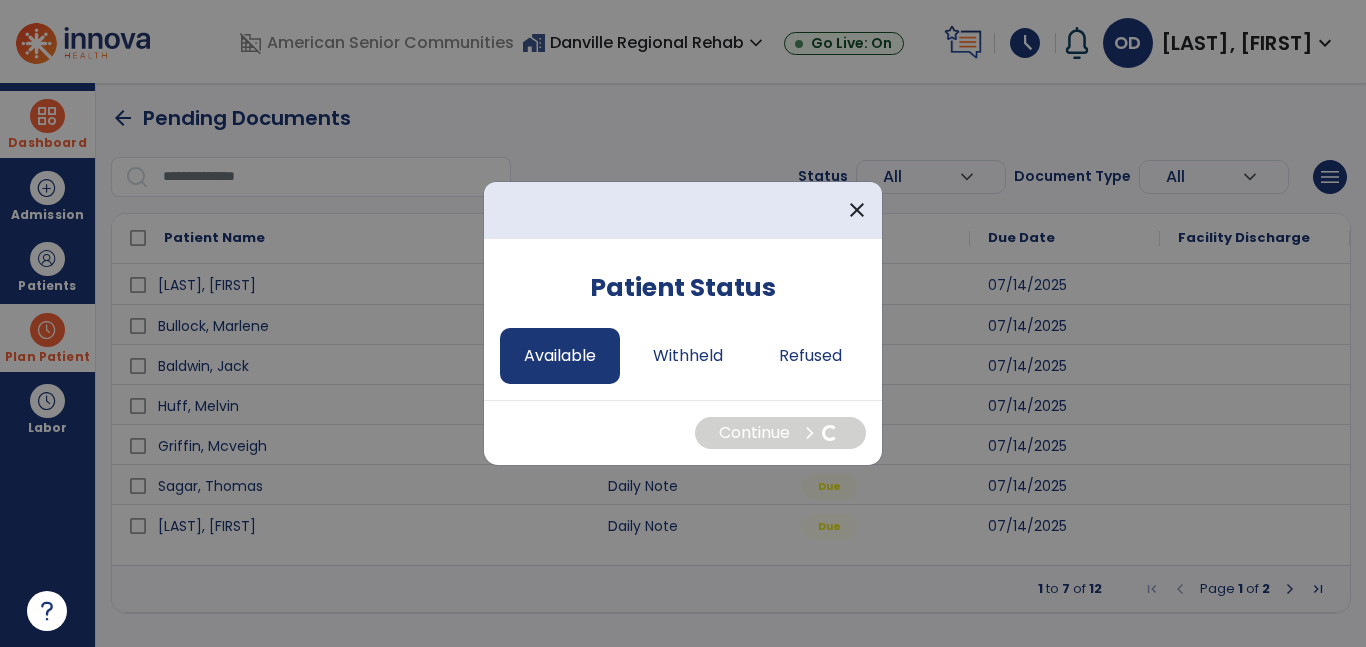 select on "*" 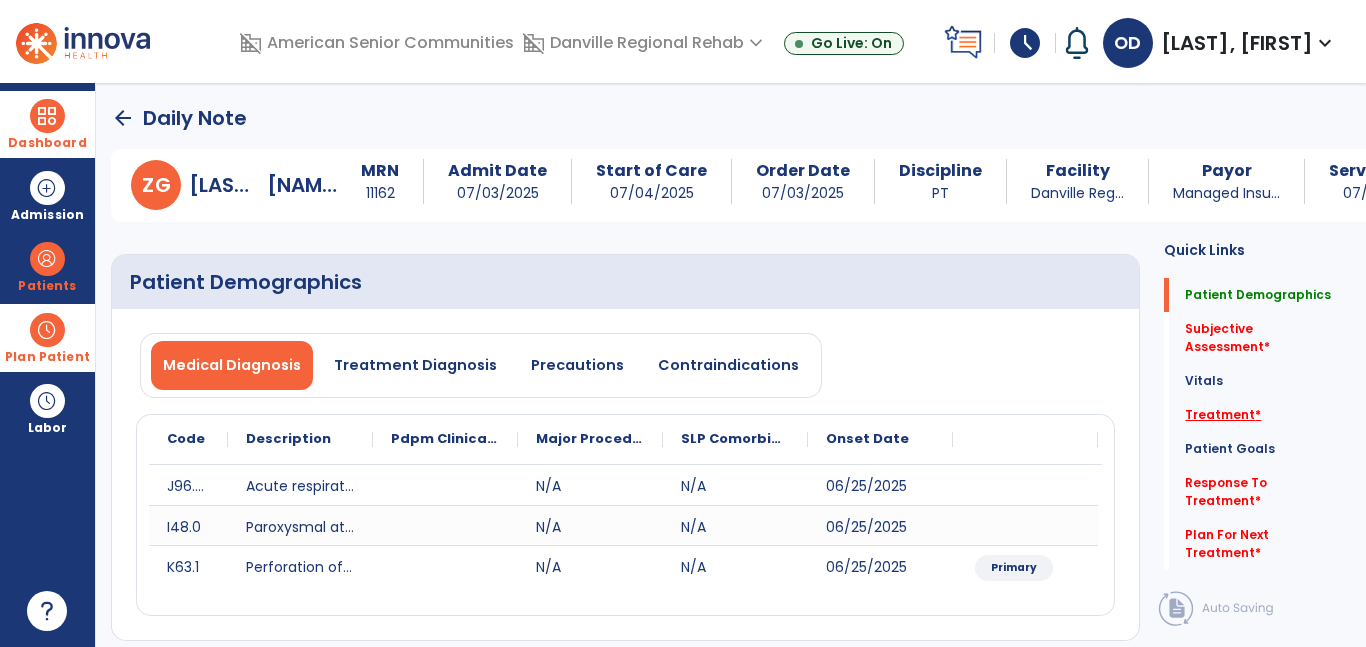 click on "Treatment   *" 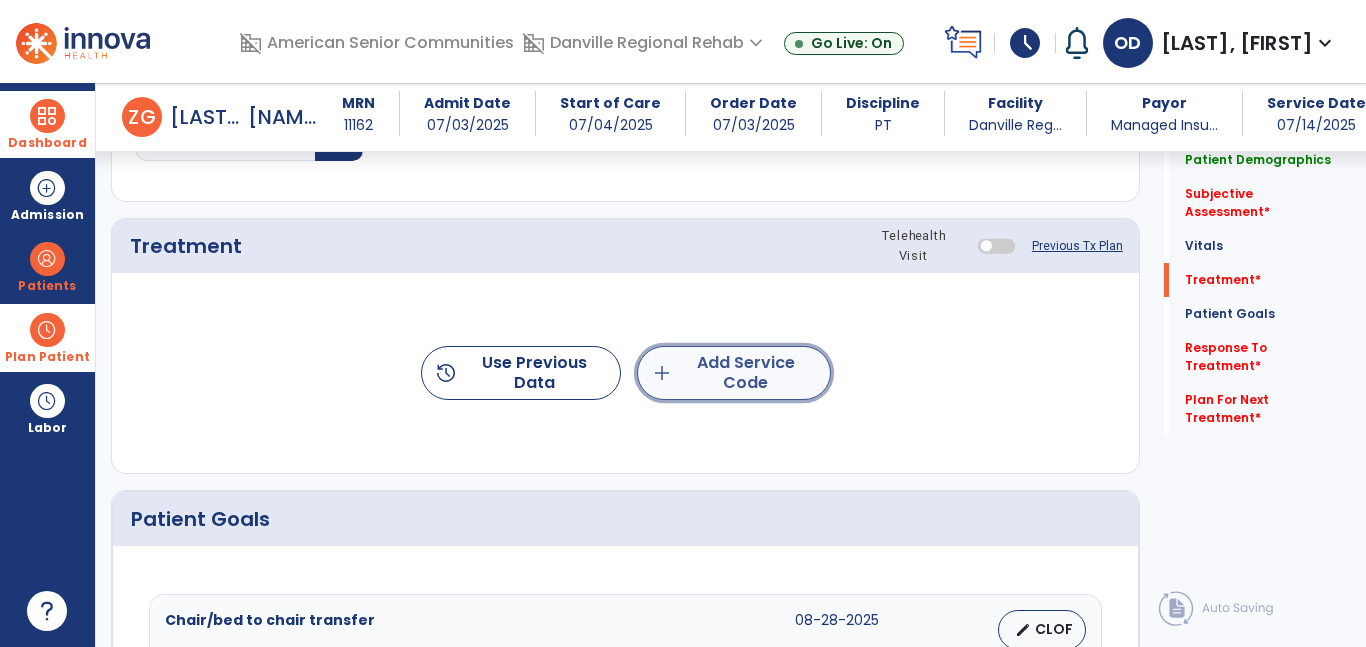 click on "add  Add Service Code" 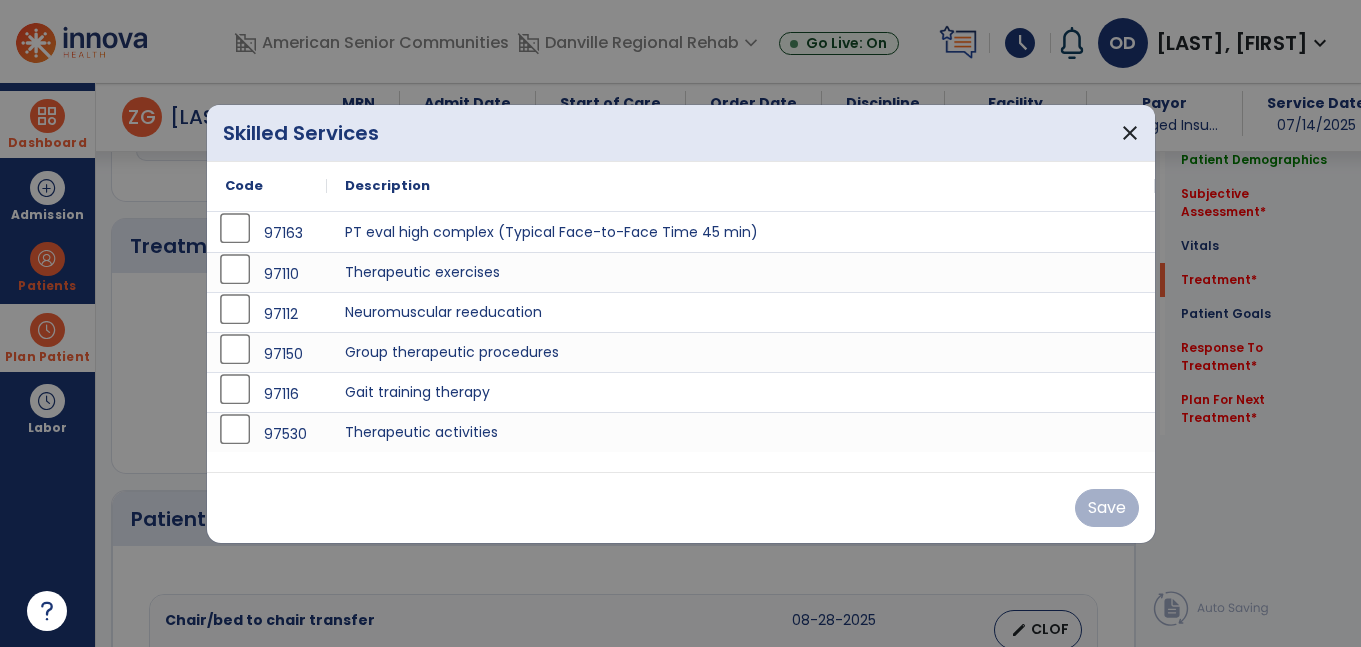 scroll, scrollTop: 1141, scrollLeft: 0, axis: vertical 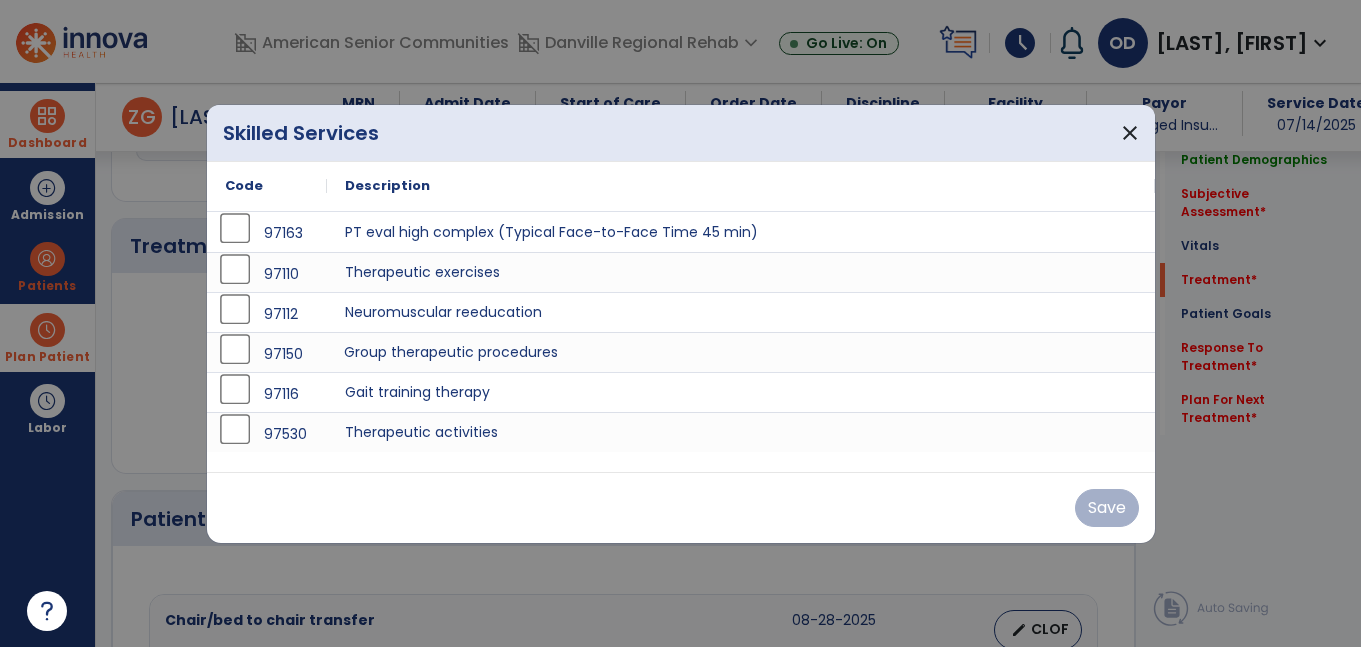 click on "Group therapeutic procedures" at bounding box center (741, 352) 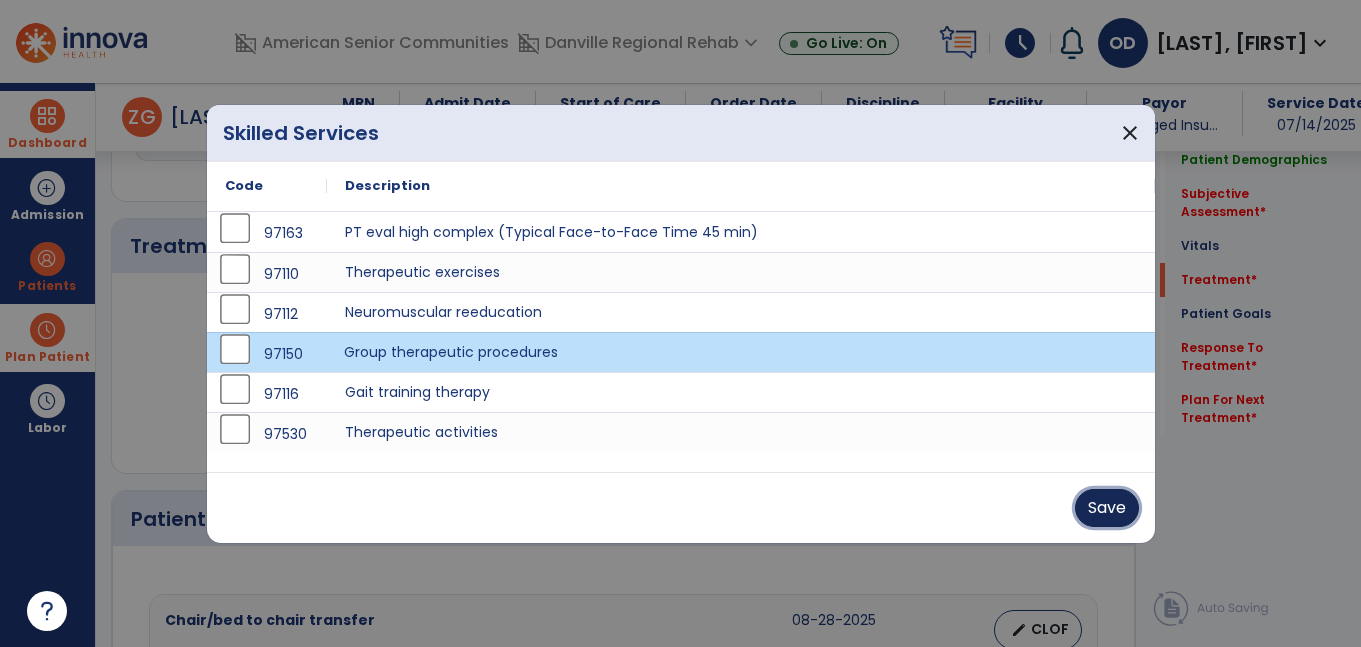 click on "Save" at bounding box center [1107, 508] 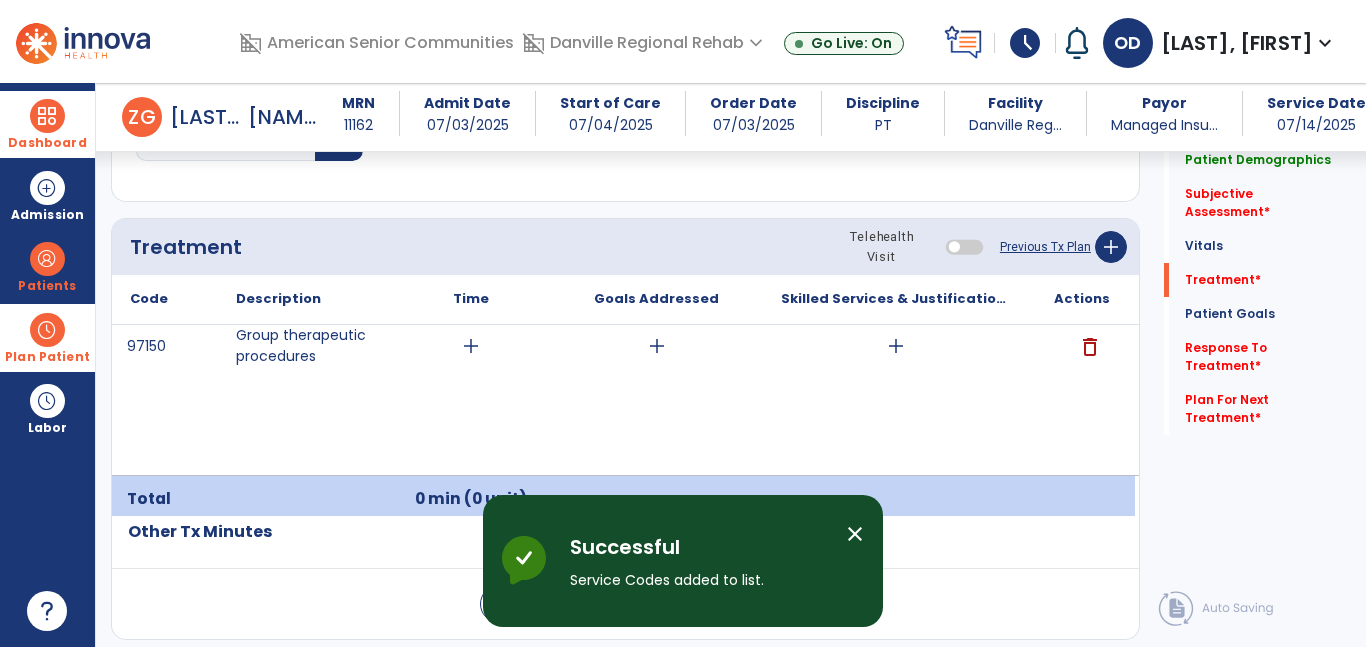 click on "add" at bounding box center (896, 346) 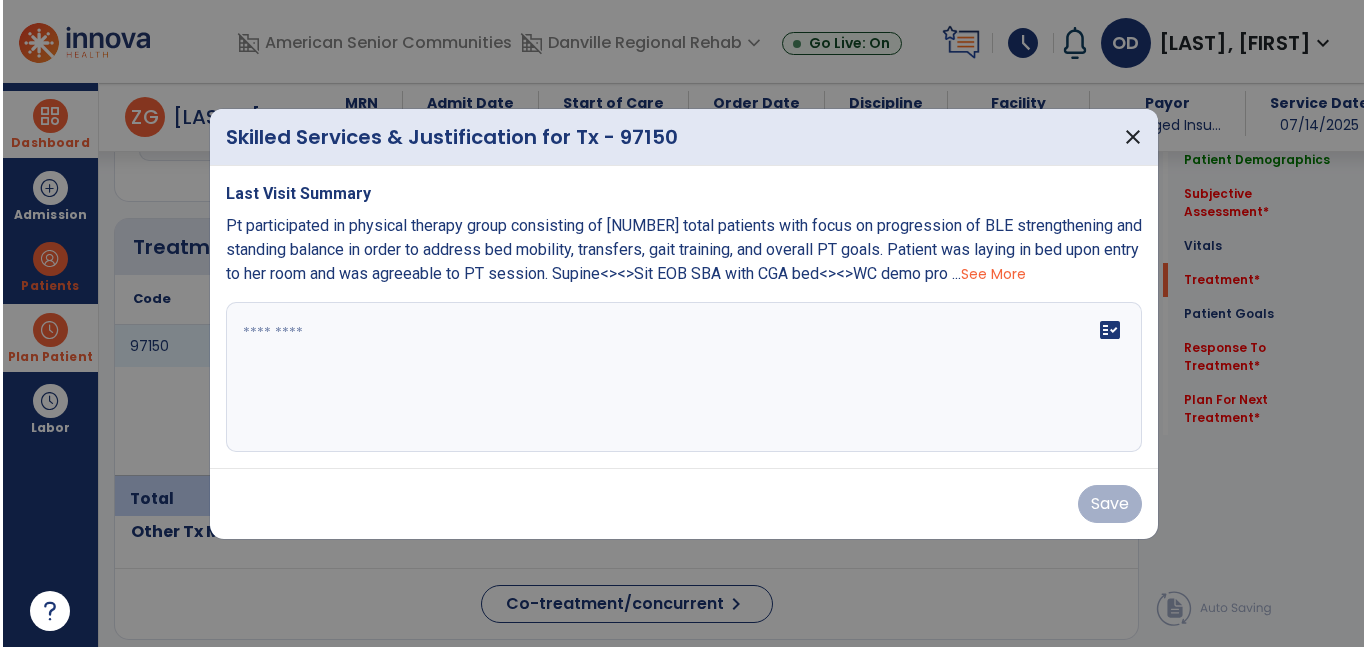 scroll, scrollTop: 1141, scrollLeft: 0, axis: vertical 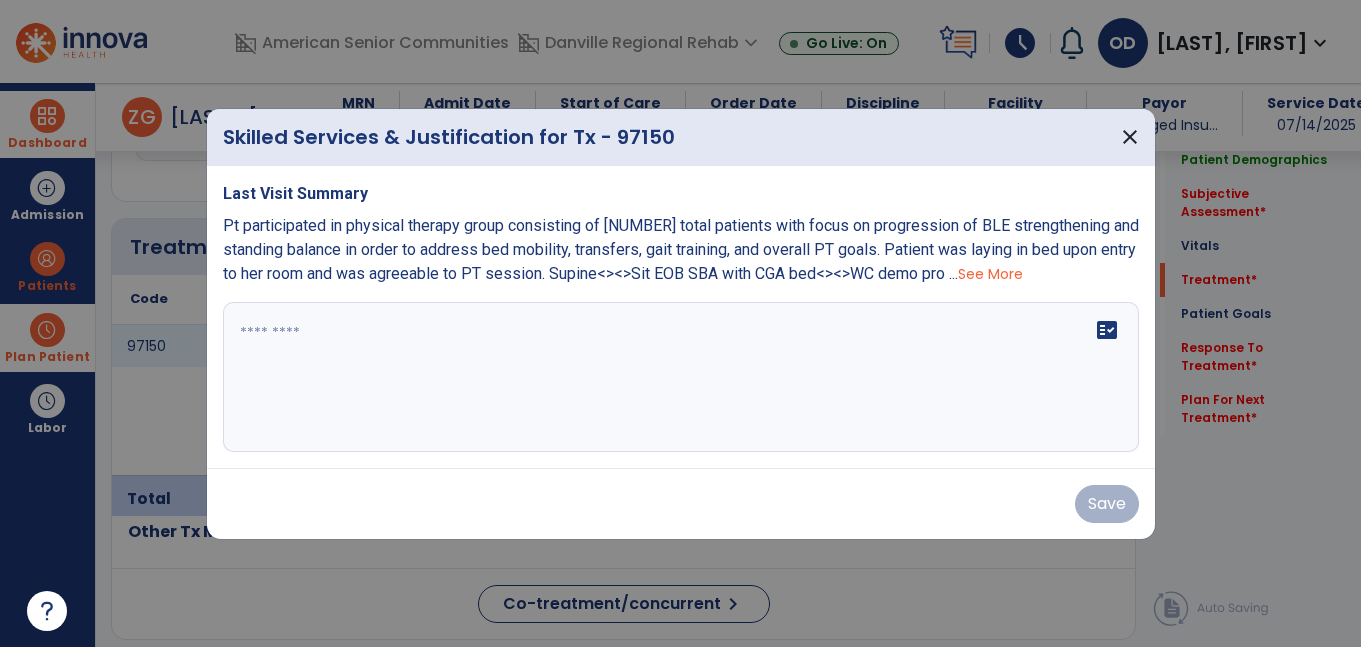 click on "fact_check" at bounding box center (681, 377) 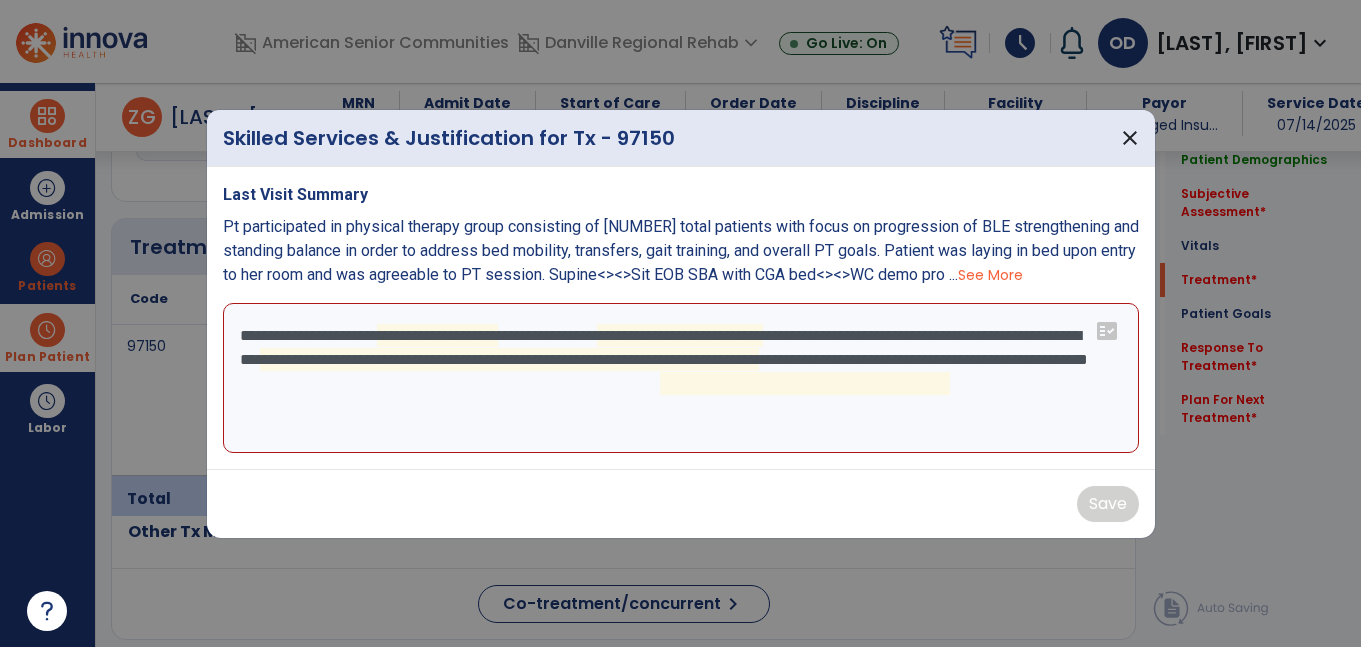 click on "**********" at bounding box center (681, 378) 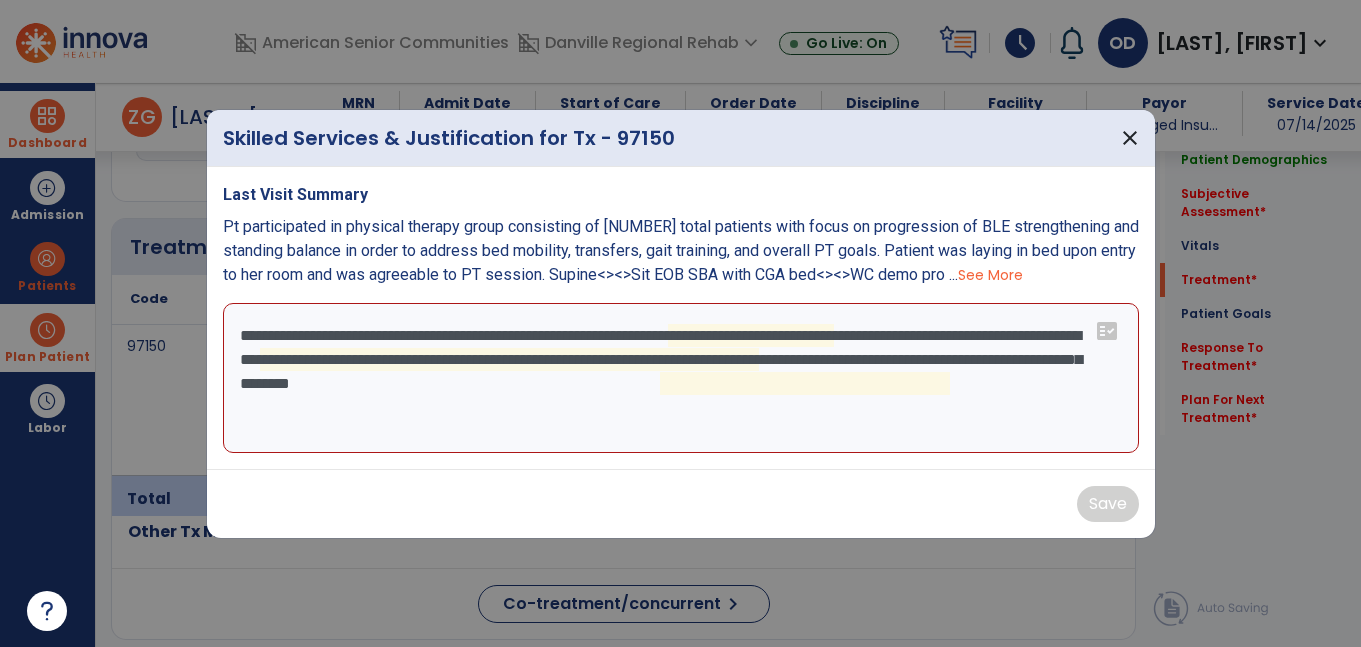 click on "**********" at bounding box center [681, 378] 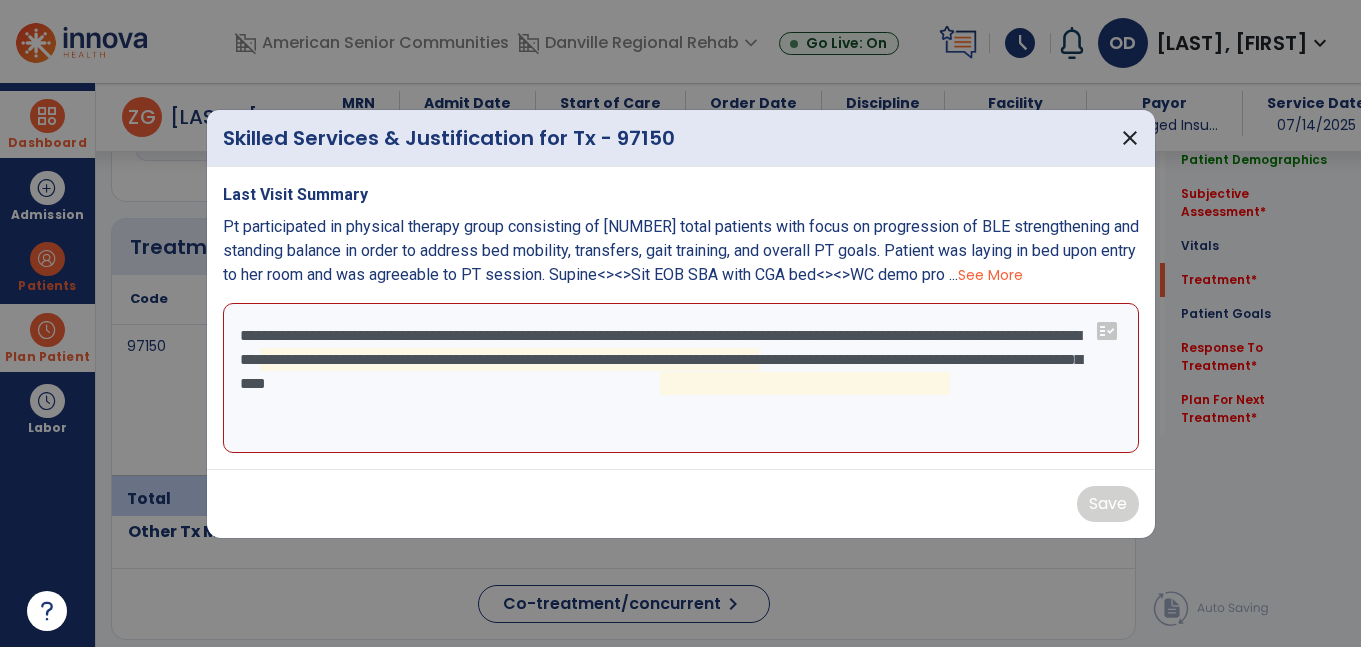 click on "**********" at bounding box center (681, 378) 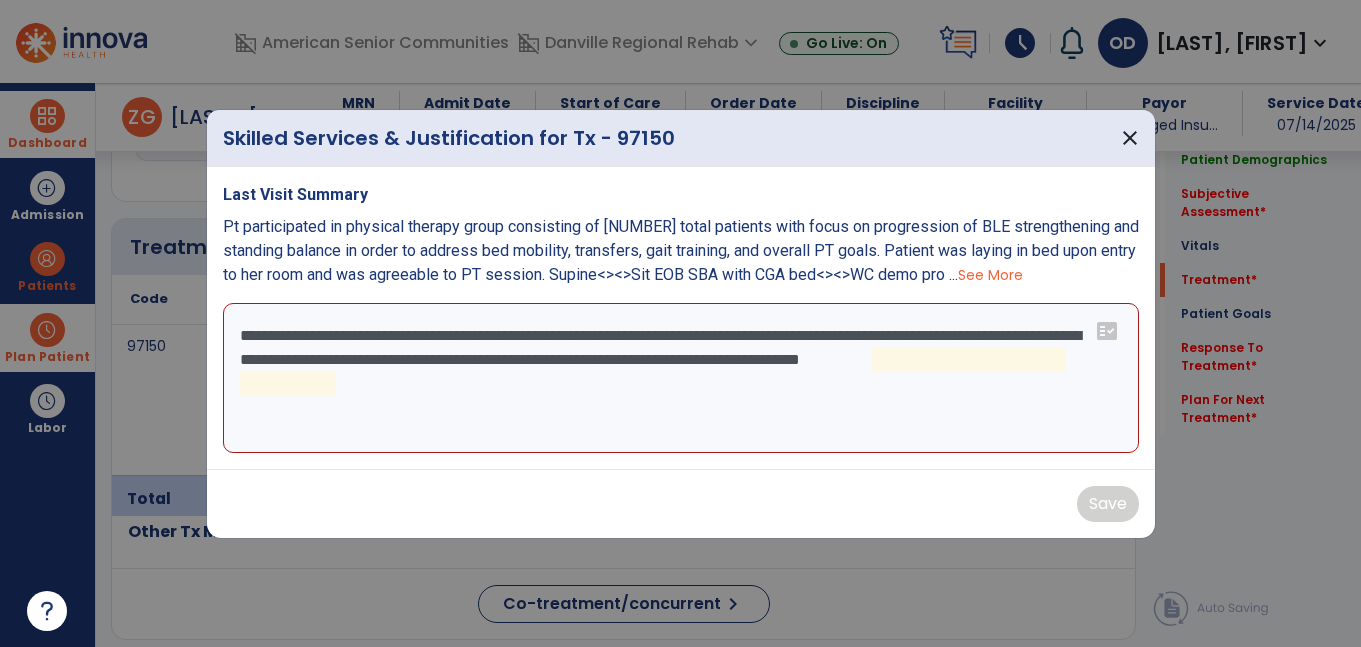 click on "**********" at bounding box center [681, 378] 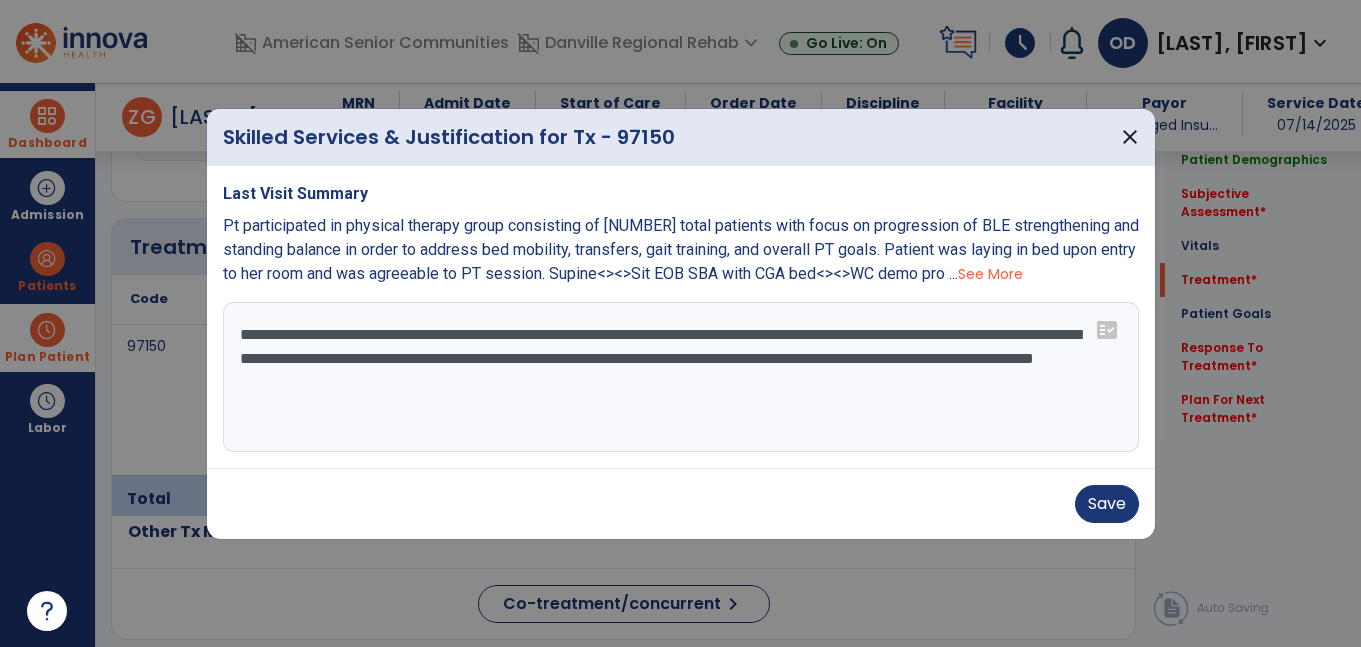 click on "**********" at bounding box center (681, 377) 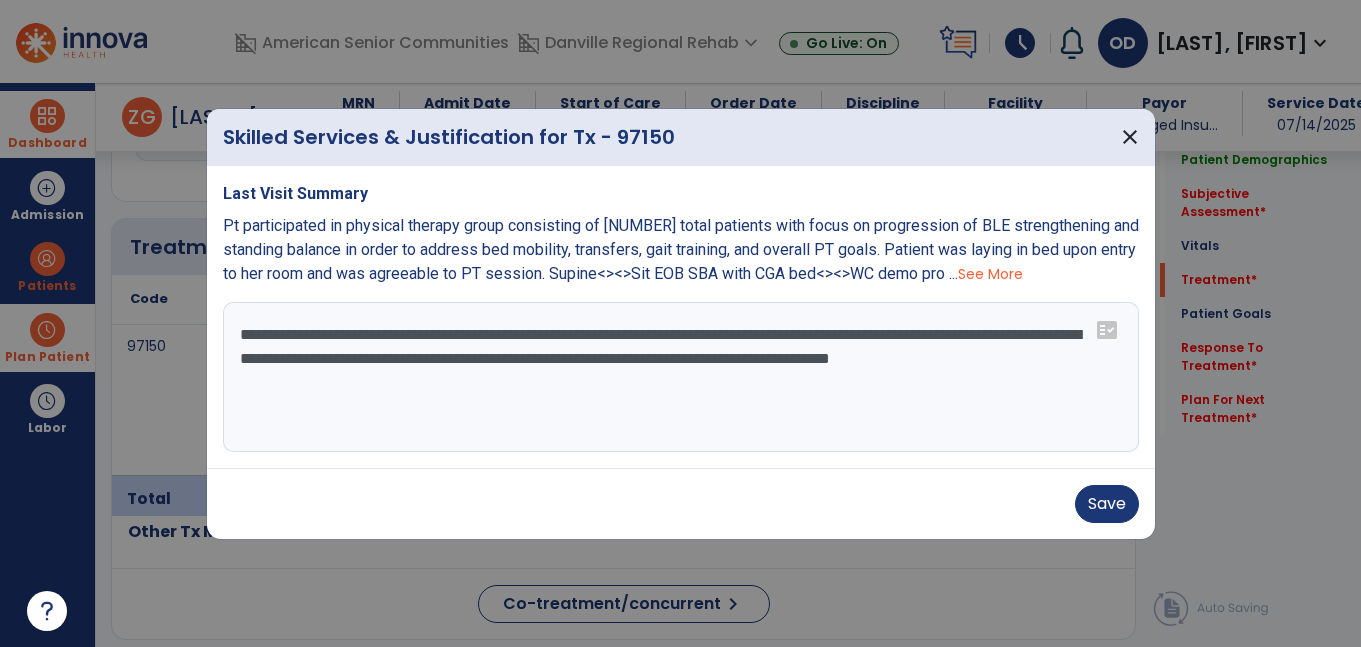 click on "**********" at bounding box center [681, 377] 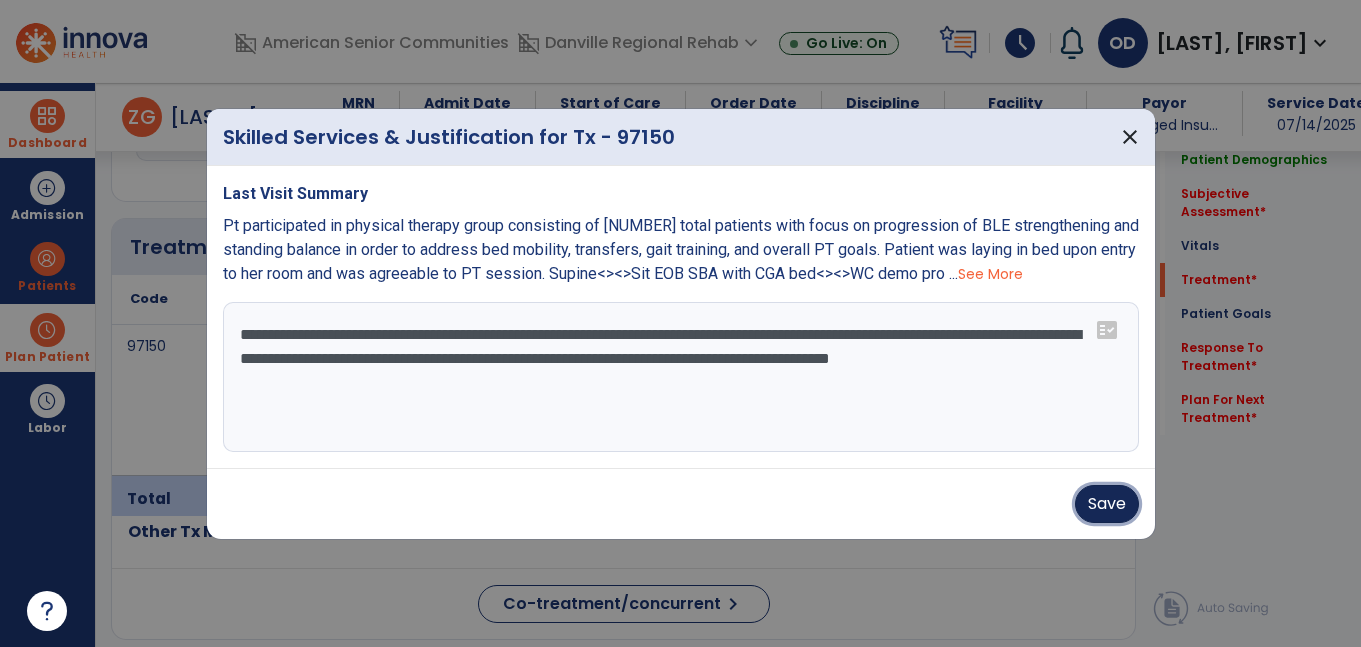 click on "Save" at bounding box center (1107, 504) 